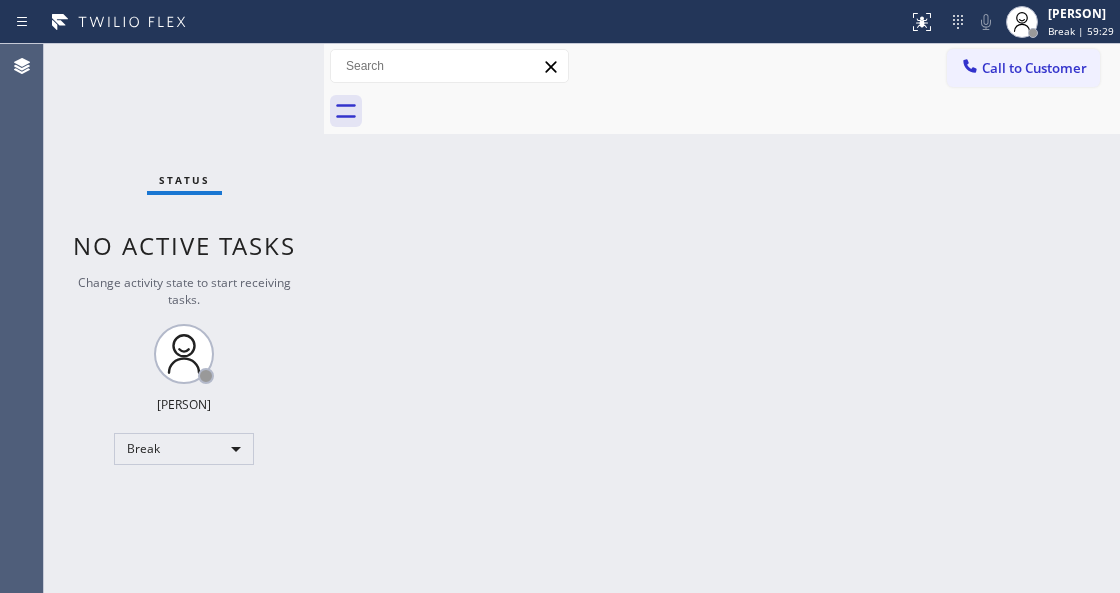 scroll, scrollTop: 0, scrollLeft: 0, axis: both 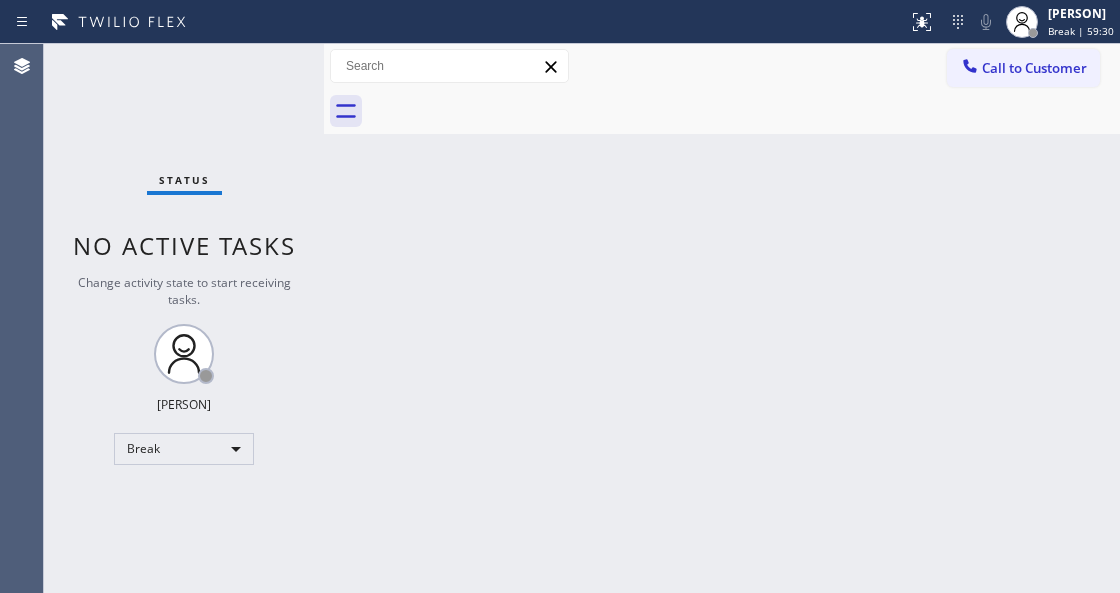 click on "Back to Dashboard Change Sender ID Customers Technicians Select a contact Outbound call Technician Search Technician Your caller id phone number Your caller id phone number Call Technician info Name   Phone none Address none Change Sender ID HVAC [PHONE] 5 Star Appliance [PHONE] Appliance Repair [PHONE] Plumbing [PHONE] Air Duct Cleaning [PHONE]  Electricians [PHONE] Cancel Change Check personal SMS Reset Change No tabs Call to Customer Outbound call Location Kent Appliance Mending Your caller id phone number ([PHONE]) Customer number Call Outbound call Technician Search Technician Your caller id phone number Your caller id phone number Call" at bounding box center (722, 318) 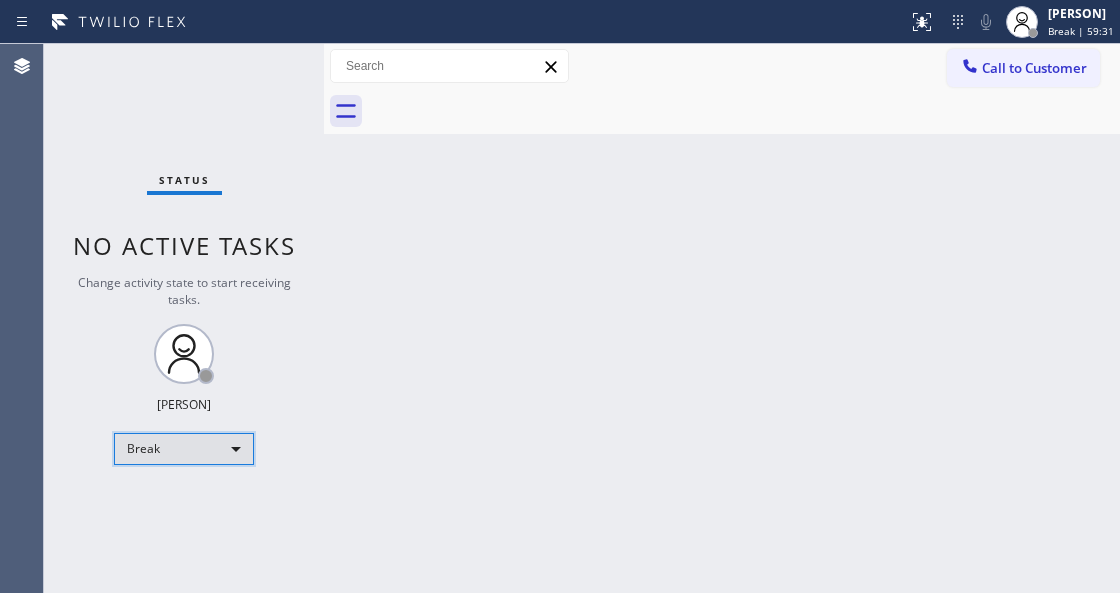 drag, startPoint x: 145, startPoint y: 446, endPoint x: 145, endPoint y: 457, distance: 11 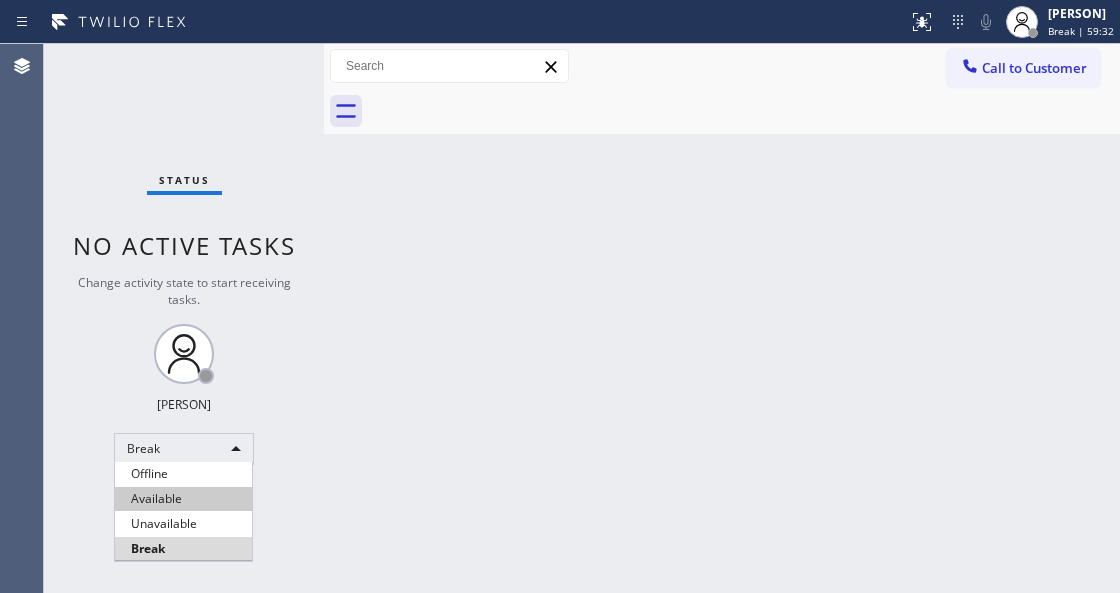 click on "Available" at bounding box center [183, 499] 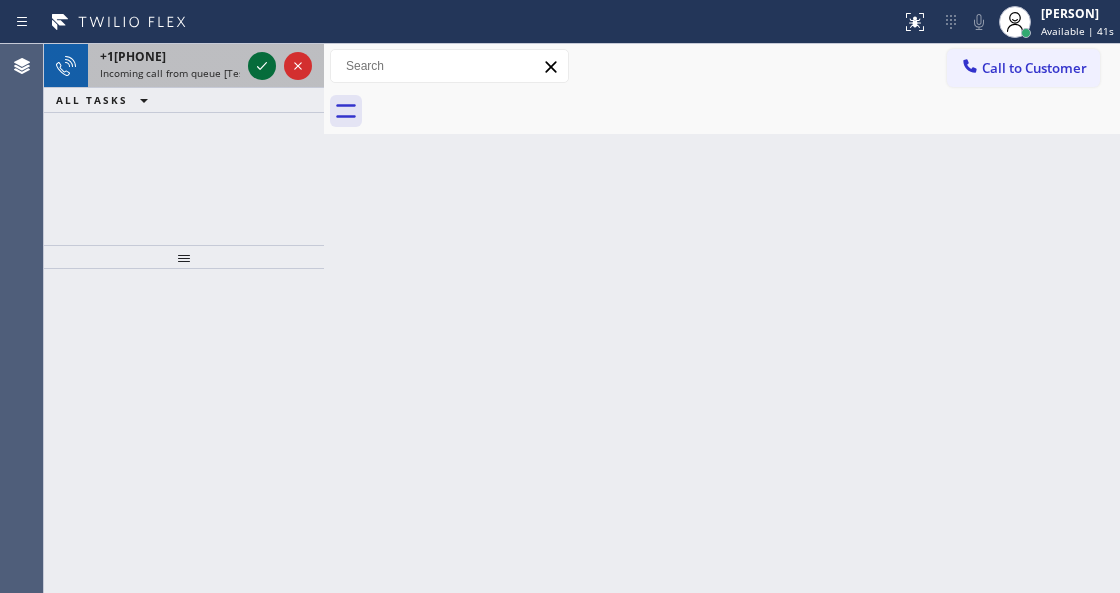 click 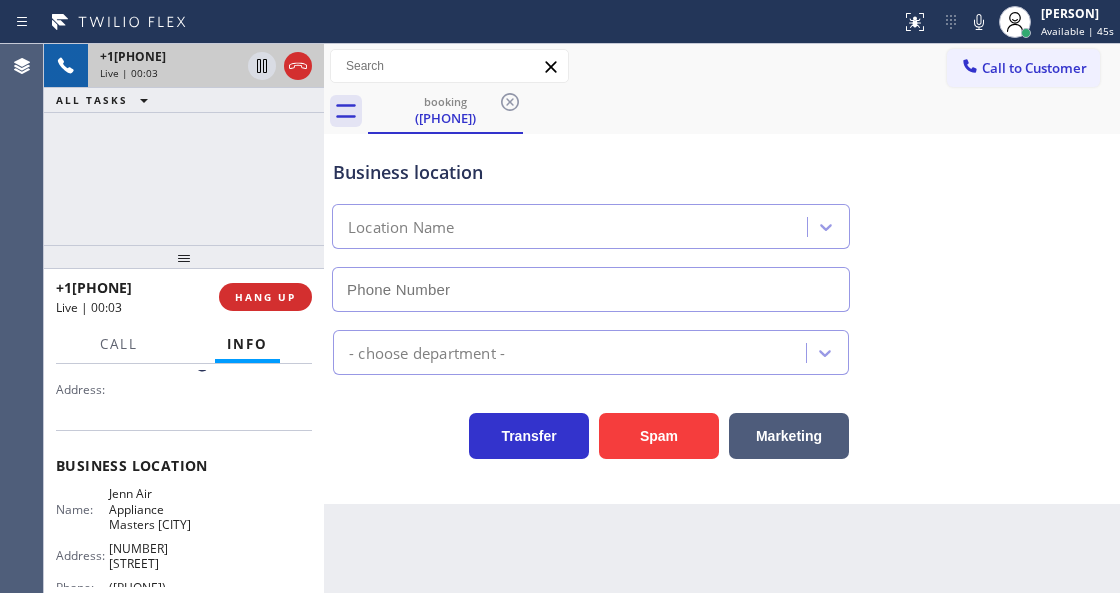 scroll, scrollTop: 200, scrollLeft: 0, axis: vertical 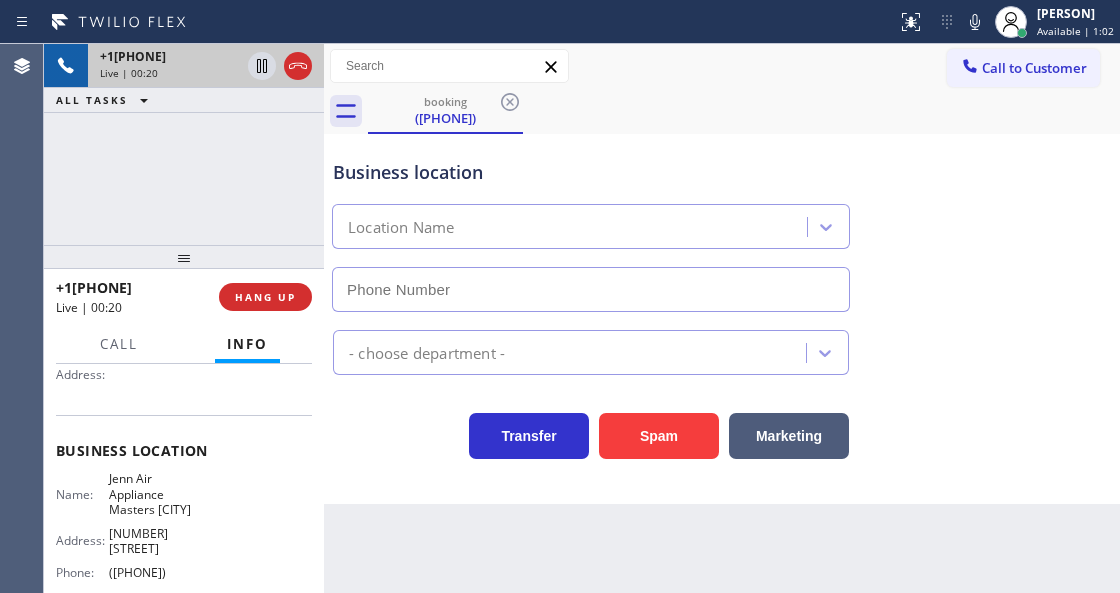 type on "([PHONE])" 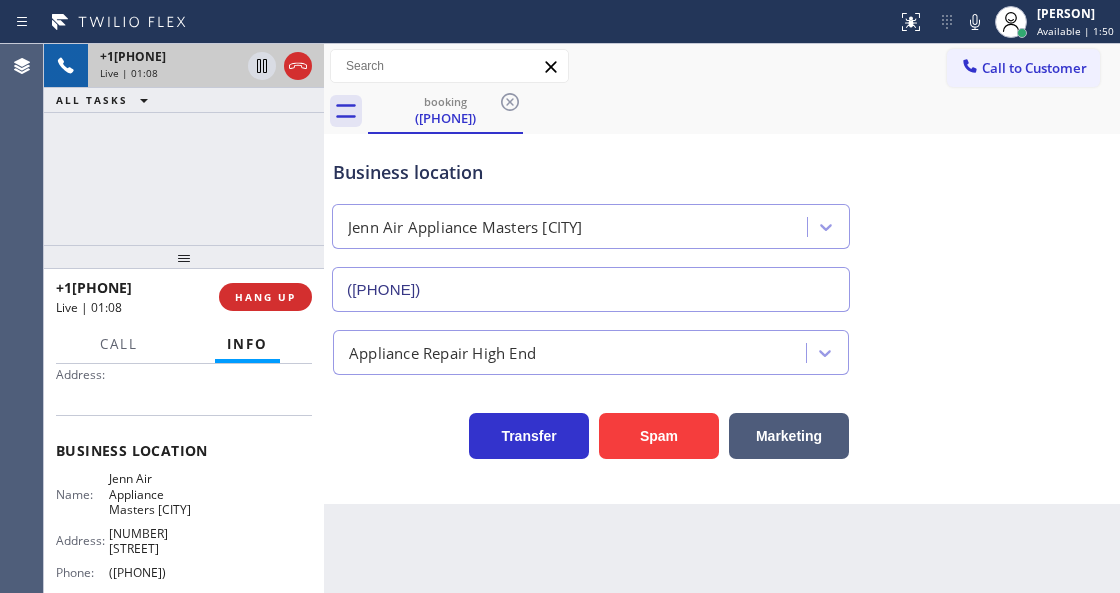 click on "Business location Jenn Air Appliance Masters Sherman Oaks ([PHONE])" at bounding box center [591, 225] 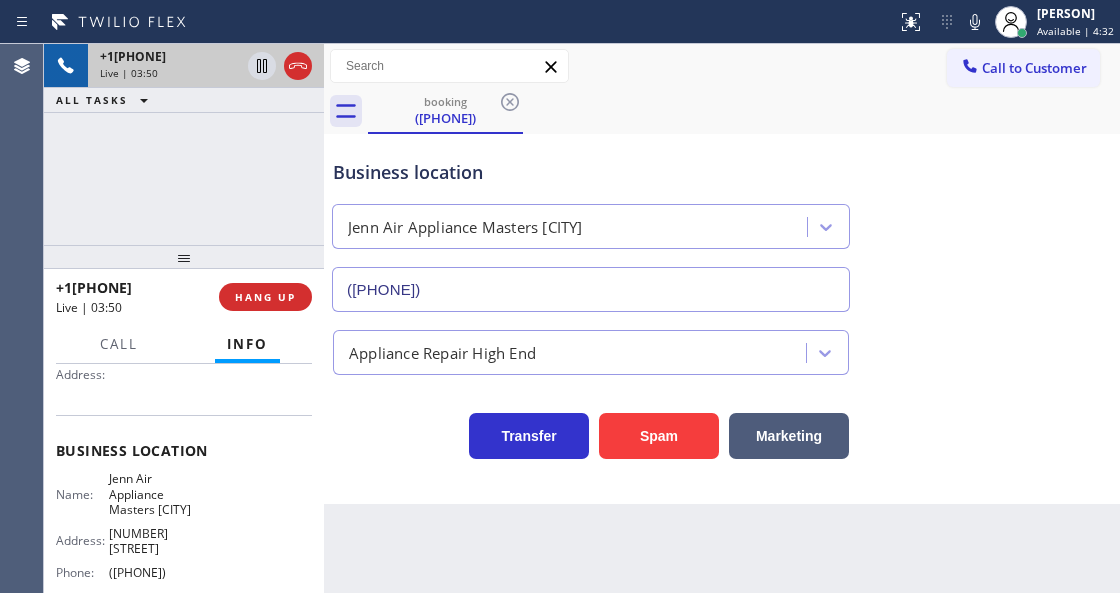 click on "booking ([PHONE]) [PHONE]" at bounding box center [744, 111] 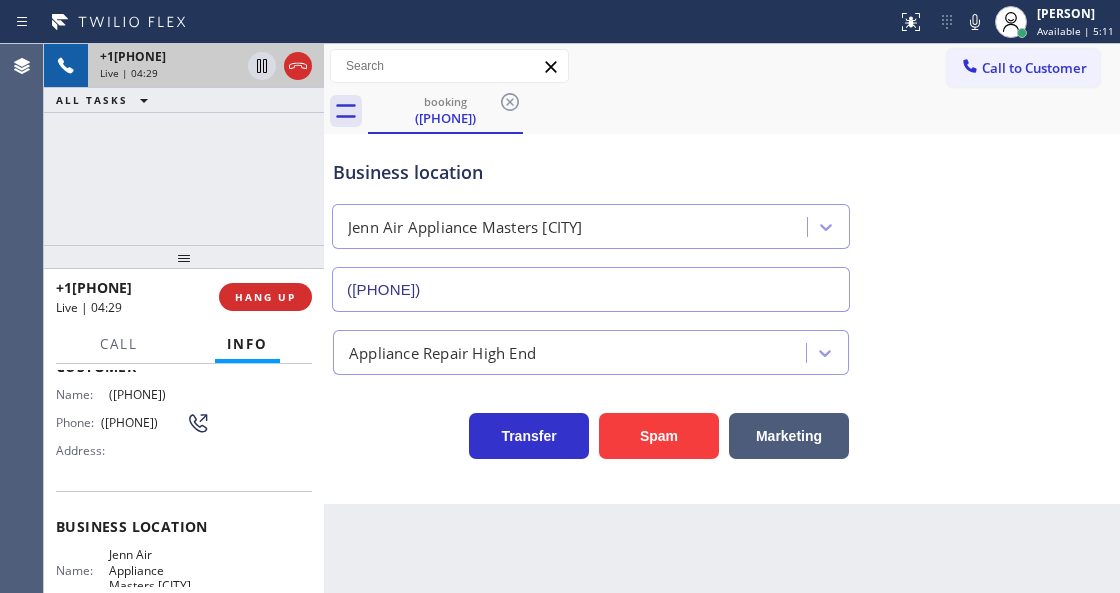 scroll, scrollTop: 0, scrollLeft: 0, axis: both 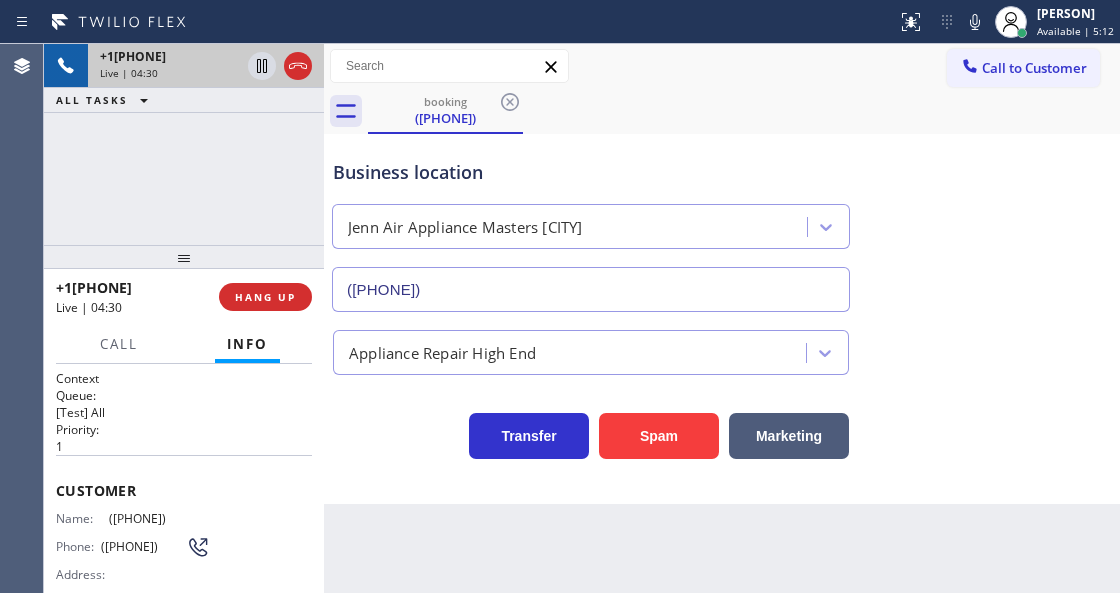 drag, startPoint x: 199, startPoint y: 514, endPoint x: 108, endPoint y: 515, distance: 91.00549 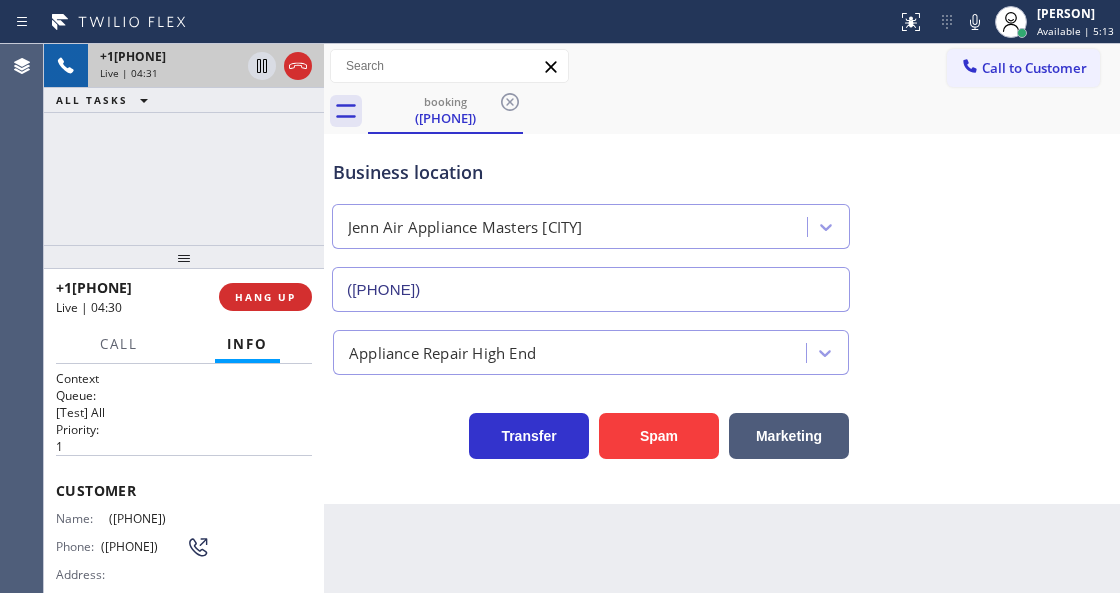 copy on "([PHONE])" 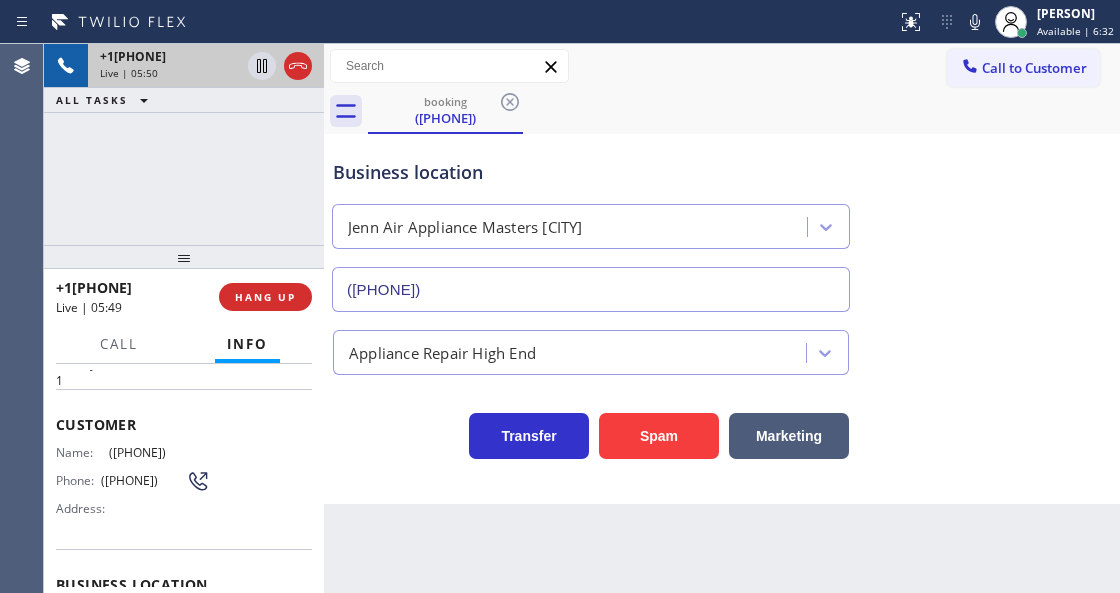 scroll, scrollTop: 200, scrollLeft: 0, axis: vertical 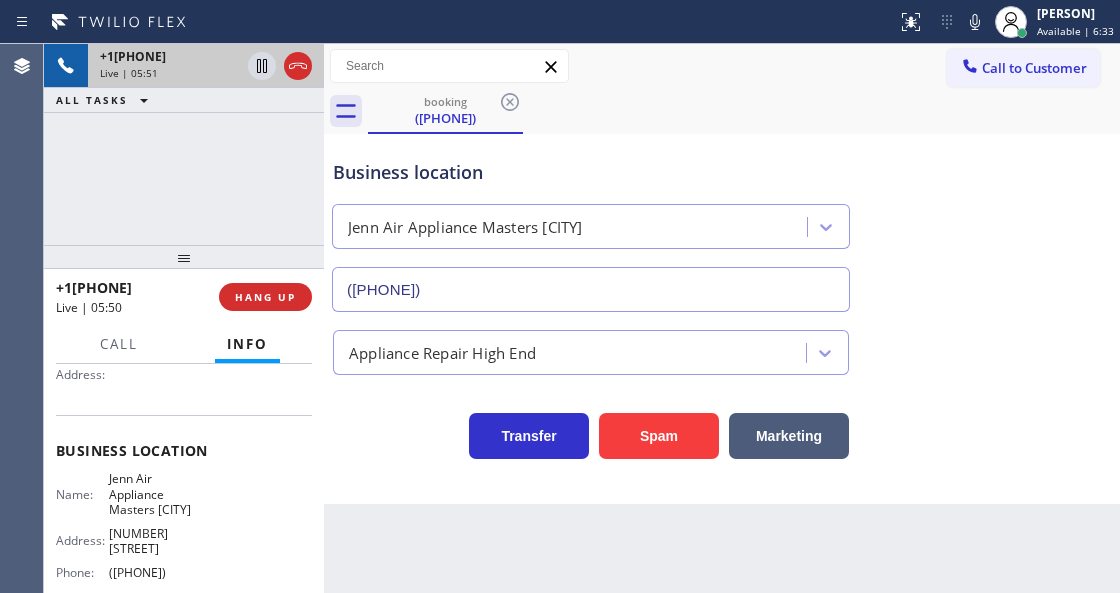 click on "Jenn Air Appliance Masters [CITY]" at bounding box center (159, 494) 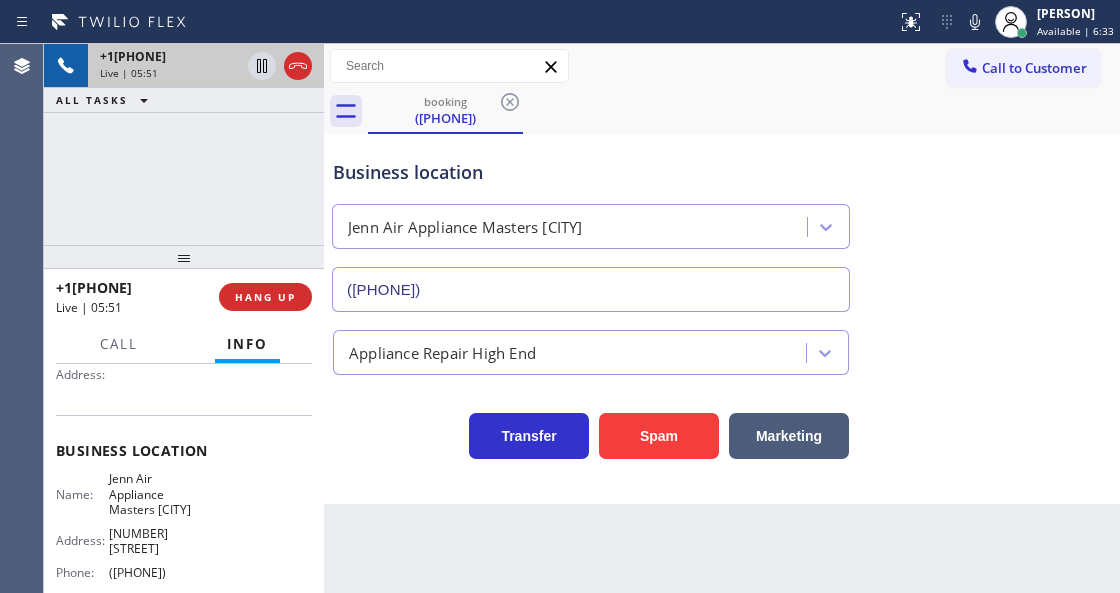 click on "Business location Name: Jenn Air Appliance Masters [CITY] Address: [NUMBER] [STREET]  Phone: ([AREA_CODE]) [PHONE]" at bounding box center (184, 514) 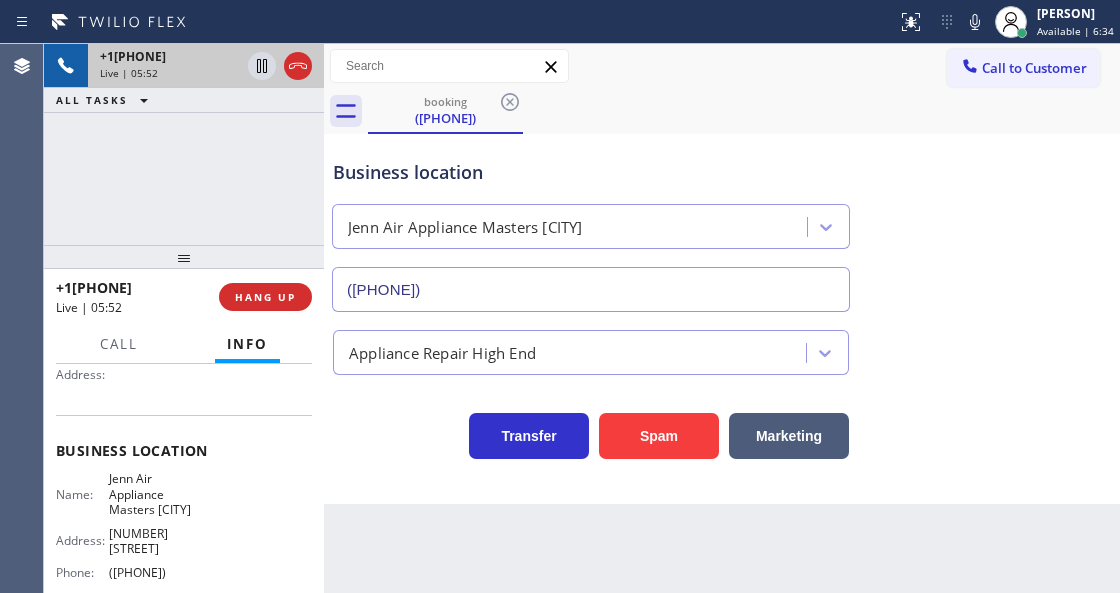 drag, startPoint x: 107, startPoint y: 474, endPoint x: 193, endPoint y: 523, distance: 98.9798 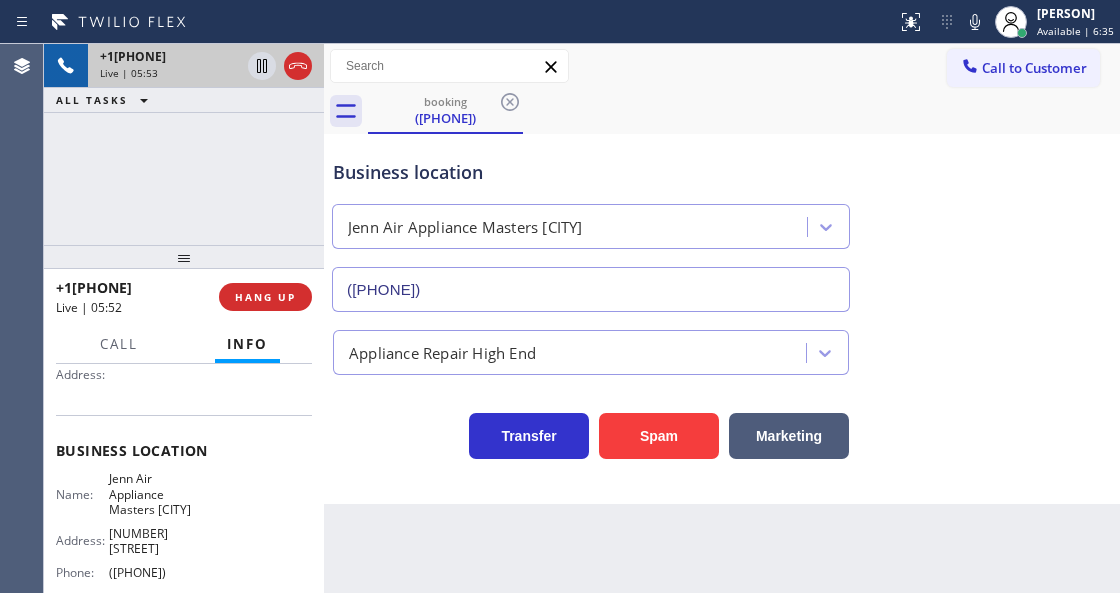 copy on "Jenn Air Appliance Masters [CITY]" 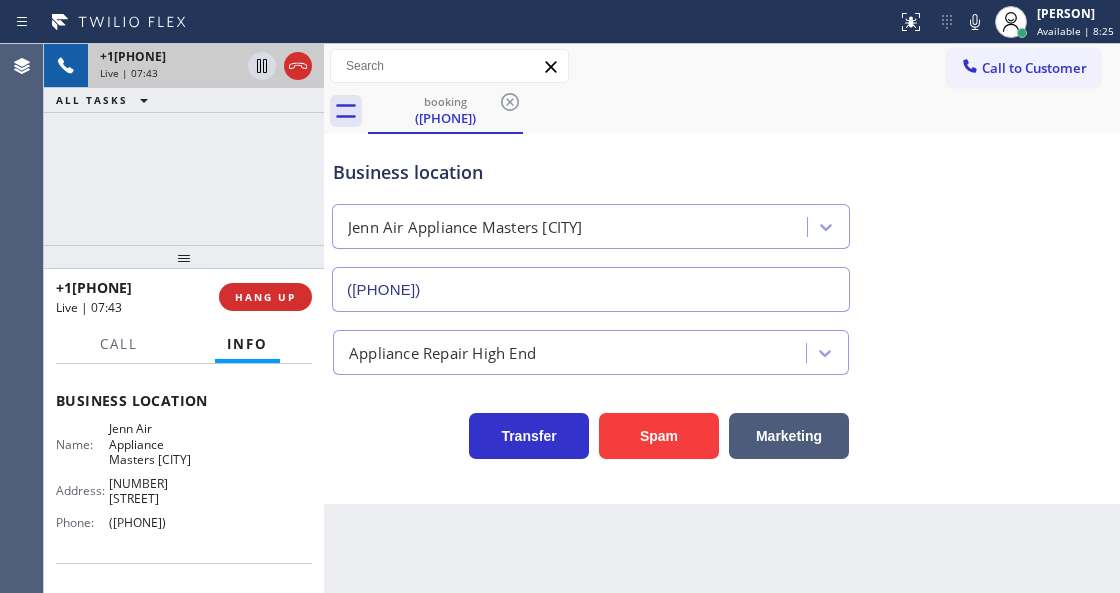 scroll, scrollTop: 333, scrollLeft: 0, axis: vertical 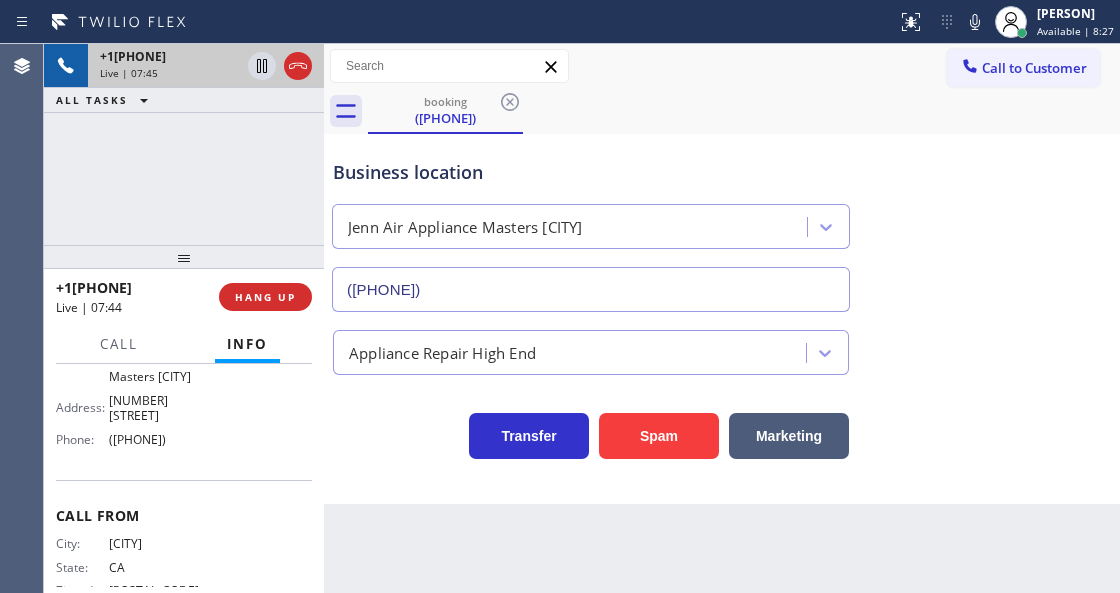 drag, startPoint x: 204, startPoint y: 448, endPoint x: 103, endPoint y: 456, distance: 101.31634 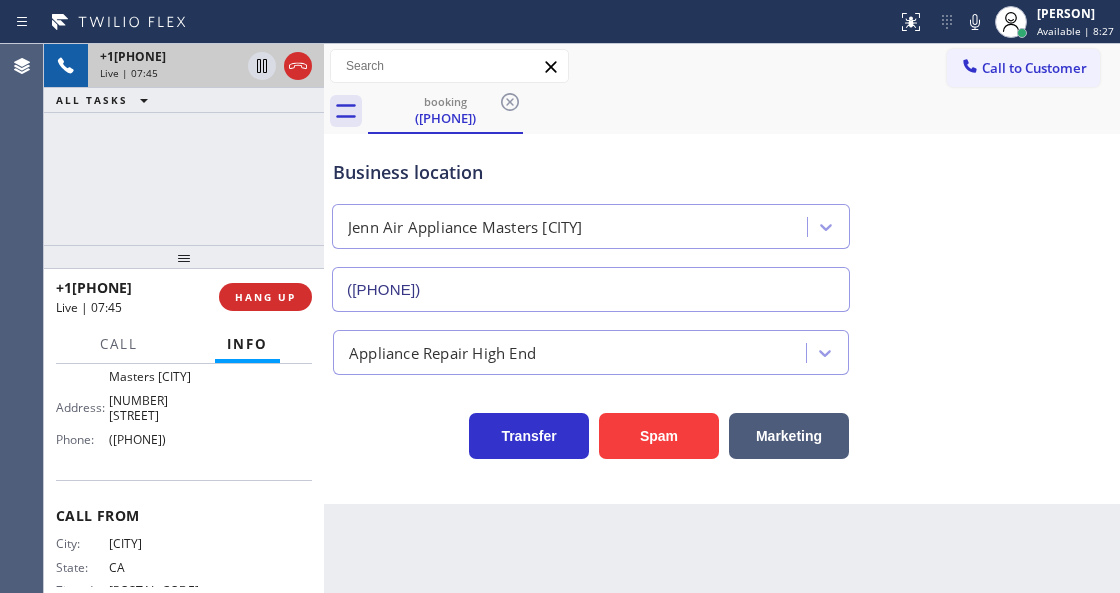 copy on "([PHONE])" 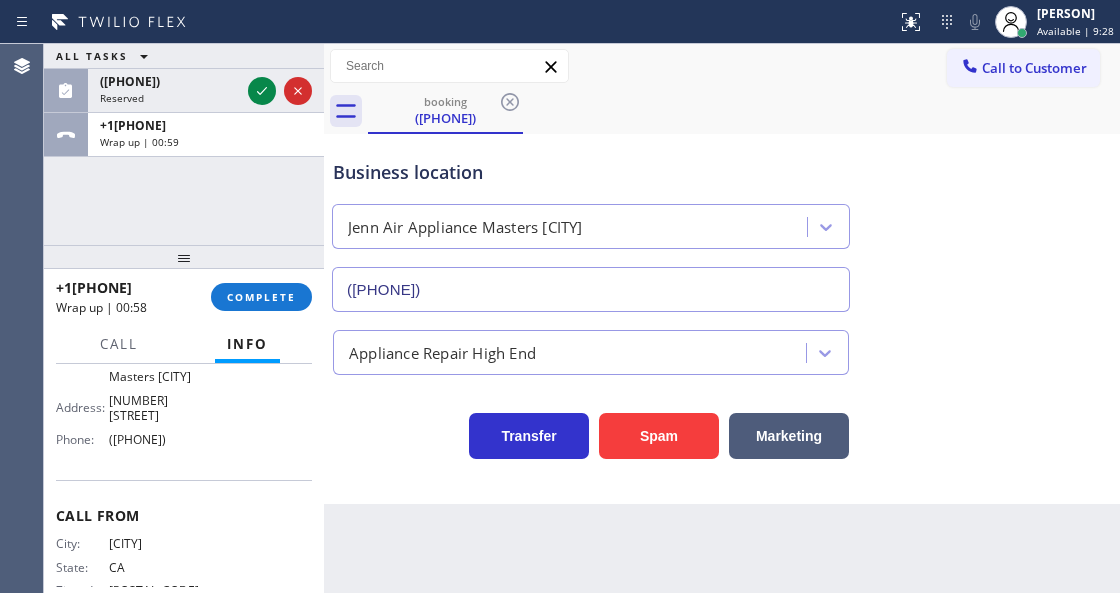click on "+1[PHONE] Wrap up | 00:58 COMPLETE" at bounding box center (184, 297) 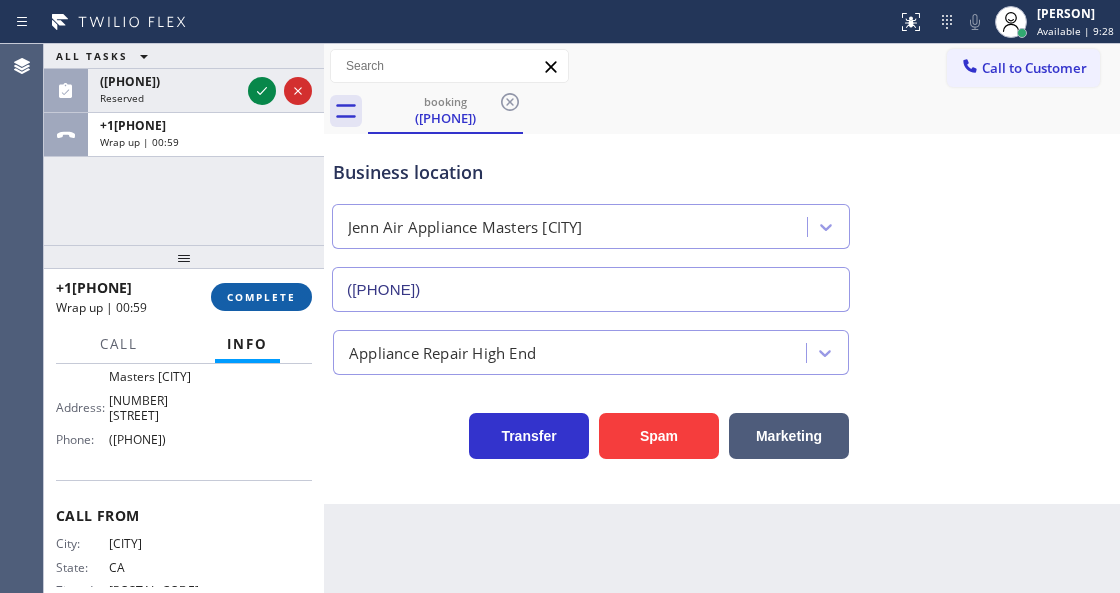 click on "COMPLETE" at bounding box center [261, 297] 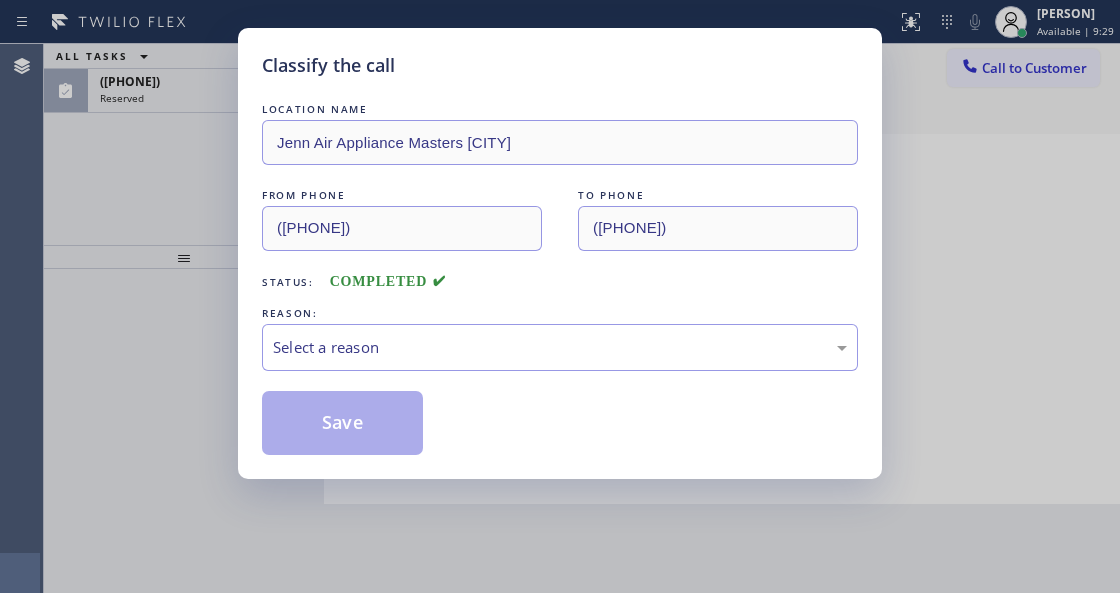 click on "Select a reason" at bounding box center [560, 347] 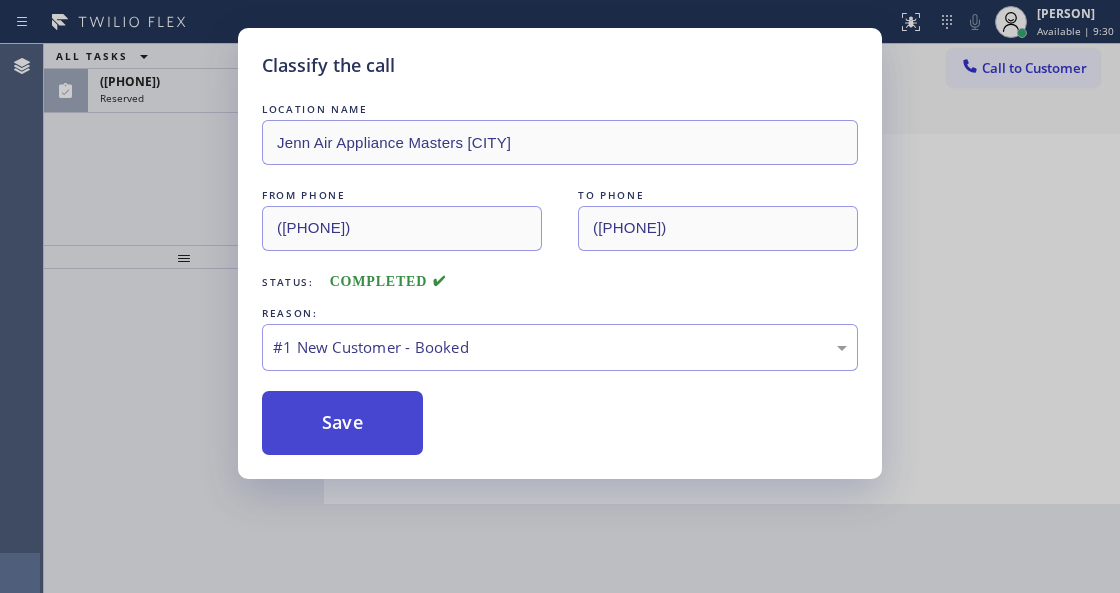 click on "Save" at bounding box center (342, 423) 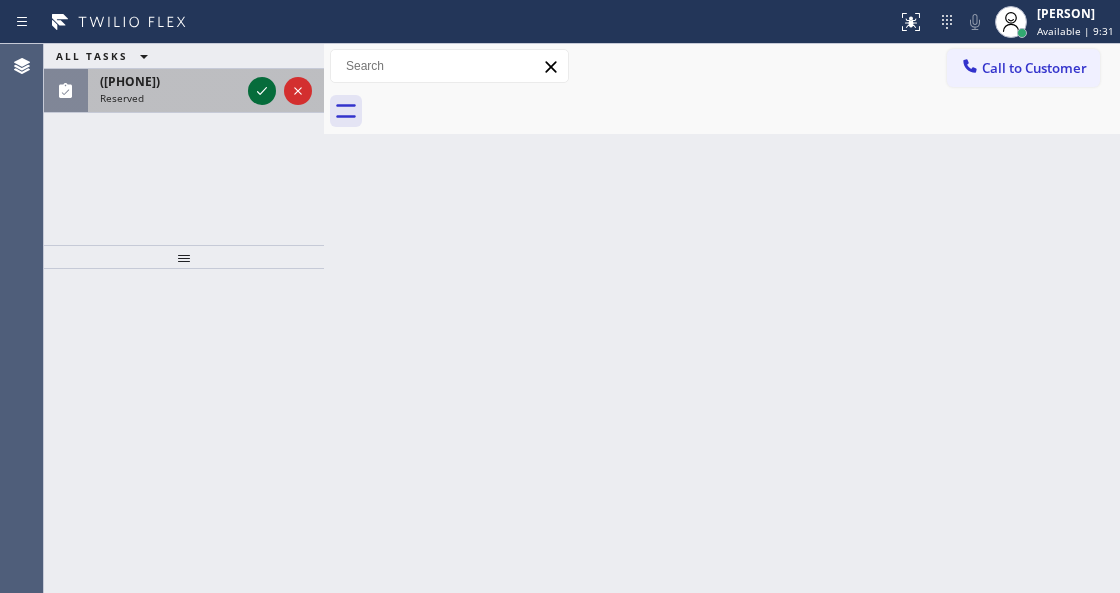 click 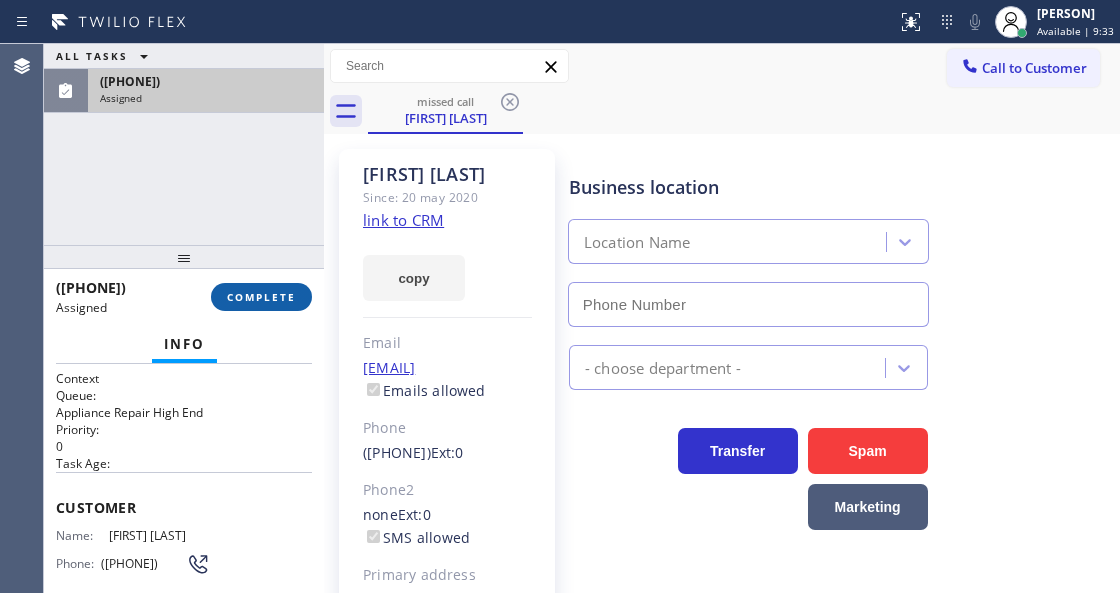 click on "COMPLETE" at bounding box center (261, 297) 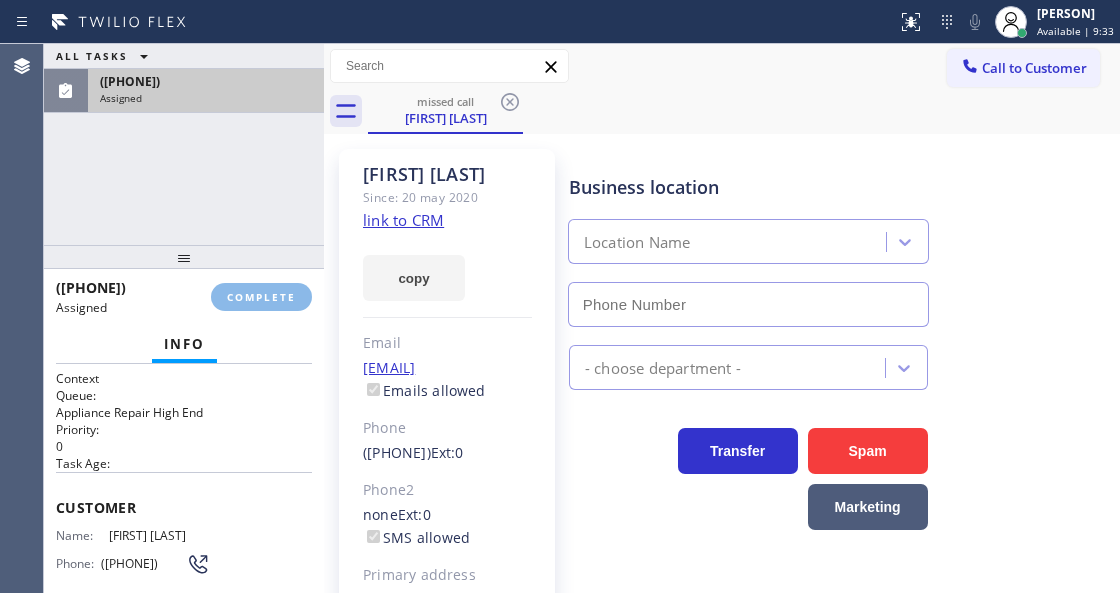 type on "([AREA_CODE]) [PHONE]" 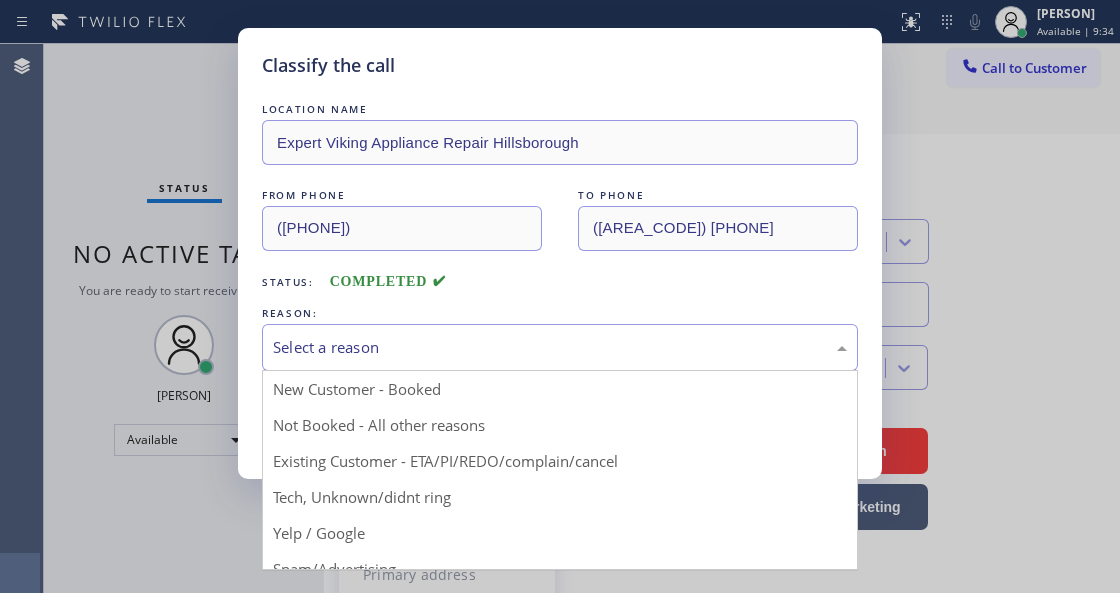 click on "Select a reason" at bounding box center (560, 347) 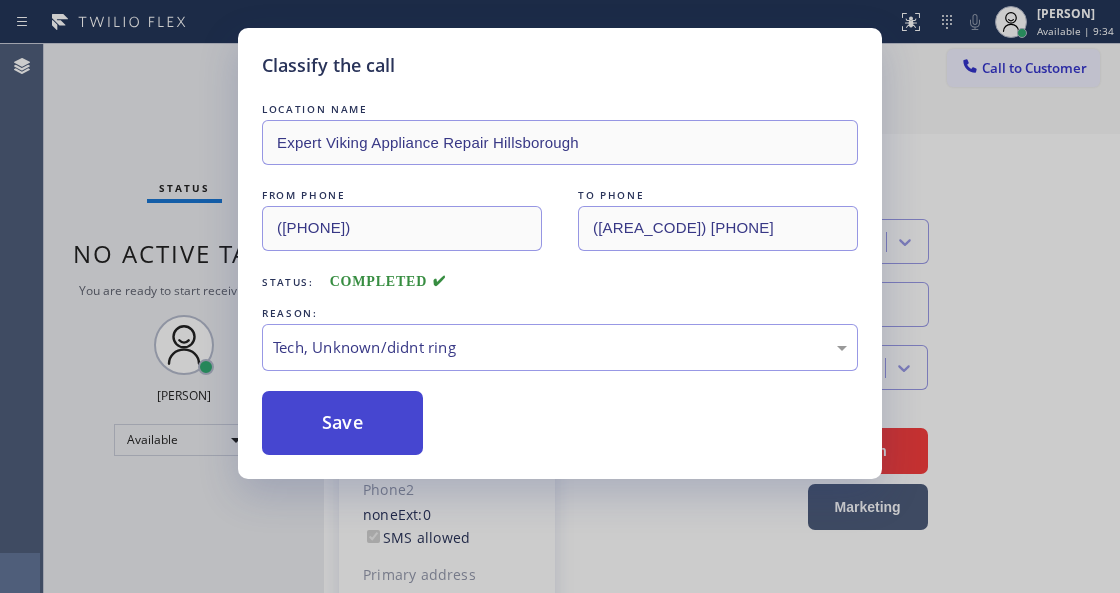 click on "Save" at bounding box center [342, 423] 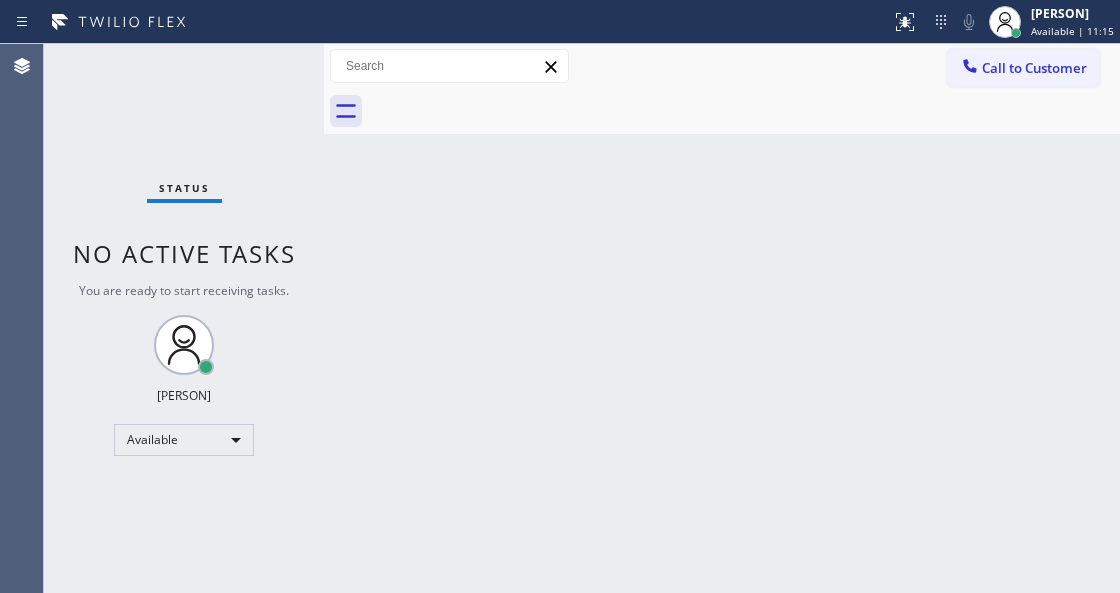 click on "Back to Dashboard Change Sender ID Customers Technicians Select a contact Outbound call Technician Search Technician Your caller id phone number Your caller id phone number Call Technician info Name   Phone none Address none Change Sender ID HVAC [PHONE] 5 Star Appliance [PHONE] Appliance Repair [PHONE] Plumbing [PHONE] Air Duct Cleaning [PHONE]  Electricians [PHONE] Cancel Change Check personal SMS Reset Change No tabs Call to Customer Outbound call Location Kent Appliance Mending Your caller id phone number ([PHONE]) Customer number Call Outbound call Technician Search Technician Your caller id phone number Your caller id phone number Call" at bounding box center (722, 318) 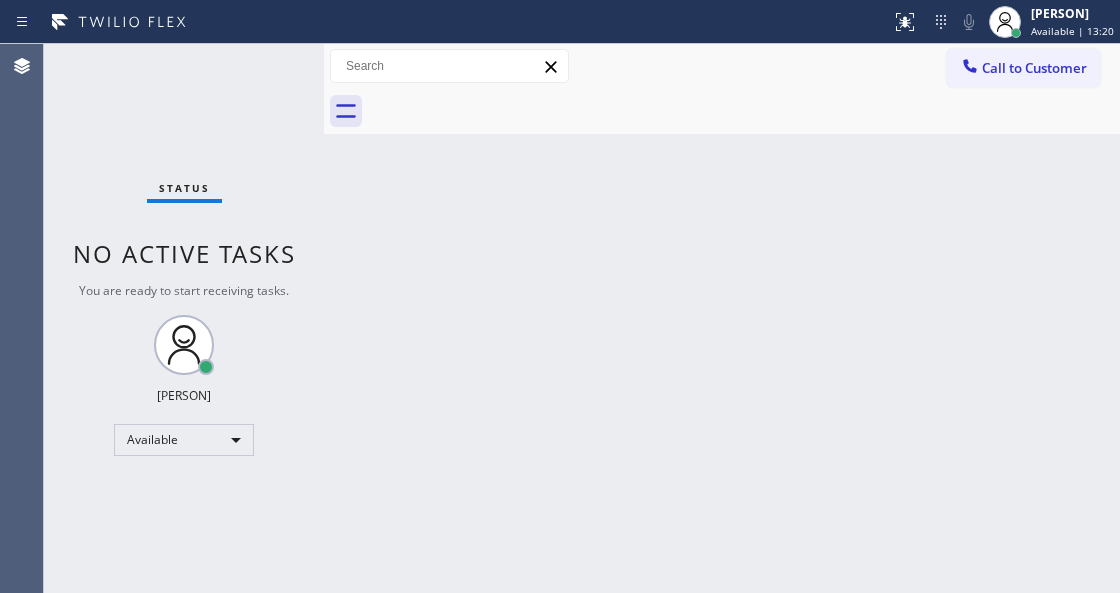 click on "Back to Dashboard Change Sender ID Customers Technicians Select a contact Outbound call Technician Search Technician Your caller id phone number Your caller id phone number Call Technician info Name   Phone none Address none Change Sender ID HVAC [PHONE] 5 Star Appliance [PHONE] Appliance Repair [PHONE] Plumbing [PHONE] Air Duct Cleaning [PHONE]  Electricians [PHONE] Cancel Change Check personal SMS Reset Change No tabs Call to Customer Outbound call Location Kent Appliance Mending Your caller id phone number ([PHONE]) Customer number Call Outbound call Technician Search Technician Your caller id phone number Your caller id phone number Call" at bounding box center (722, 318) 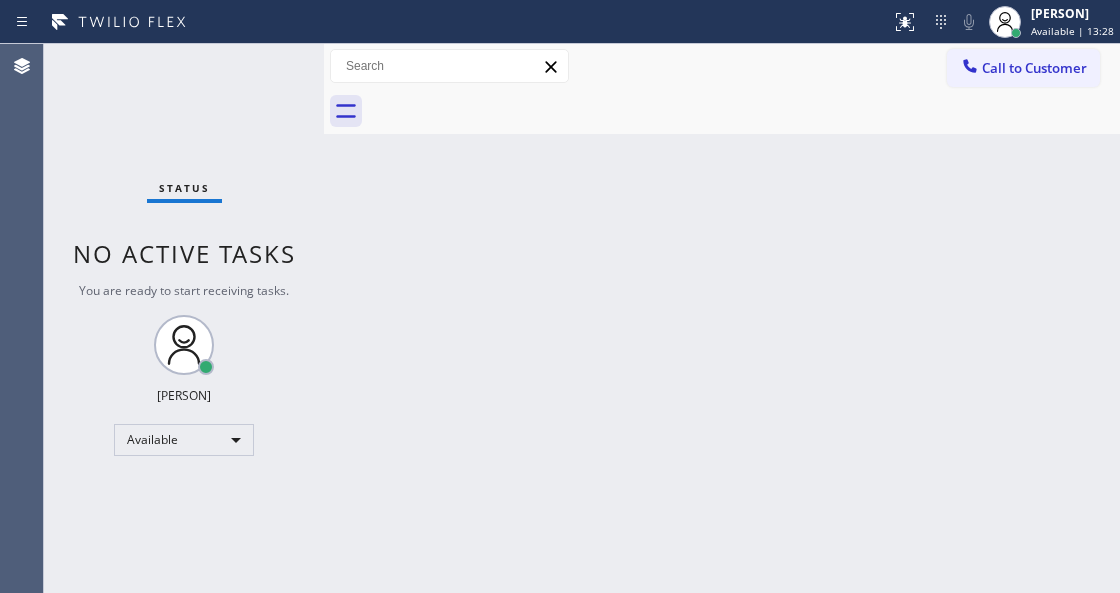 click on "Status   No active tasks     You are ready to start receiving tasks.   [FIRST] [LAST] Available" at bounding box center [184, 318] 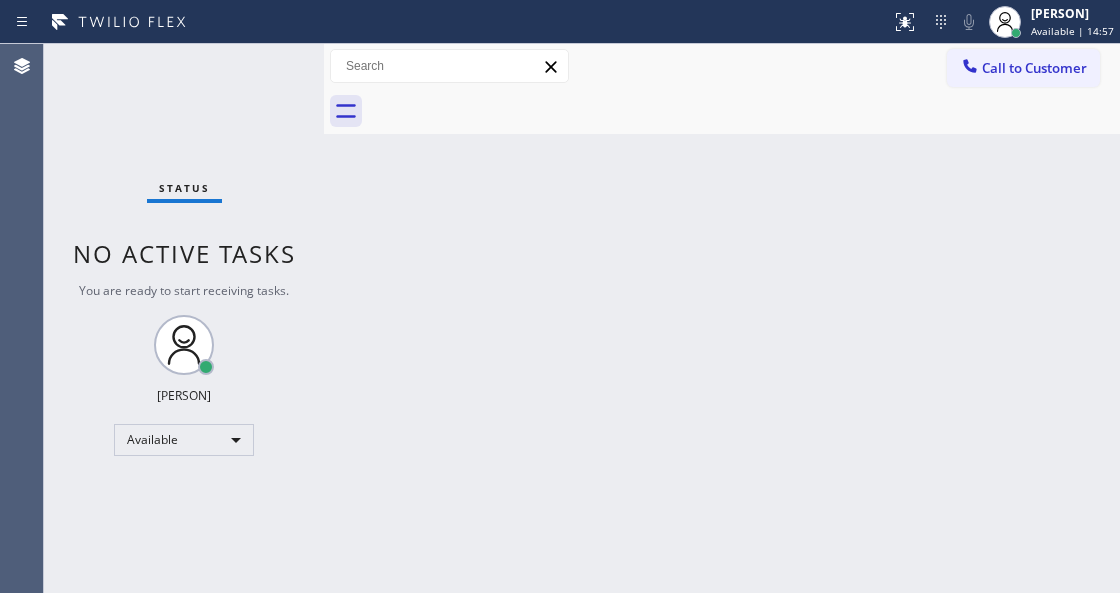 click on "Status   No active tasks     You are ready to start receiving tasks.   [FIRST] [LAST] Available" at bounding box center [184, 318] 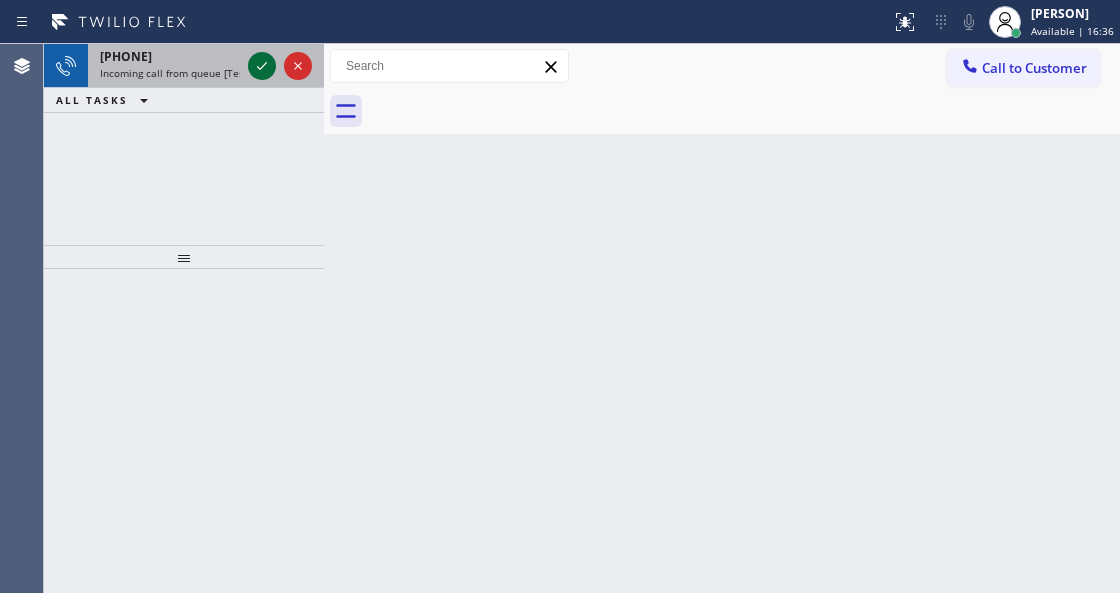 drag, startPoint x: 260, startPoint y: 51, endPoint x: 260, endPoint y: 64, distance: 13 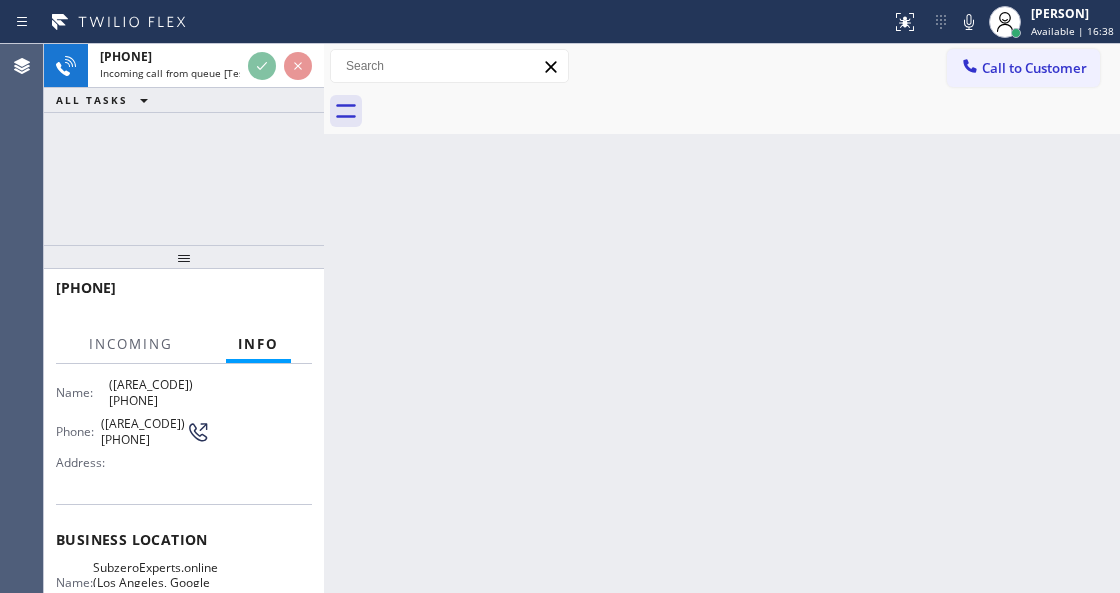 scroll, scrollTop: 200, scrollLeft: 0, axis: vertical 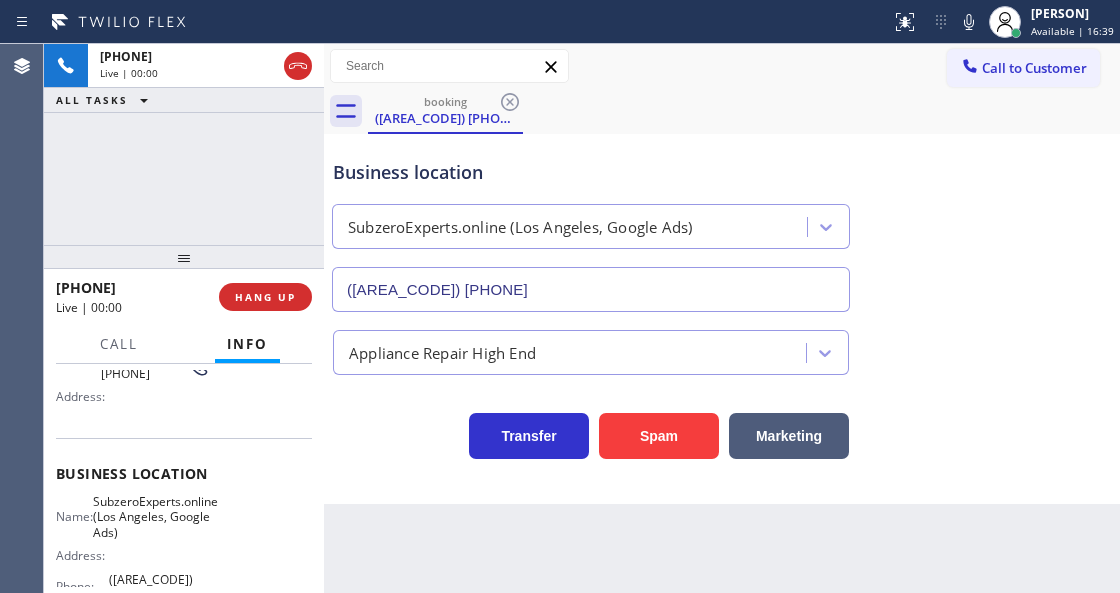 type on "([AREA_CODE]) [PHONE]" 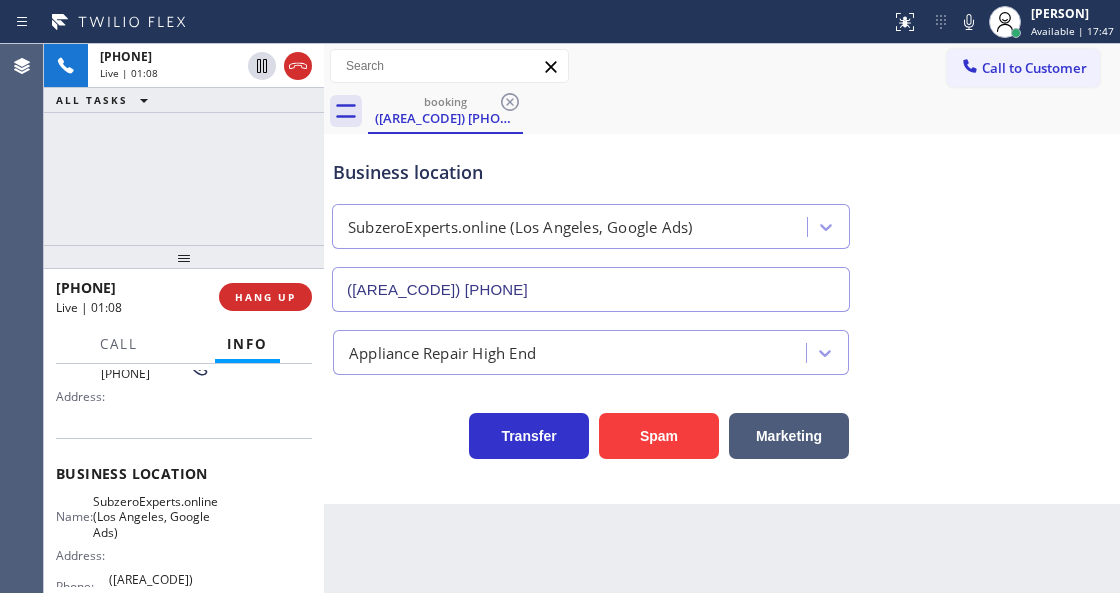click on "Call to Customer Outbound call Location Kent Appliance Mending Your caller id phone number ([AREA_CODE]) [PHONE] Customer number Call Outbound call Technician Search Technician Your caller id phone number Your caller id phone number Call" at bounding box center [722, 66] 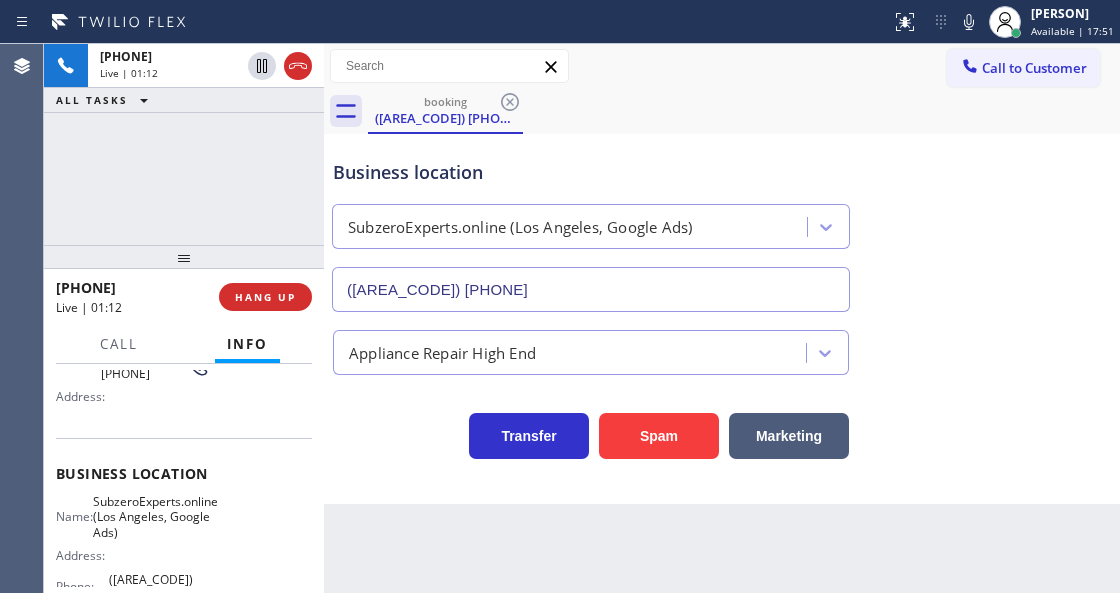 click on "booking ([AREA_CODE]) [PHONE]" at bounding box center (744, 111) 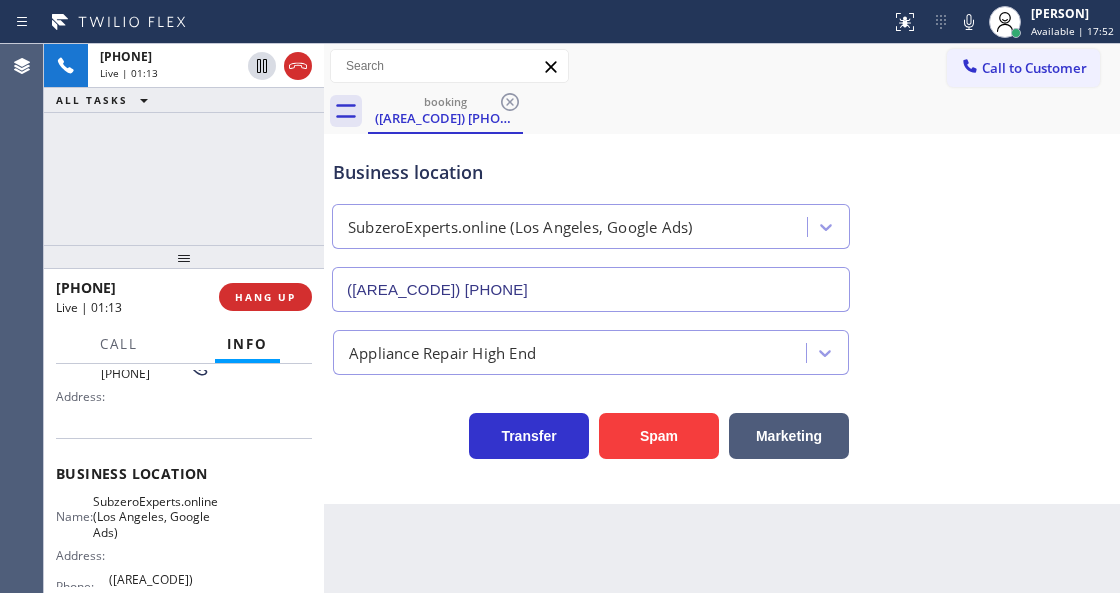 click on "Business location SubzeroExperts.online (Los Angeles, Google Ads) ([PHONE])" at bounding box center [591, 225] 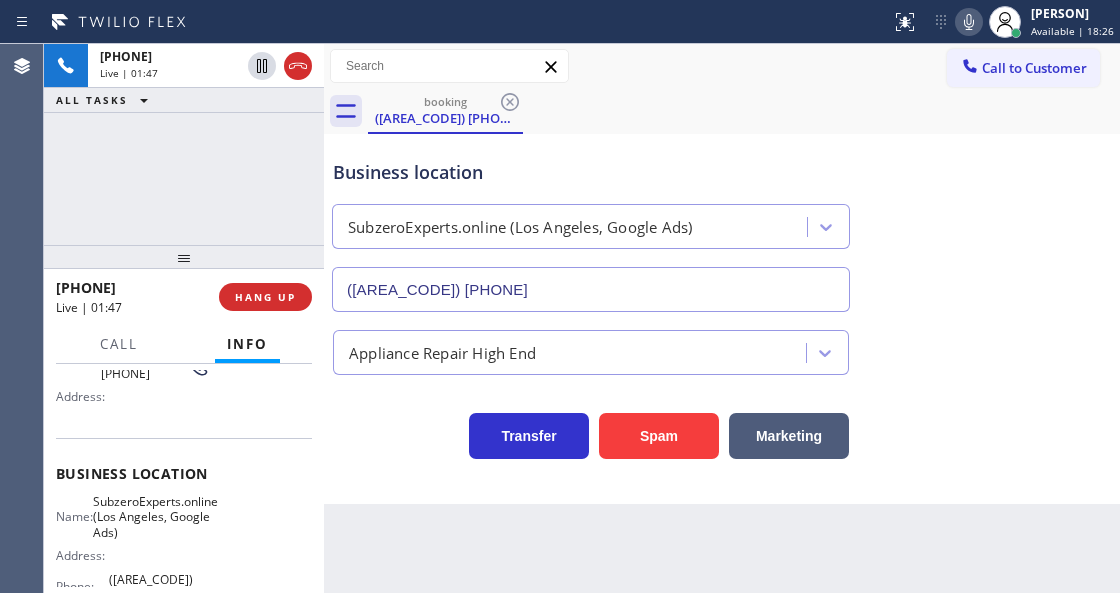 click 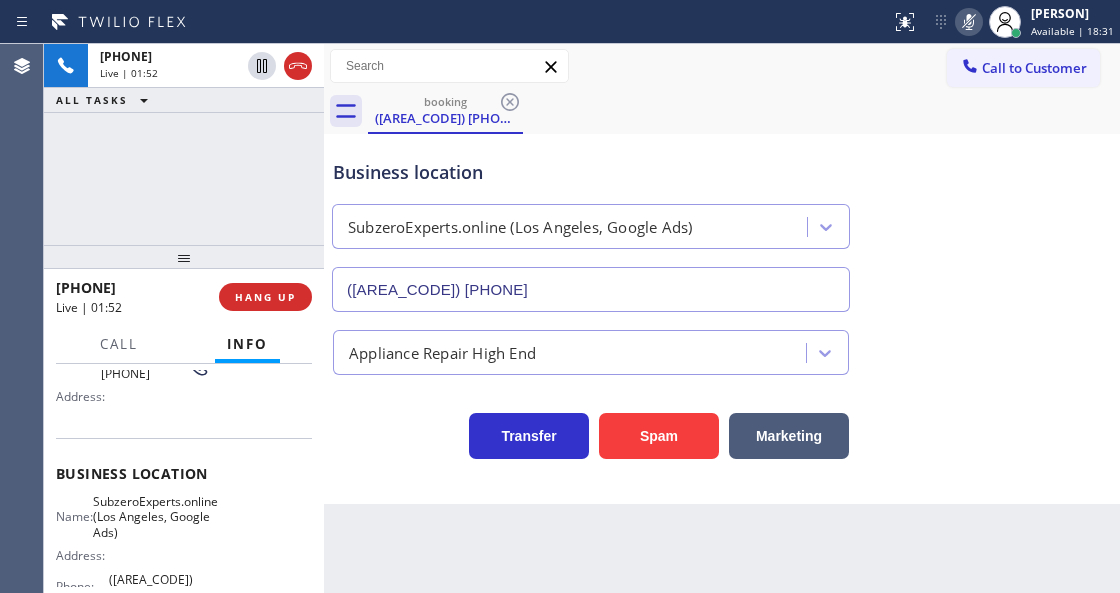 click 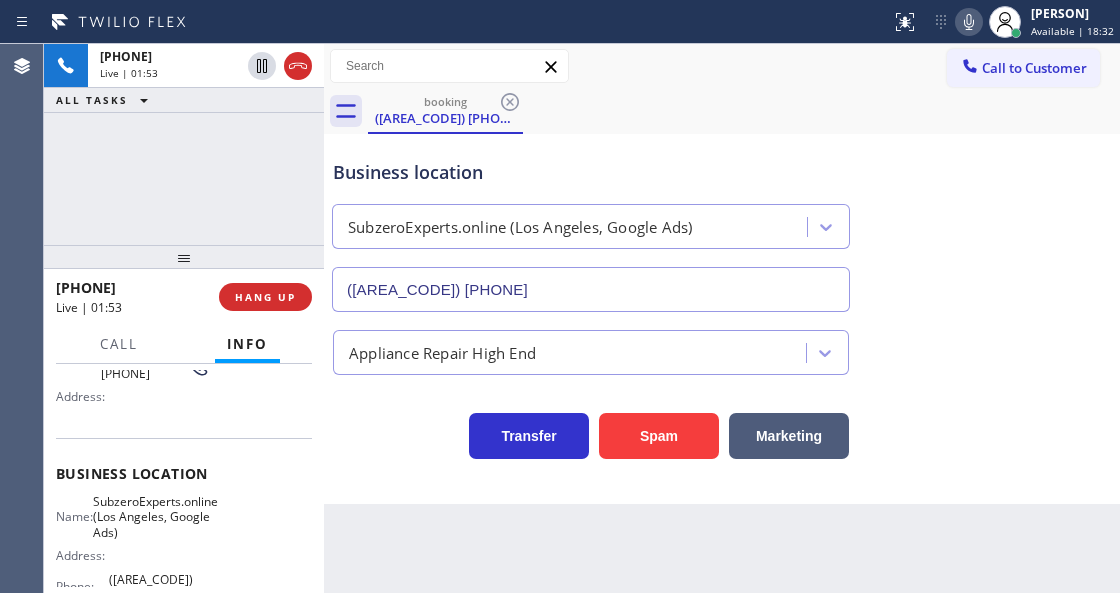 click 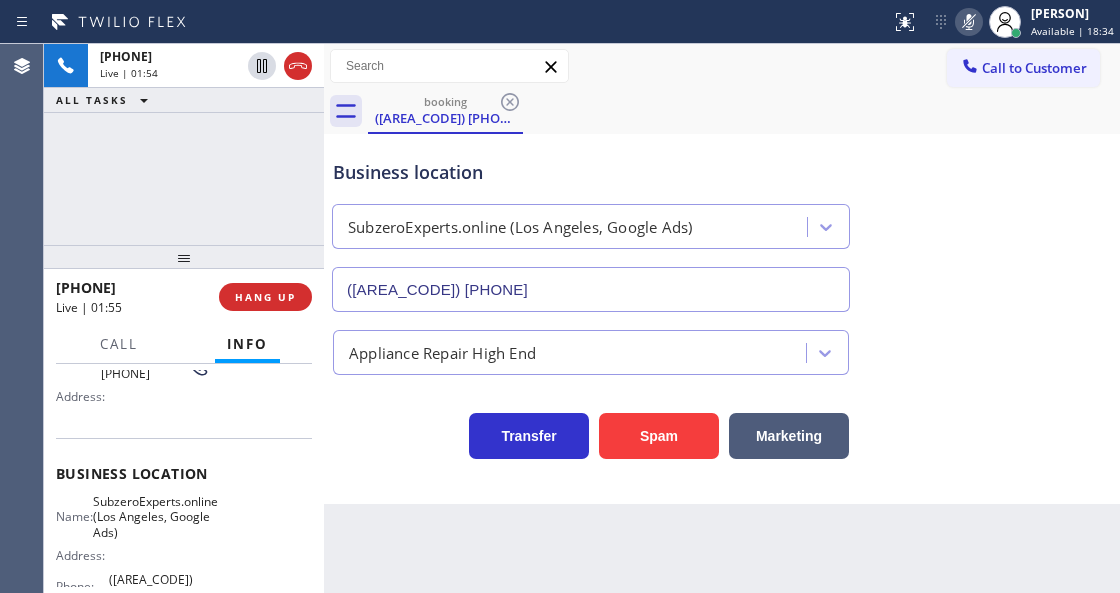 click 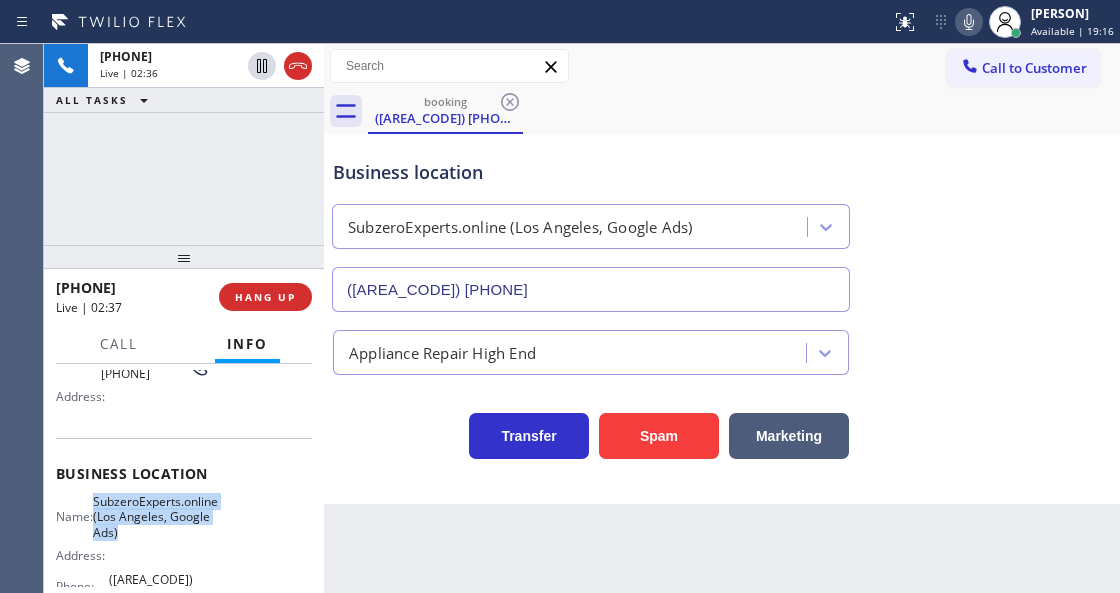 drag, startPoint x: 94, startPoint y: 476, endPoint x: 118, endPoint y: 506, distance: 38.418747 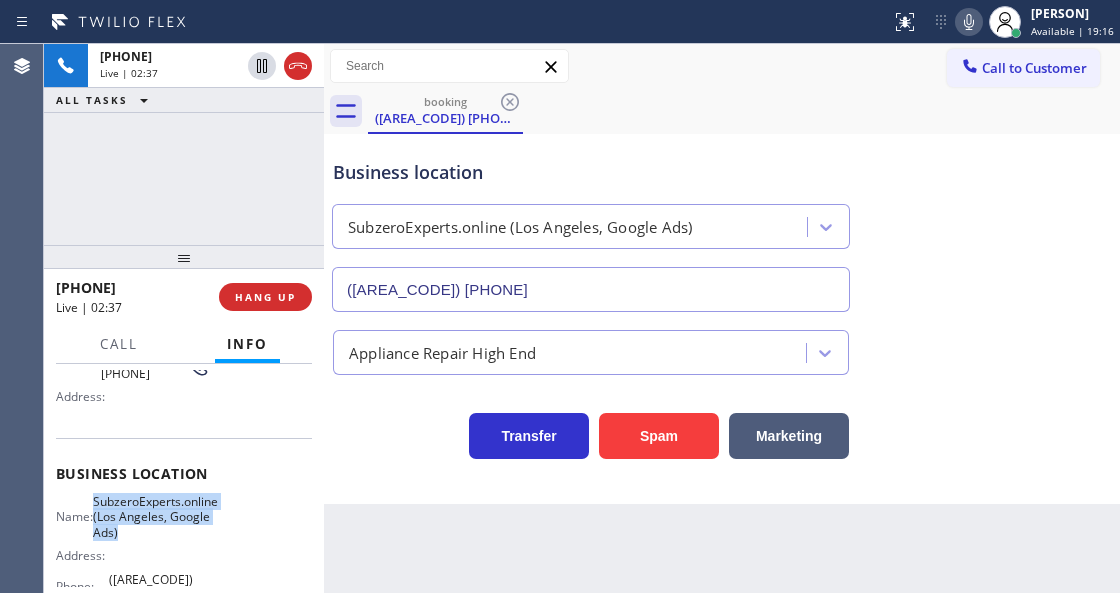 copy on "SubzeroExperts.online (Los Angeles, Google Ads)" 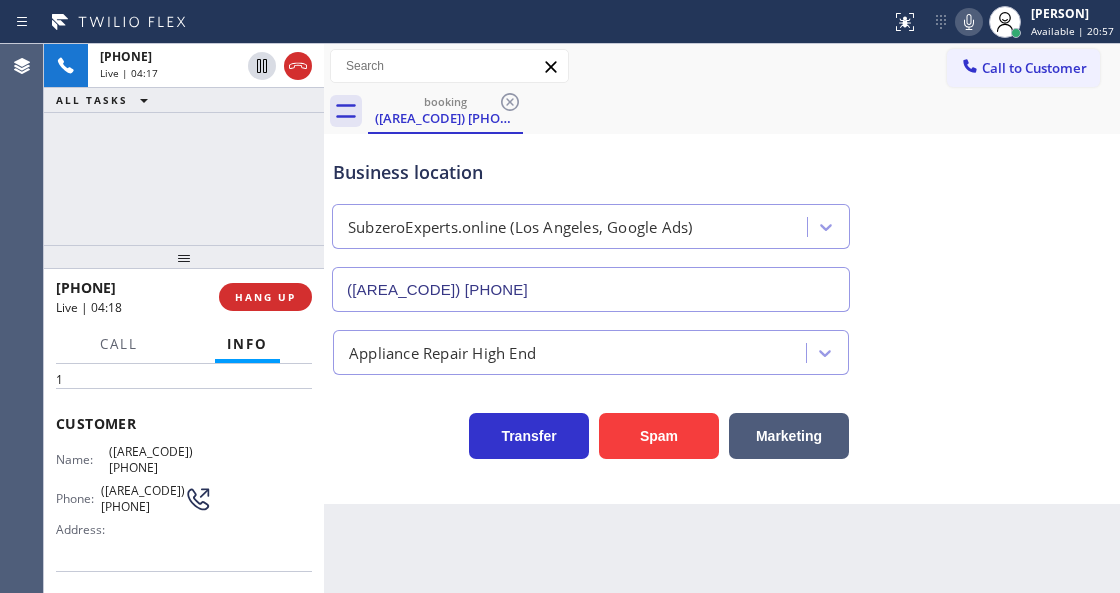 scroll, scrollTop: 66, scrollLeft: 0, axis: vertical 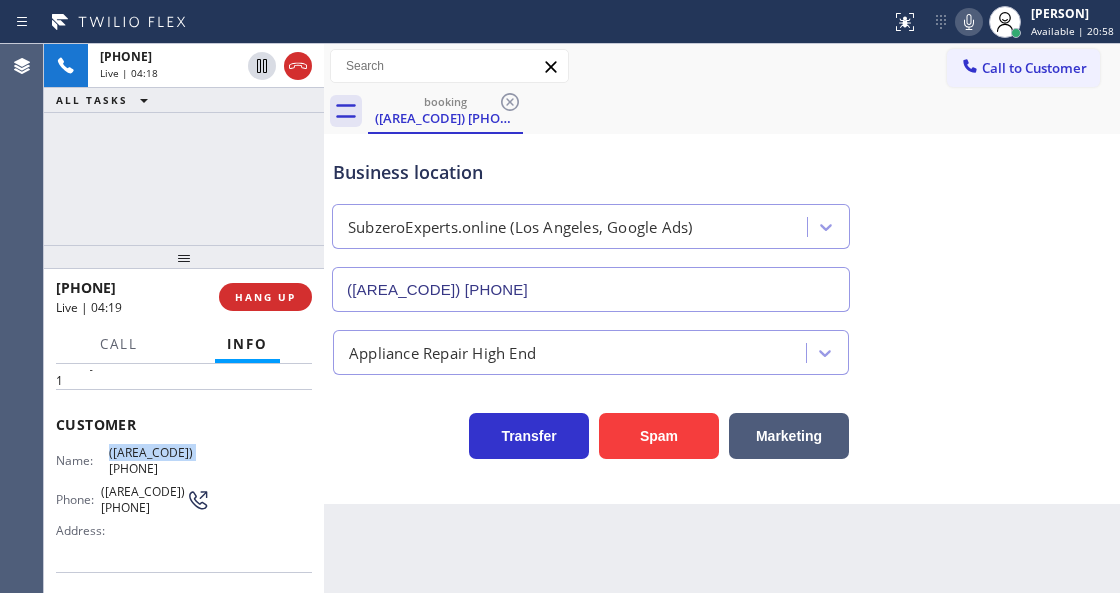 drag, startPoint x: 212, startPoint y: 446, endPoint x: 93, endPoint y: 444, distance: 119.01681 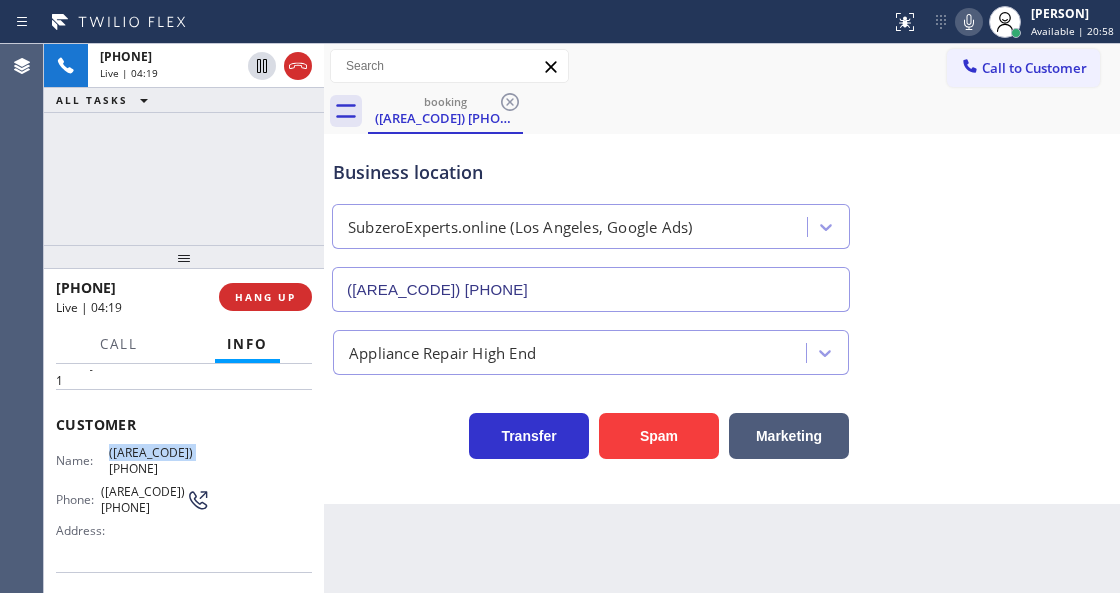 copy on "([AREA_CODE]) [PHONE]" 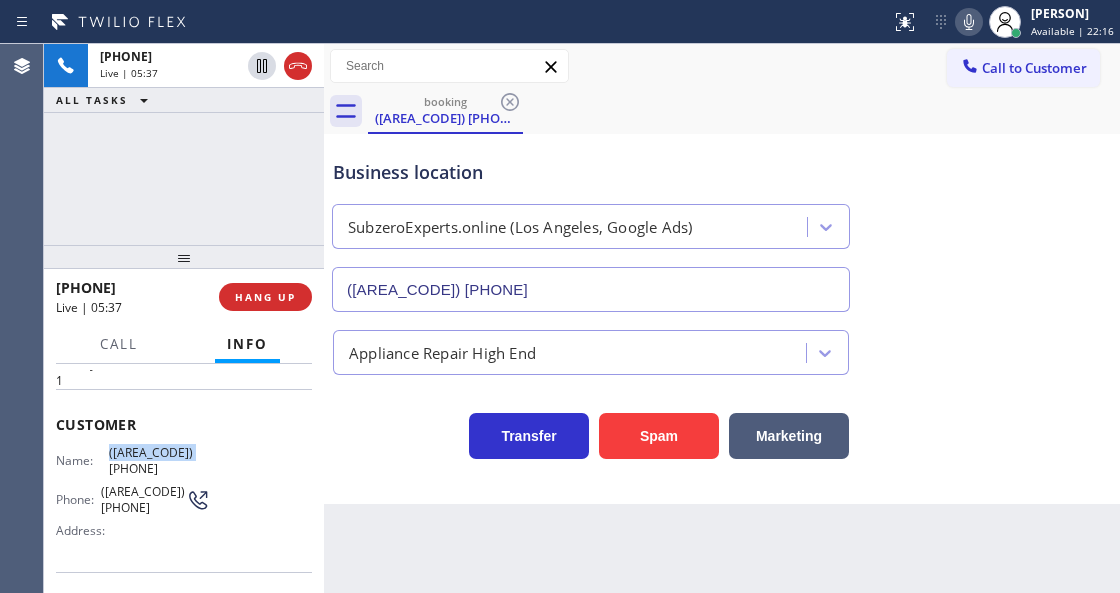 click 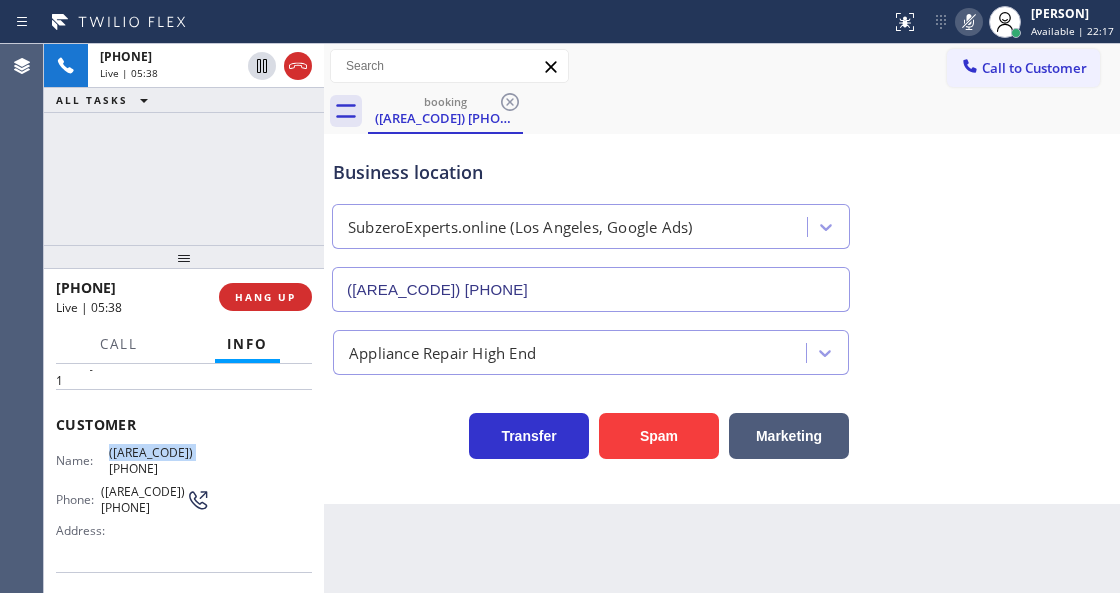 click 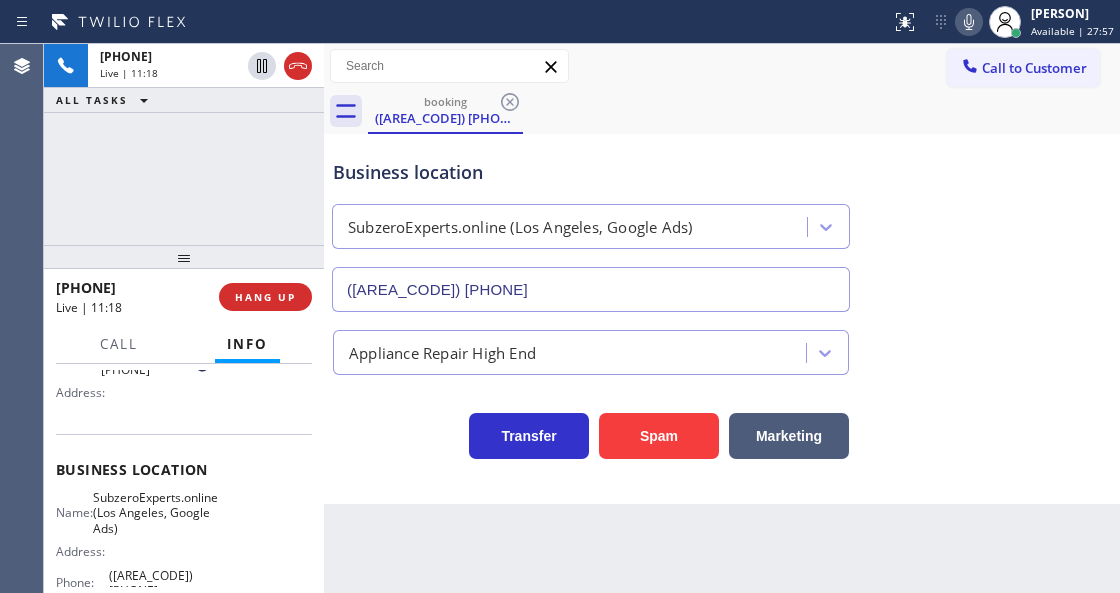 scroll, scrollTop: 266, scrollLeft: 0, axis: vertical 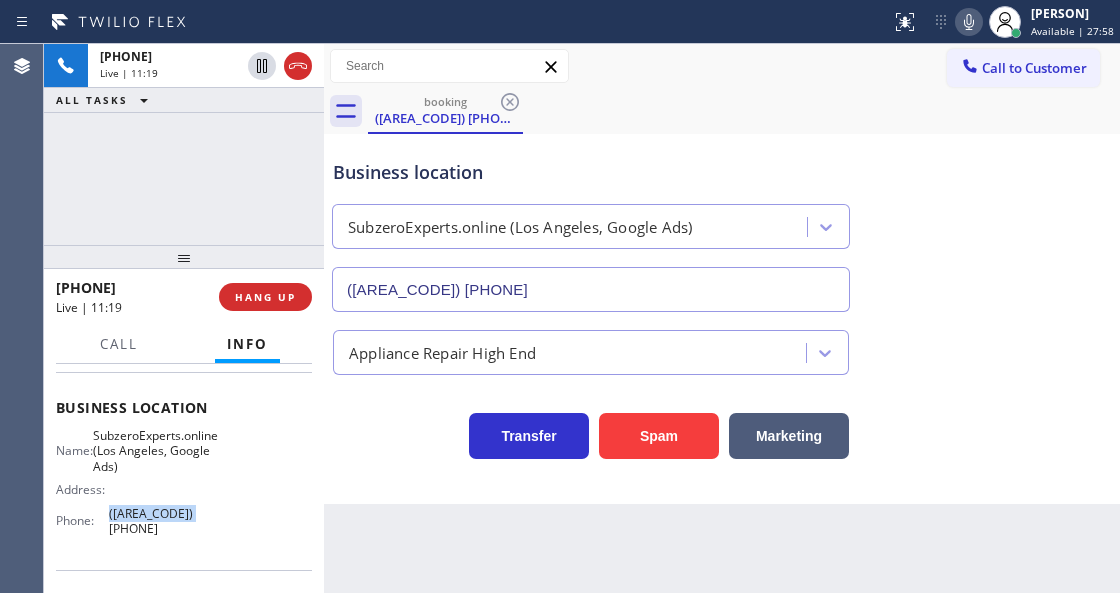 drag, startPoint x: 204, startPoint y: 495, endPoint x: 106, endPoint y: 496, distance: 98.005104 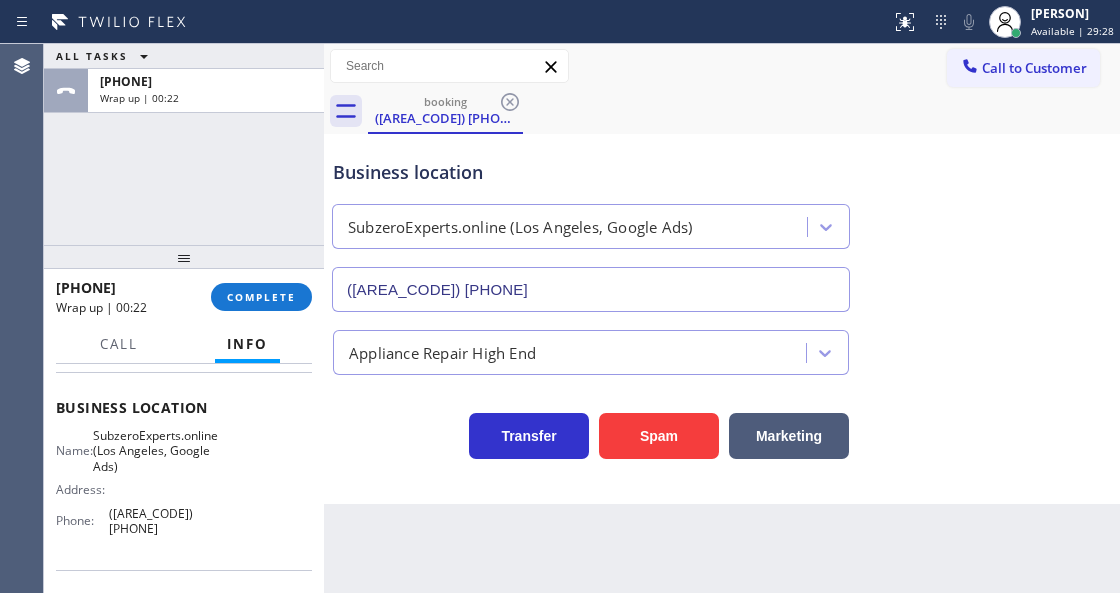 click on "[PHONE] Wrap up | 00:22 COMPLETE" at bounding box center [184, 297] 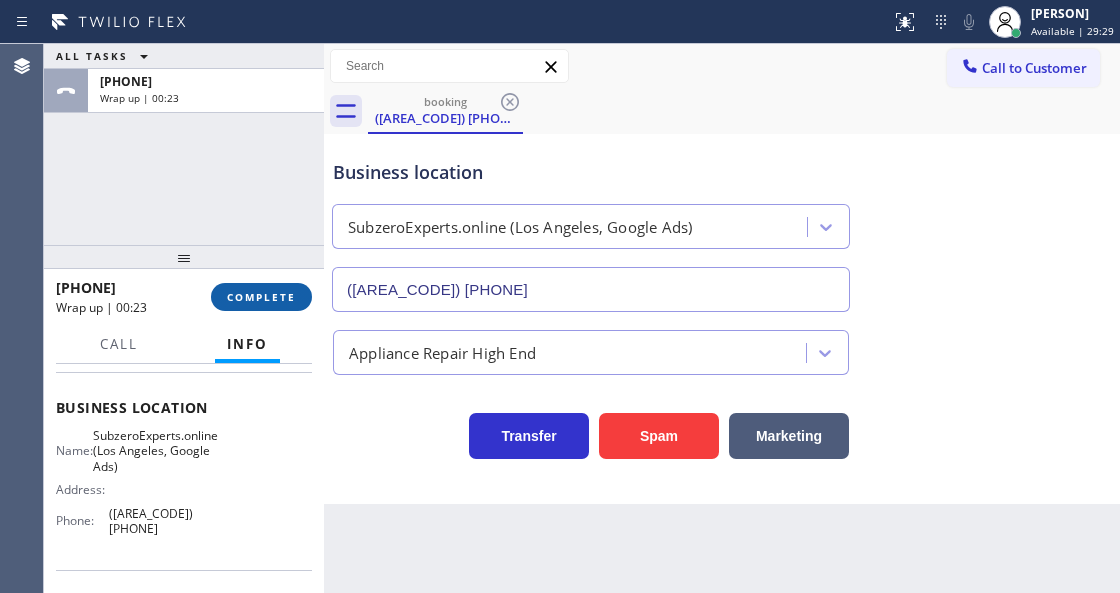 click on "COMPLETE" at bounding box center [261, 297] 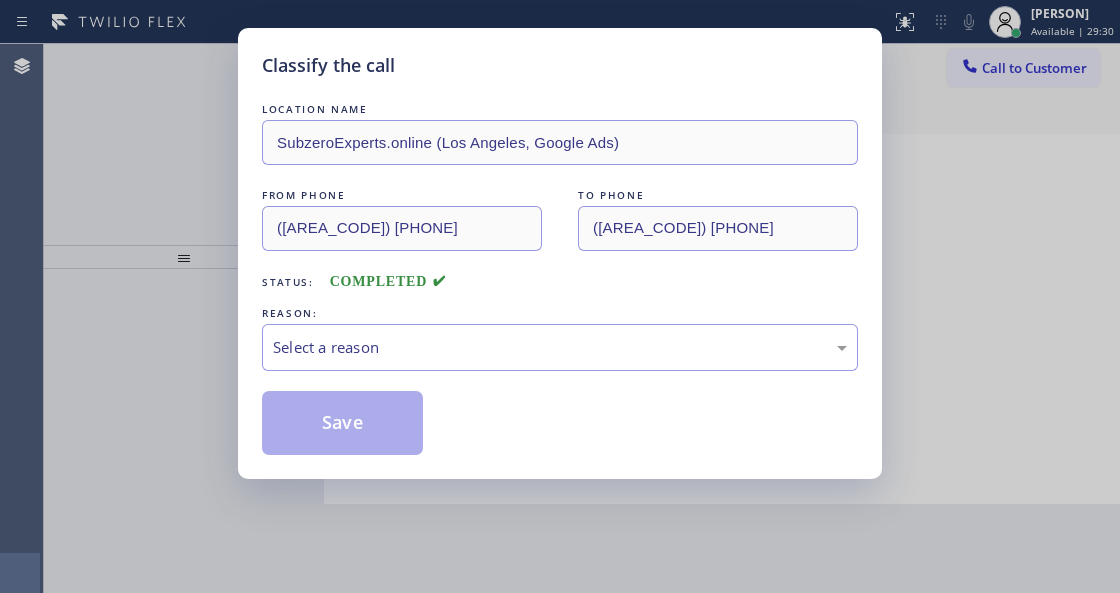 click on "Select a reason" at bounding box center (560, 347) 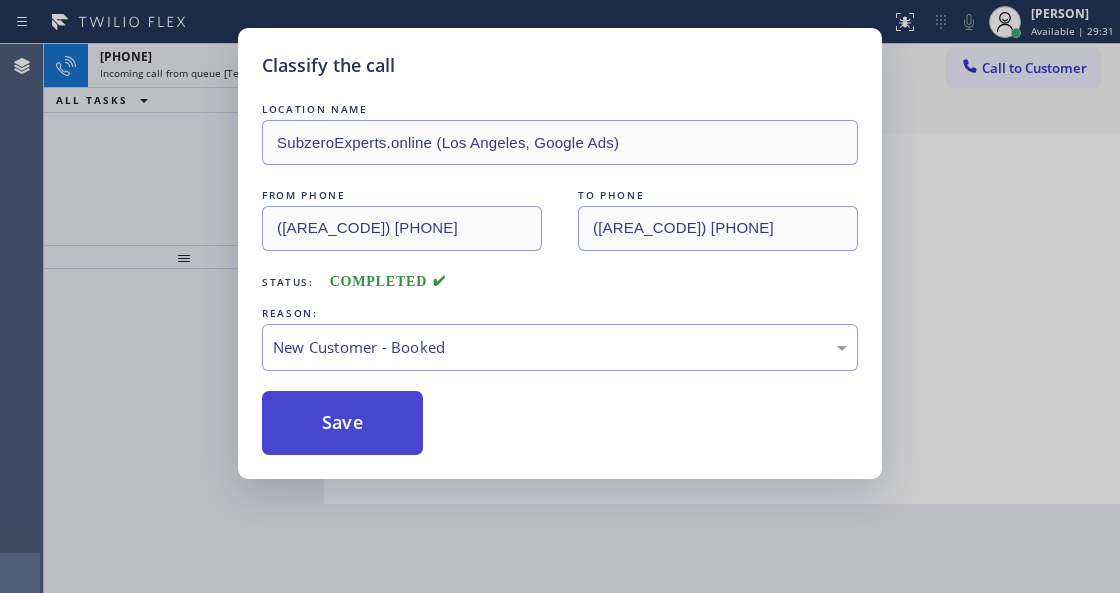 click on "Save" at bounding box center [342, 423] 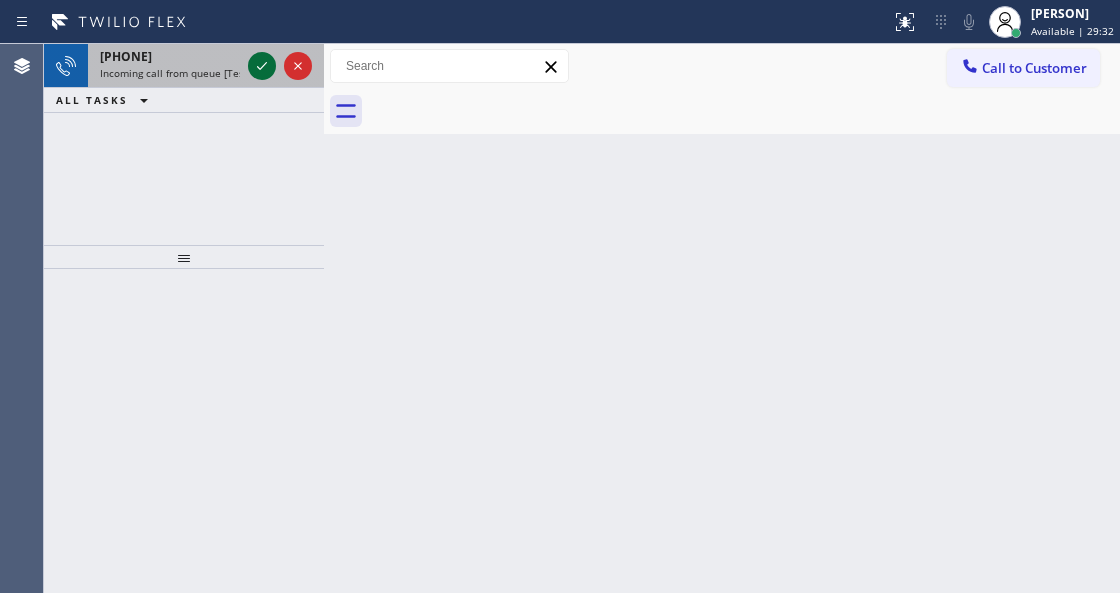 click 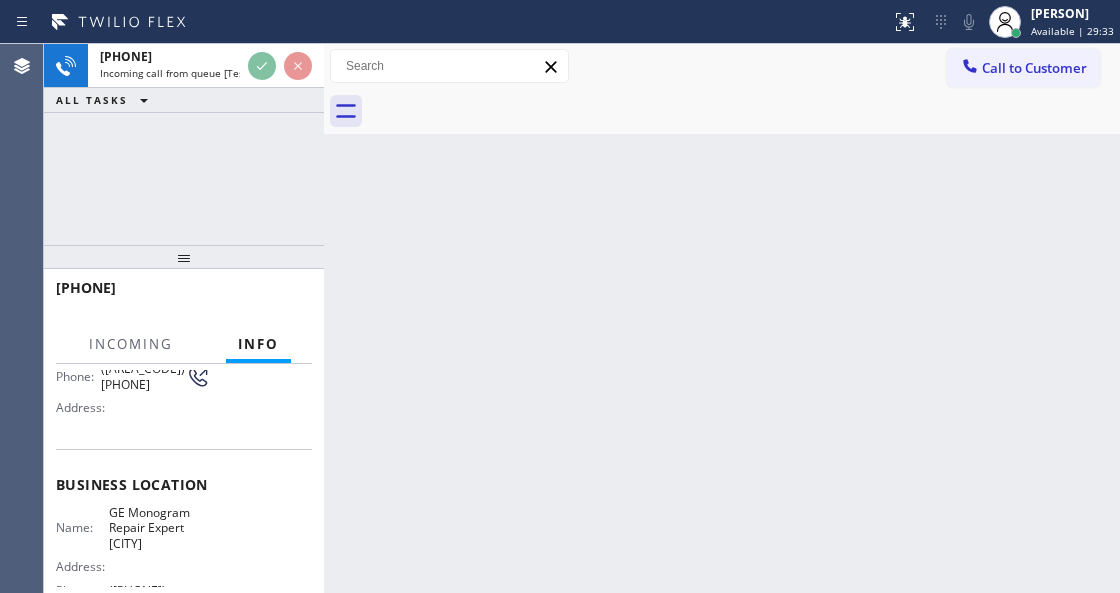 scroll, scrollTop: 200, scrollLeft: 0, axis: vertical 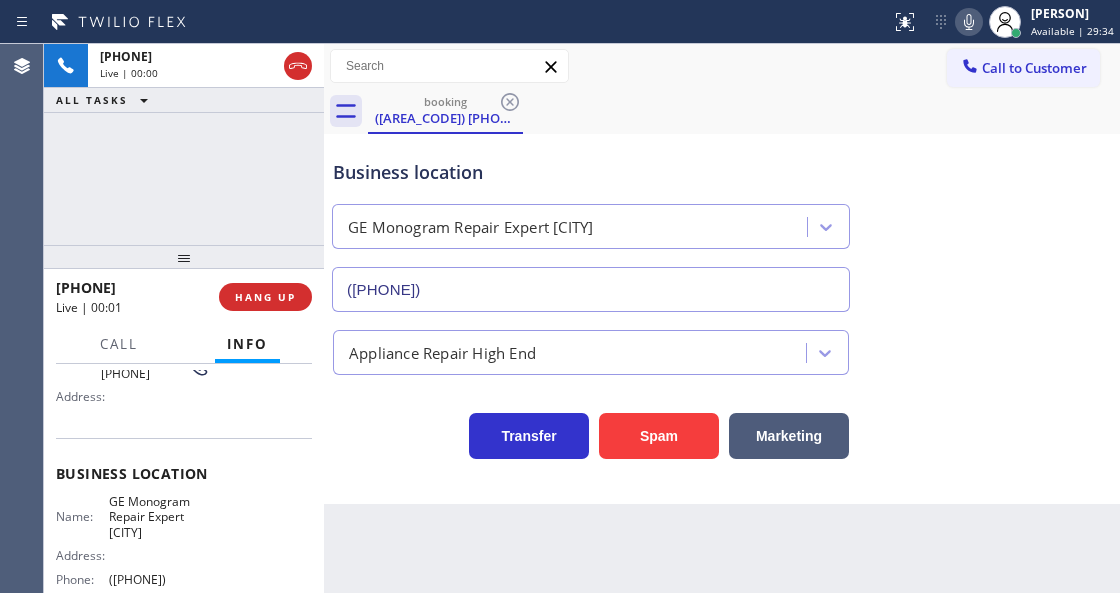 type on "([PHONE])" 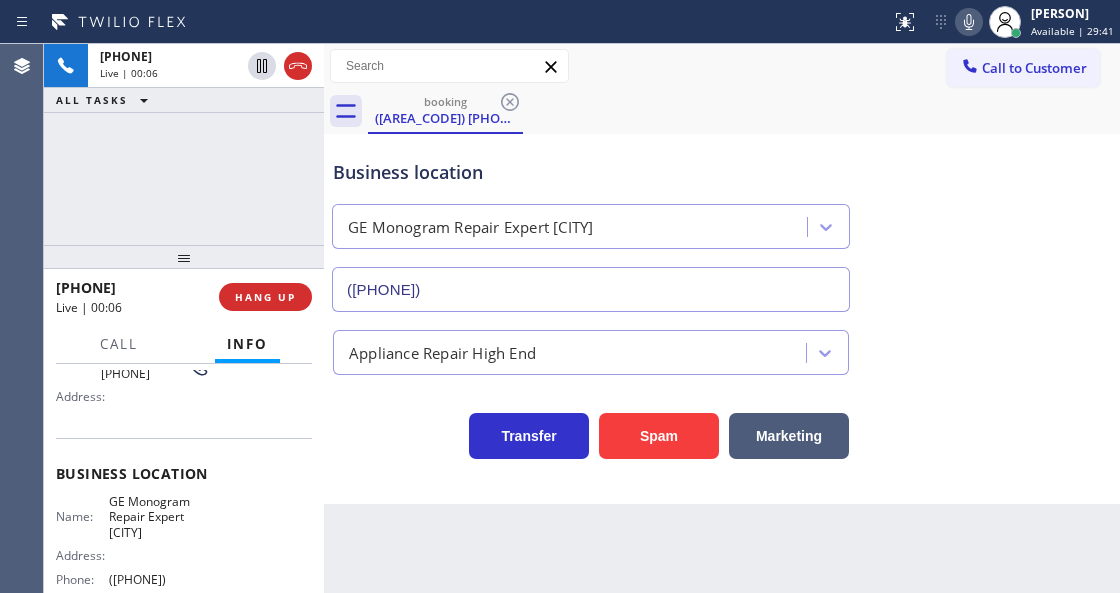 drag, startPoint x: 350, startPoint y: 521, endPoint x: 420, endPoint y: 475, distance: 83.761566 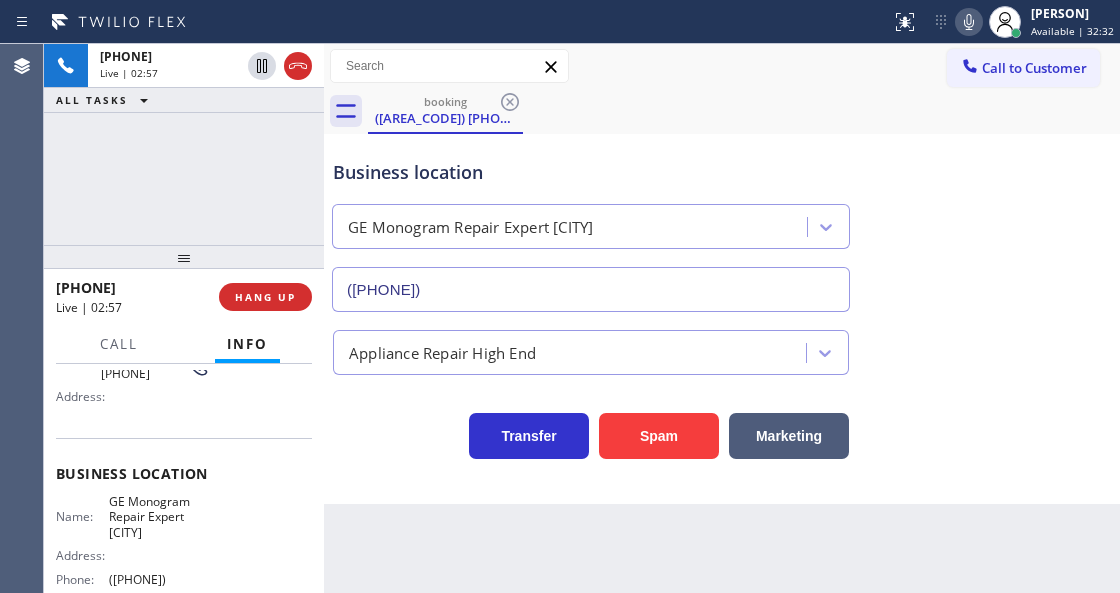 click 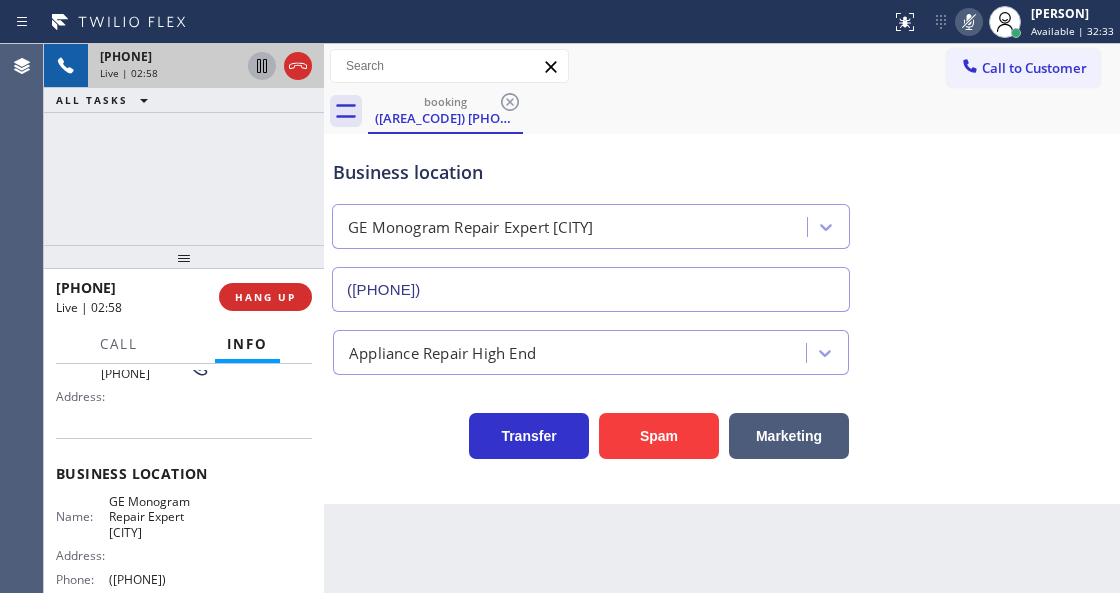 click 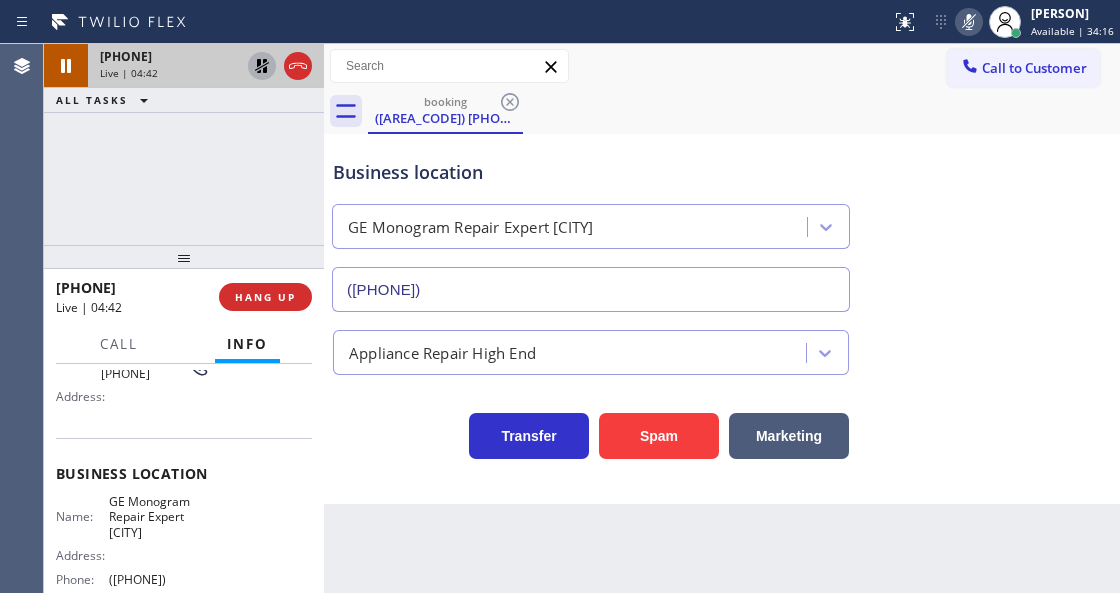 click on "booking ([PHONE])" at bounding box center [744, 111] 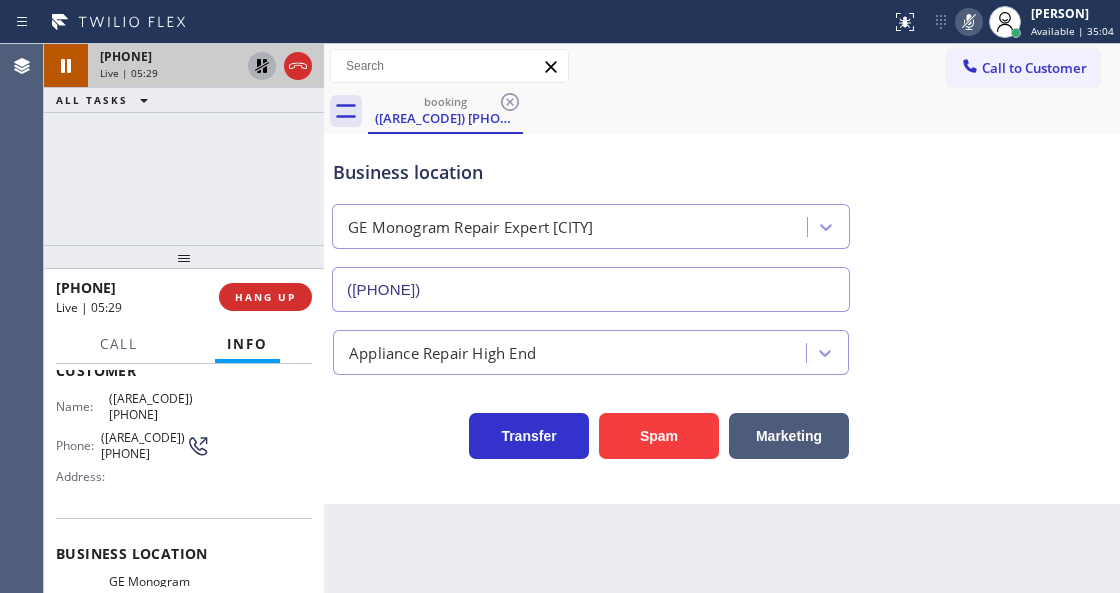 scroll, scrollTop: 0, scrollLeft: 0, axis: both 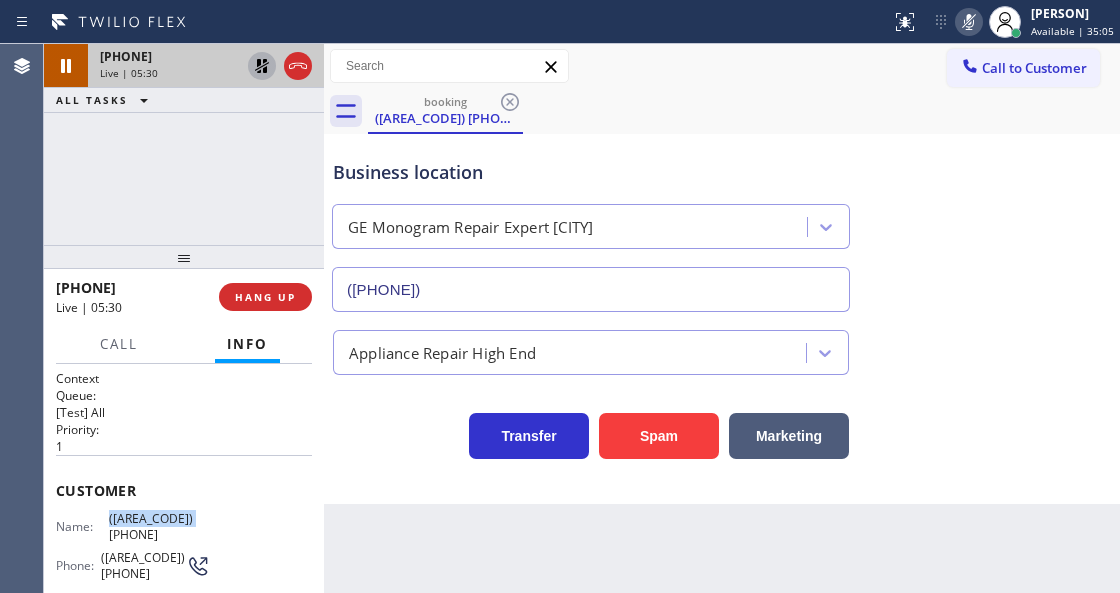 drag, startPoint x: 174, startPoint y: 512, endPoint x: 99, endPoint y: 507, distance: 75.16648 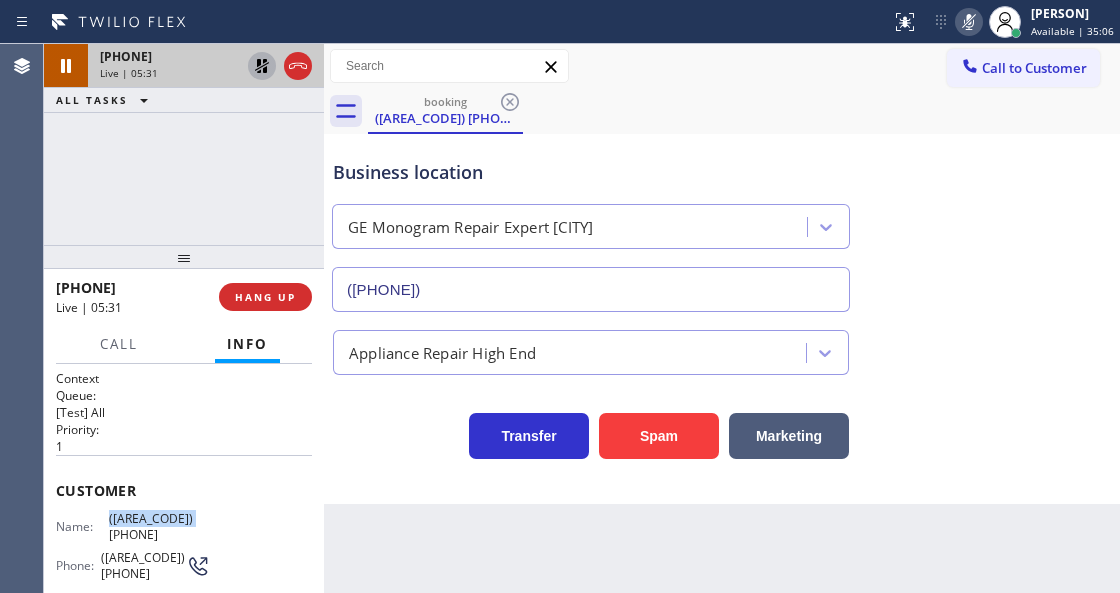 copy on "([AREA_CODE]) [PHONE]" 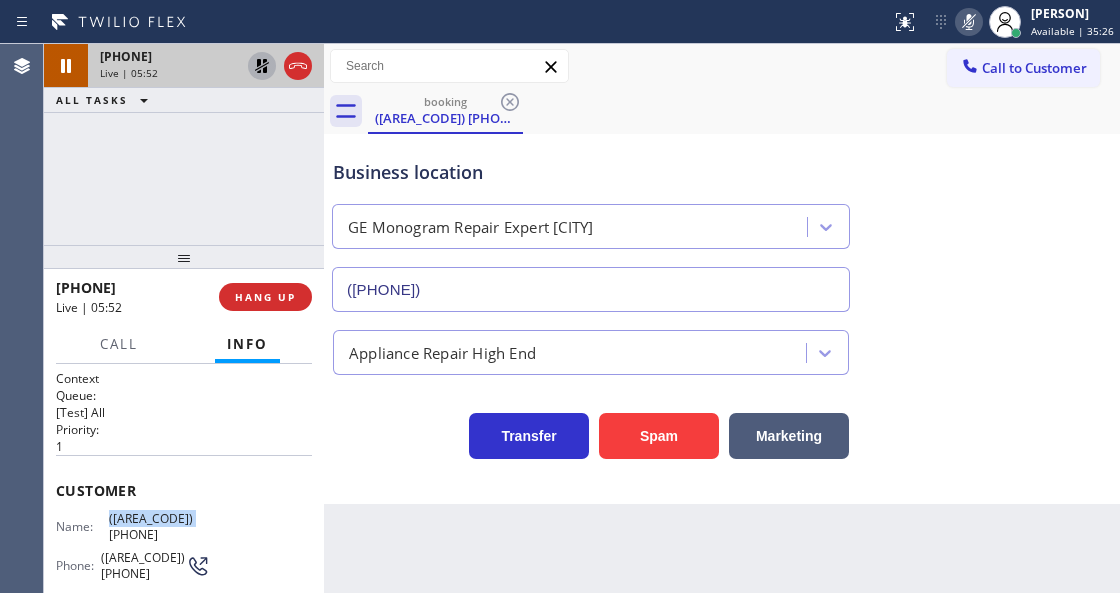 click 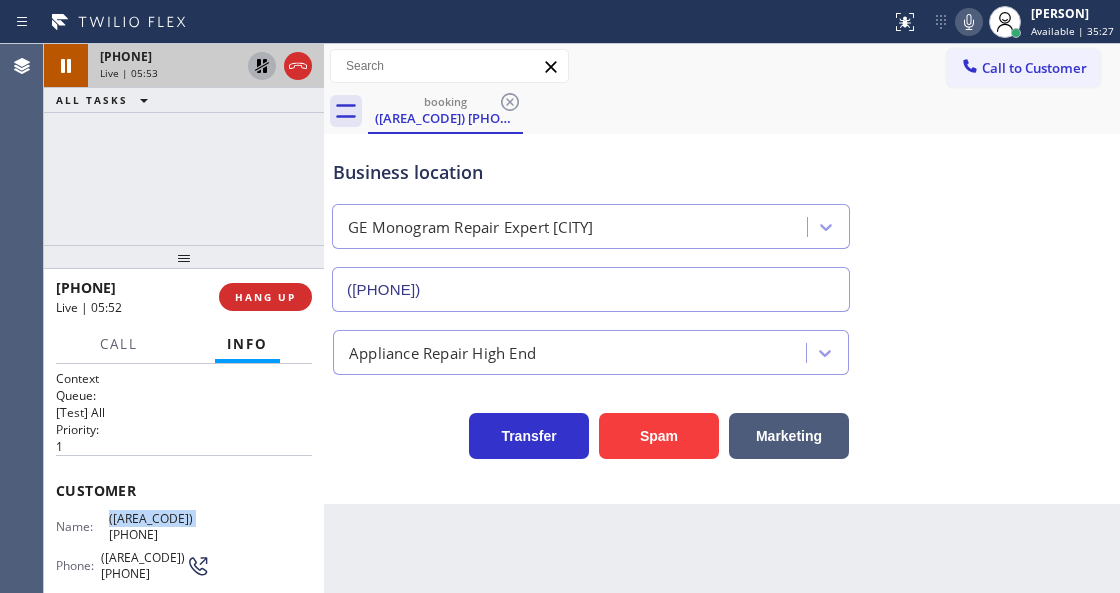 click 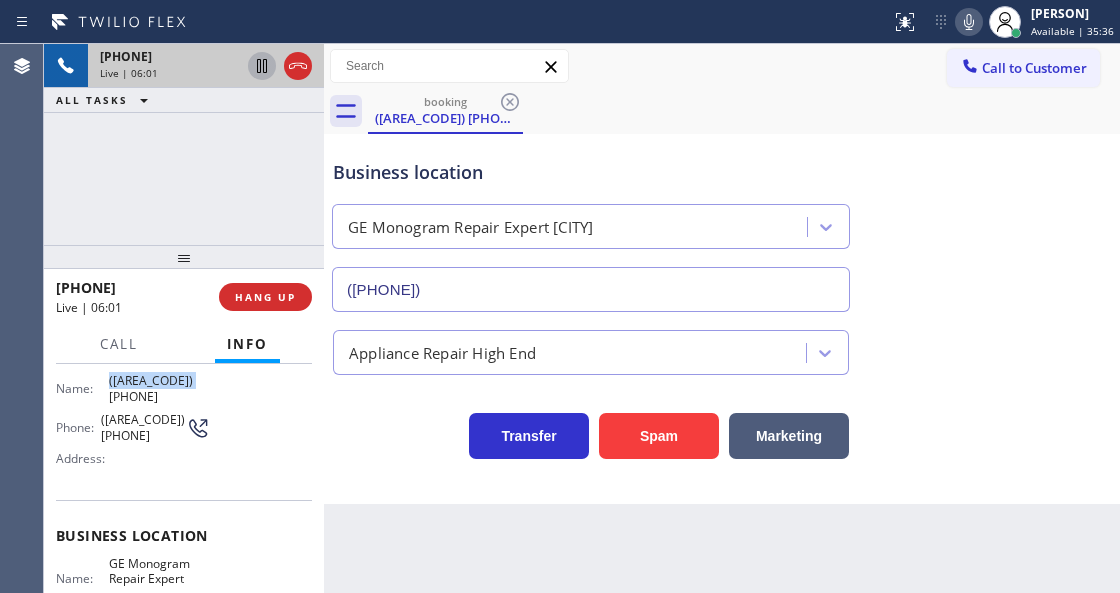 scroll, scrollTop: 200, scrollLeft: 0, axis: vertical 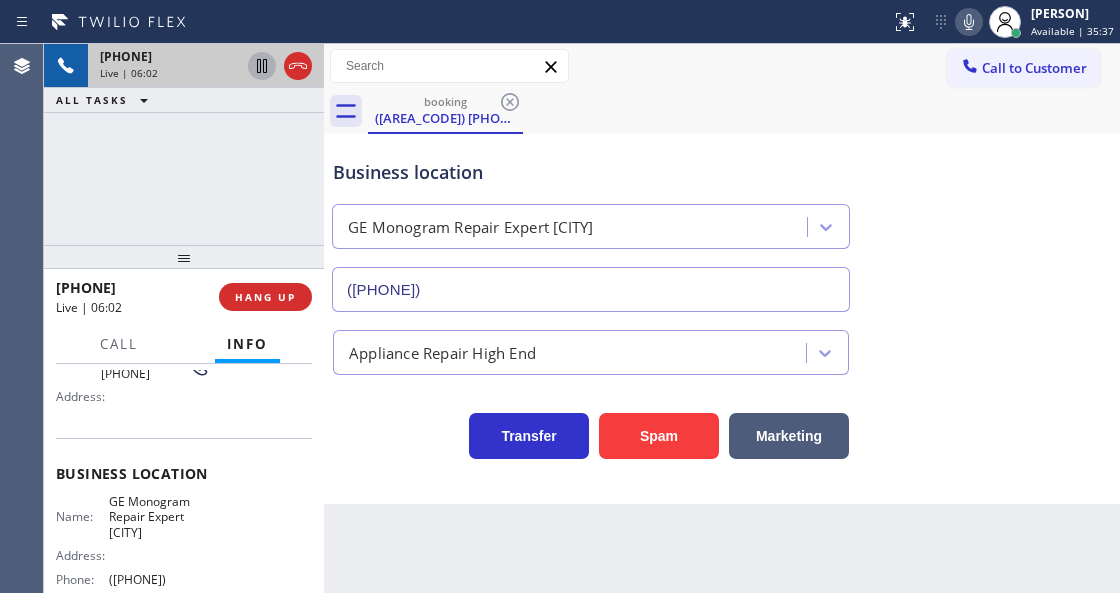 drag, startPoint x: 118, startPoint y: 481, endPoint x: 162, endPoint y: 510, distance: 52.69725 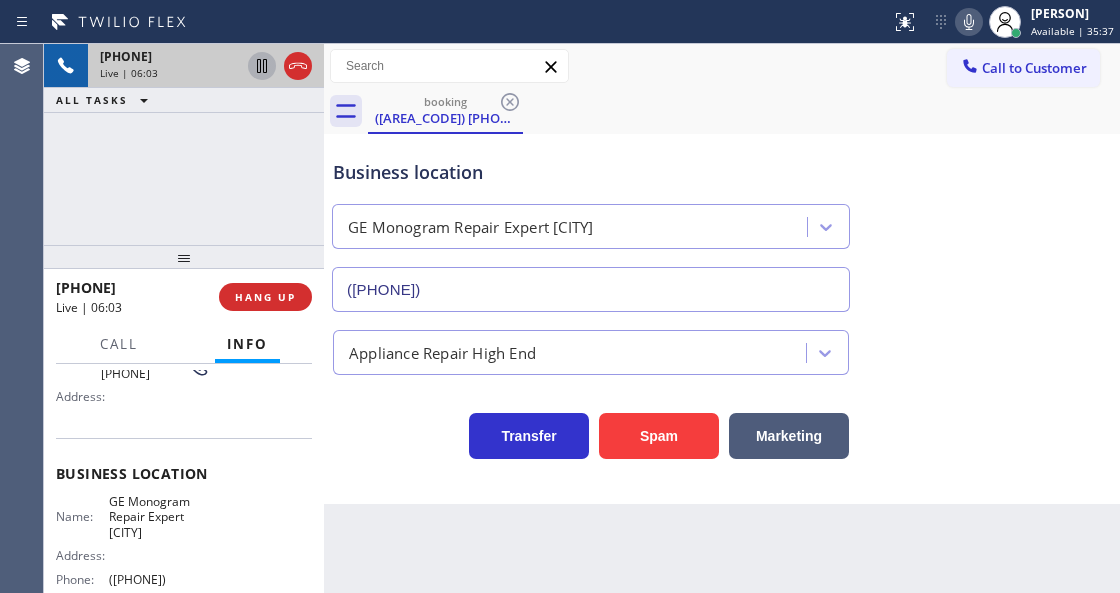 copy on "GE Monogram Repair Expert [CITY]" 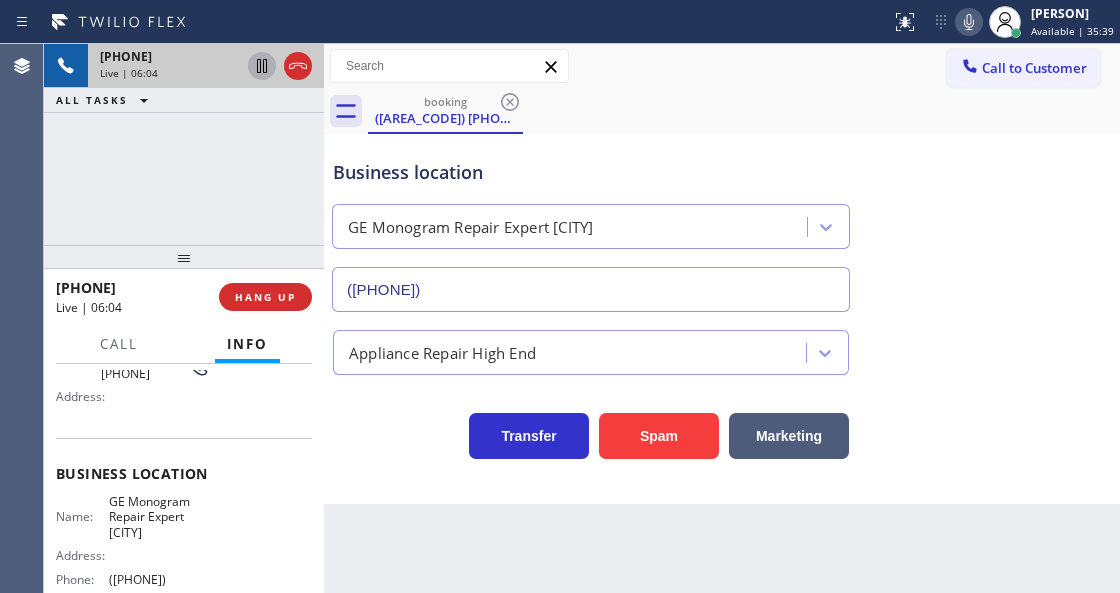 click on "Business location" at bounding box center [591, 172] 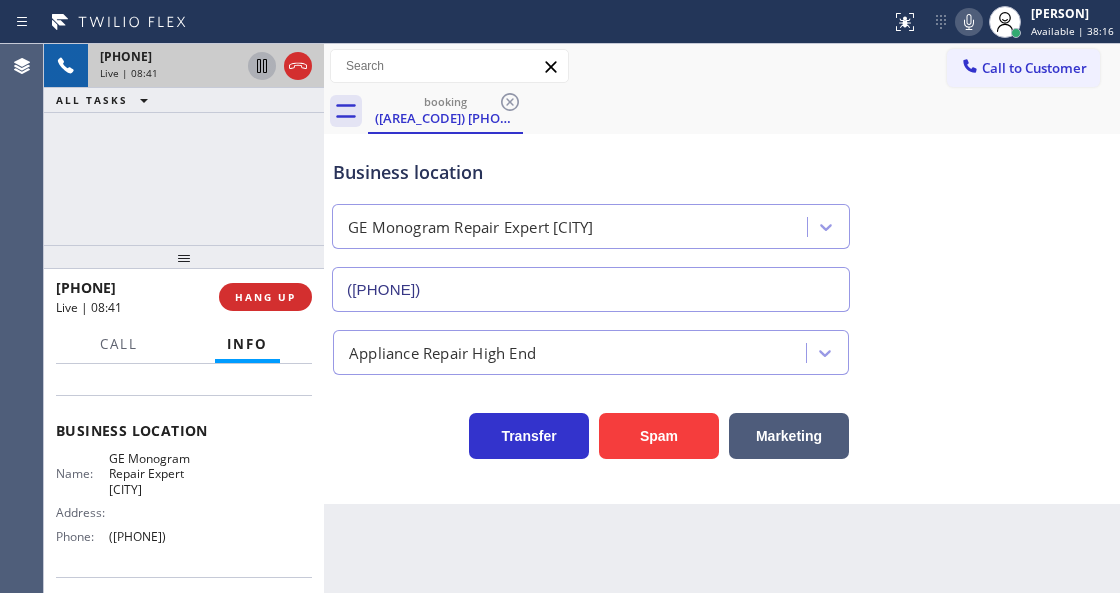 scroll, scrollTop: 266, scrollLeft: 0, axis: vertical 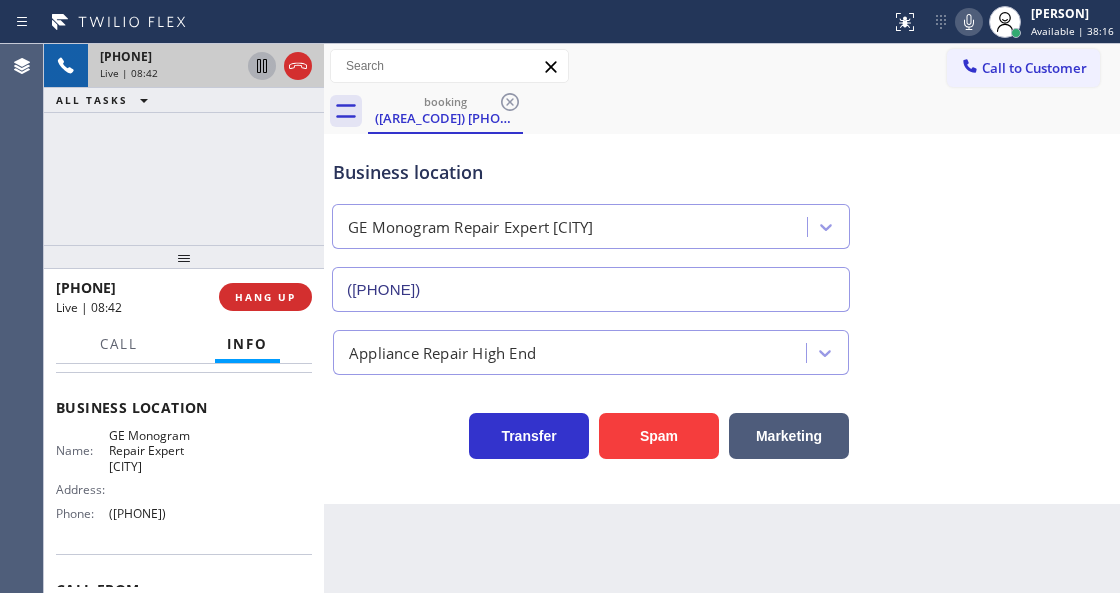 drag, startPoint x: 188, startPoint y: 482, endPoint x: 109, endPoint y: 490, distance: 79.40403 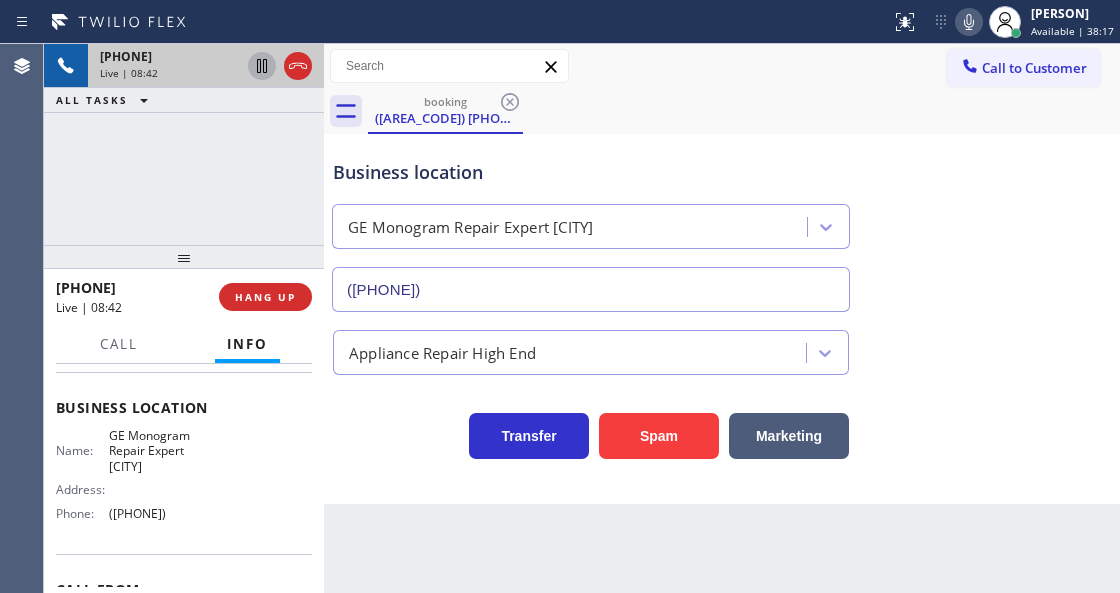 copy on "[PHONE]" 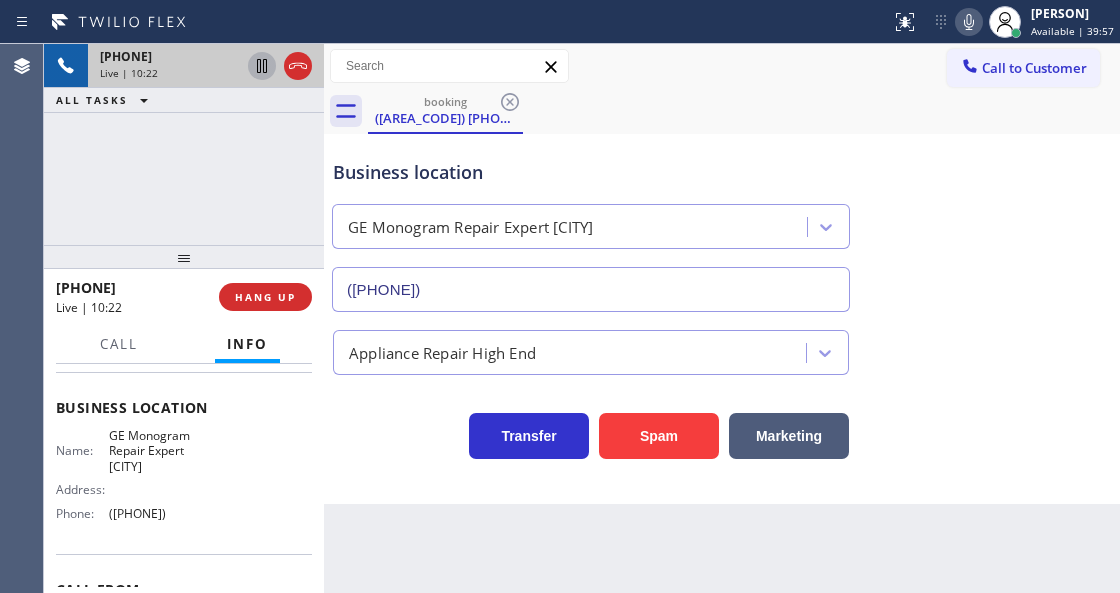 click on "booking ([PHONE])" at bounding box center [744, 111] 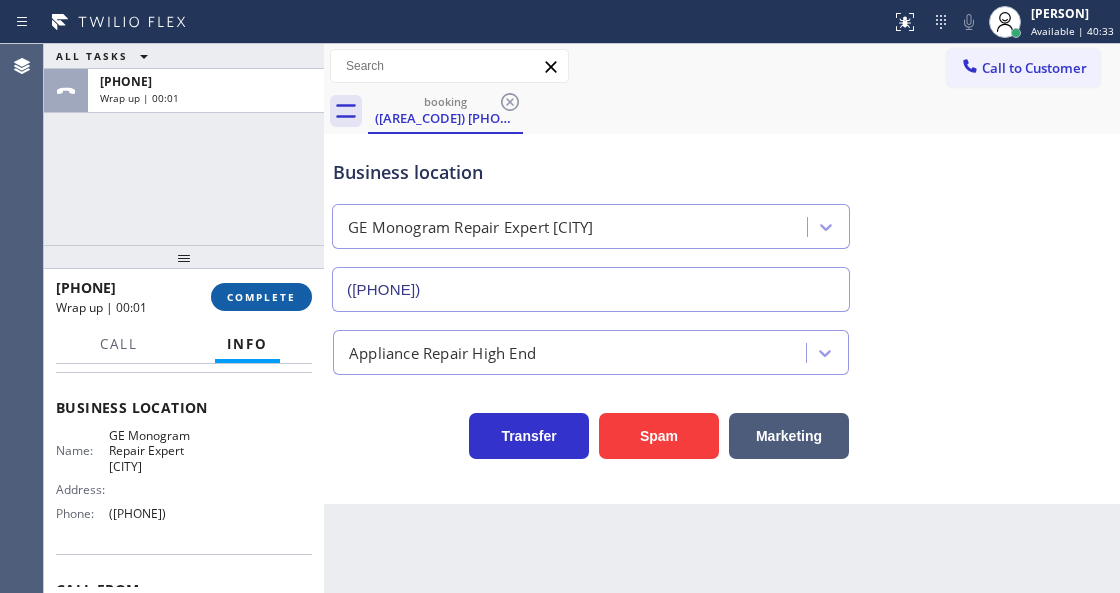 click on "COMPLETE" at bounding box center (261, 297) 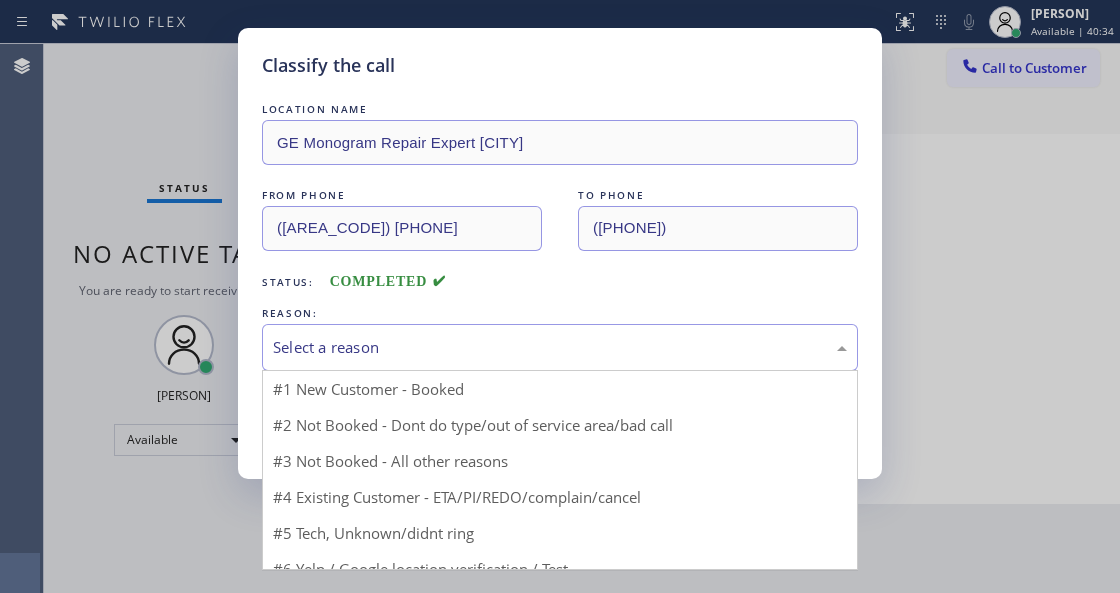 click on "Select a reason" at bounding box center [560, 347] 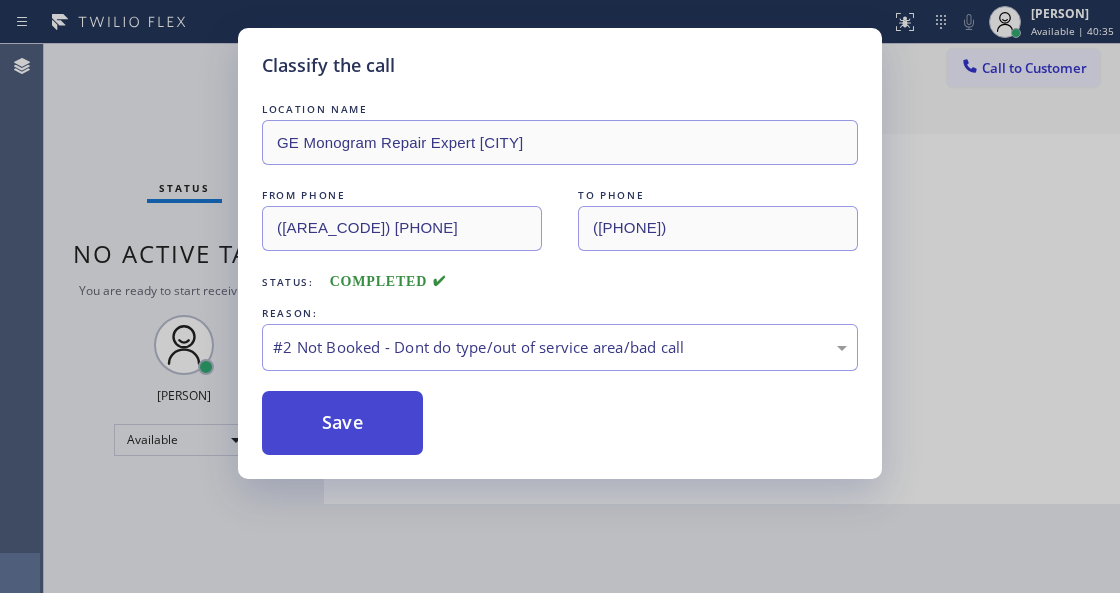 click on "Save" at bounding box center (342, 423) 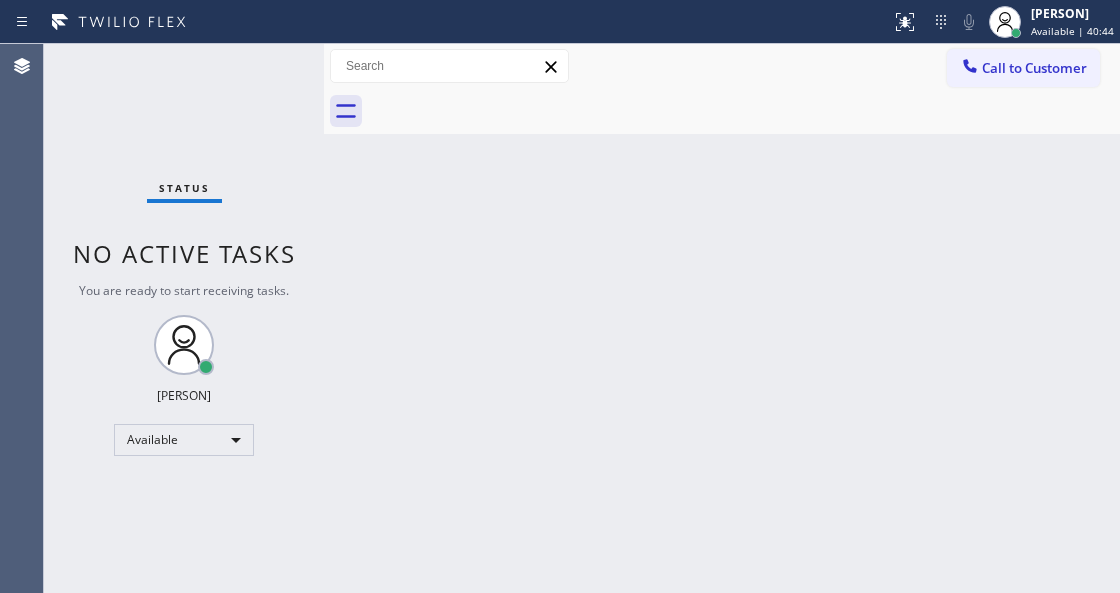 drag, startPoint x: 367, startPoint y: 244, endPoint x: 384, endPoint y: 246, distance: 17.117243 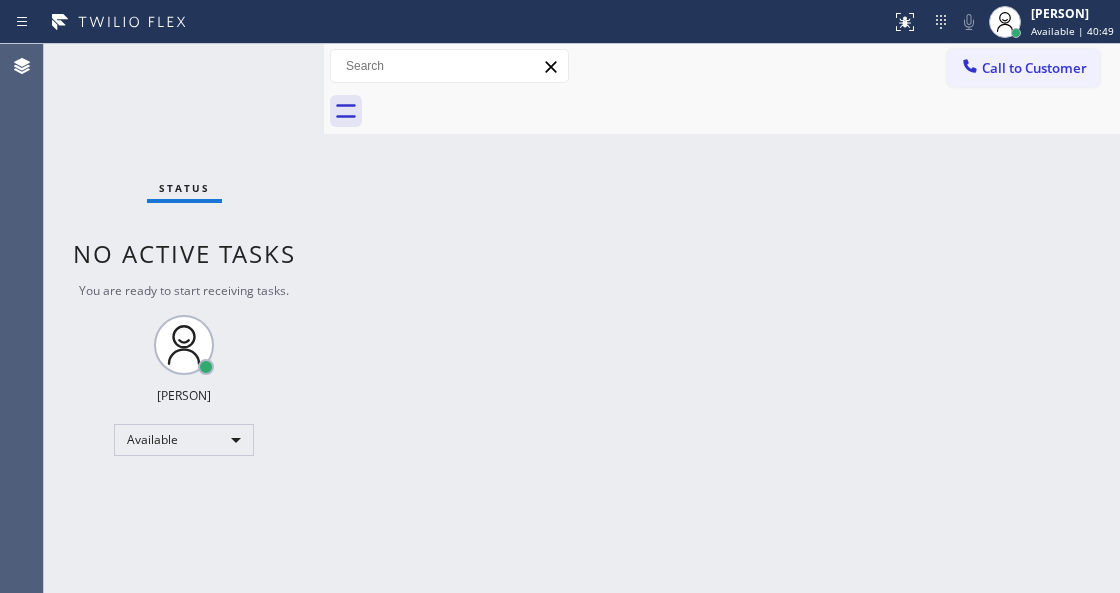 click on "Back to Dashboard Change Sender ID Customers Technicians Select a contact Outbound call Technician Search Technician Your caller id phone number Your caller id phone number Call Technician info Name   Phone none Address none Change Sender ID HVAC [PHONE] 5 Star Appliance [PHONE] Appliance Repair [PHONE] Plumbing [PHONE] Air Duct Cleaning [PHONE]  Electricians [PHONE] Cancel Change Check personal SMS Reset Change No tabs Call to Customer Outbound call Location Kent Appliance Mending Your caller id phone number ([PHONE]) Customer number Call Outbound call Technician Search Technician Your caller id phone number Your caller id phone number Call" at bounding box center [722, 318] 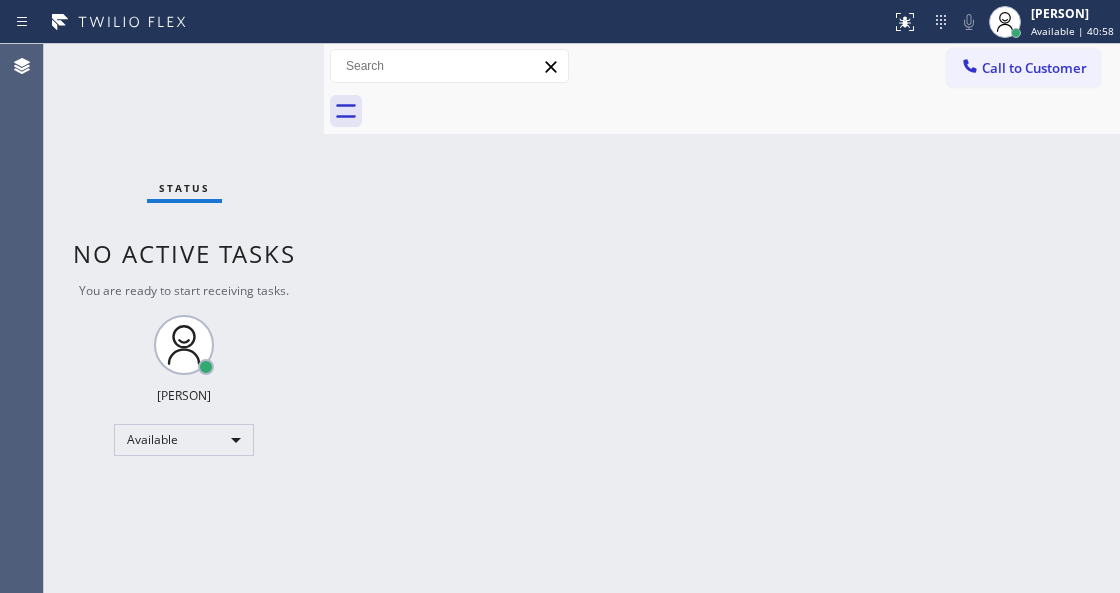 click on "Back to Dashboard Change Sender ID Customers Technicians Select a contact Outbound call Technician Search Technician Your caller id phone number Your caller id phone number Call Technician info Name   Phone none Address none Change Sender ID HVAC [PHONE] 5 Star Appliance [PHONE] Appliance Repair [PHONE] Plumbing [PHONE] Air Duct Cleaning [PHONE]  Electricians [PHONE] Cancel Change Check personal SMS Reset Change No tabs Call to Customer Outbound call Location Kent Appliance Mending Your caller id phone number ([PHONE]) Customer number Call Outbound call Technician Search Technician Your caller id phone number Your caller id phone number Call" at bounding box center [722, 318] 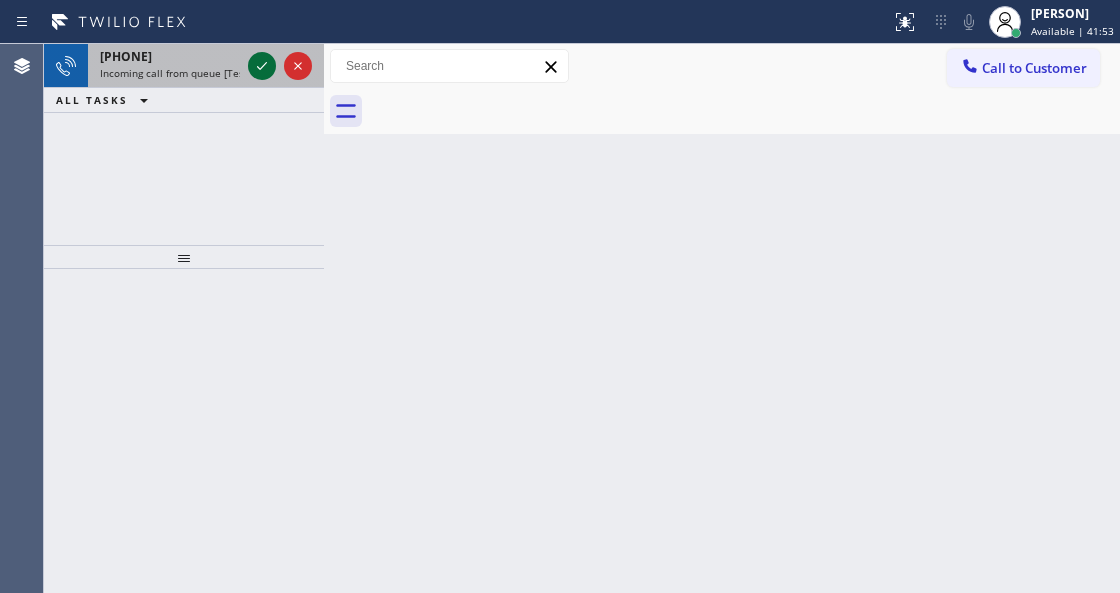 click 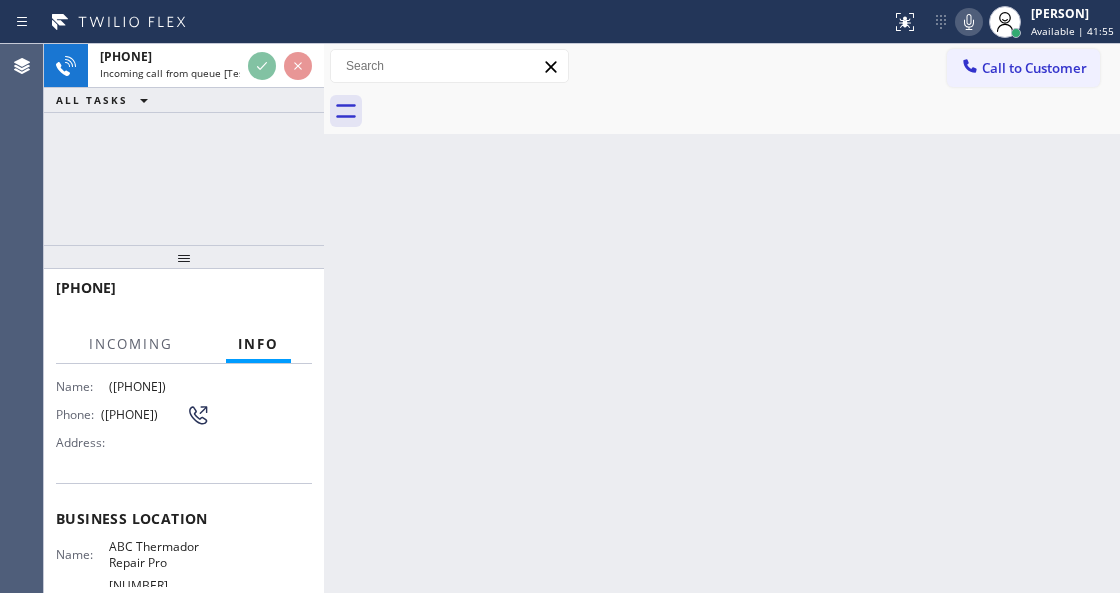 scroll, scrollTop: 133, scrollLeft: 0, axis: vertical 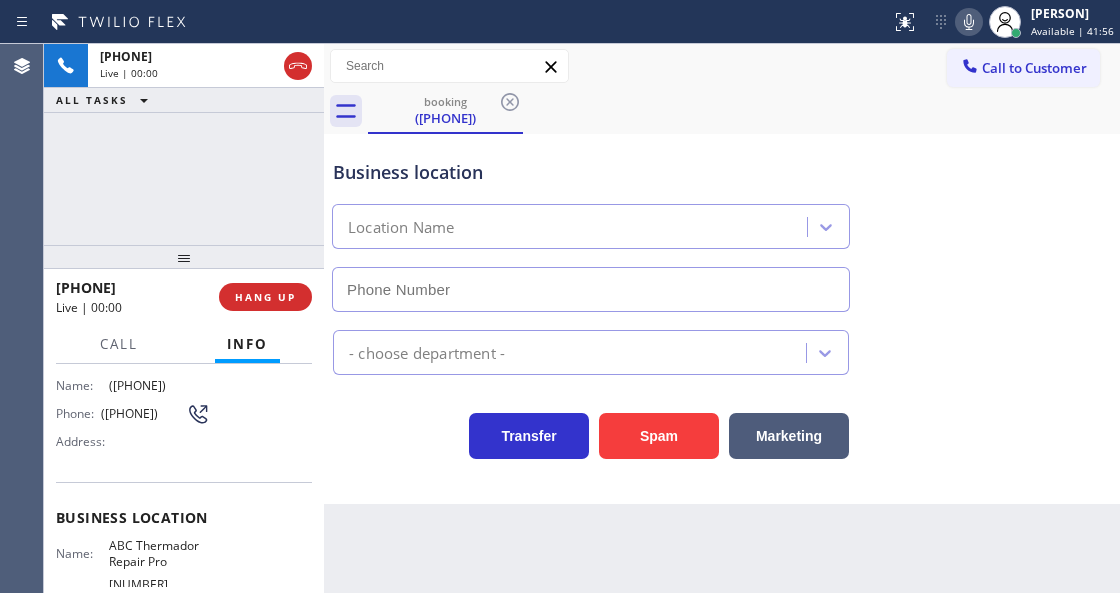 type on "([PHONE])" 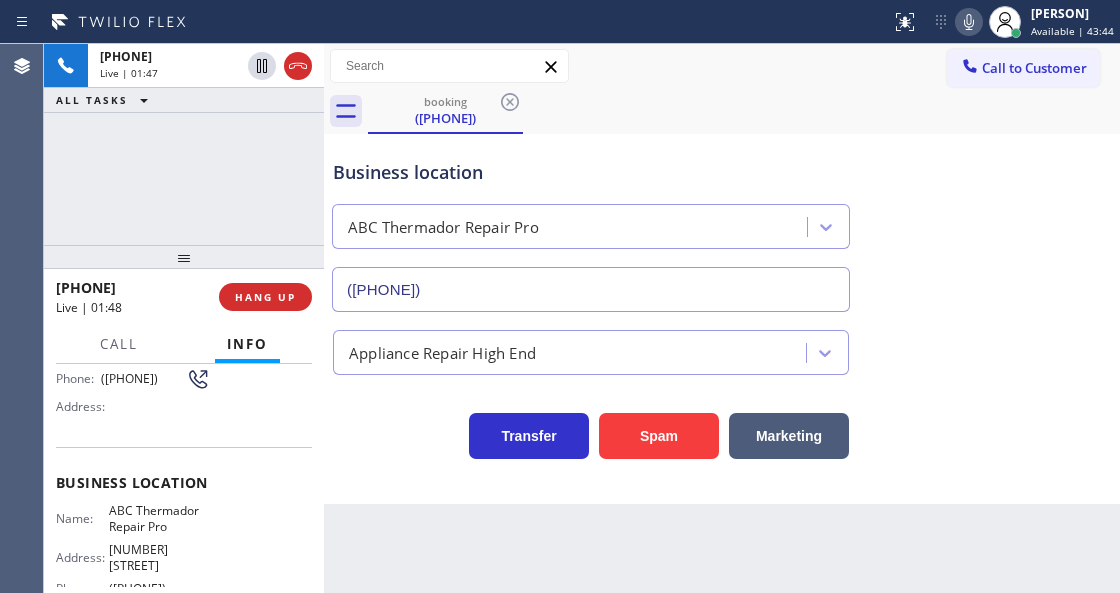 scroll, scrollTop: 200, scrollLeft: 0, axis: vertical 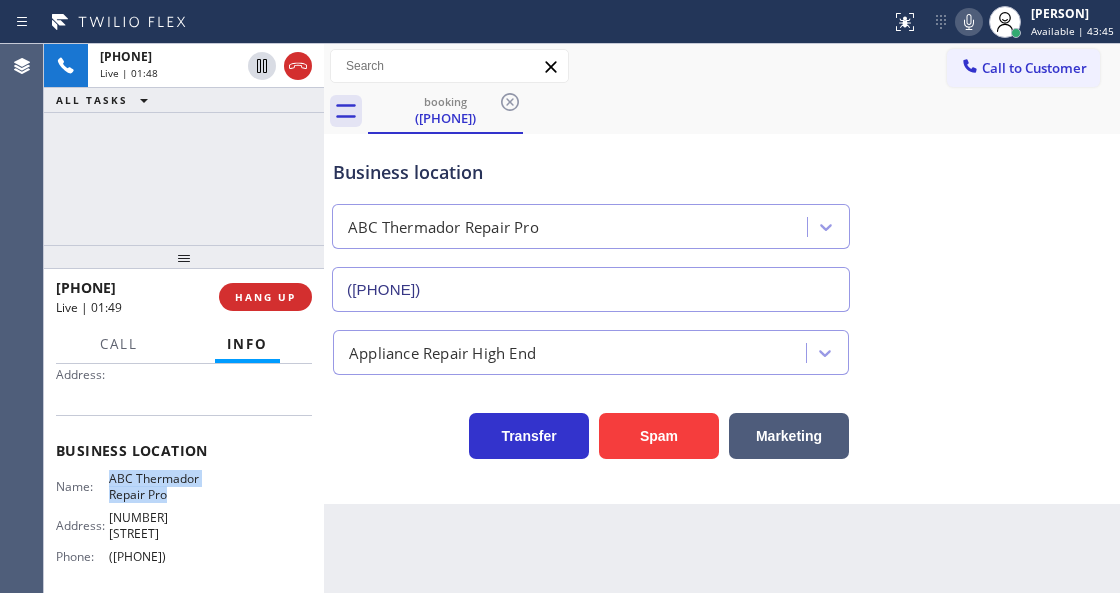drag, startPoint x: 107, startPoint y: 476, endPoint x: 178, endPoint y: 488, distance: 72.00694 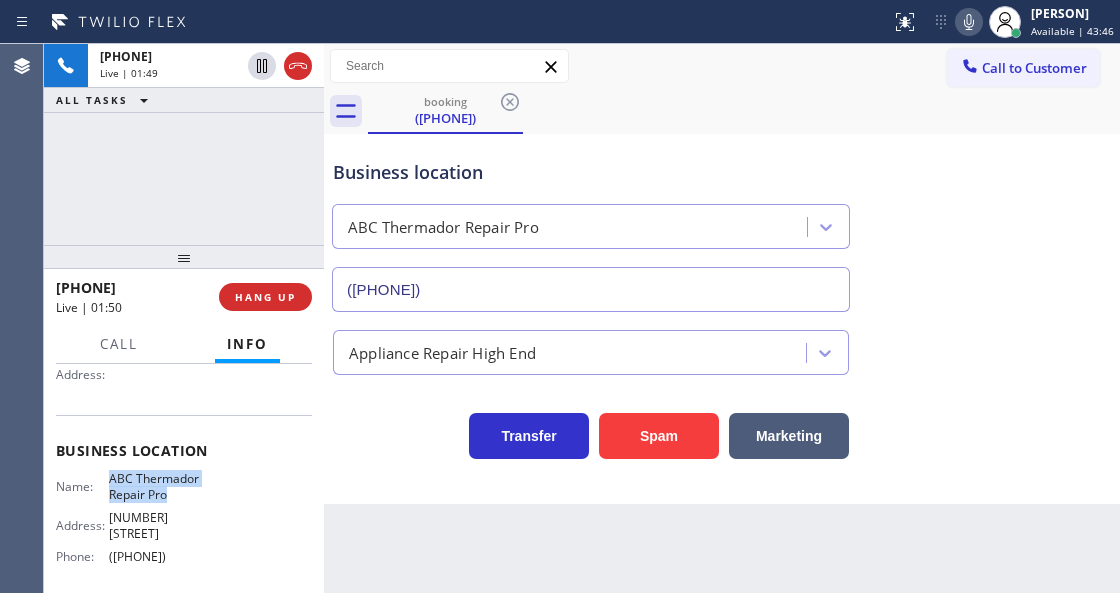 copy on "ABC Thermador Repair Pro" 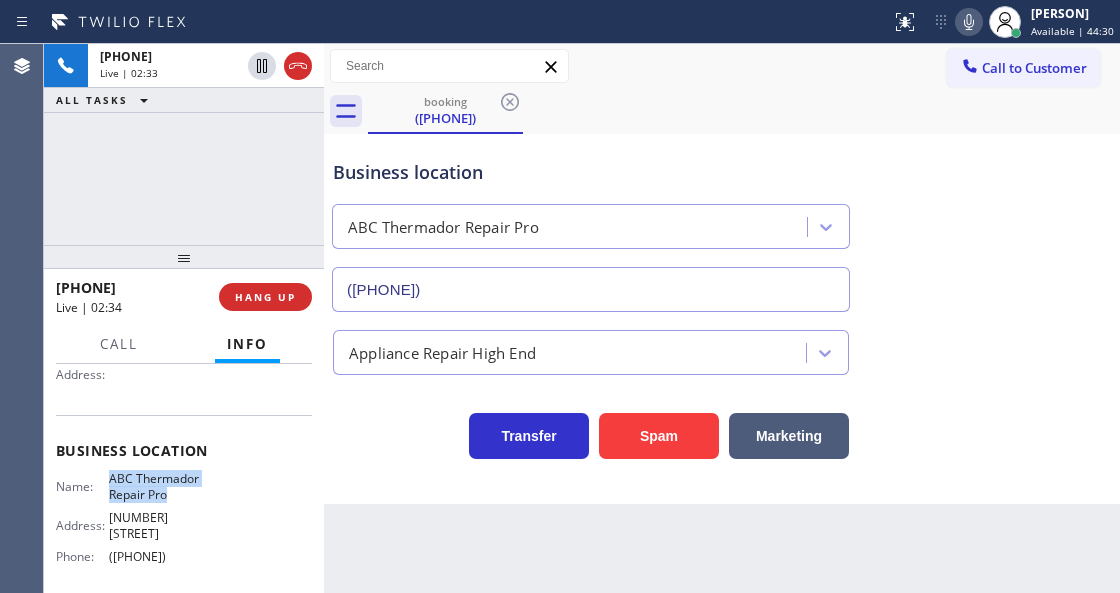 click 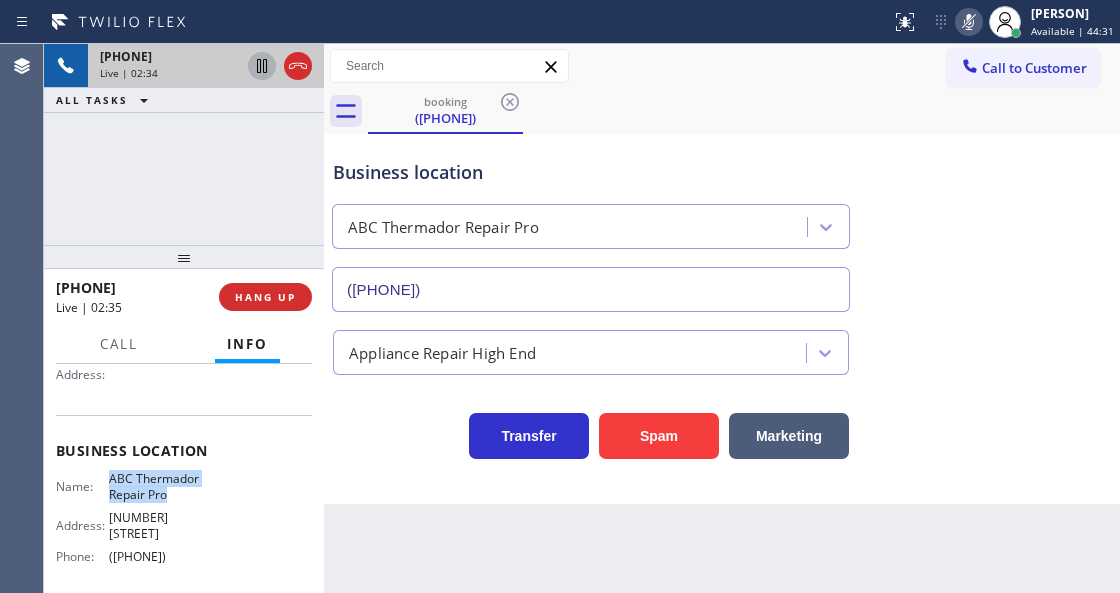 click 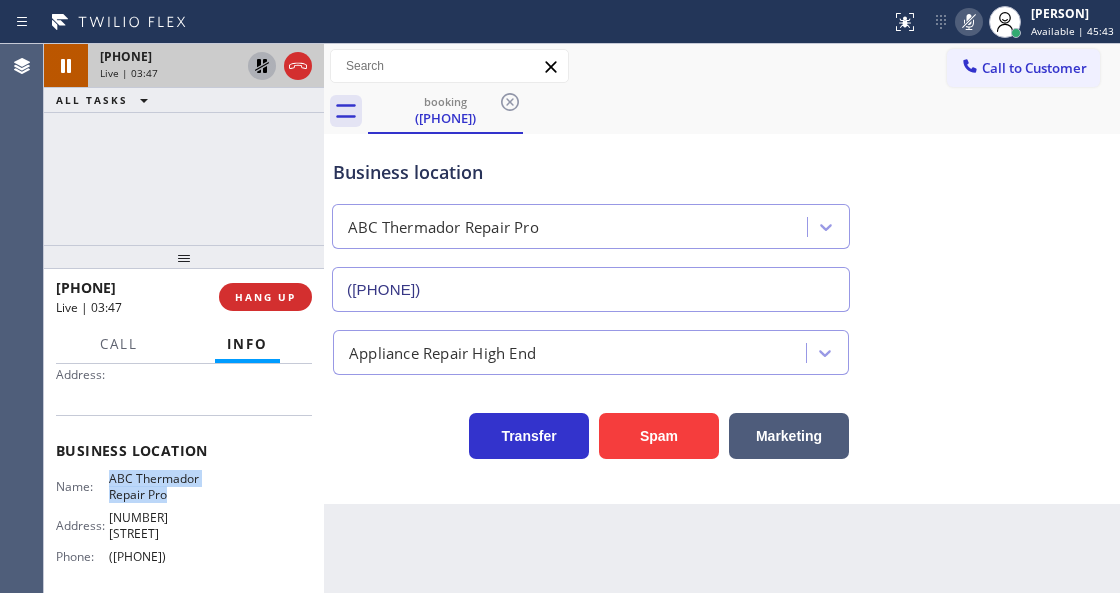 click 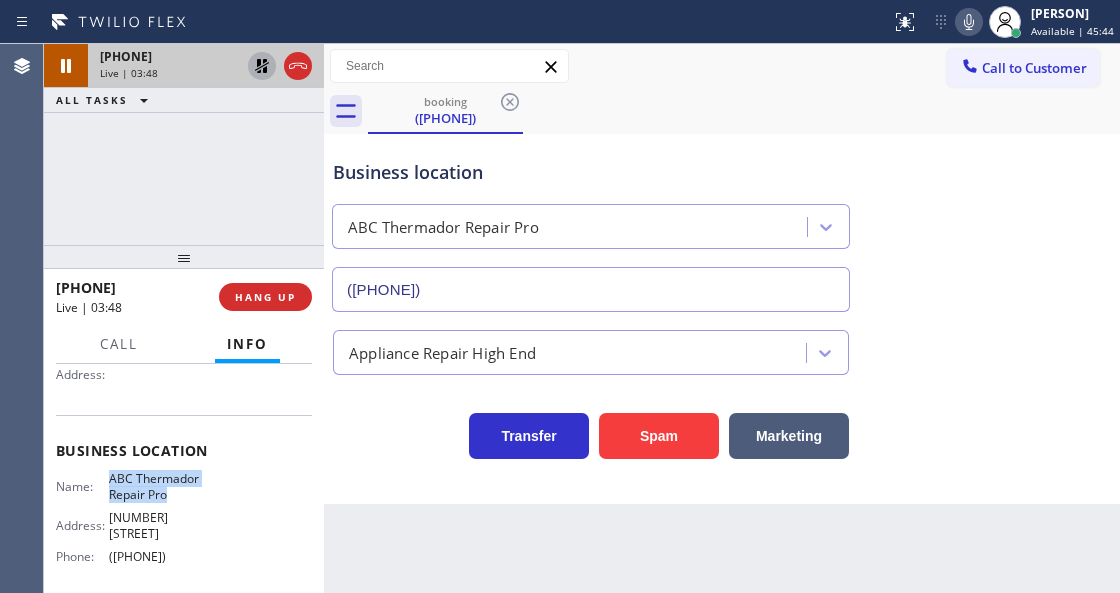 click 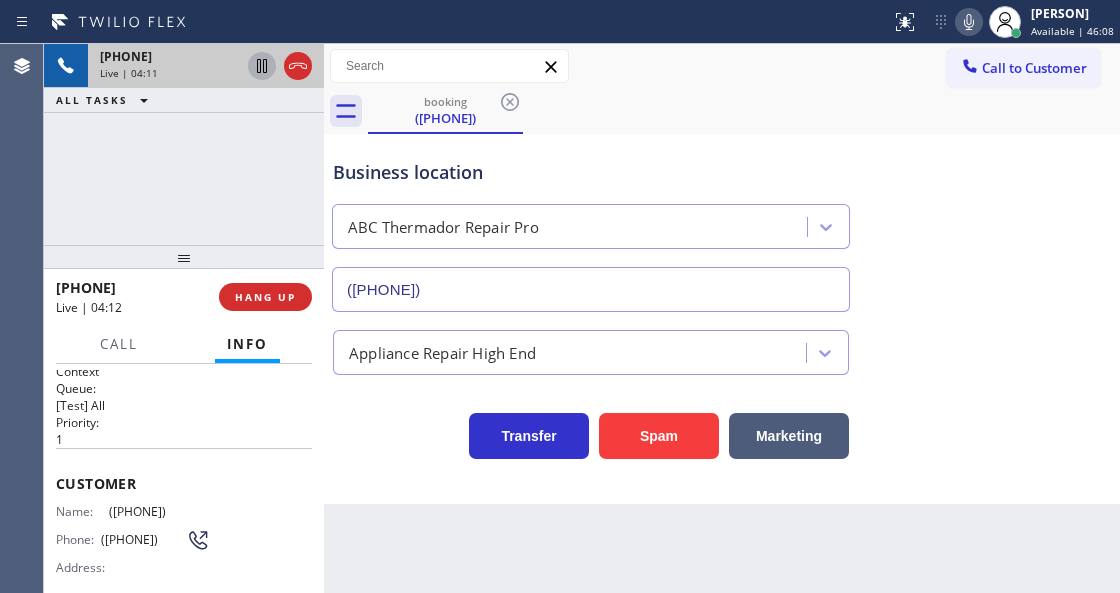 scroll, scrollTop: 0, scrollLeft: 0, axis: both 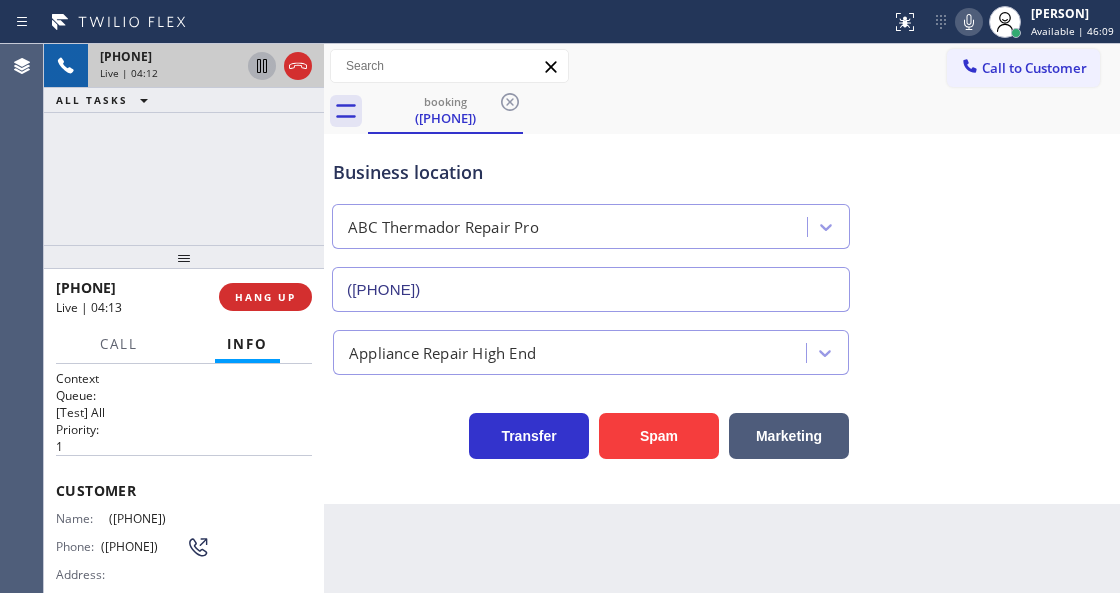 drag, startPoint x: 198, startPoint y: 514, endPoint x: 99, endPoint y: 520, distance: 99.18165 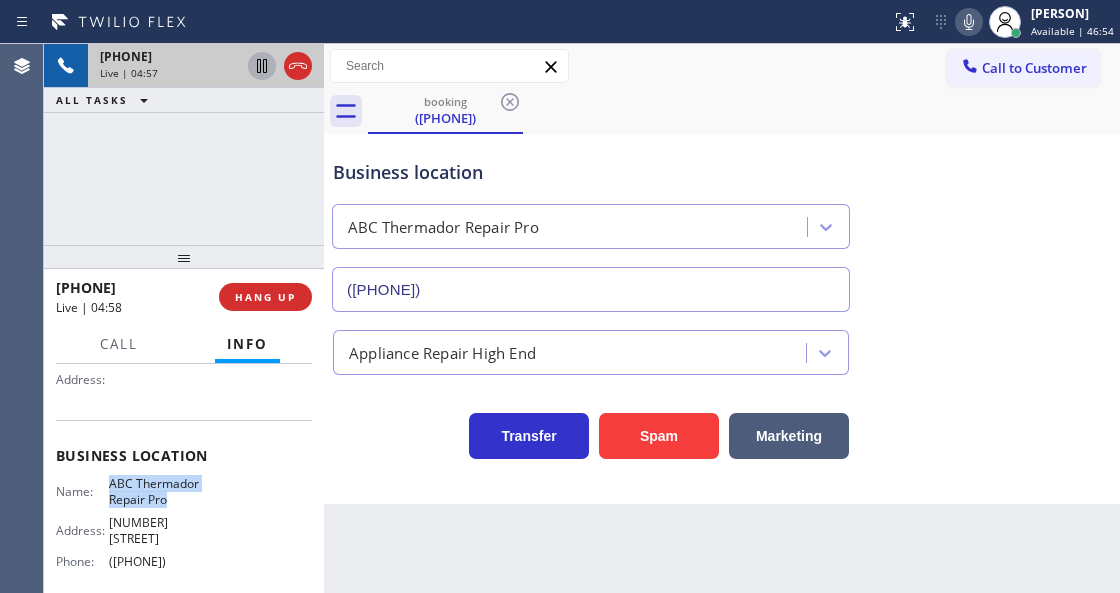 scroll, scrollTop: 266, scrollLeft: 0, axis: vertical 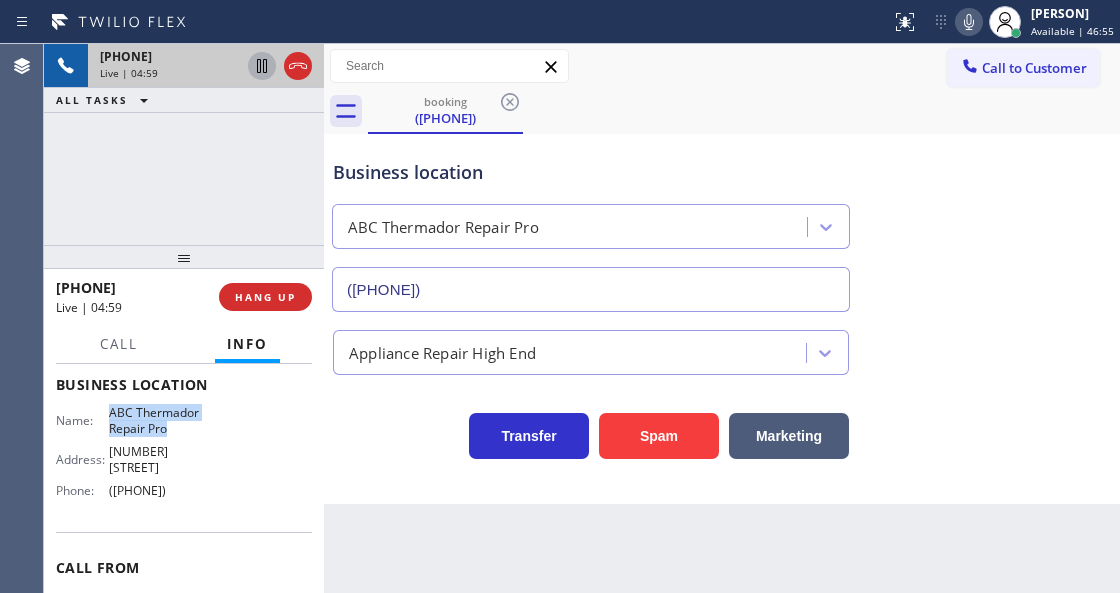 drag, startPoint x: 202, startPoint y: 498, endPoint x: 106, endPoint y: 497, distance: 96.00521 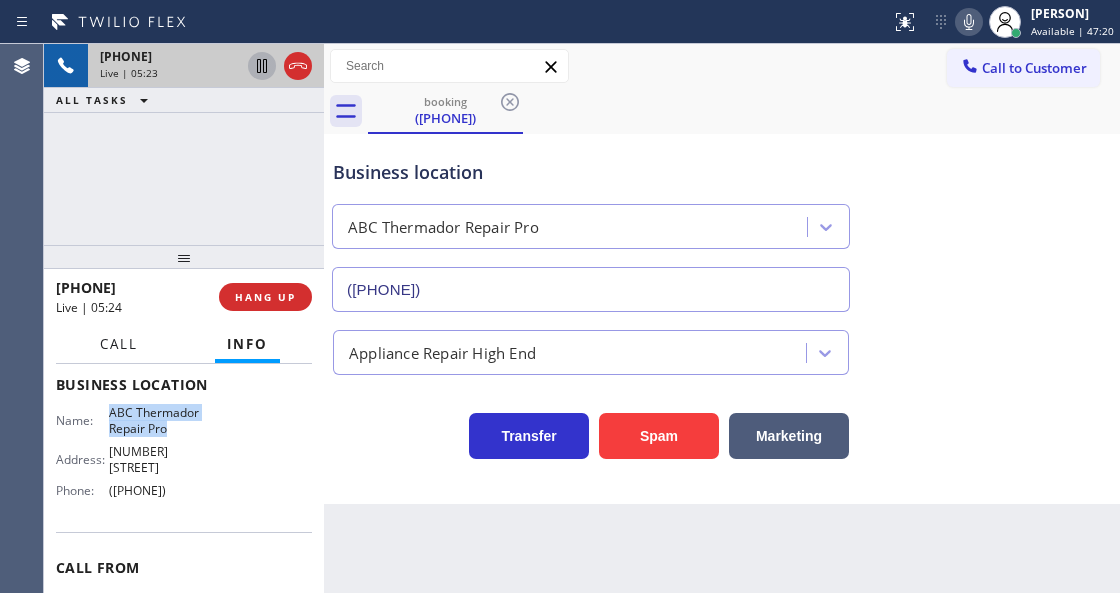 click on "Call" at bounding box center [119, 344] 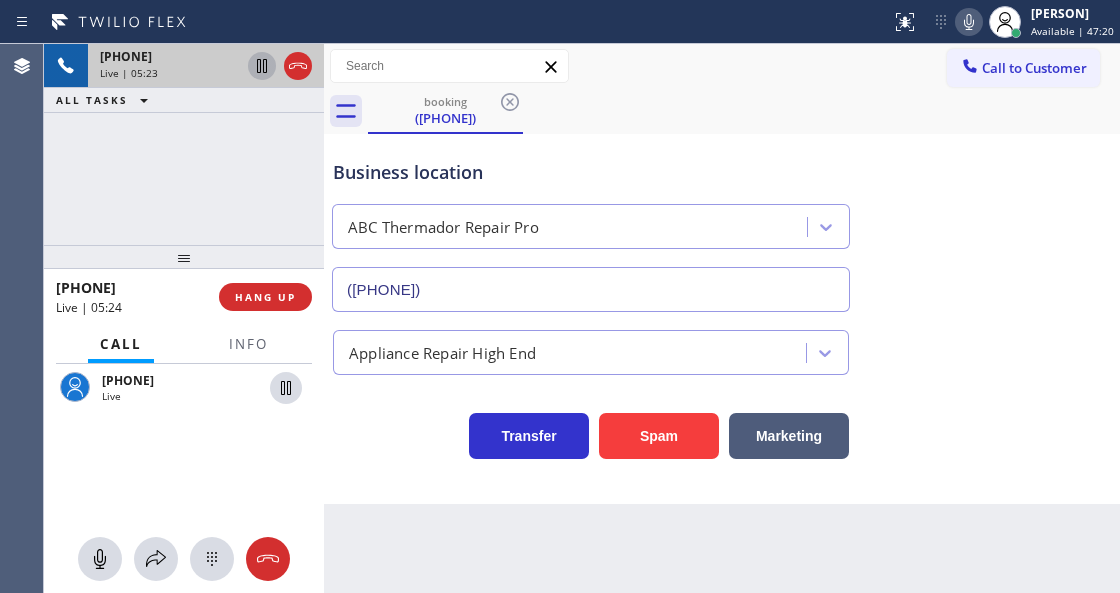 click at bounding box center (184, 559) 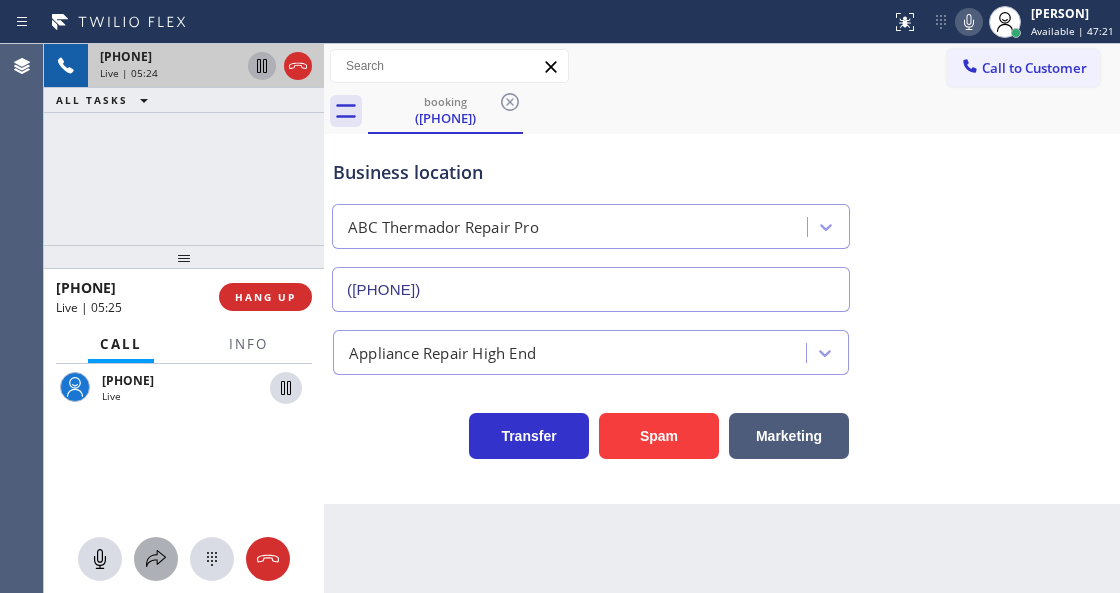 click 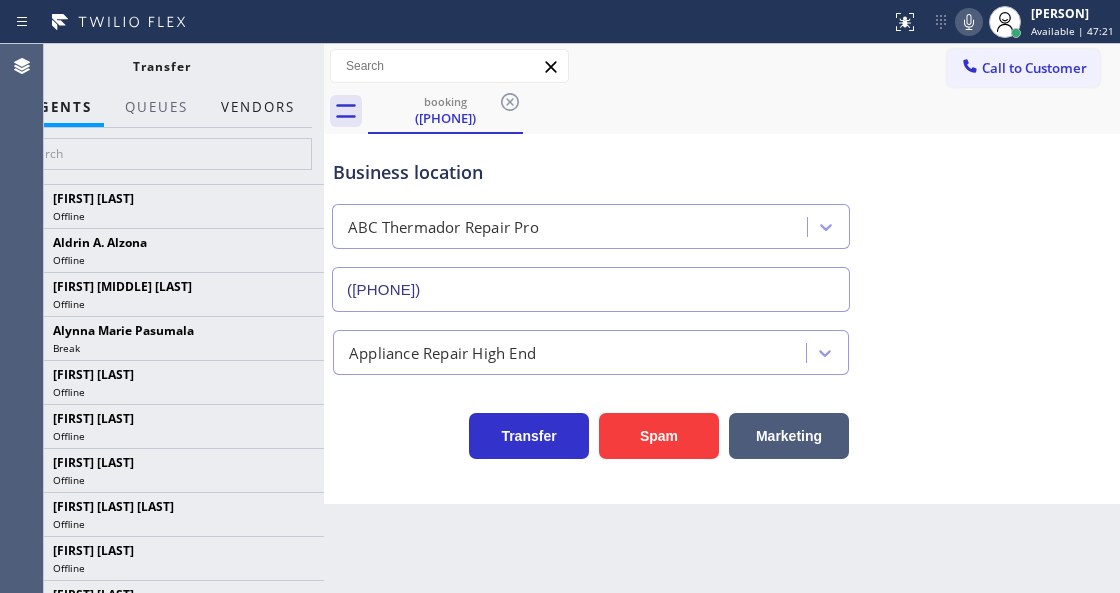 click on "Vendors" at bounding box center (258, 107) 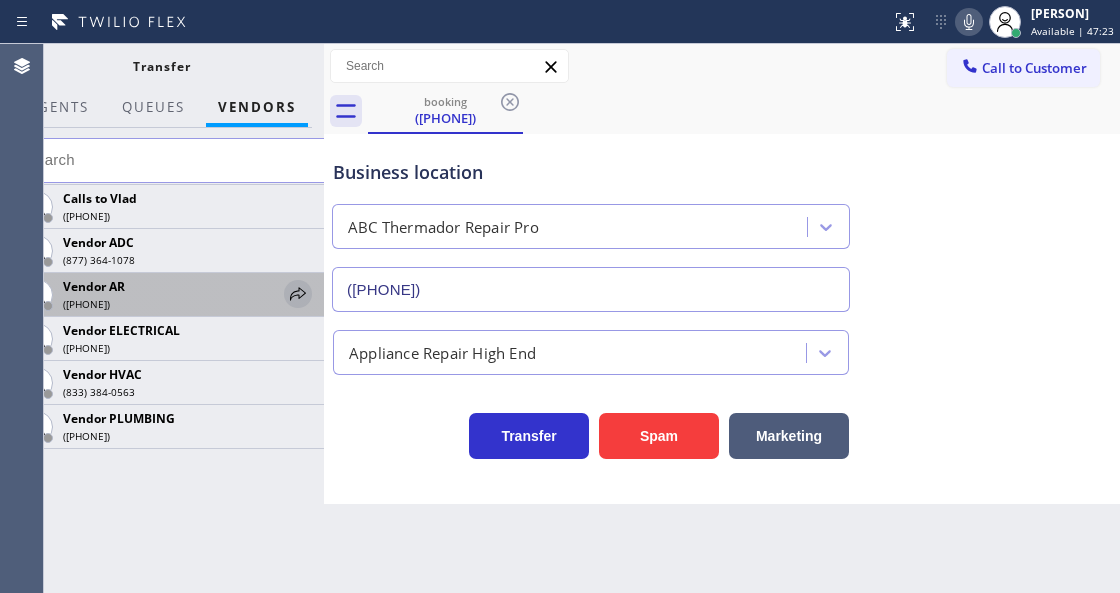 click 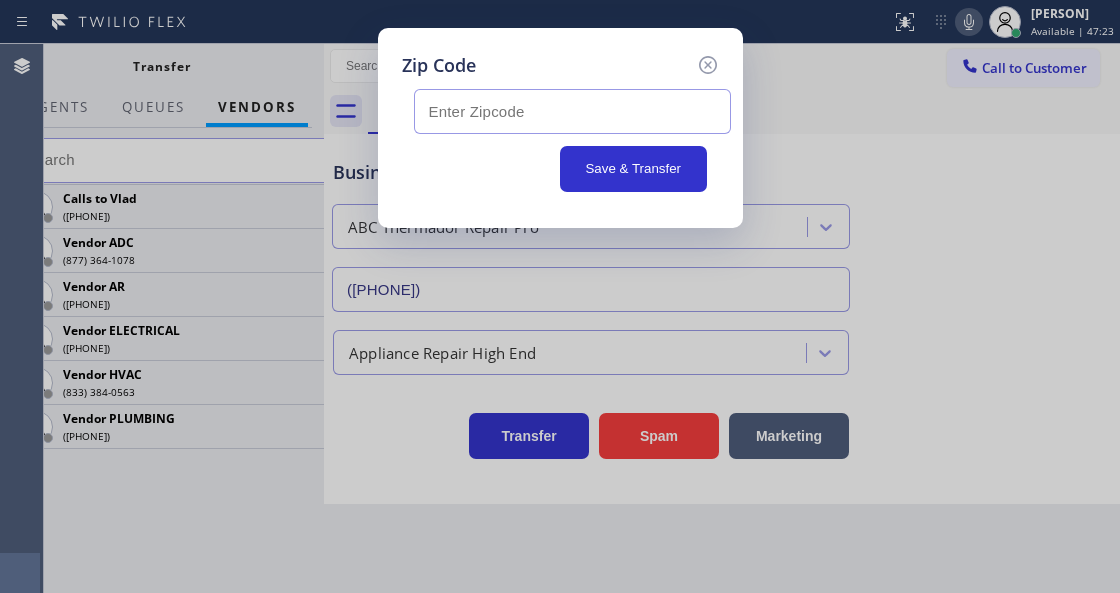 click at bounding box center [572, 111] 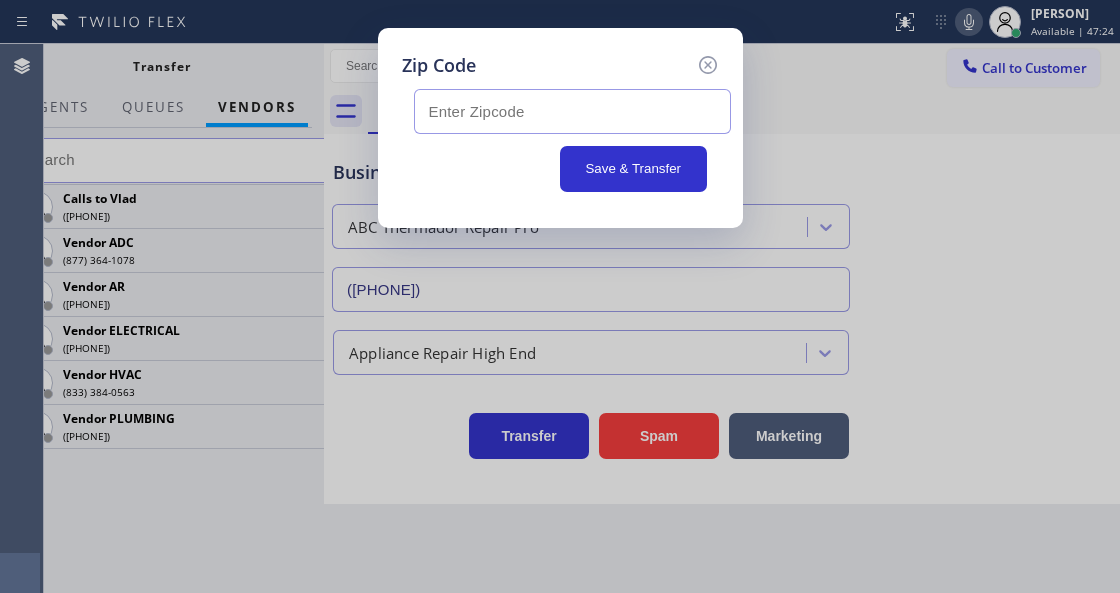 paste on "[POSTAL_CODE]" 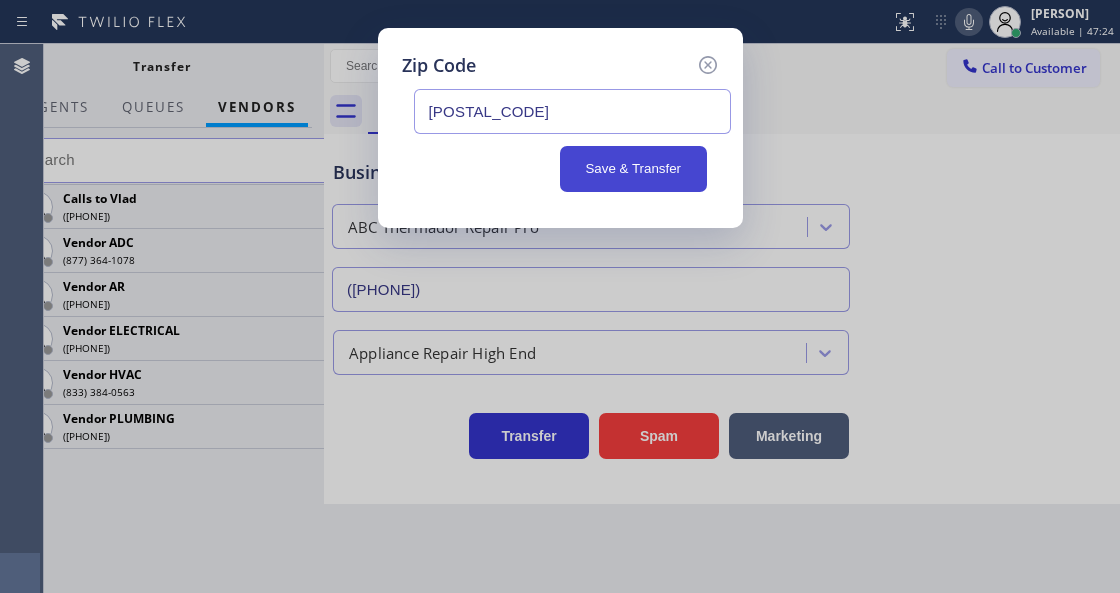 type on "[POSTAL_CODE]" 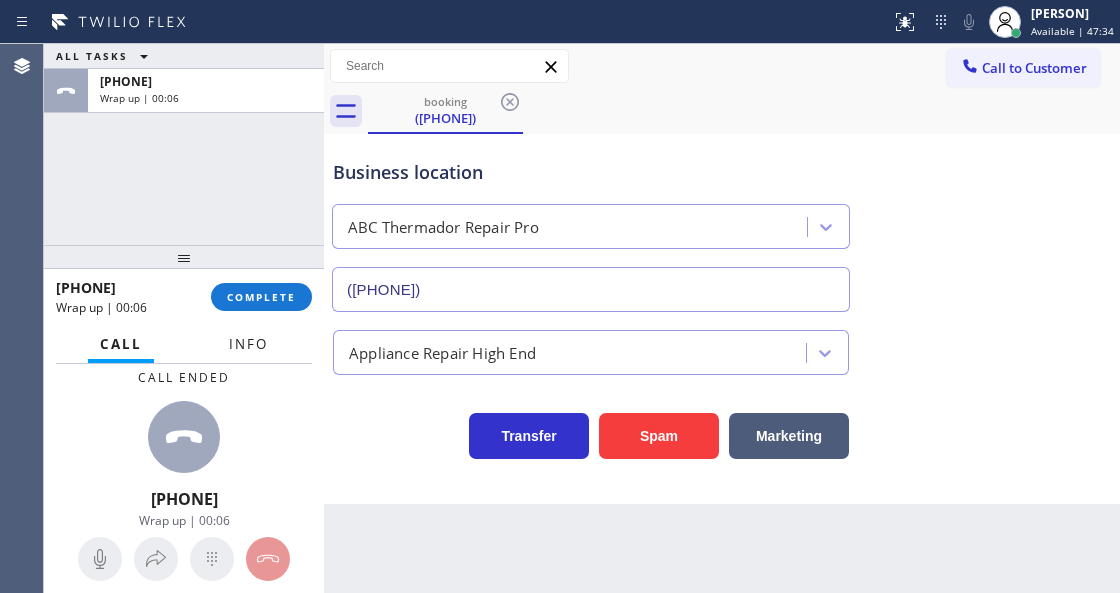 click on "Info" at bounding box center (248, 344) 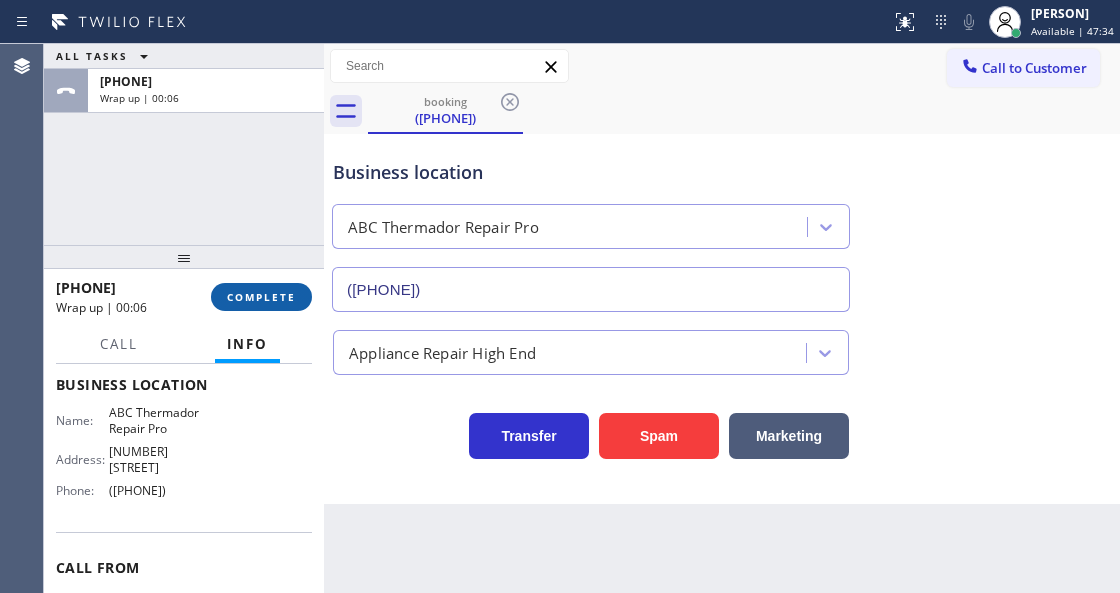 click on "COMPLETE" at bounding box center (261, 297) 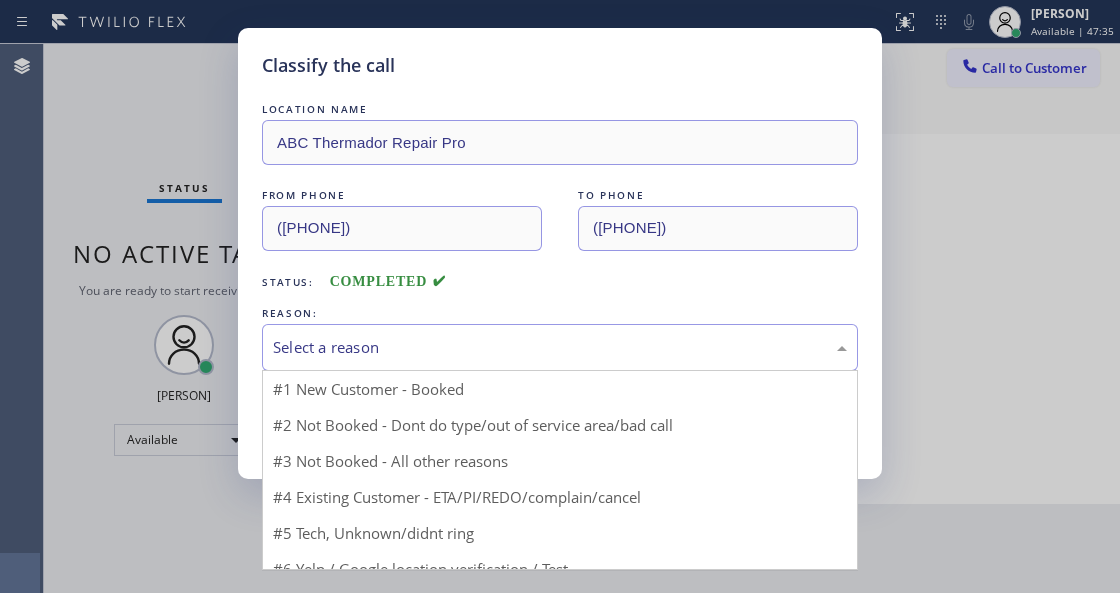click on "Select a reason" at bounding box center (560, 347) 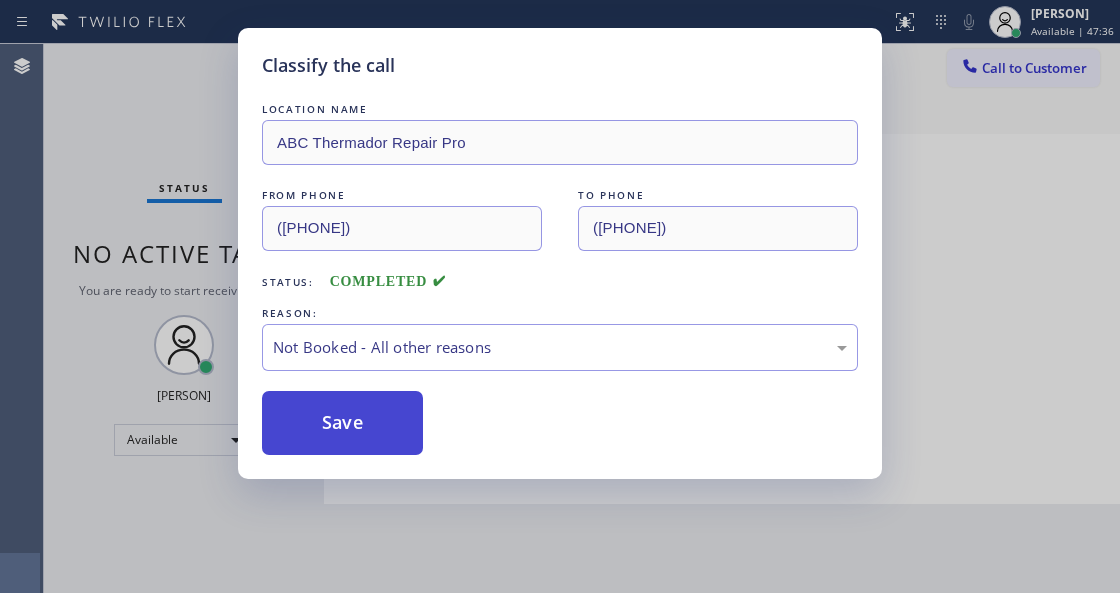 click on "Save" at bounding box center [342, 423] 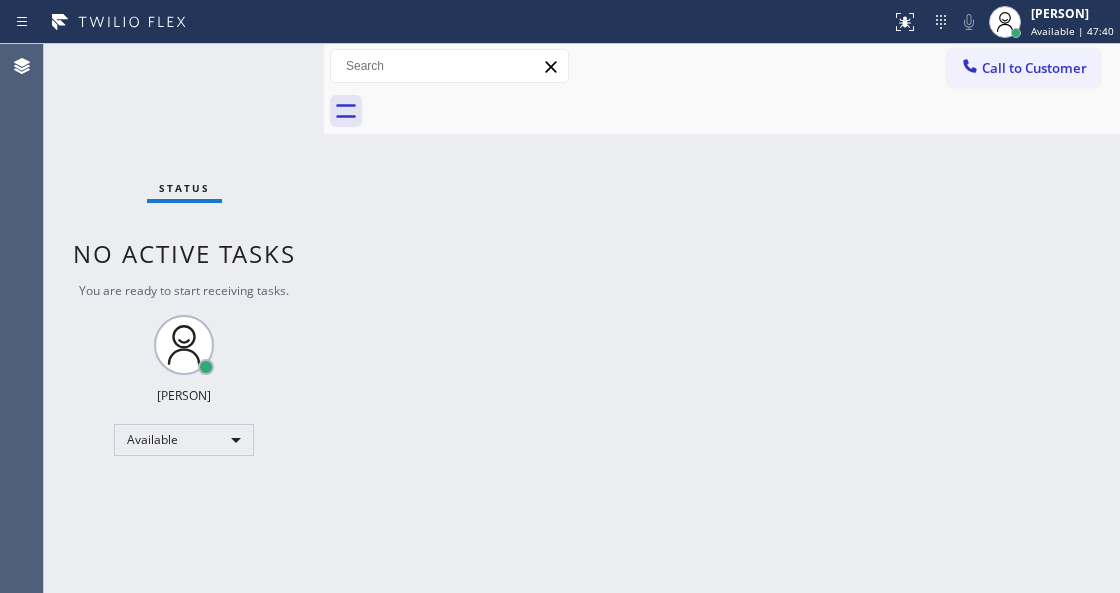 drag, startPoint x: 520, startPoint y: 322, endPoint x: 432, endPoint y: 504, distance: 202.15836 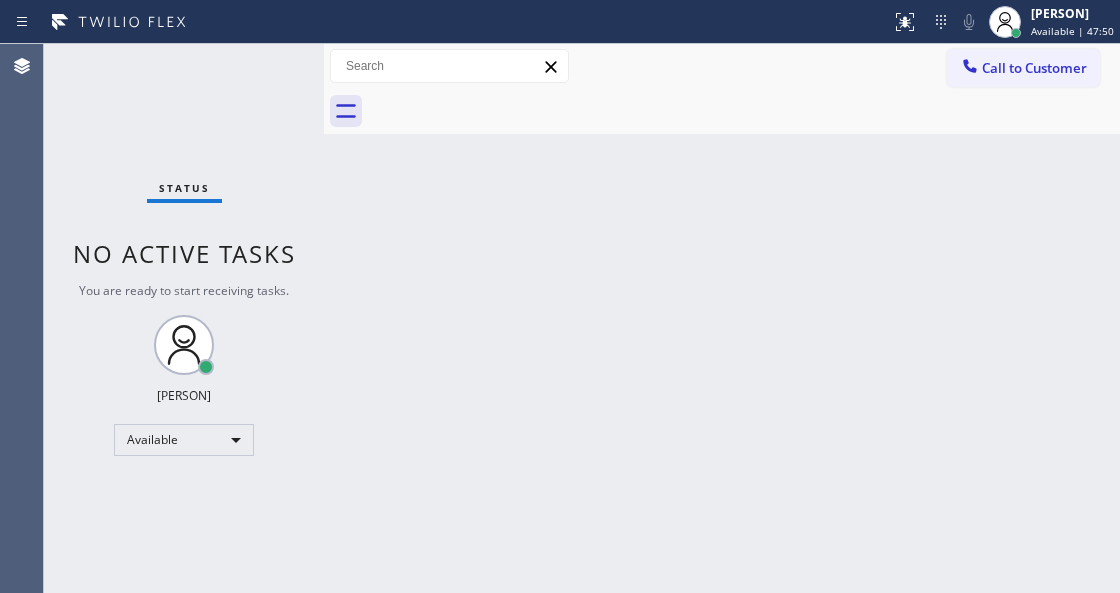 drag, startPoint x: 343, startPoint y: 314, endPoint x: 339, endPoint y: 298, distance: 16.492422 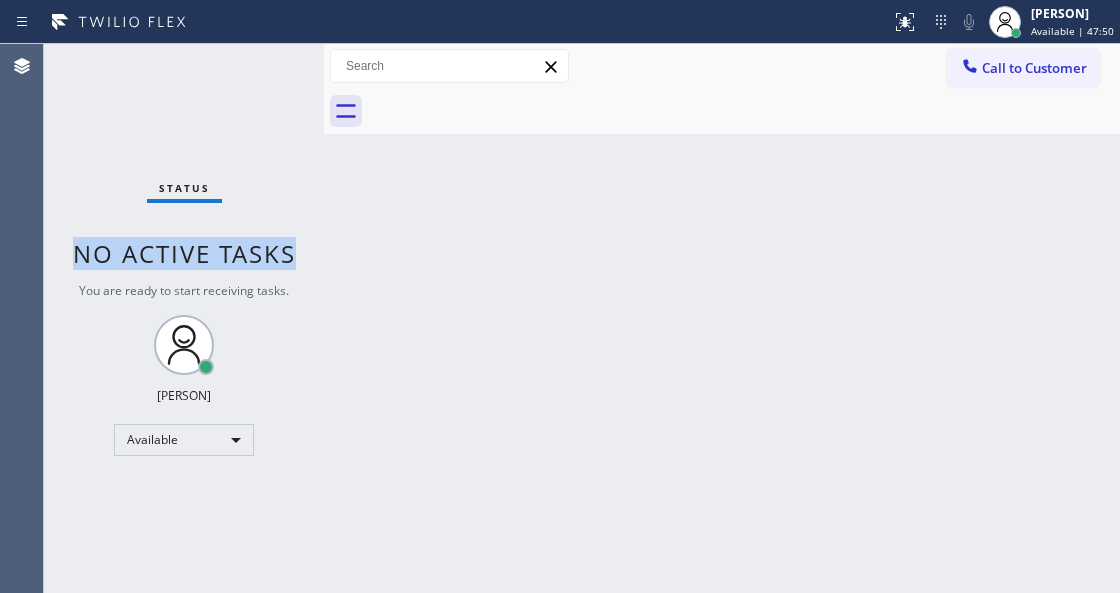 click on "Status   No active tasks     You are ready to start receiving tasks.   [FIRST] [LAST] Available" at bounding box center [184, 318] 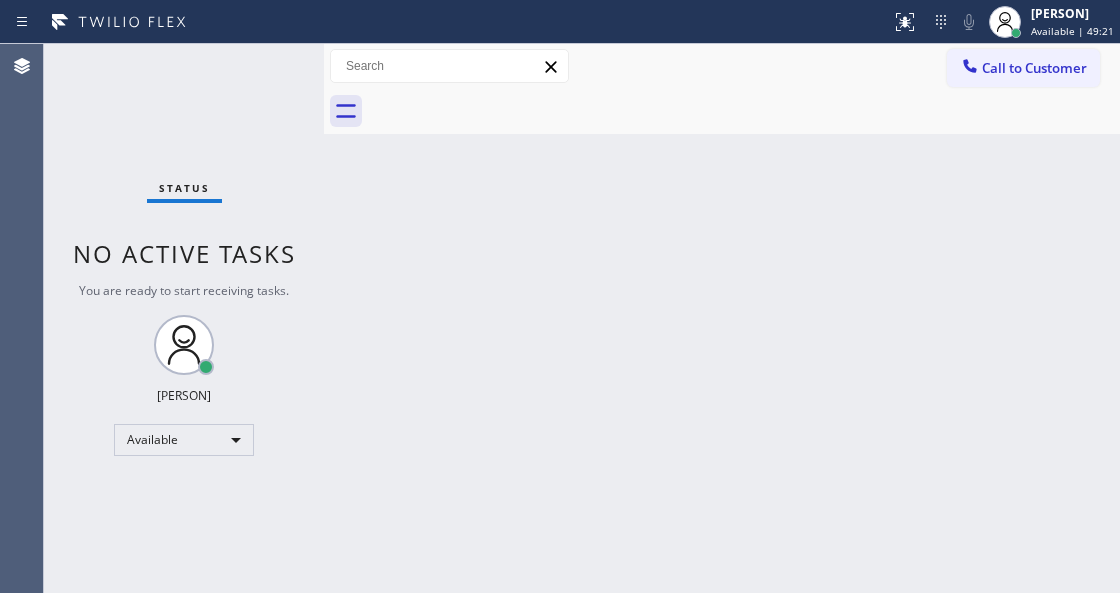 click on "Status   No active tasks     You are ready to start receiving tasks.   [FIRST] [LAST] Available" at bounding box center [184, 318] 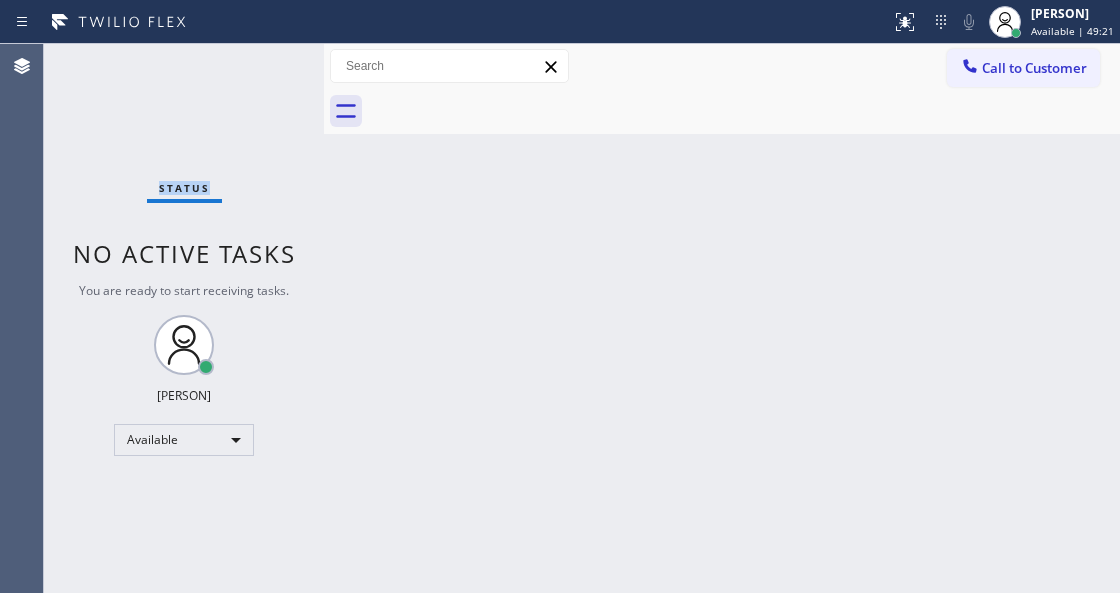 click on "Status   No active tasks     You are ready to start receiving tasks.   [FIRST] [LAST] Available" at bounding box center (184, 318) 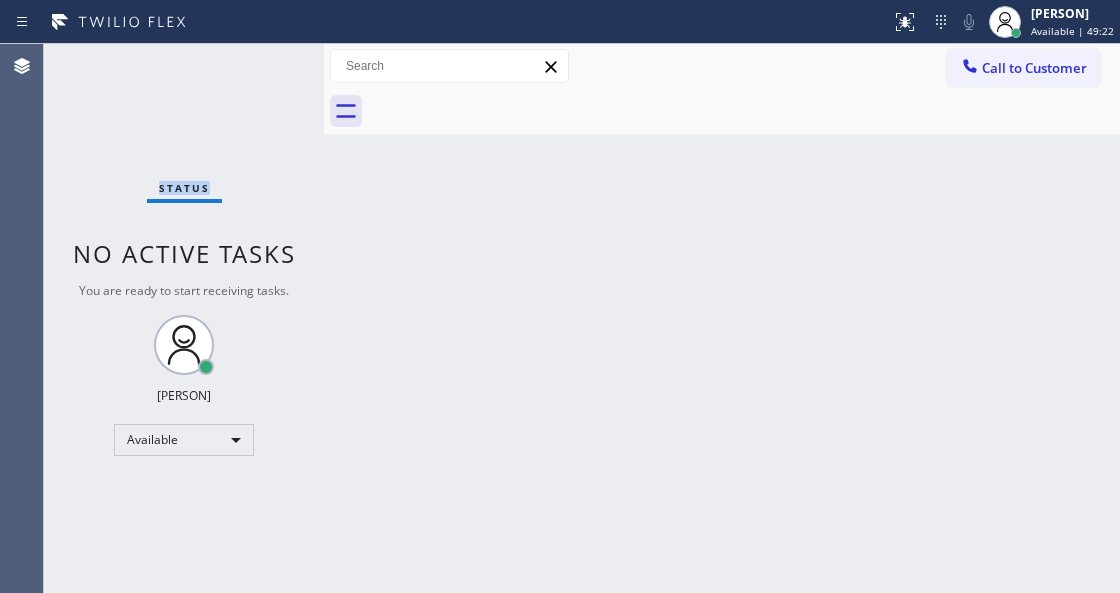 click on "Status   No active tasks     You are ready to start receiving tasks.   [FIRST] [LAST] Available" at bounding box center (184, 318) 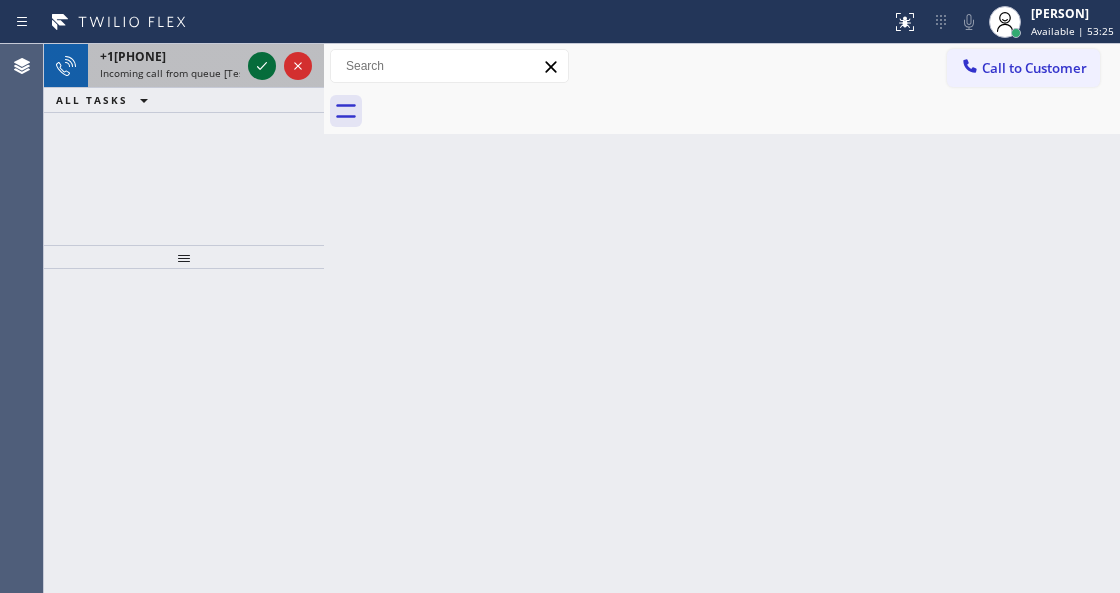 click 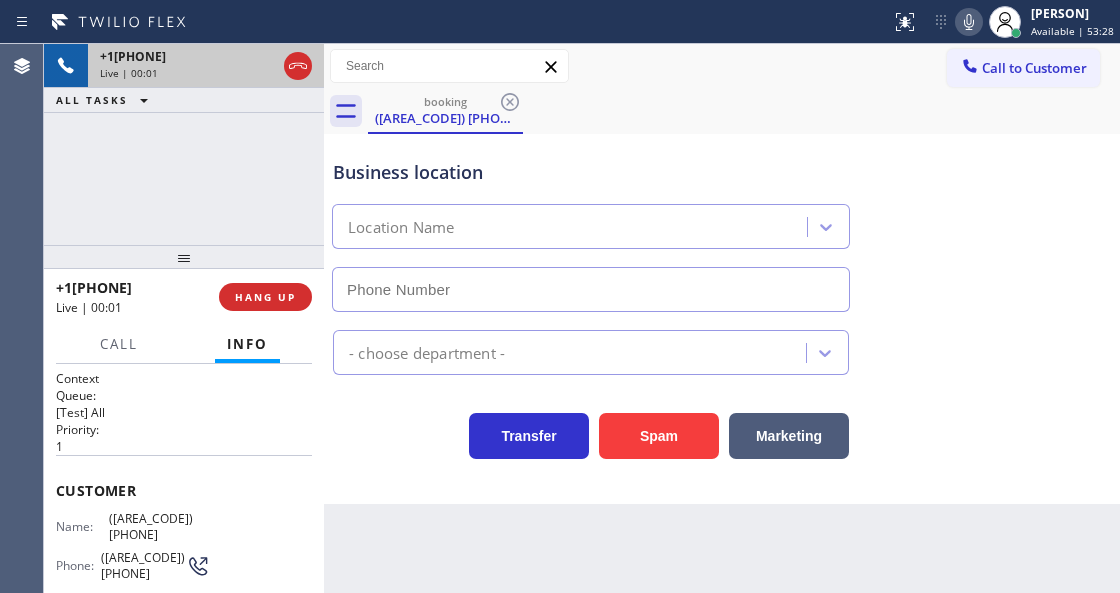 type on "([PHONE])" 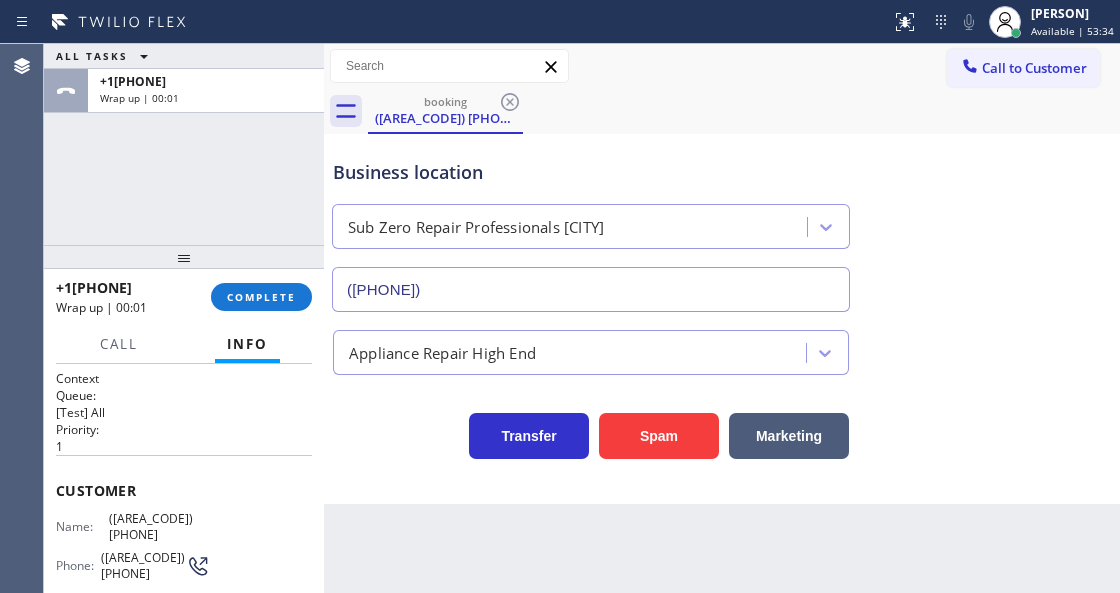 drag, startPoint x: 262, startPoint y: 284, endPoint x: 316, endPoint y: 323, distance: 66.61081 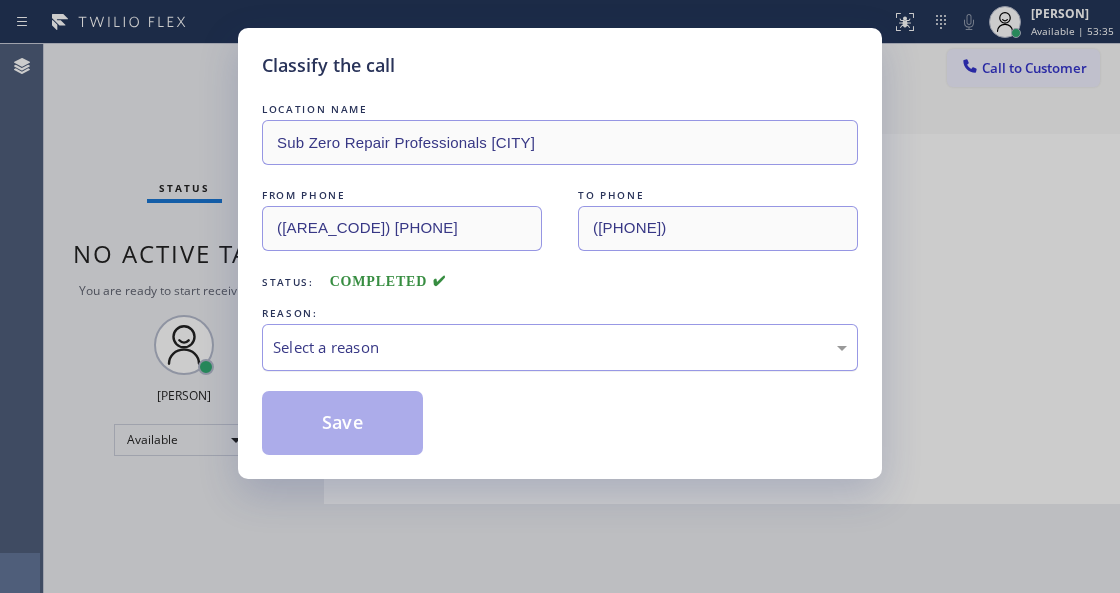 click on "Select a reason" at bounding box center (560, 347) 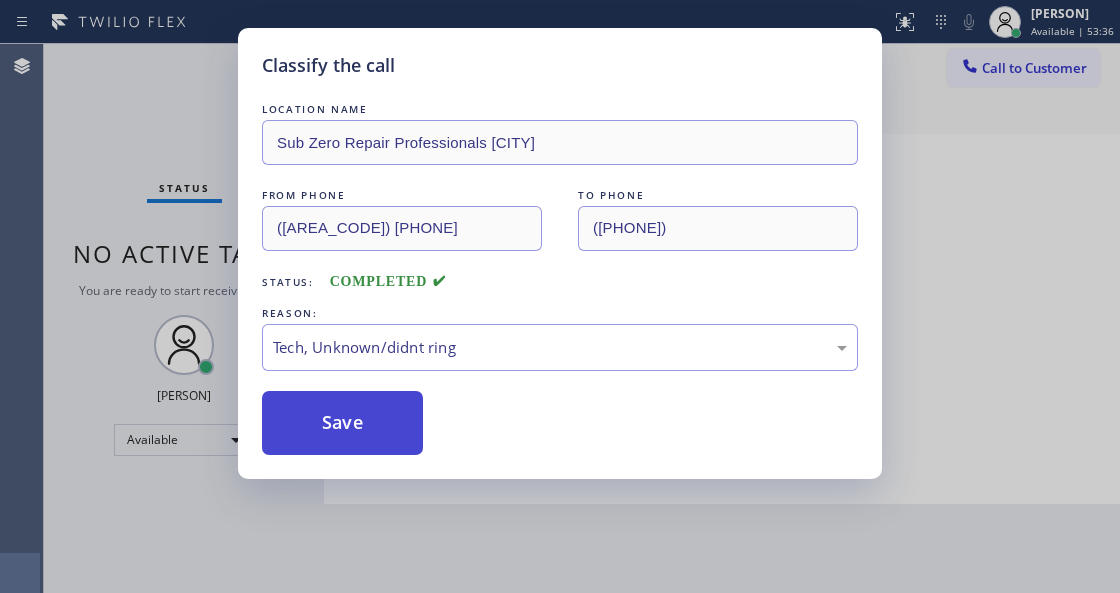 click on "Save" at bounding box center [342, 423] 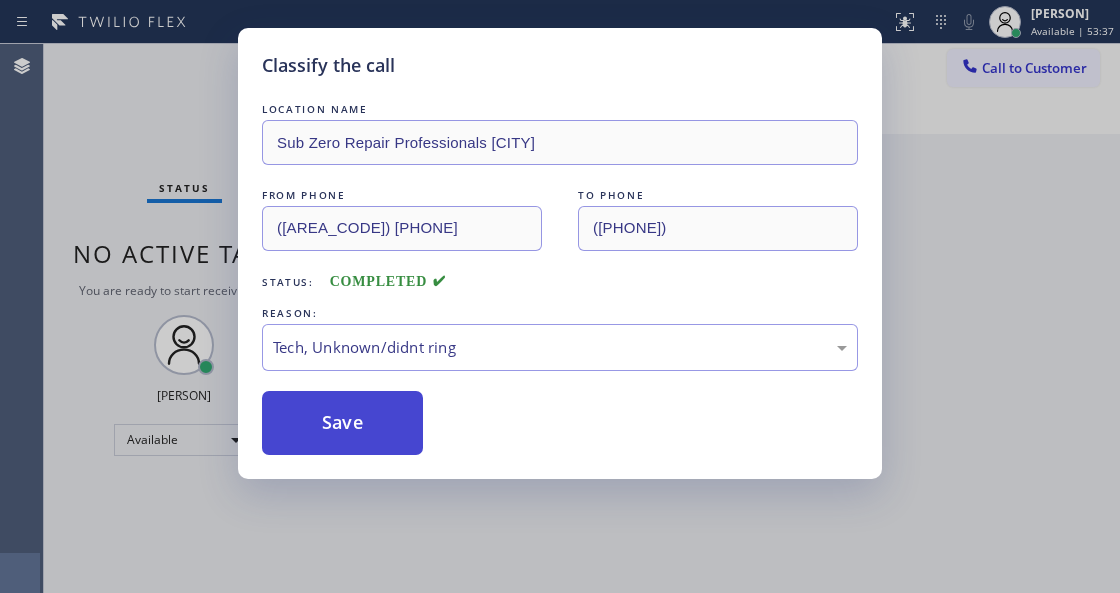 click on "Save" at bounding box center [342, 423] 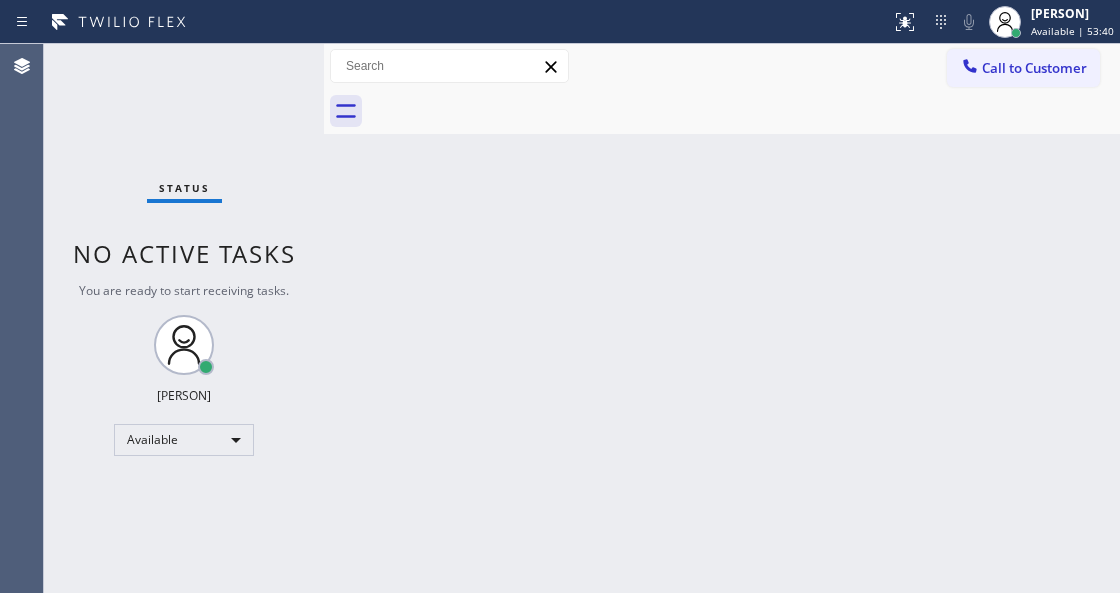 drag, startPoint x: 266, startPoint y: 128, endPoint x: 248, endPoint y: 92, distance: 40.24922 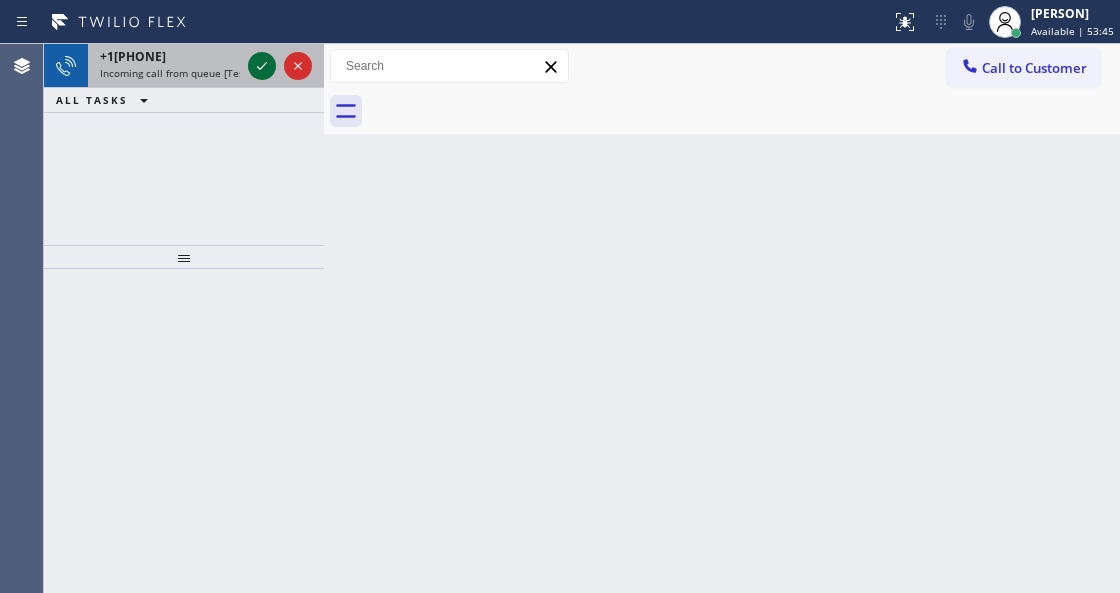 click 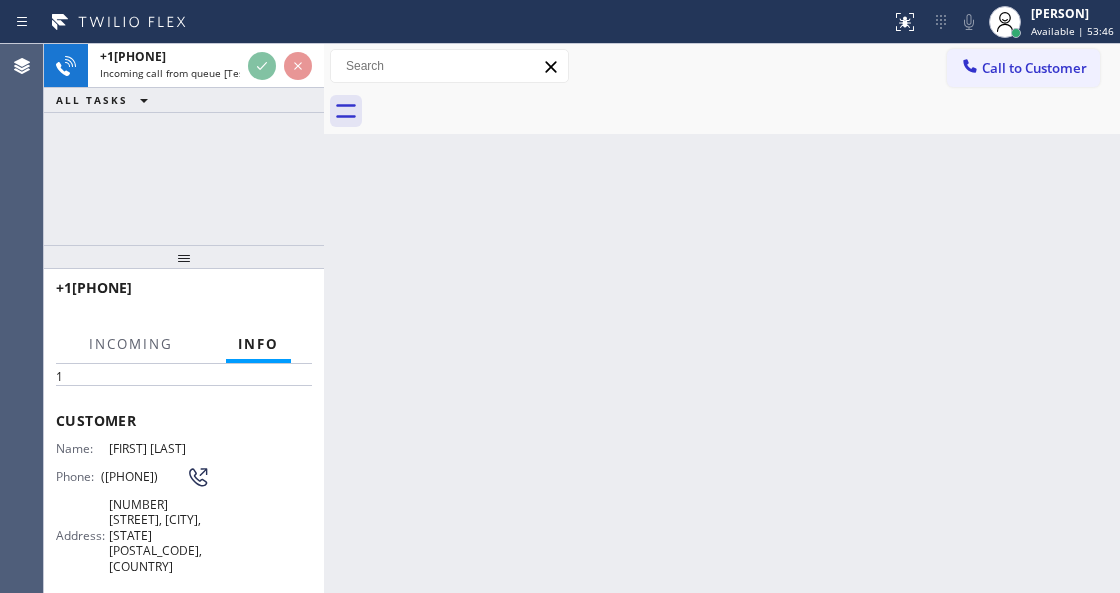 scroll, scrollTop: 200, scrollLeft: 0, axis: vertical 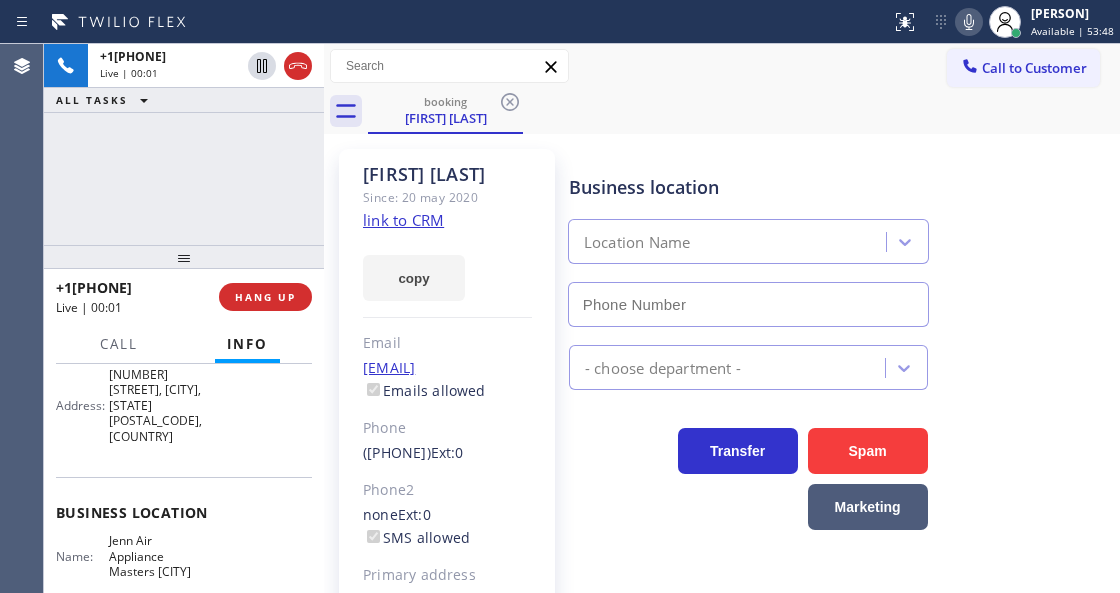 type on "([PHONE])" 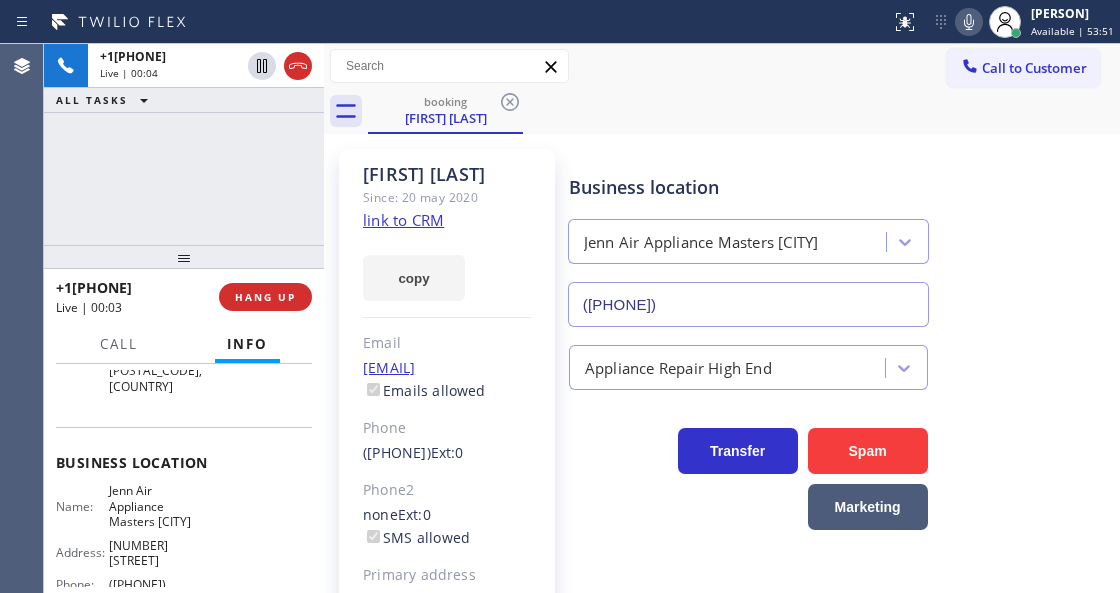 scroll, scrollTop: 333, scrollLeft: 0, axis: vertical 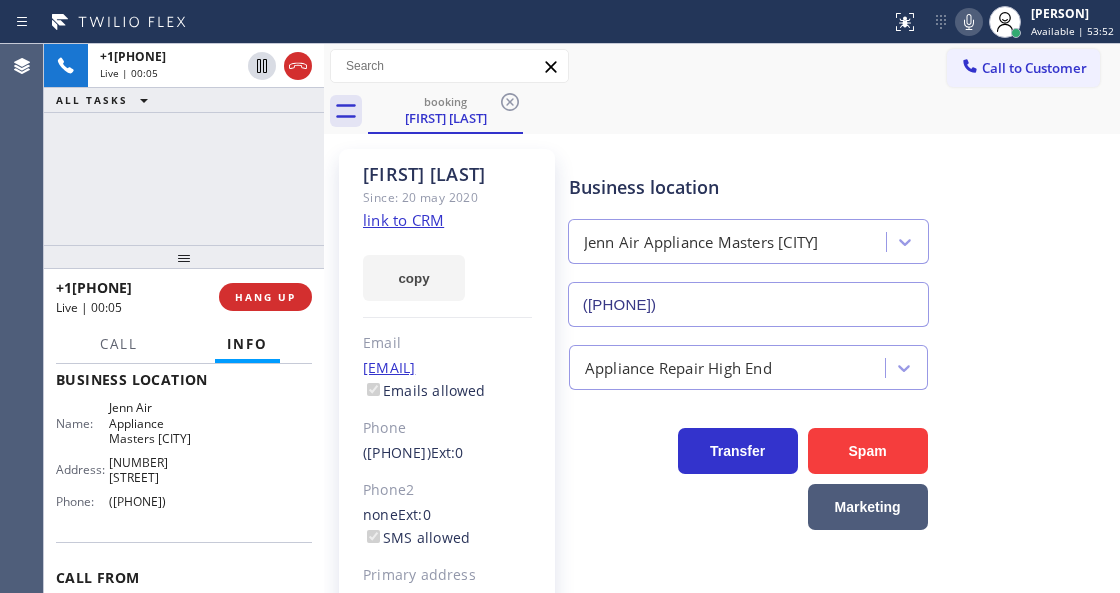 click on "link to CRM" 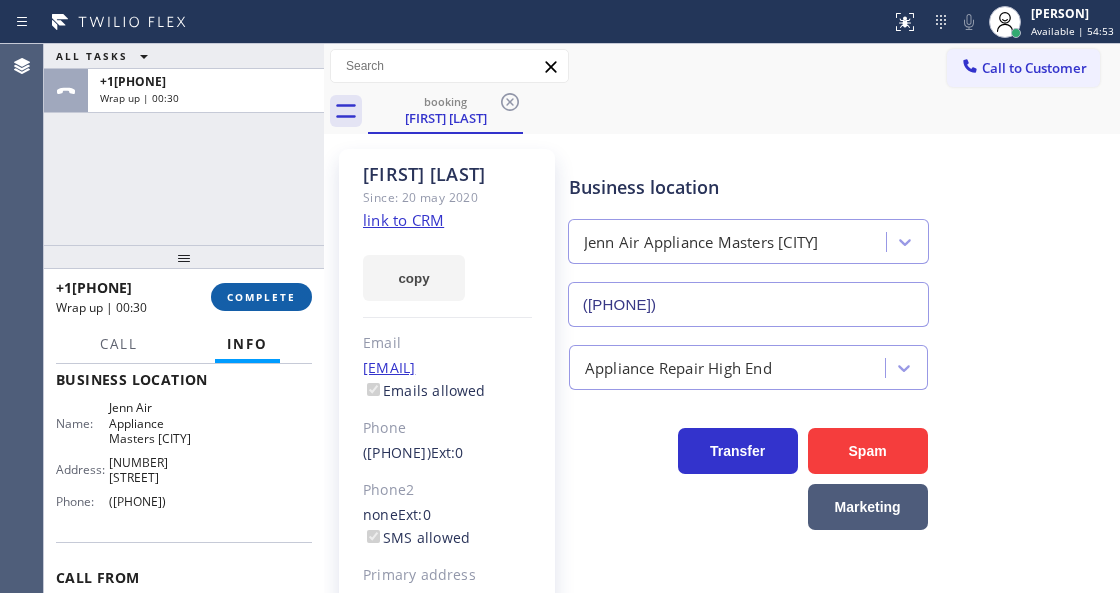 click on "COMPLETE" at bounding box center [261, 297] 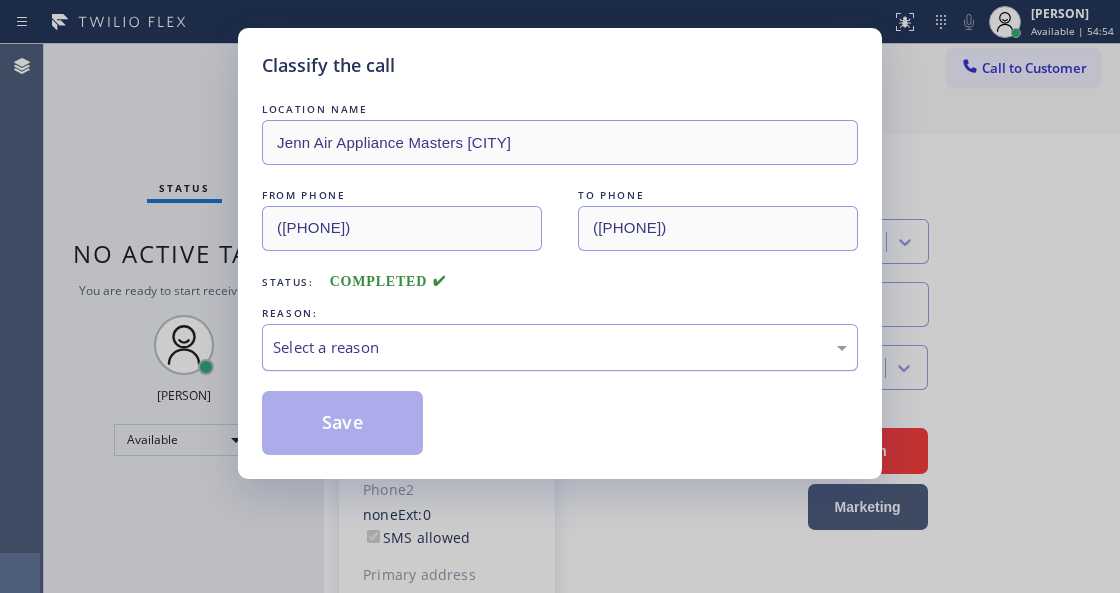click on "Select a reason" at bounding box center [560, 347] 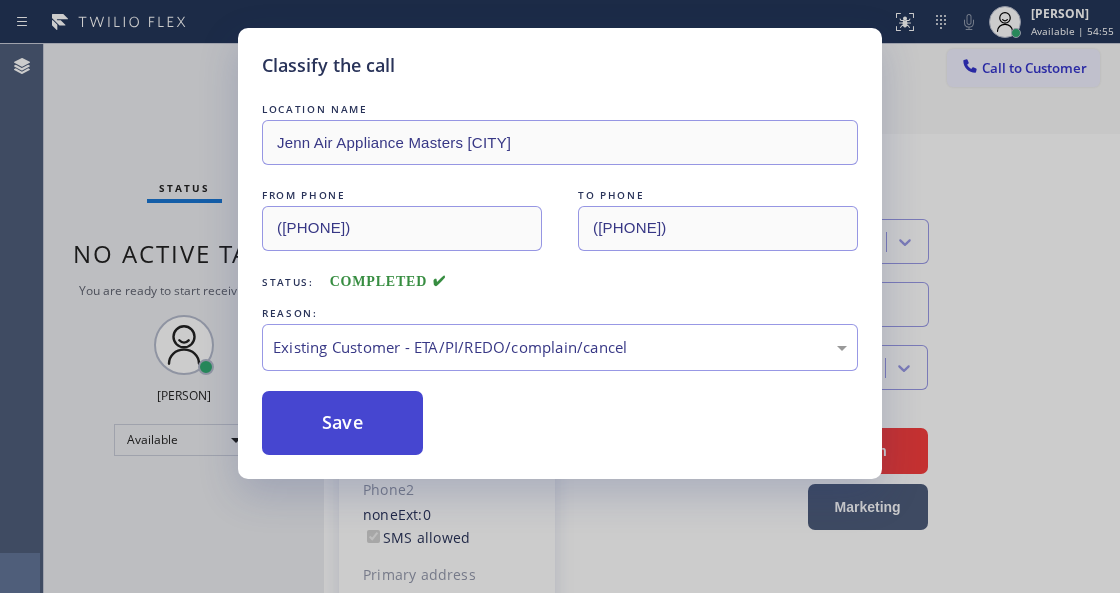 click on "Save" at bounding box center (342, 423) 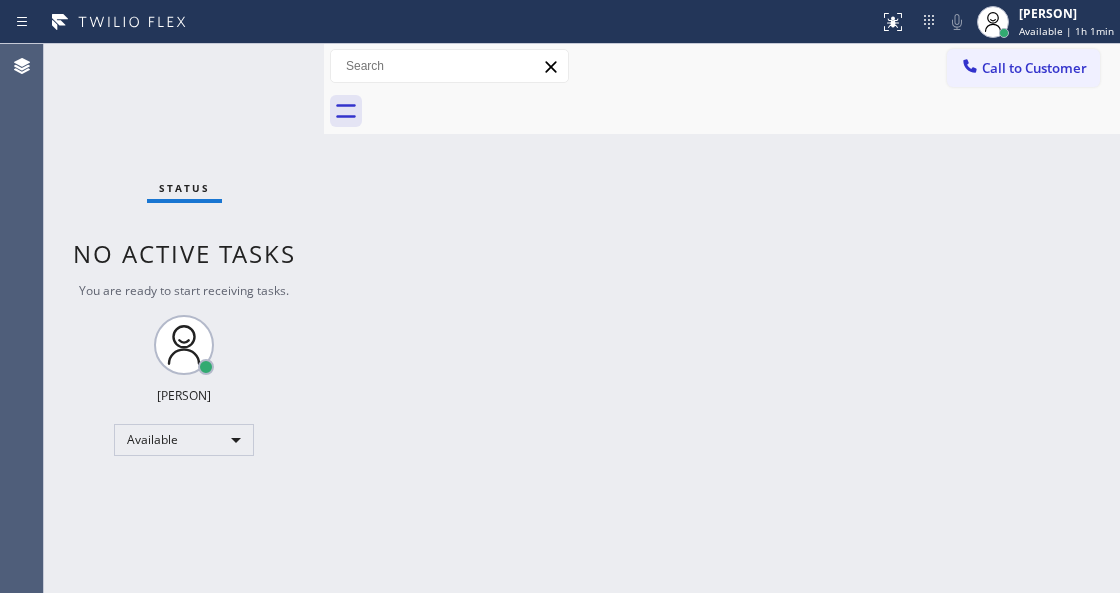 click on "Status   No active tasks     You are ready to start receiving tasks.   [FIRST] [LAST] Available" at bounding box center [184, 318] 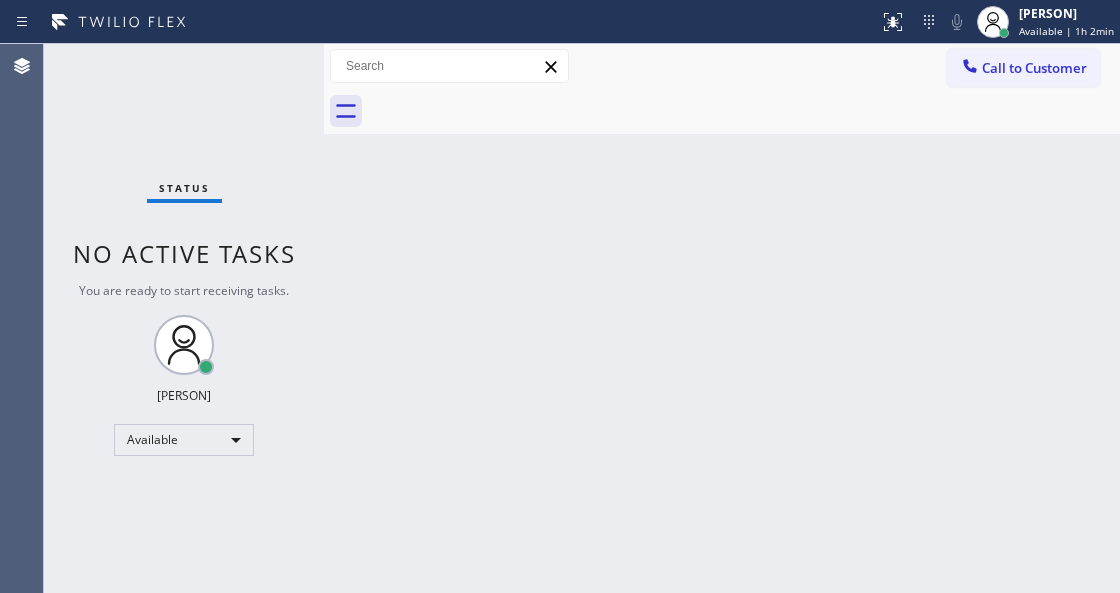 click on "Status   No active tasks     You are ready to start receiving tasks.   [FIRST] [LAST] Available" at bounding box center [184, 318] 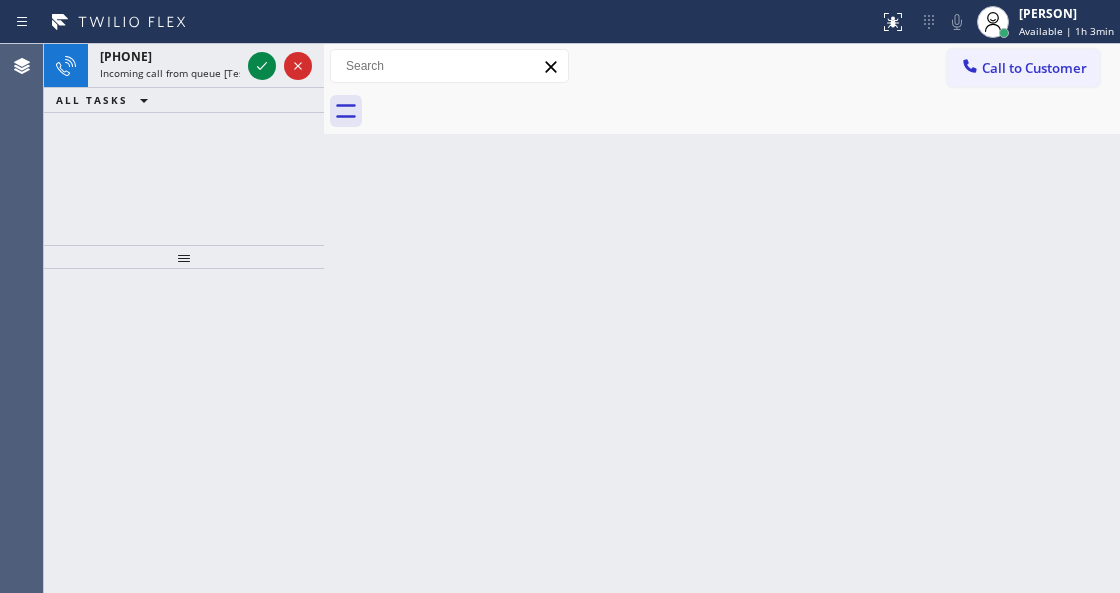 drag, startPoint x: 259, startPoint y: 68, endPoint x: 343, endPoint y: 84, distance: 85.51023 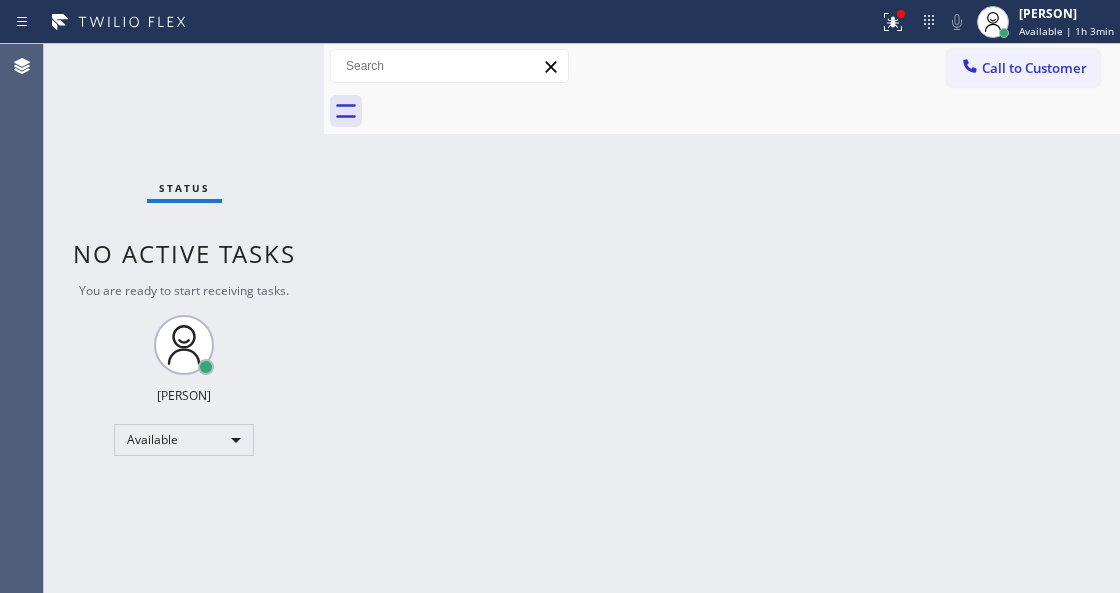 click on "Status   No active tasks     You are ready to start receiving tasks.   [FIRST] [LAST] Available" at bounding box center [184, 318] 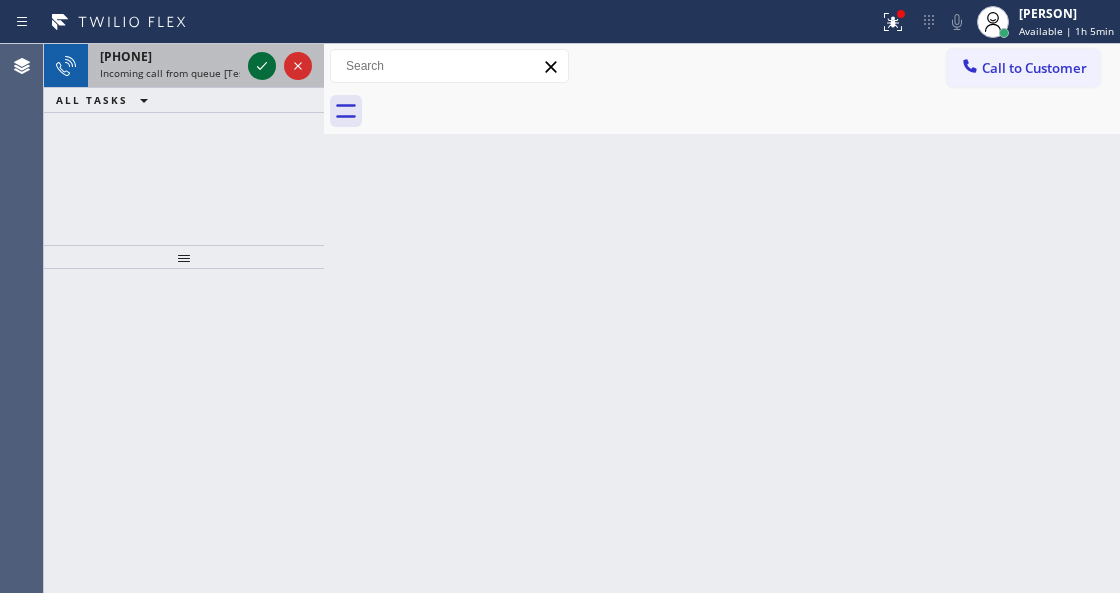 click 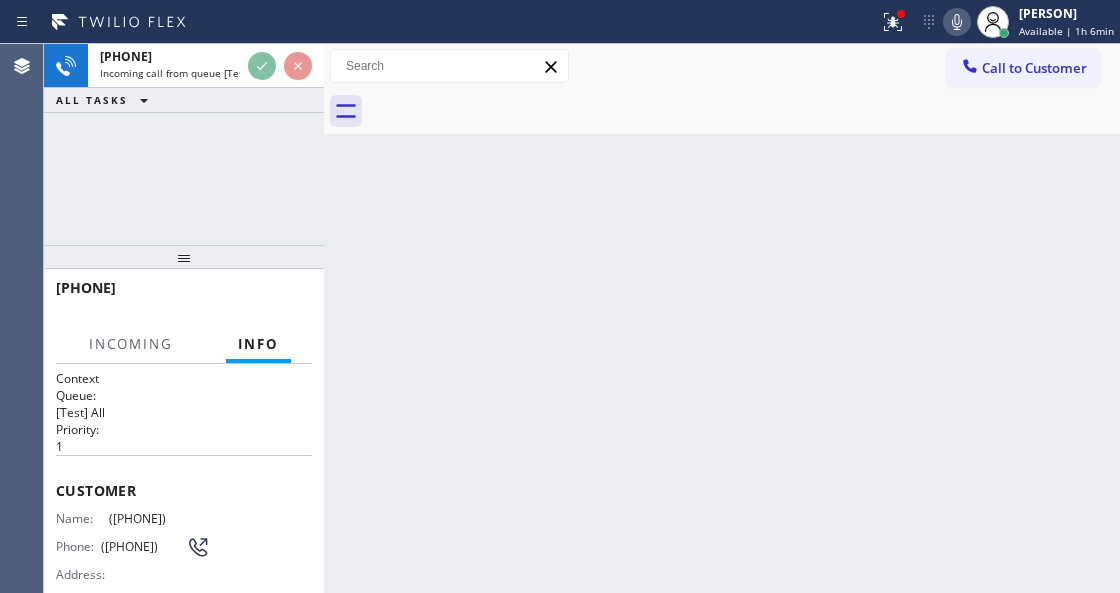 scroll, scrollTop: 133, scrollLeft: 0, axis: vertical 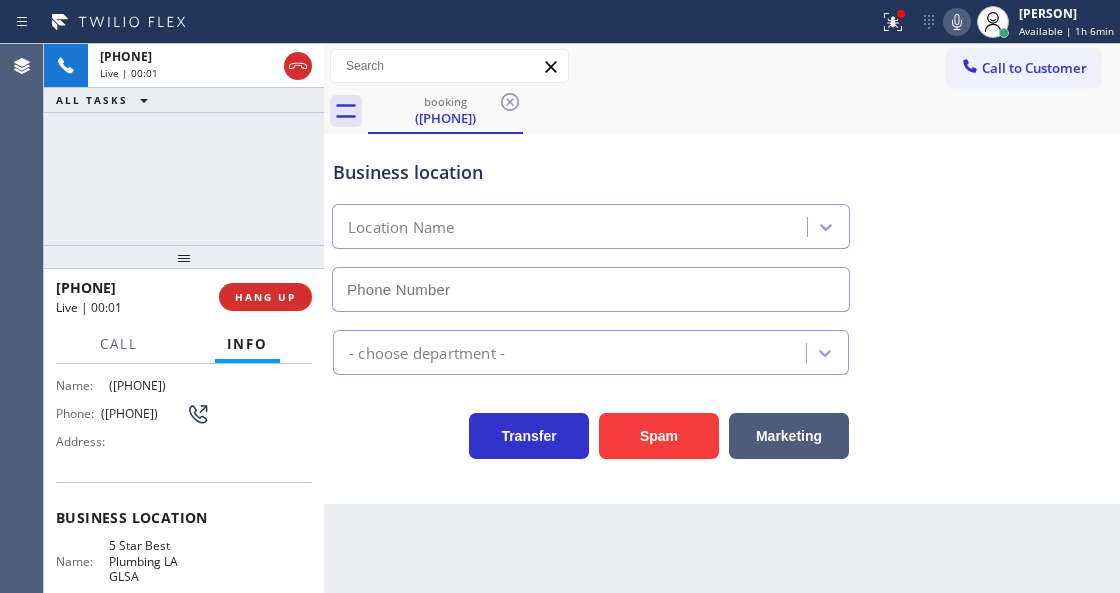 type on "([AREA_CODE]) [PHONE]" 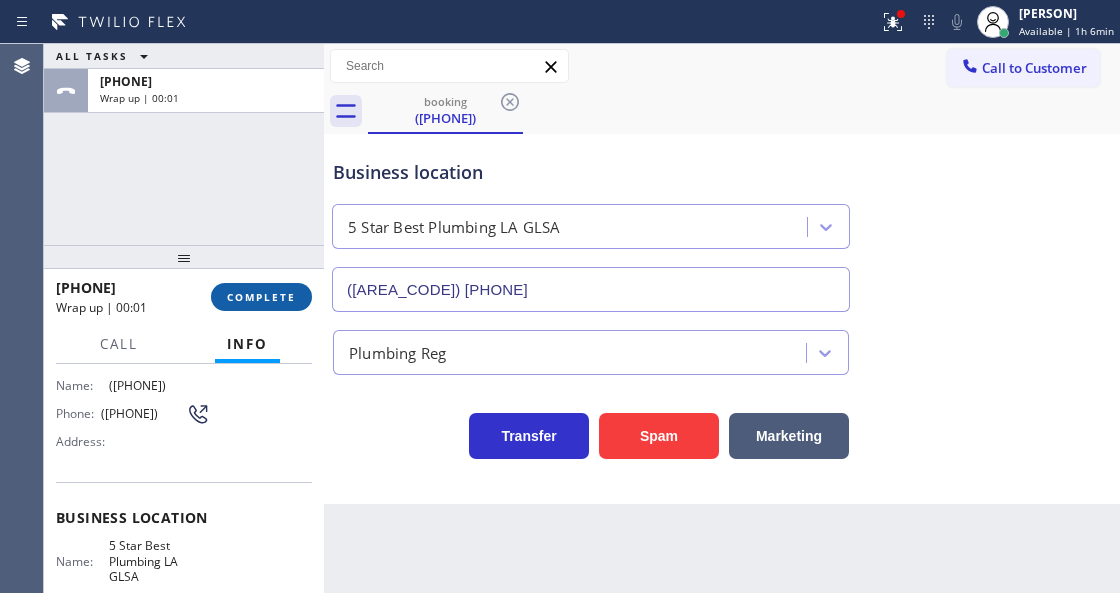 click on "COMPLETE" at bounding box center (261, 297) 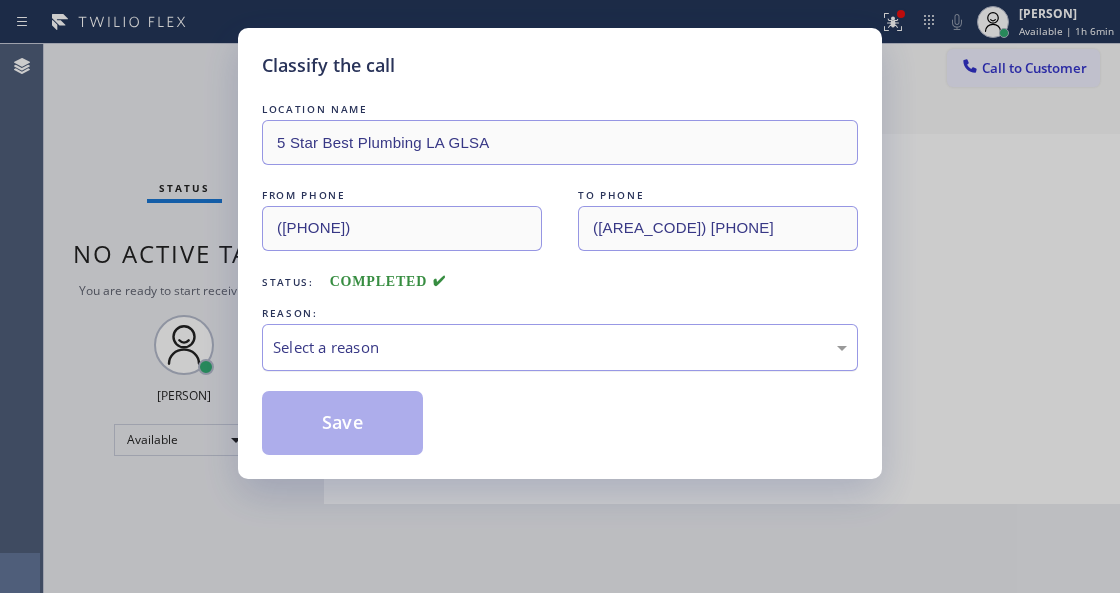 click on "Select a reason" at bounding box center [560, 347] 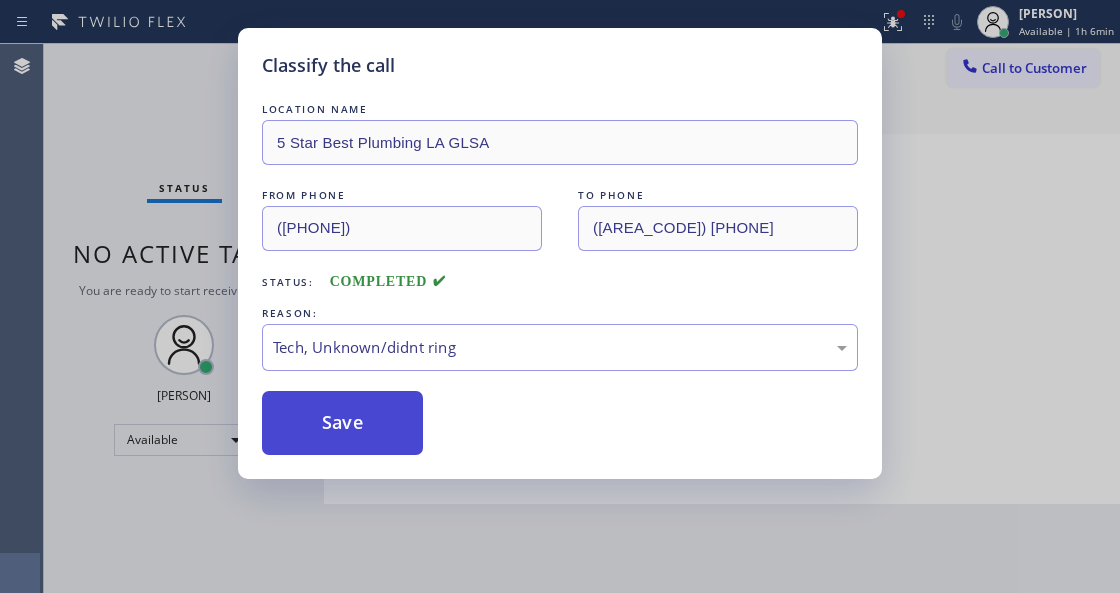 click on "Save" at bounding box center (342, 423) 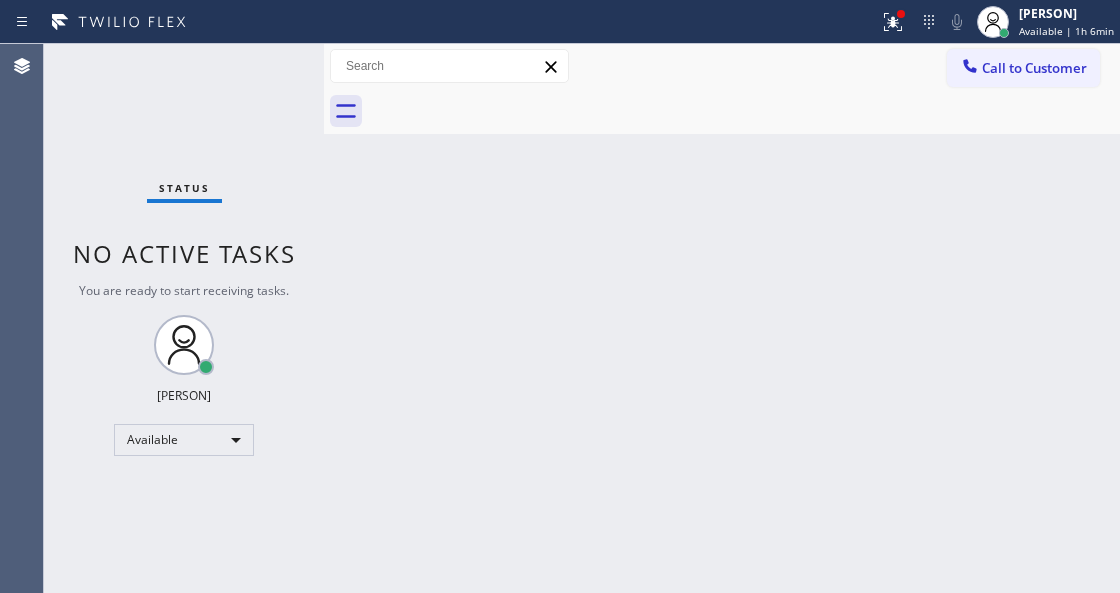 click on "Status   No active tasks     You are ready to start receiving tasks.   [FIRST] [LAST] Available" at bounding box center [184, 318] 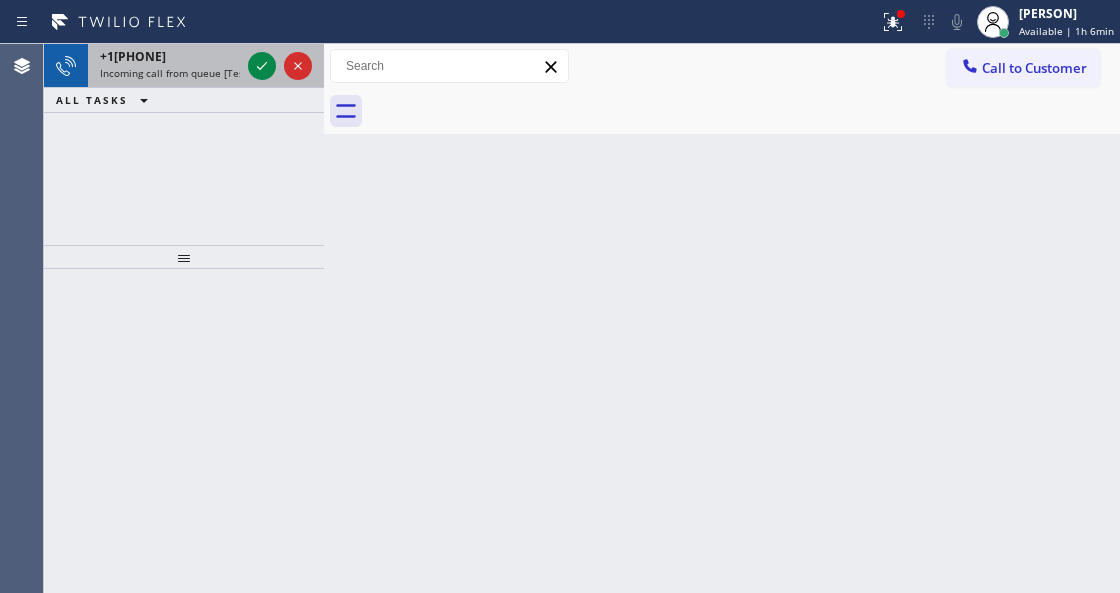 click on "+1[PHONE] Incoming call from queue [Test] All" at bounding box center [166, 66] 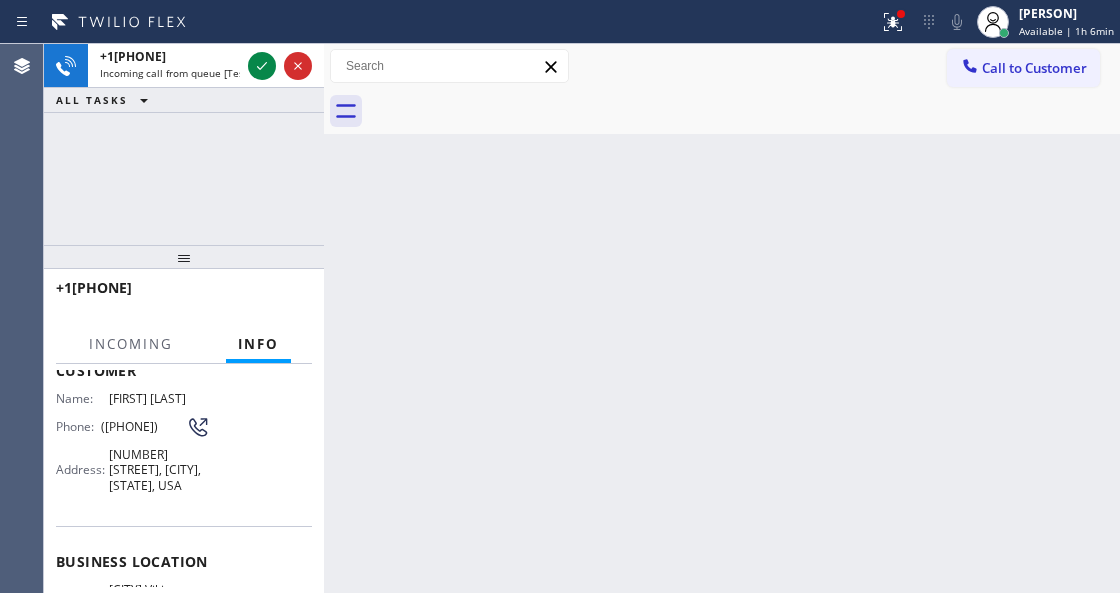 scroll, scrollTop: 266, scrollLeft: 0, axis: vertical 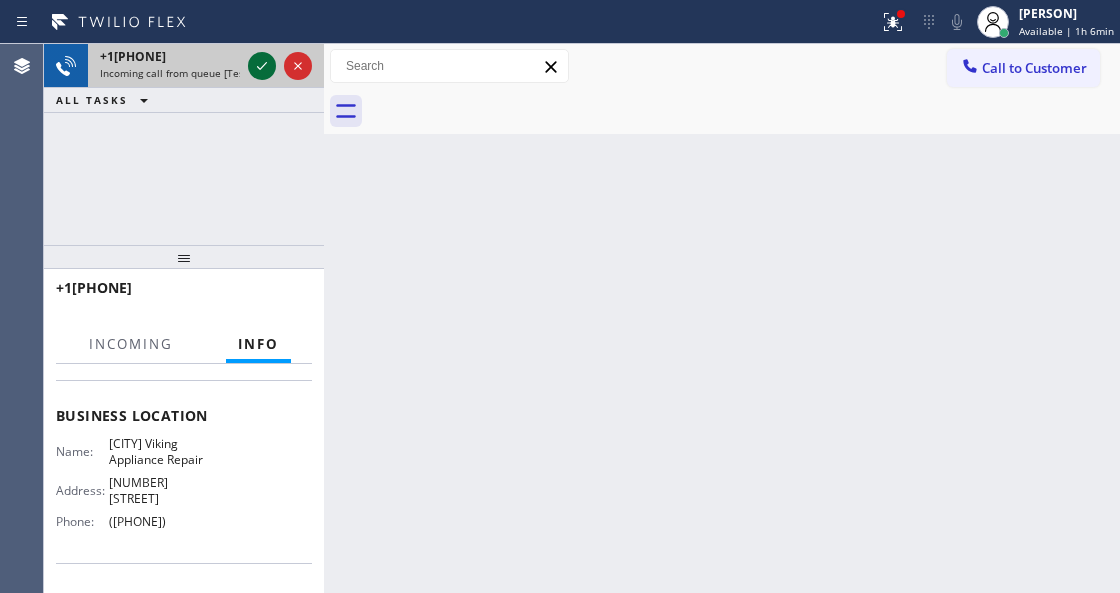 click 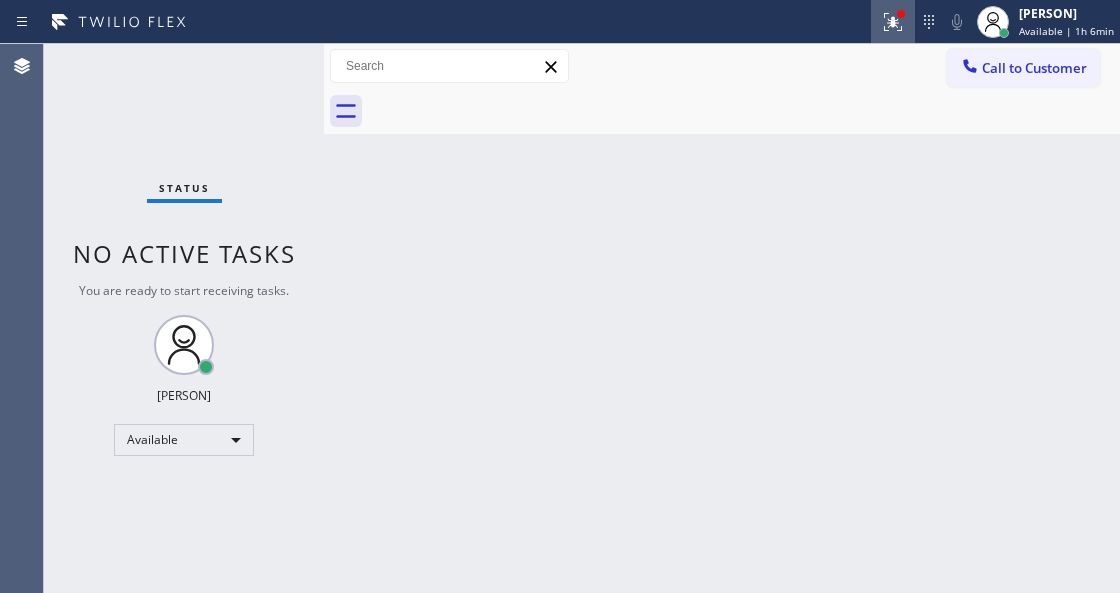 click at bounding box center (893, 22) 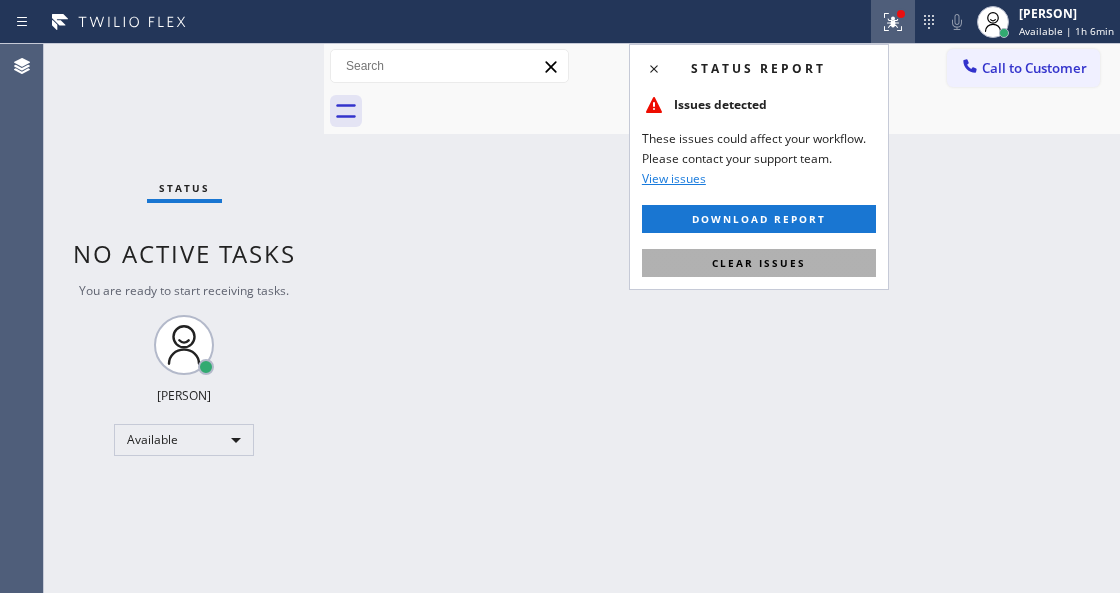 drag, startPoint x: 836, startPoint y: 258, endPoint x: 804, endPoint y: 265, distance: 32.75668 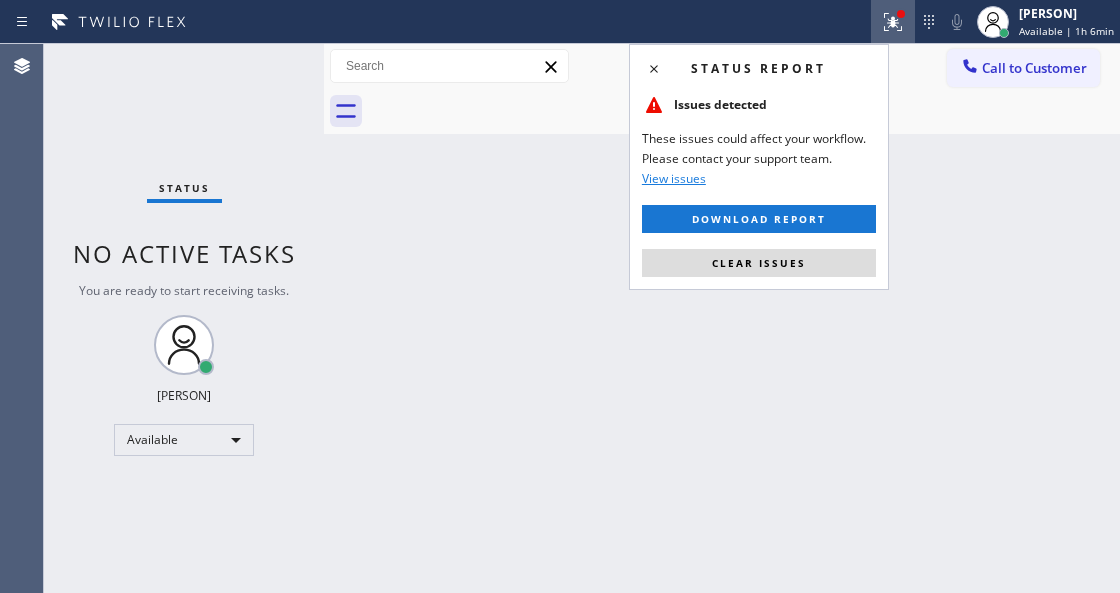 click on "Clear issues" at bounding box center (759, 263) 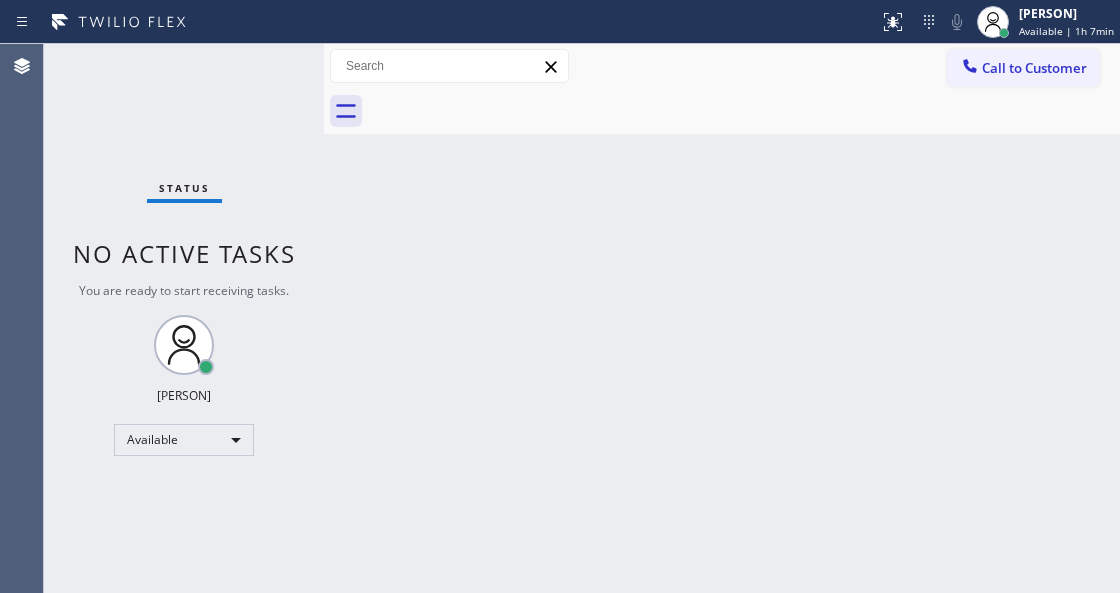 click on "Status   No active tasks     You are ready to start receiving tasks.   [FIRST] [LAST] Available" at bounding box center (184, 318) 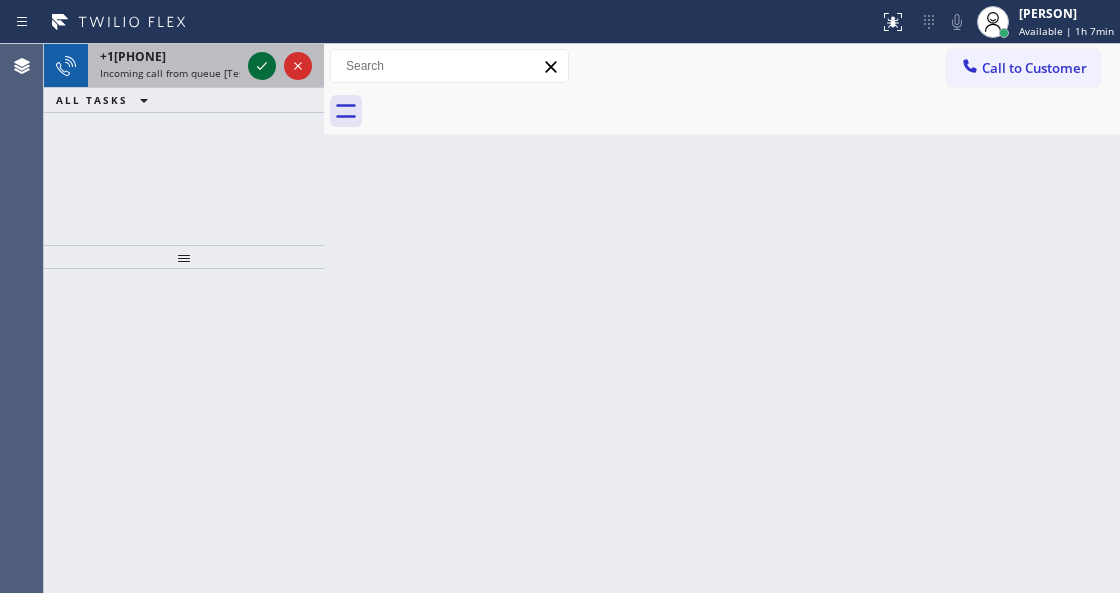 click 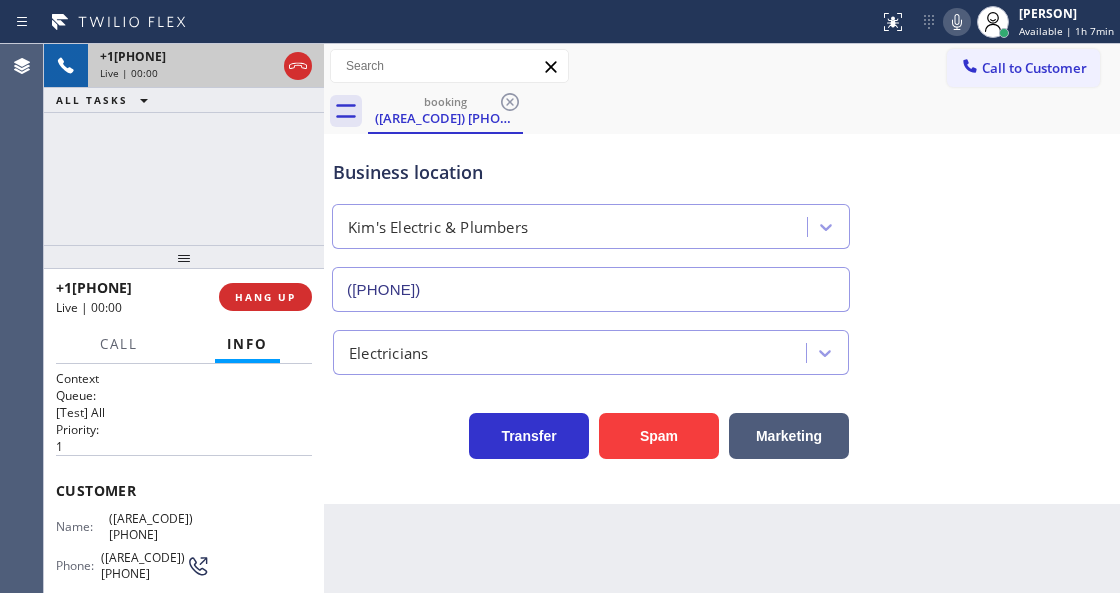 scroll, scrollTop: 266, scrollLeft: 0, axis: vertical 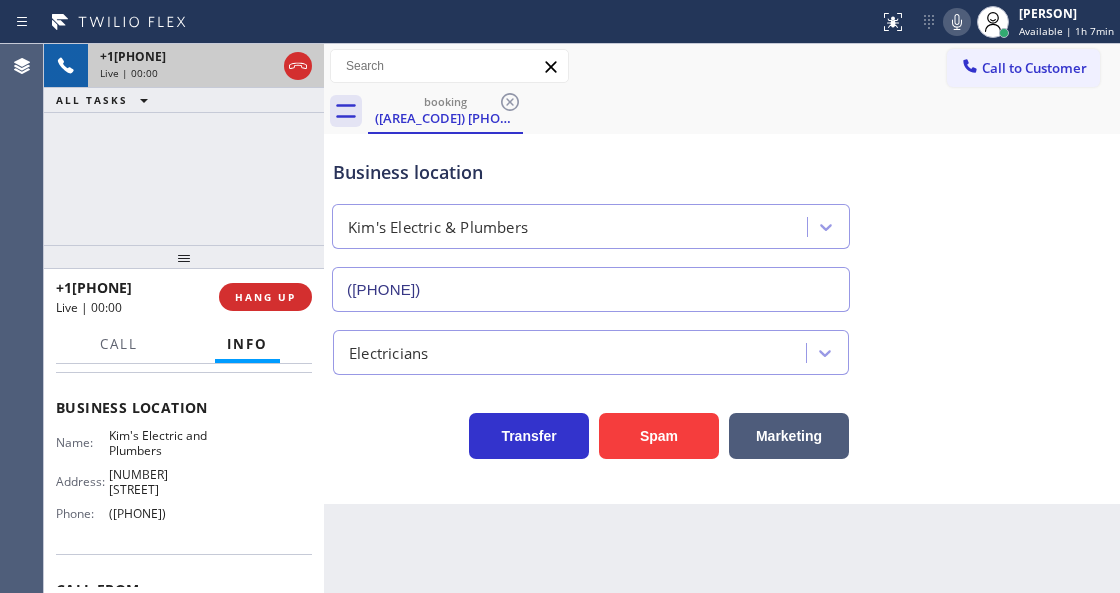 type on "([PHONE])" 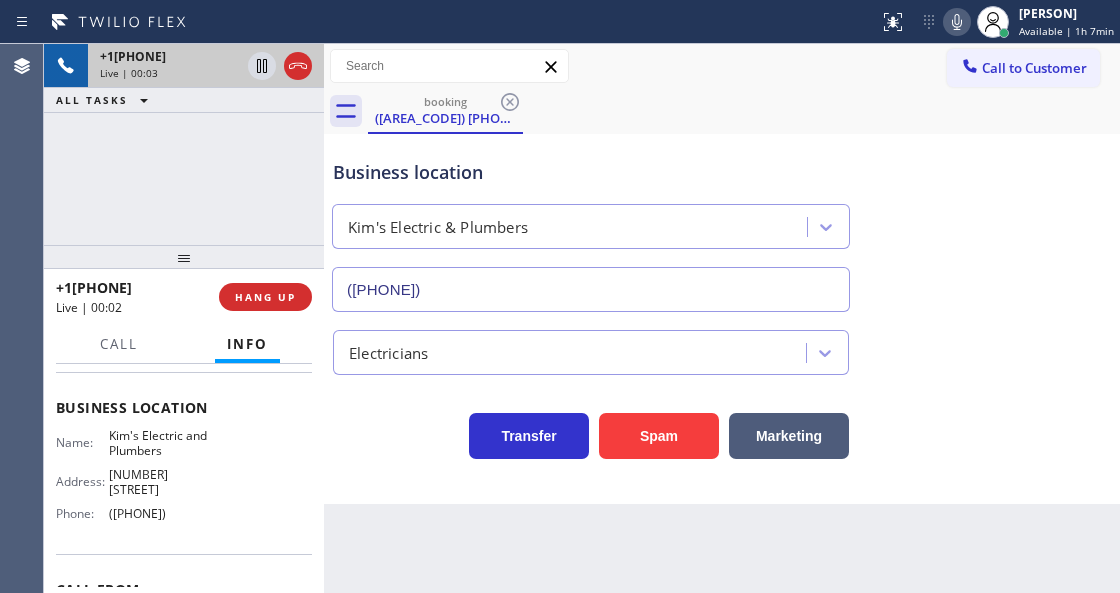 click on "+1[PHONE] Live | 00:03 ALL TASKS ALL TASKS ACTIVE TASKS TASKS IN WRAP UP" at bounding box center [184, 144] 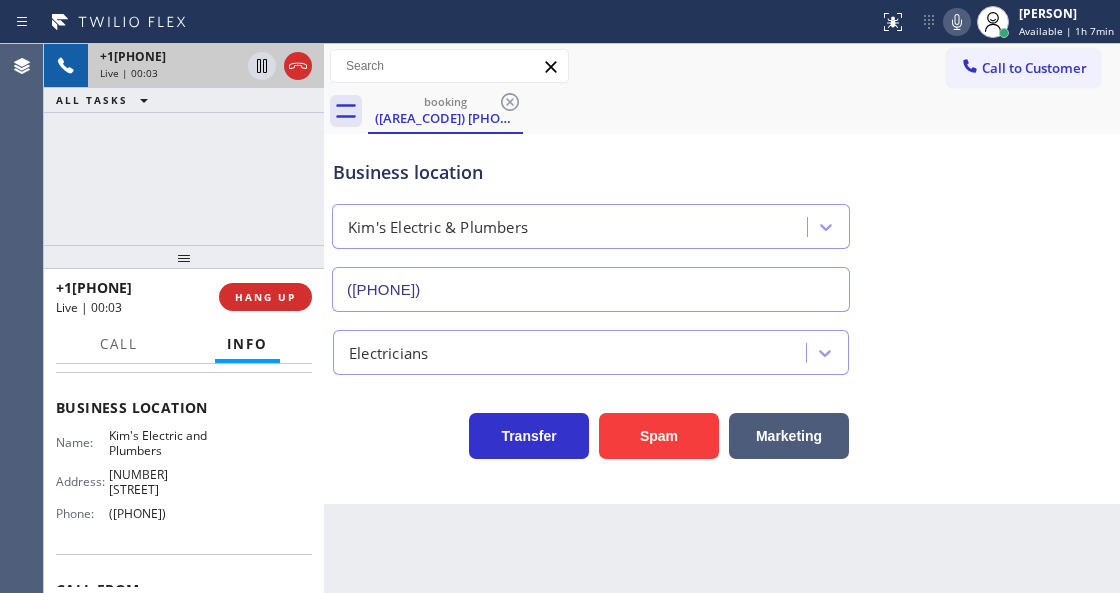 click on "+1[PHONE] Live | 00:03 ALL TASKS ALL TASKS ACTIVE TASKS TASKS IN WRAP UP" at bounding box center [184, 144] 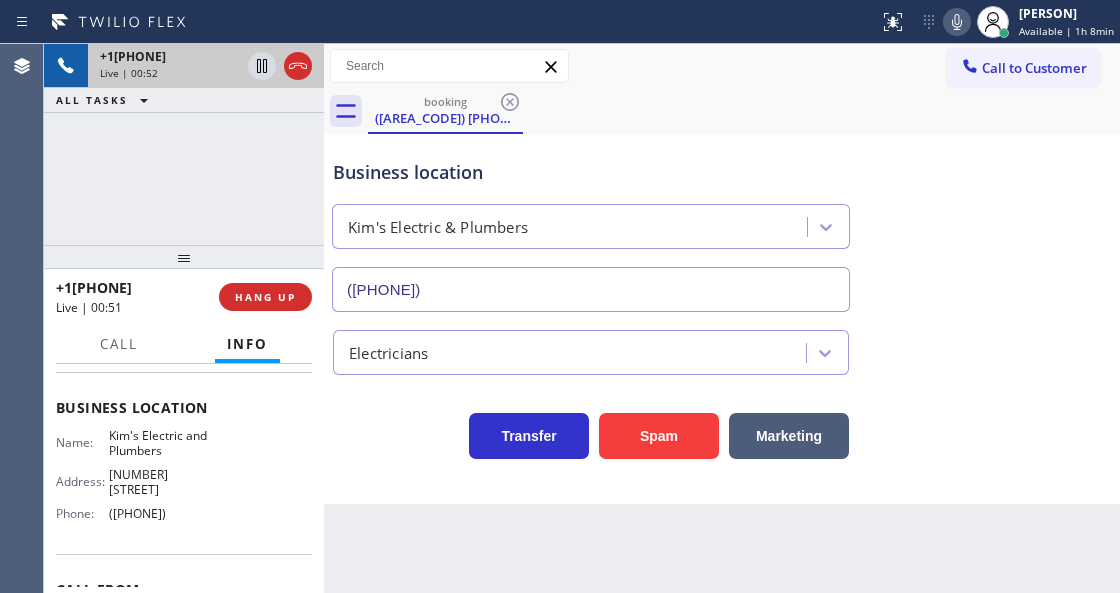 scroll, scrollTop: 377, scrollLeft: 0, axis: vertical 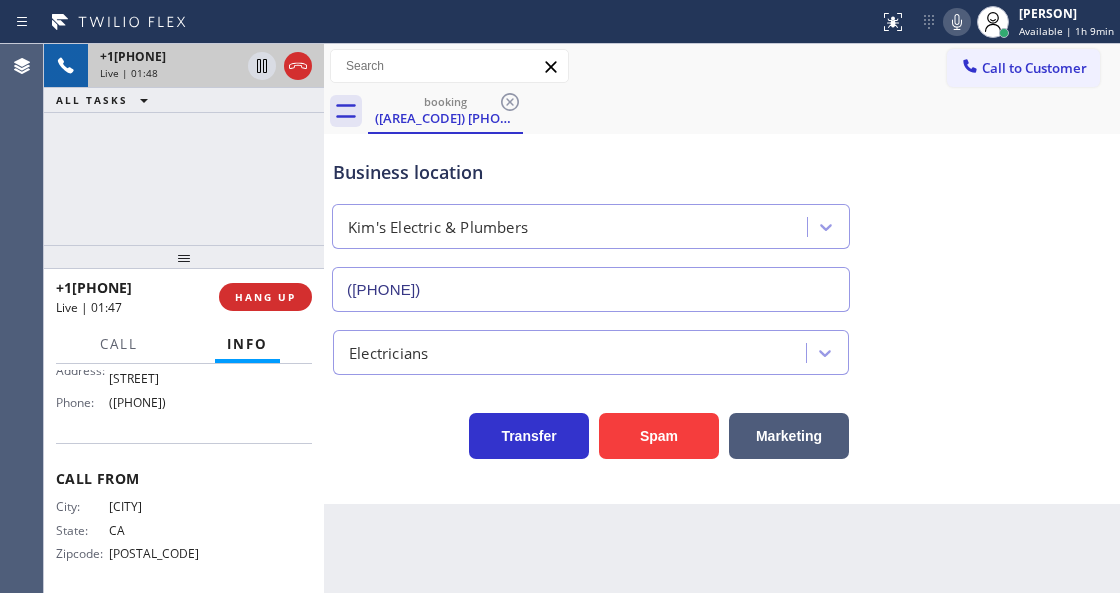click 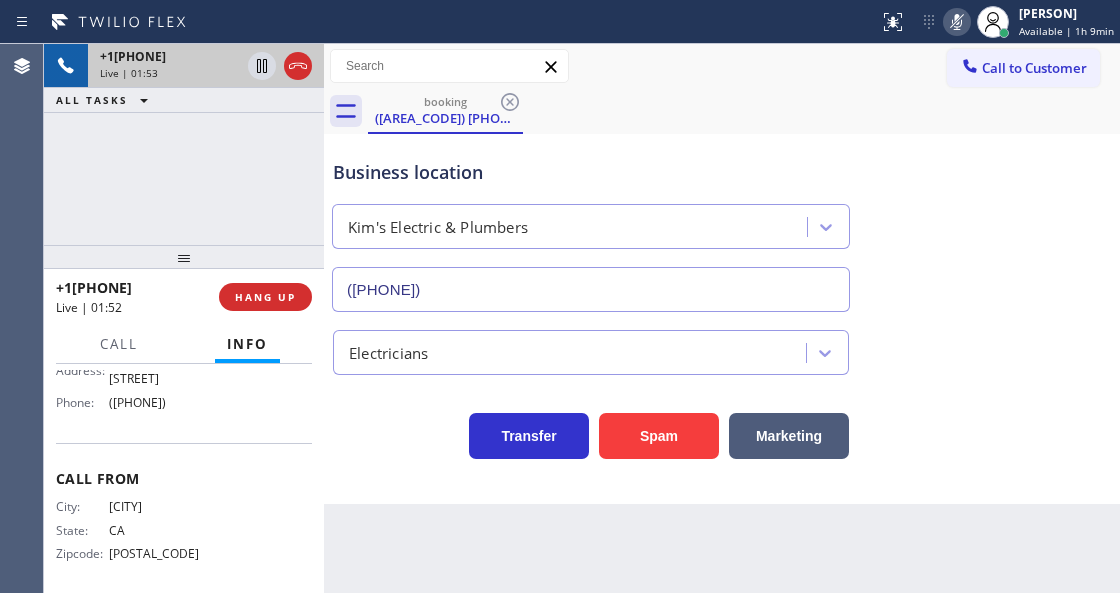 click 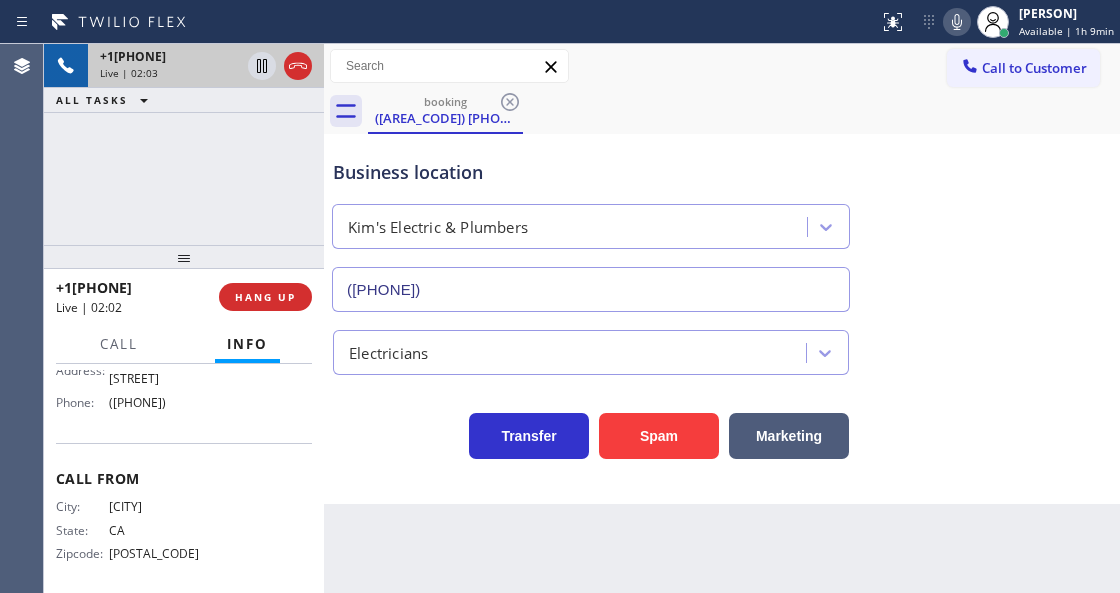 click on "Business location" at bounding box center [591, 172] 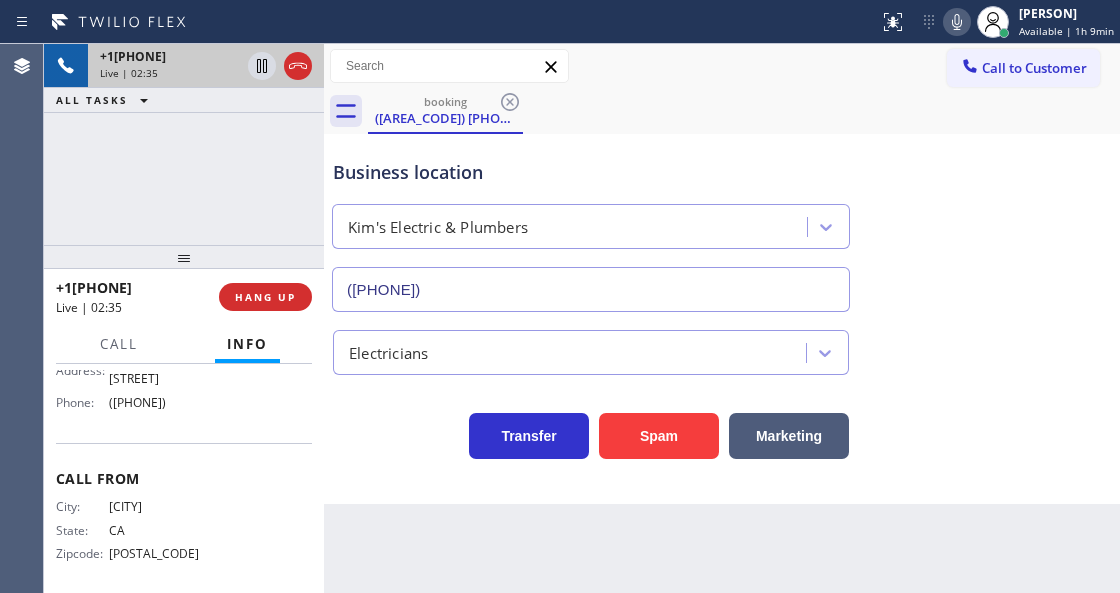 click on "booking ([PHONE])" at bounding box center [744, 111] 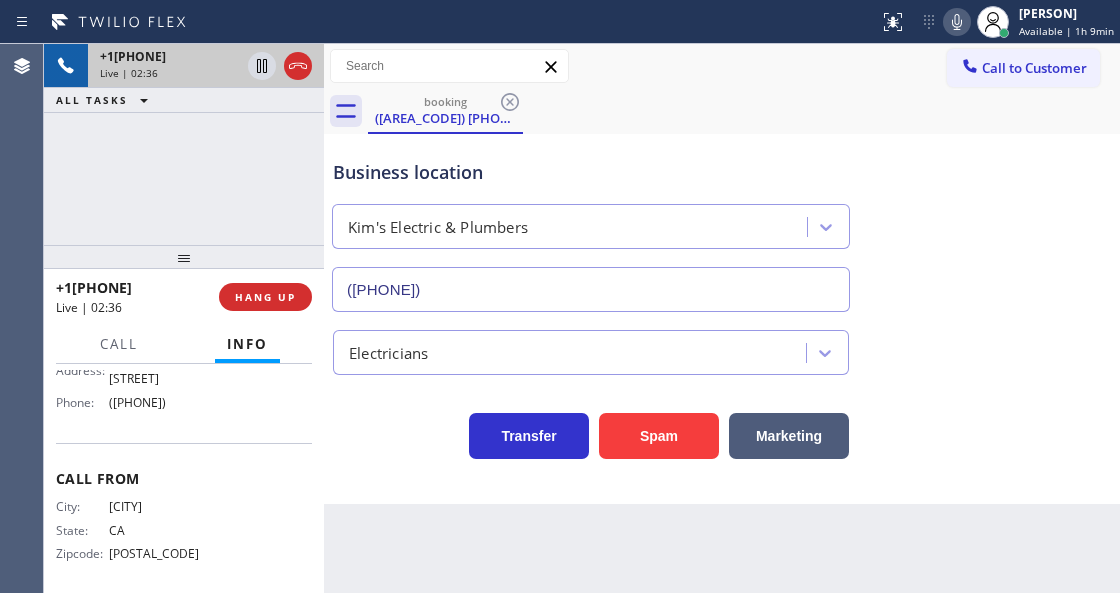 click on "[PHONE] Live | 02:36 ALL TASKS ALL TASKS ACTIVE TASKS TASKS IN WRAP UP" at bounding box center (184, 144) 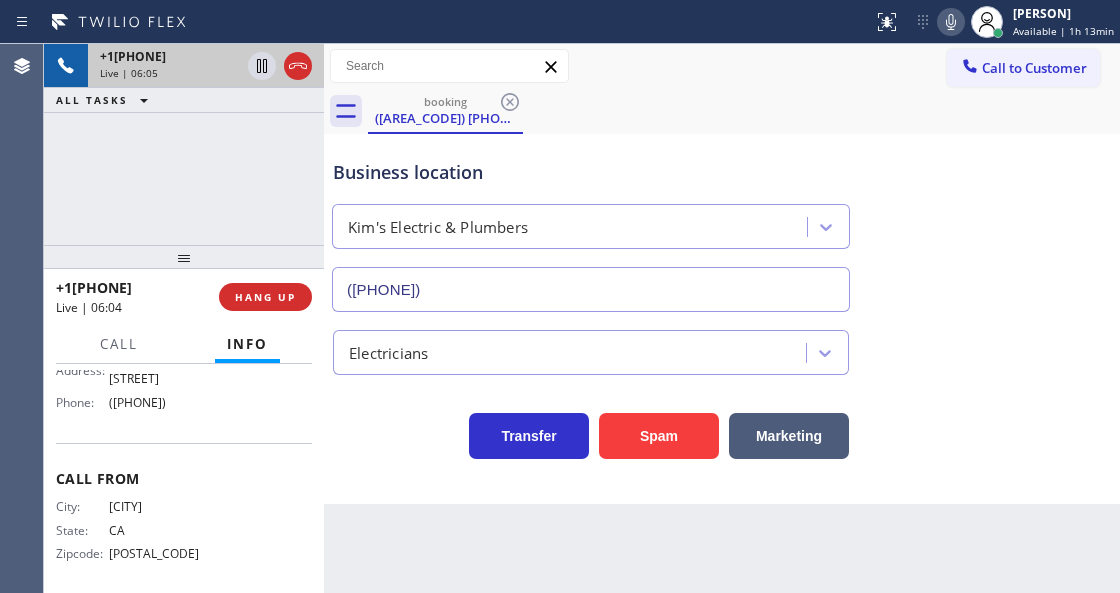 click 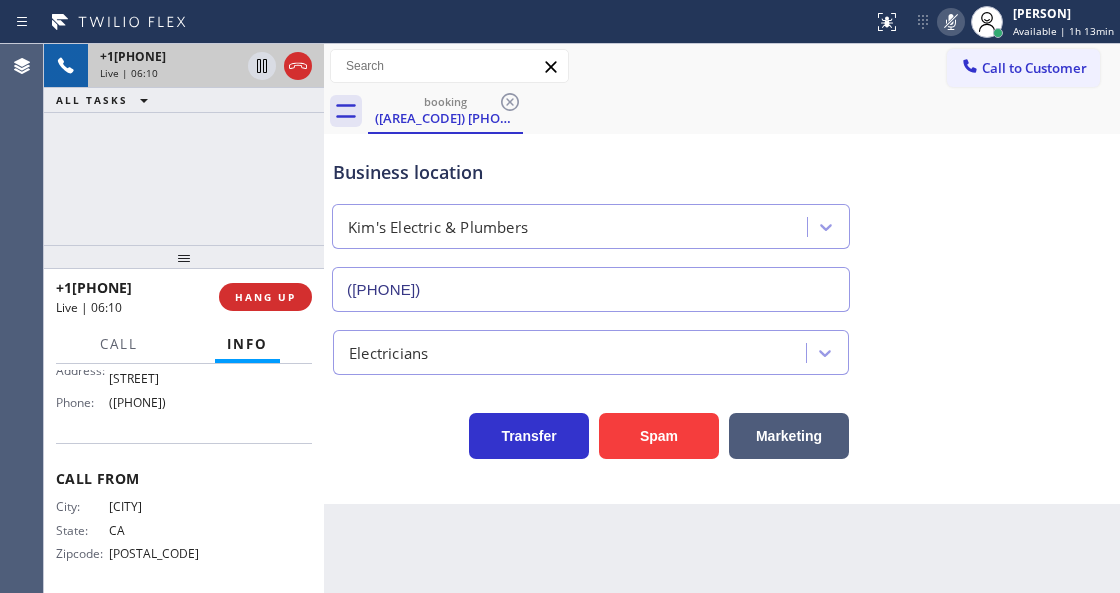 click 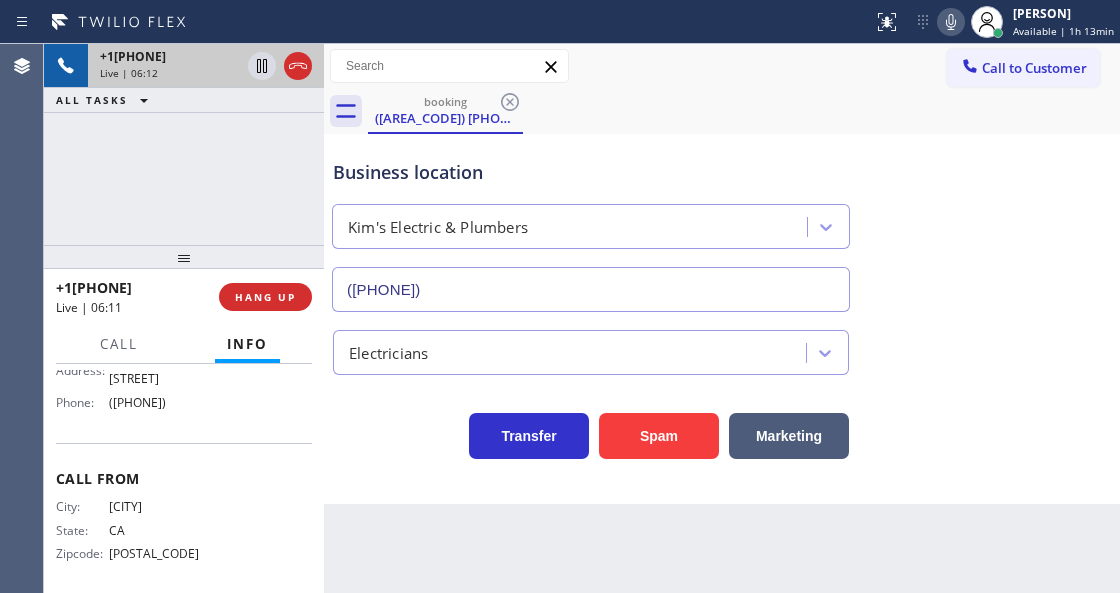 click 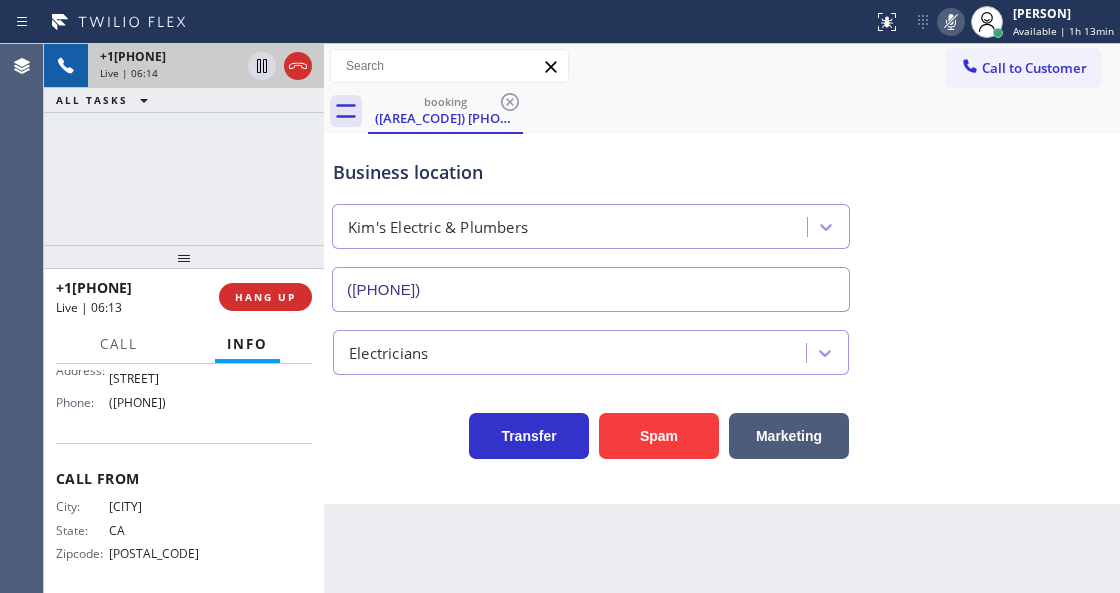 click 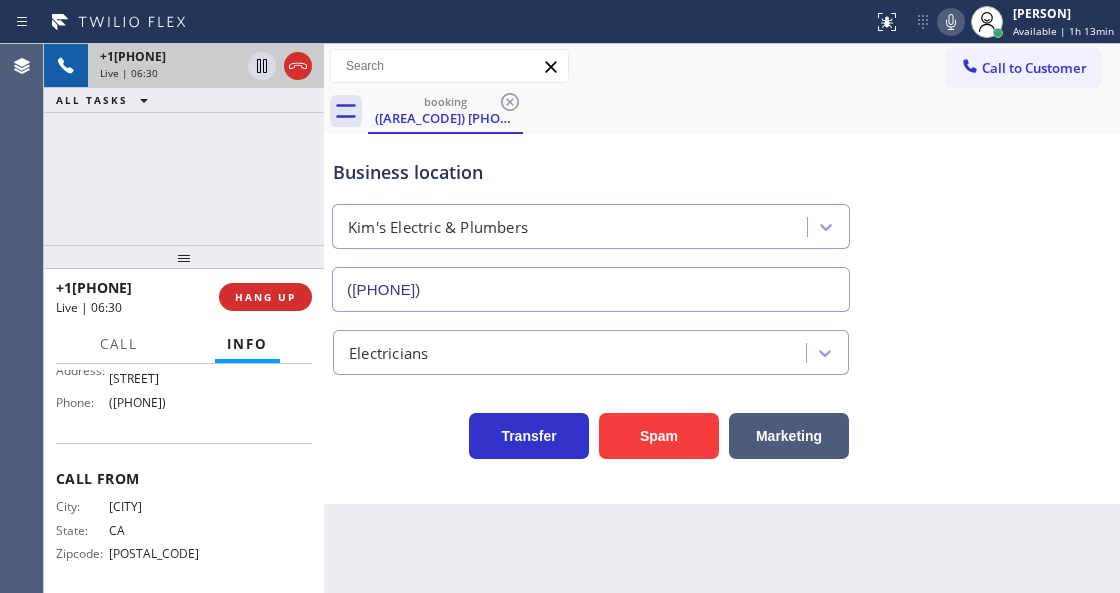 click 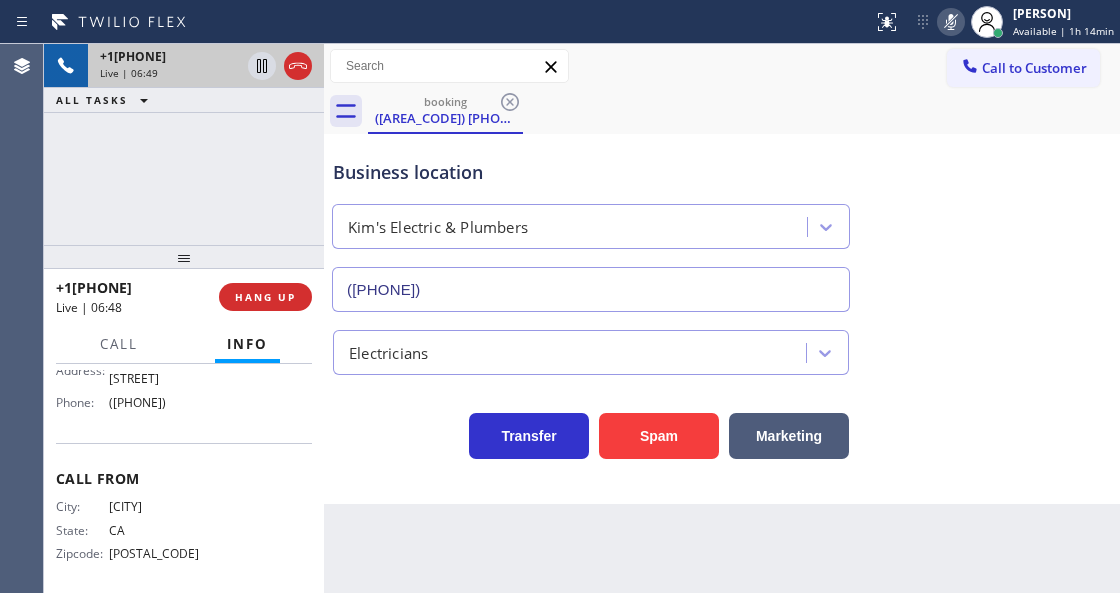 click 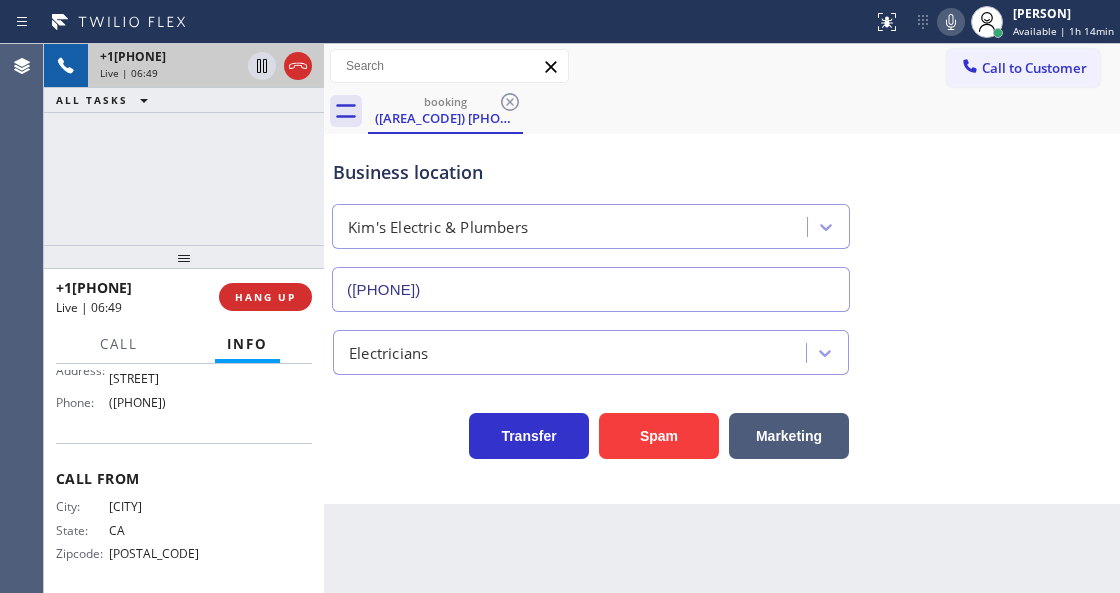 click on "Business location Kim's Electric & Plumbers ([AREA_CODE]) [PHONE]" at bounding box center (722, 221) 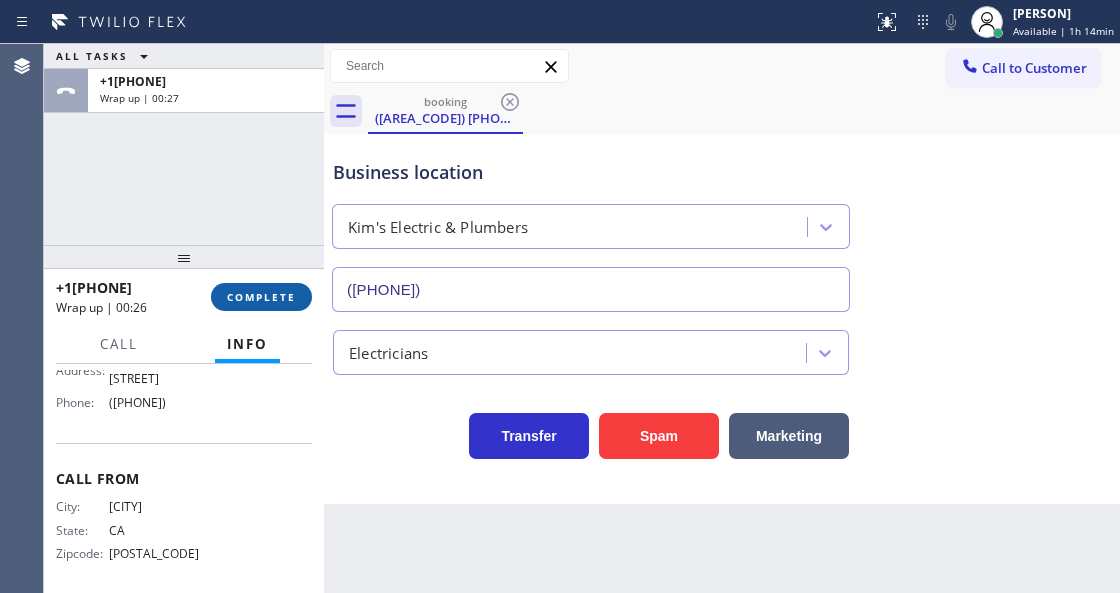 click on "COMPLETE" at bounding box center (261, 297) 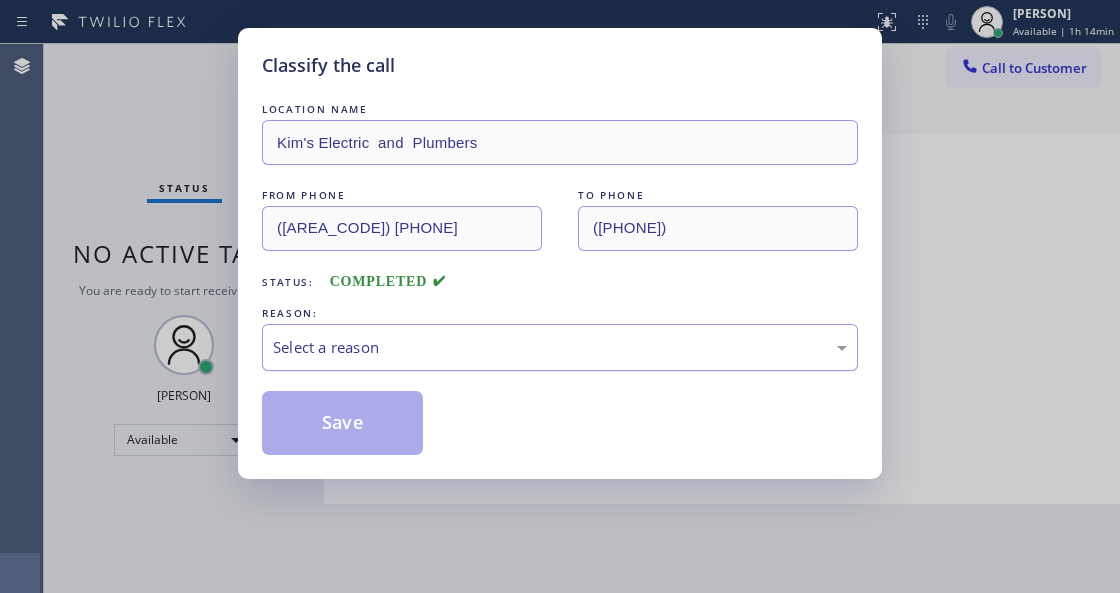 click on "Select a reason" at bounding box center [560, 347] 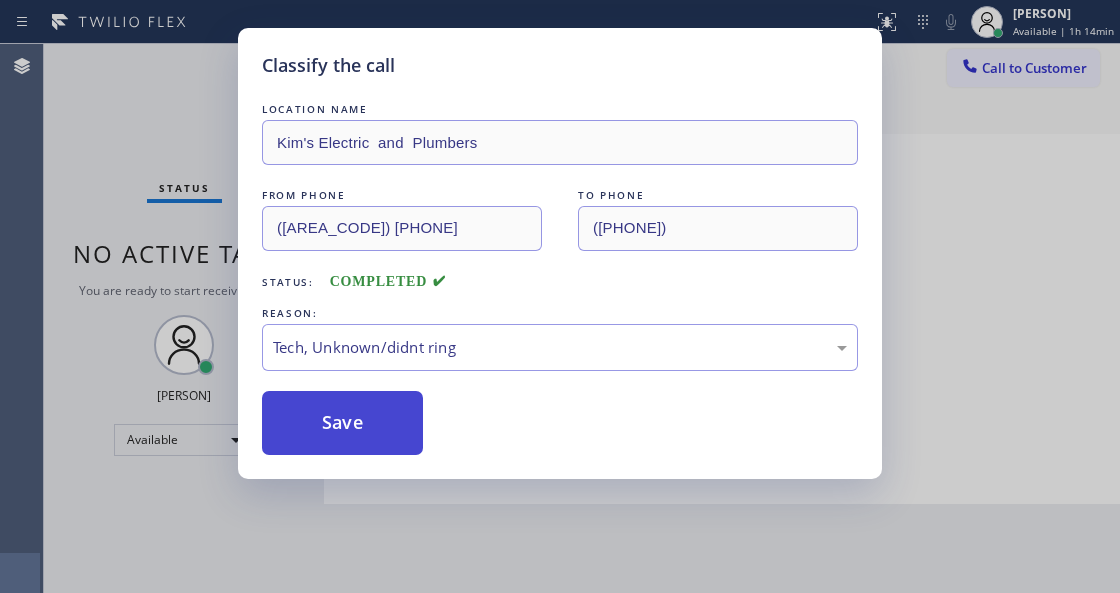 click on "Save" at bounding box center [342, 423] 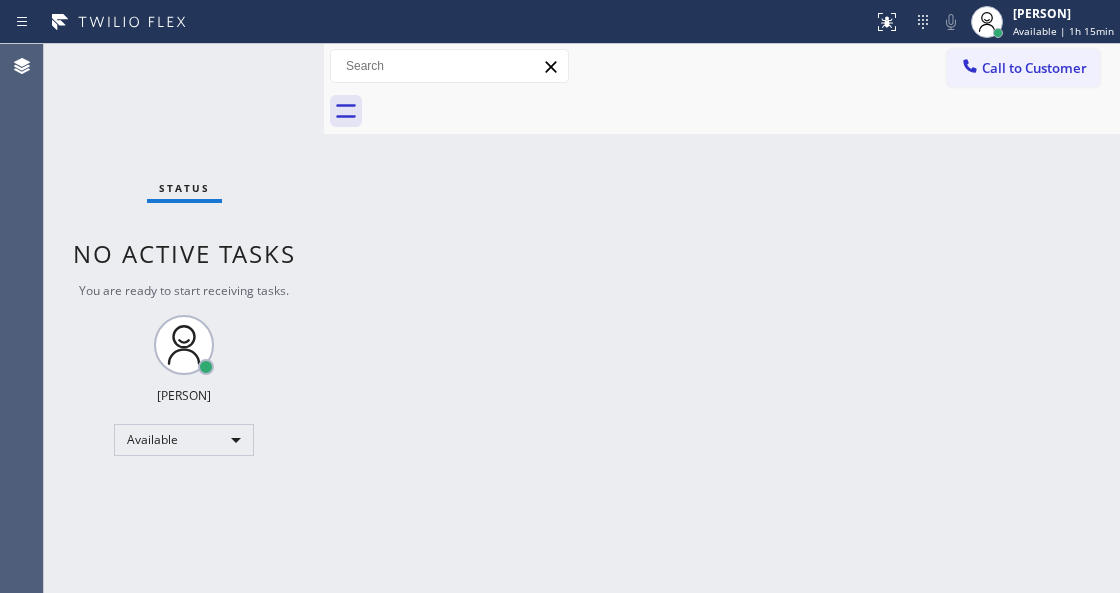 click on "Status   No active tasks     You are ready to start receiving tasks.   [FIRST] [LAST] Available" at bounding box center (184, 318) 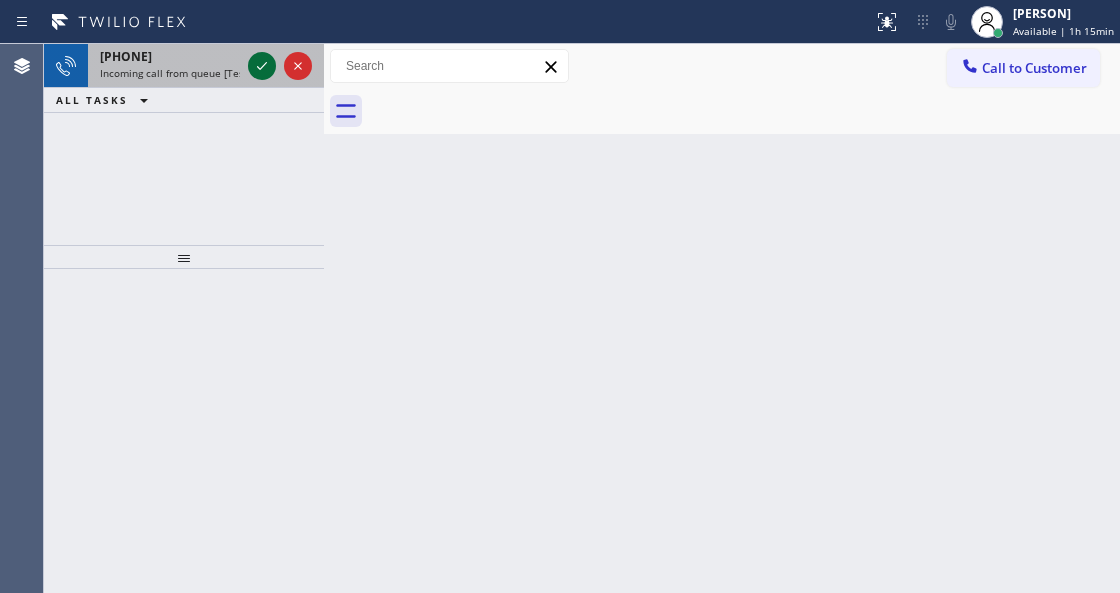 click 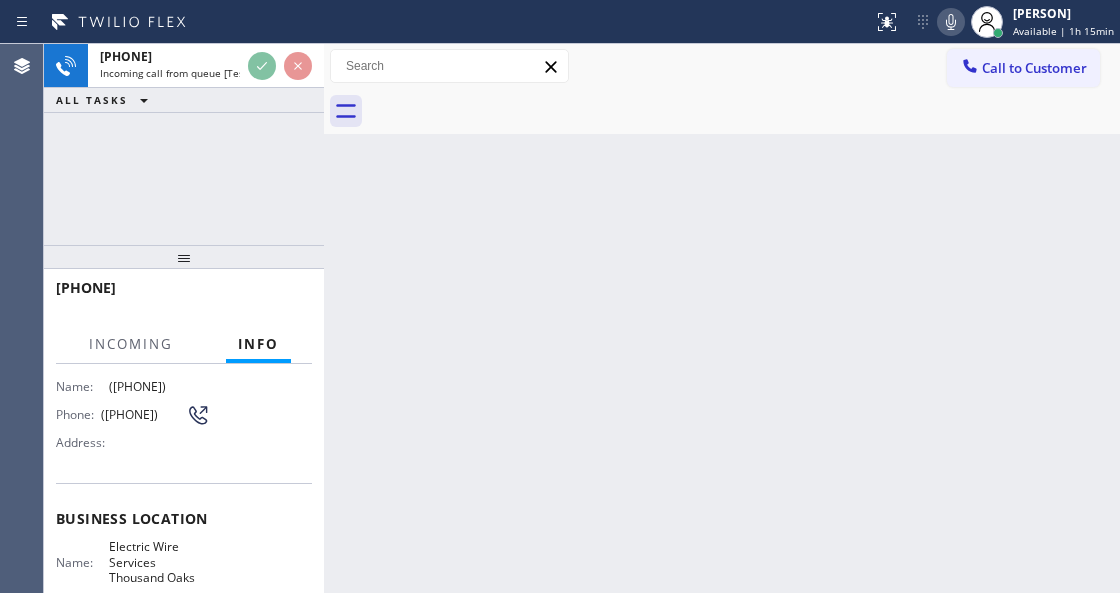scroll, scrollTop: 133, scrollLeft: 0, axis: vertical 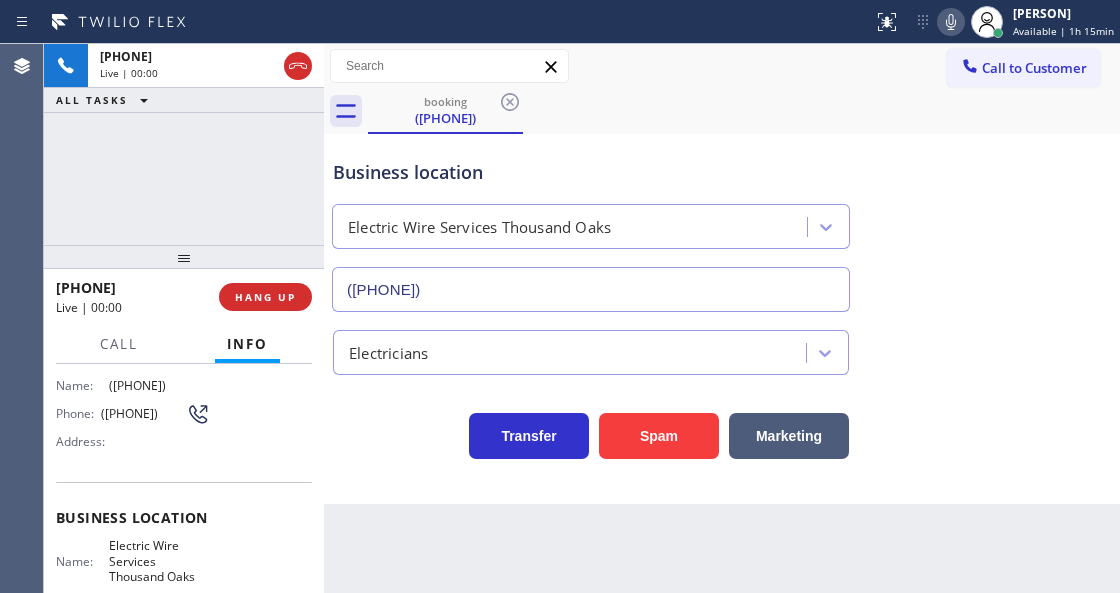 type on "([PHONE])" 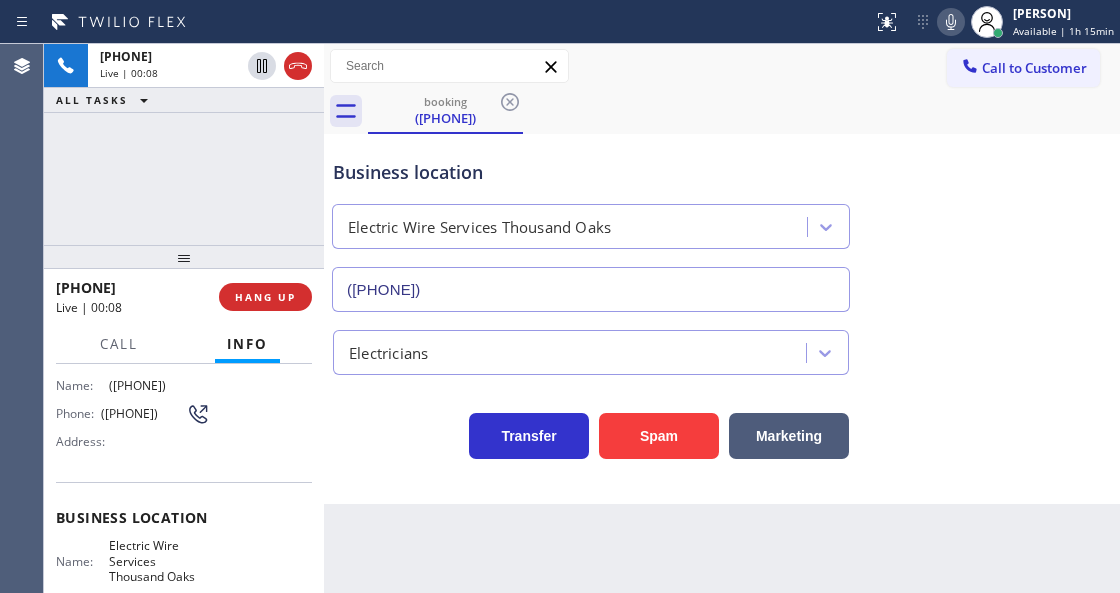 click 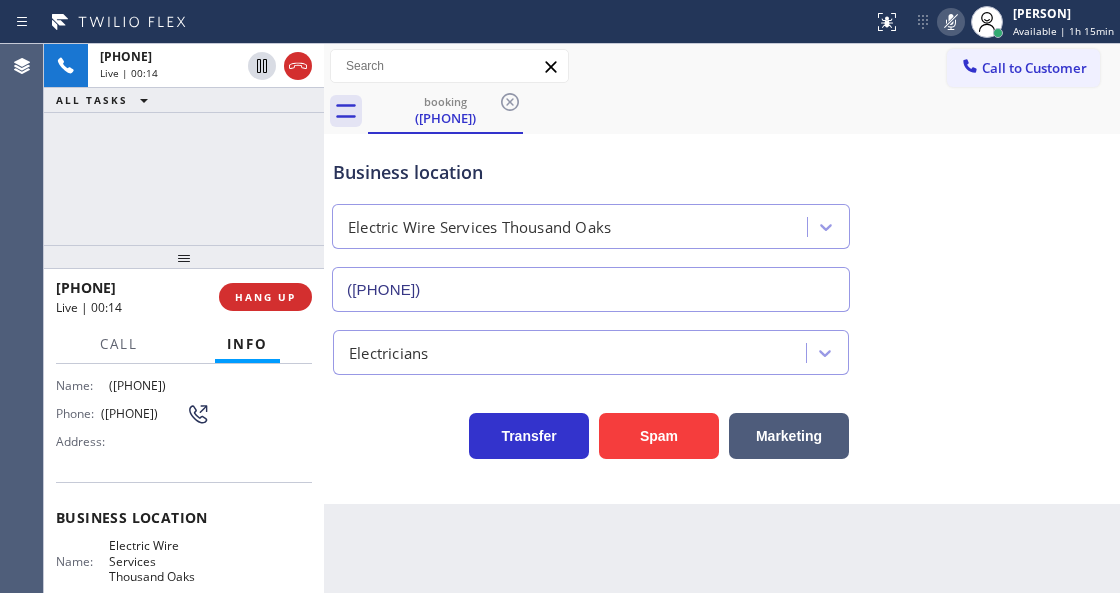 click 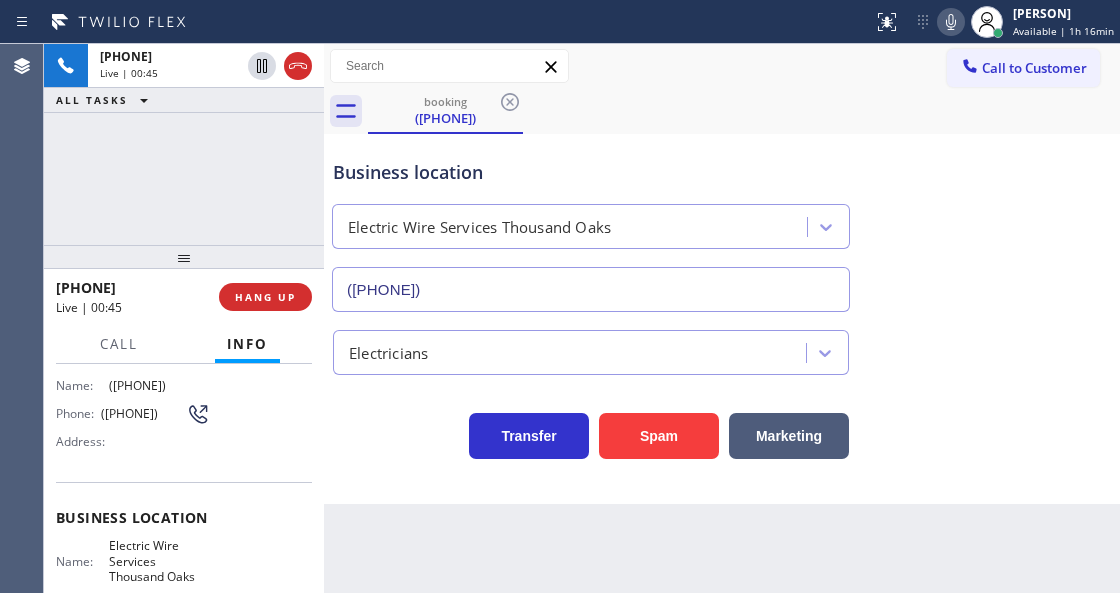 click 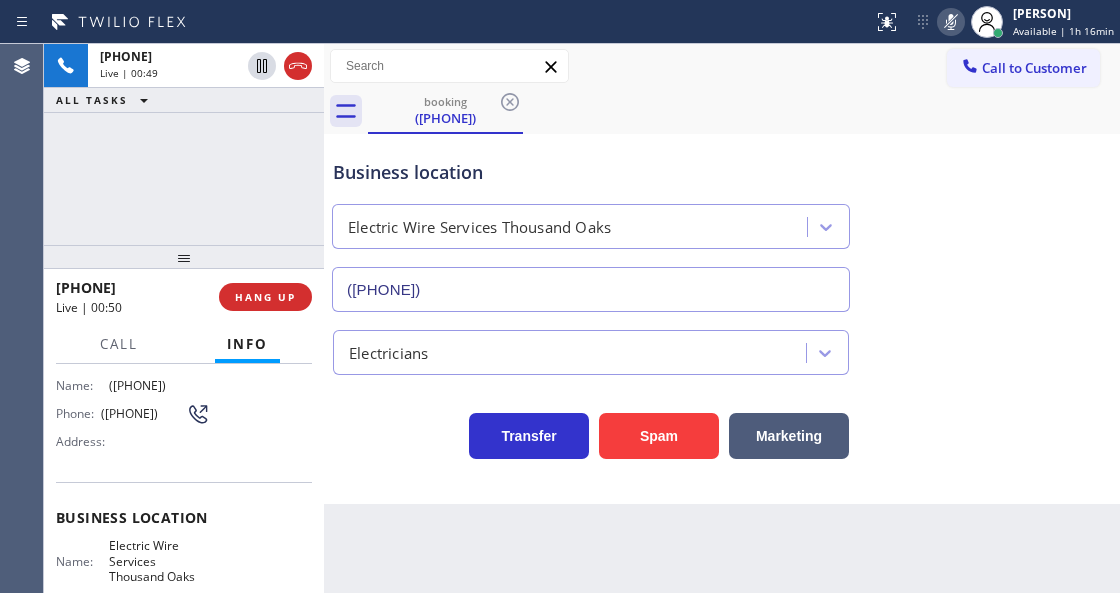 click 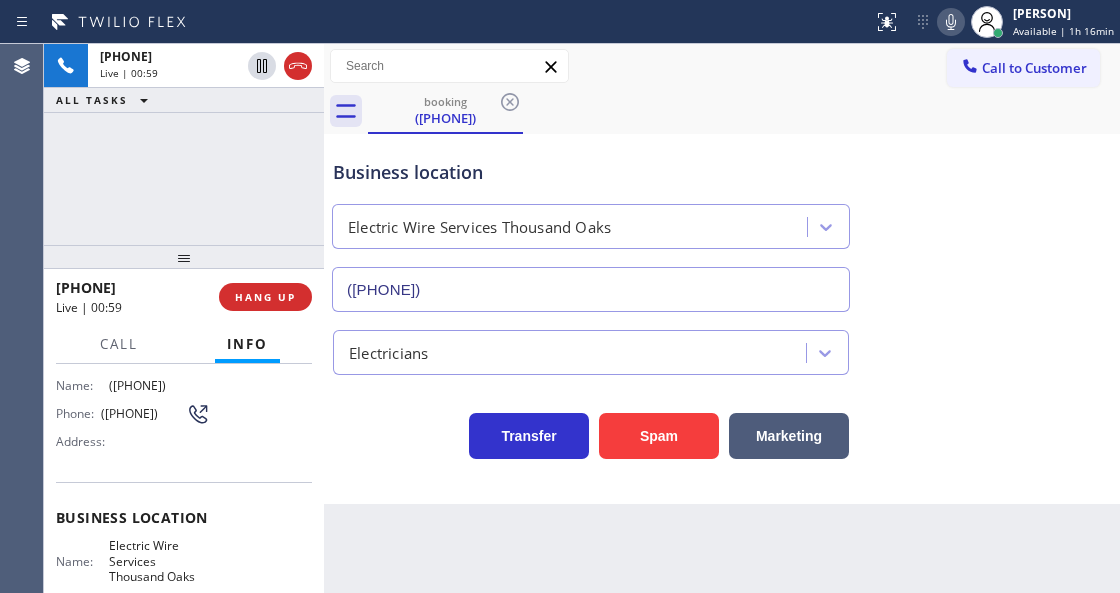 click 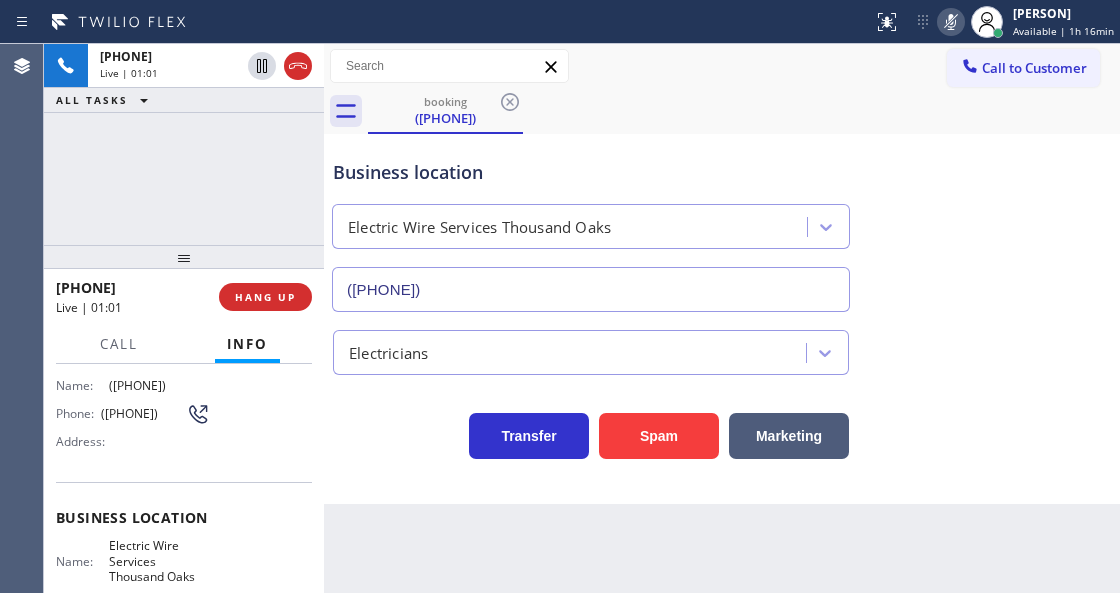 click 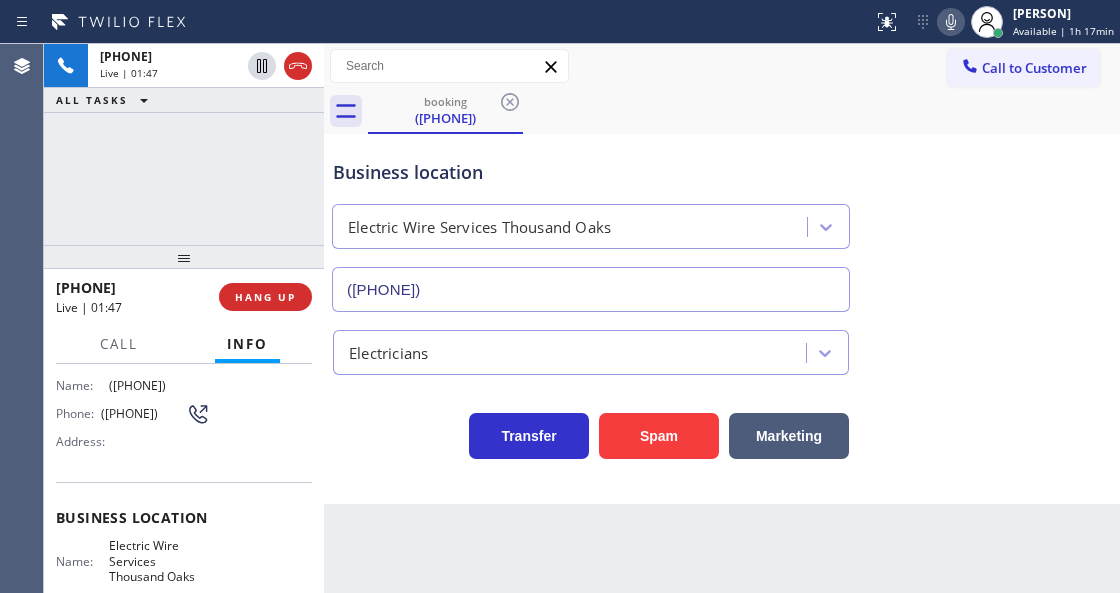 click 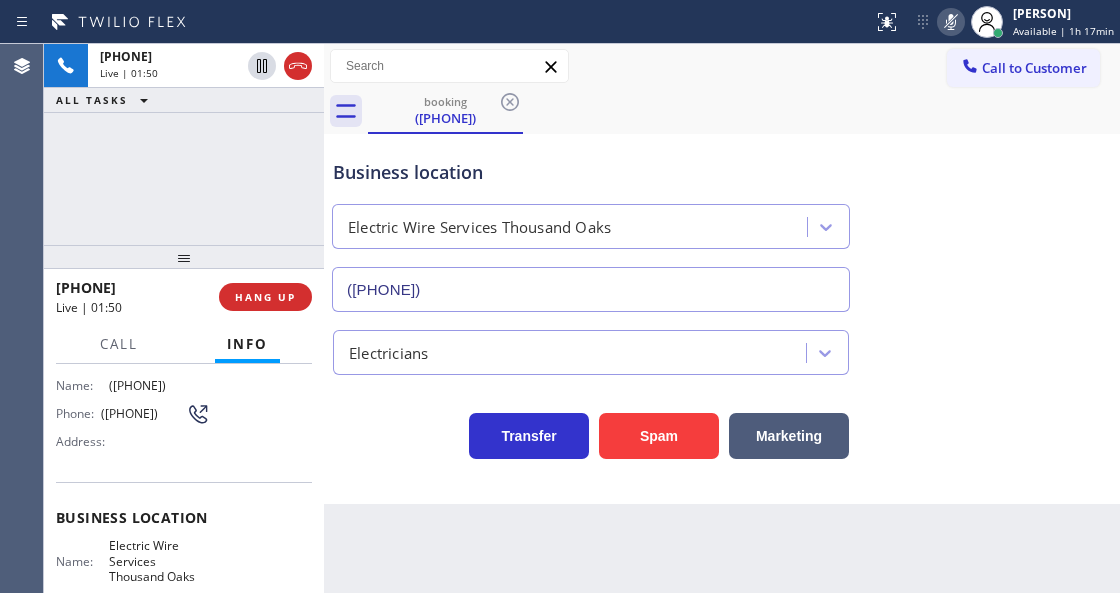 click 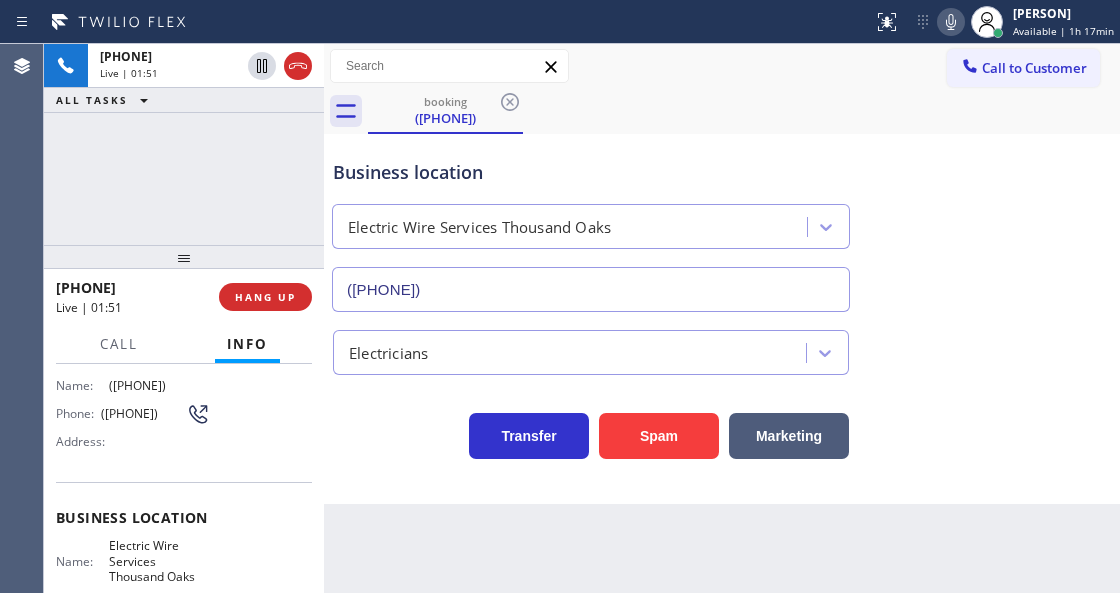 click 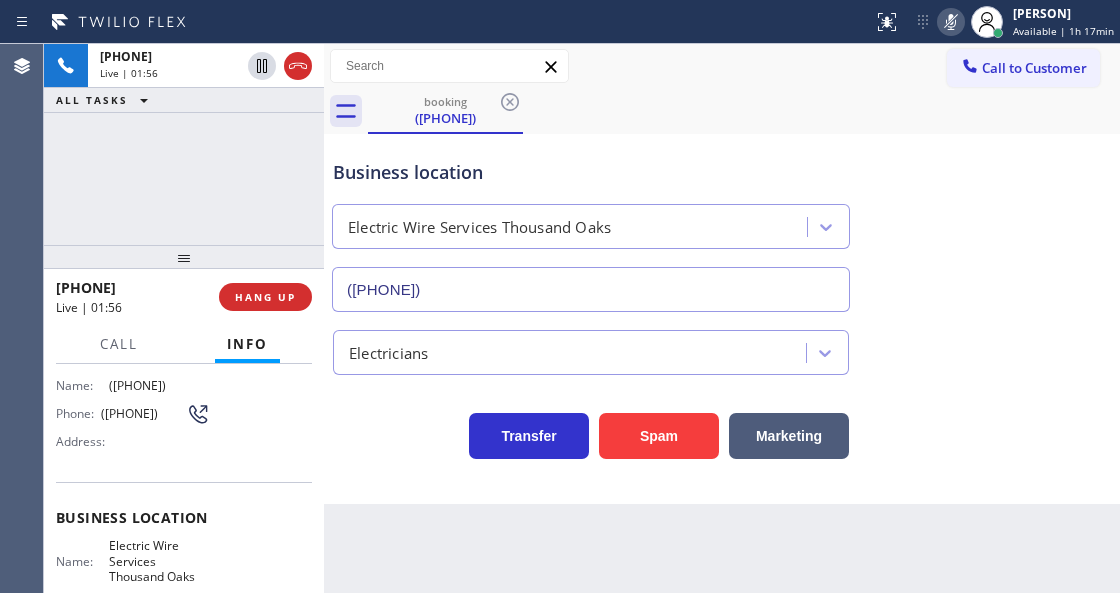 click 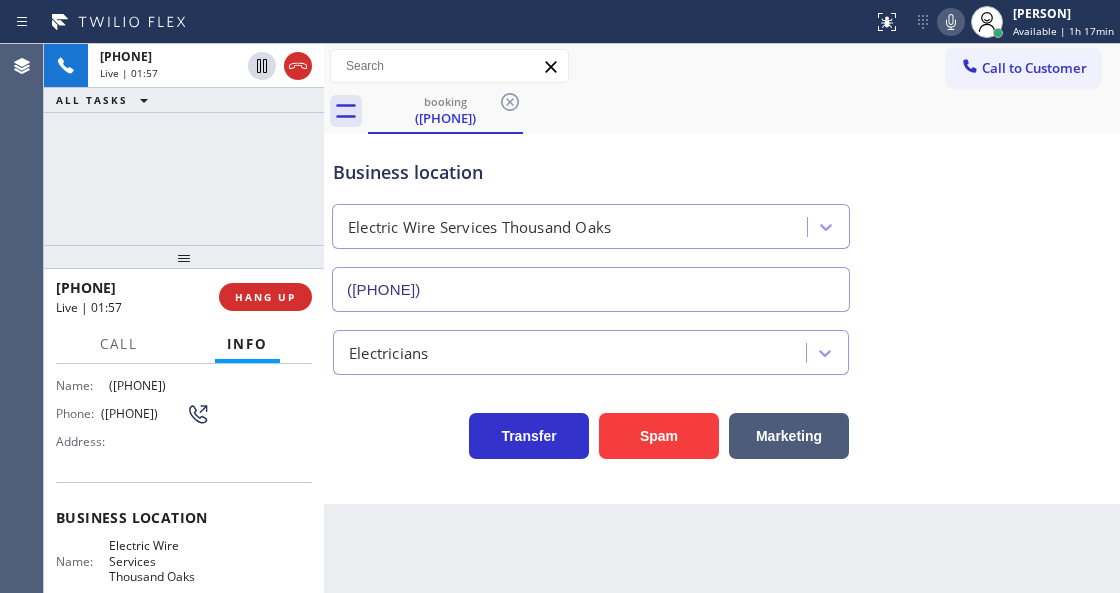 scroll, scrollTop: 0, scrollLeft: 0, axis: both 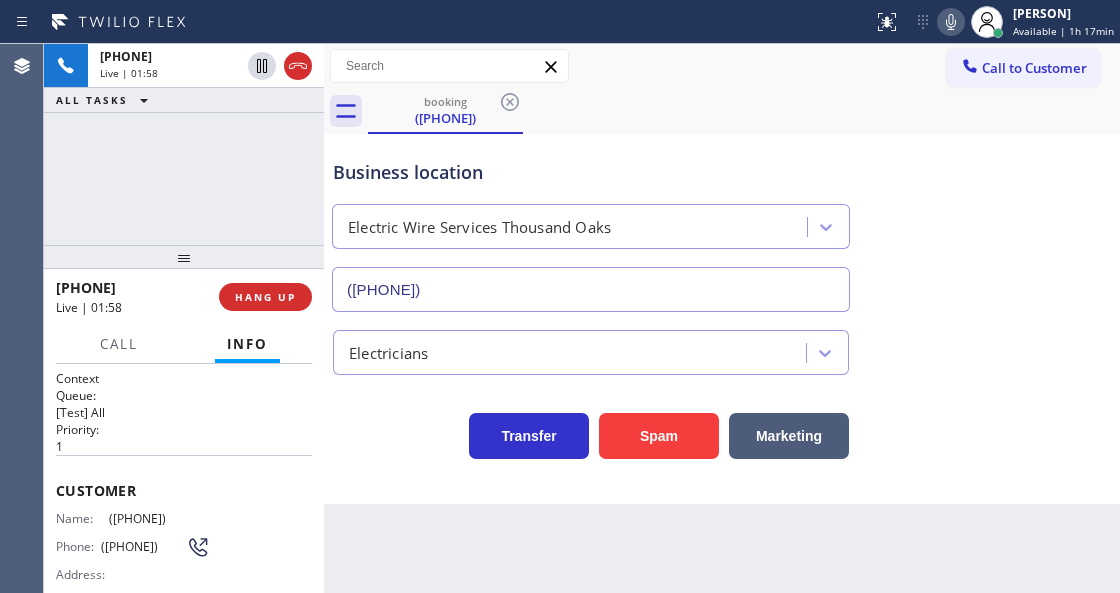 drag, startPoint x: 224, startPoint y: 514, endPoint x: 106, endPoint y: 518, distance: 118.06778 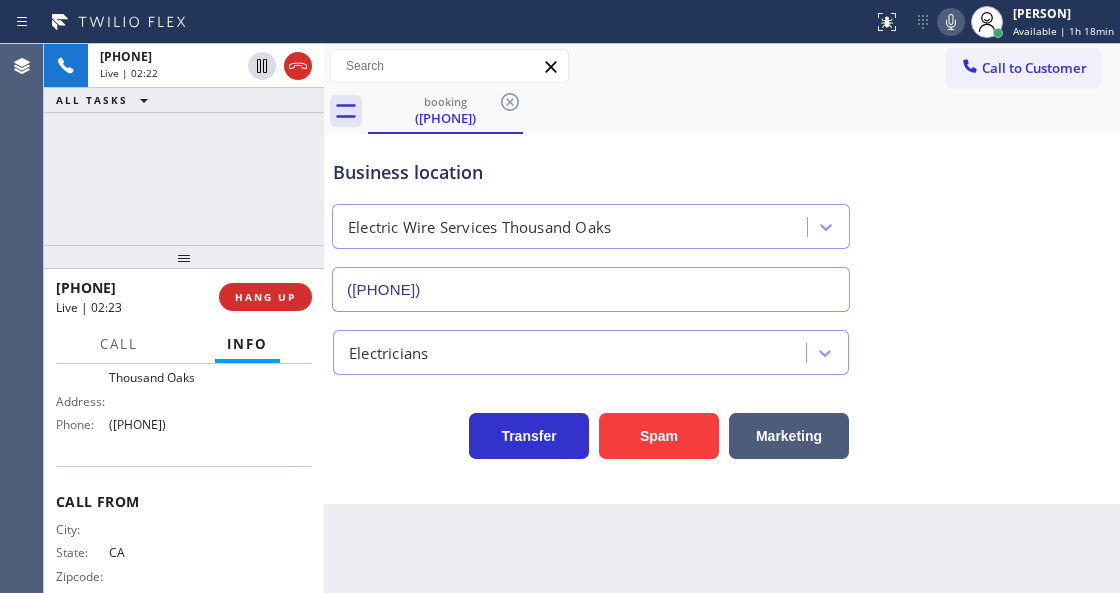 scroll, scrollTop: 333, scrollLeft: 0, axis: vertical 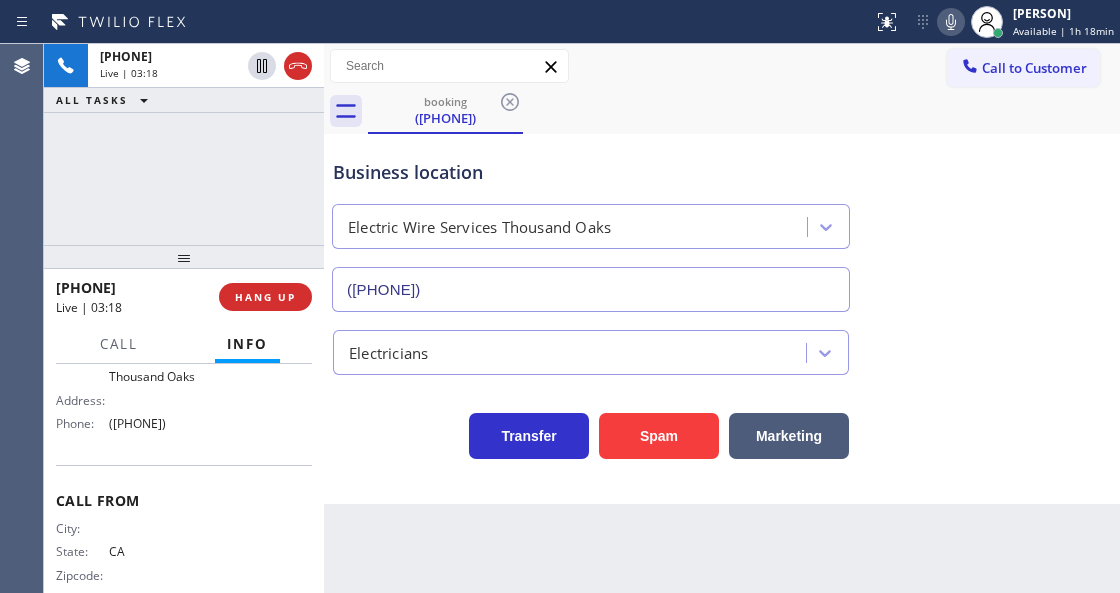 click 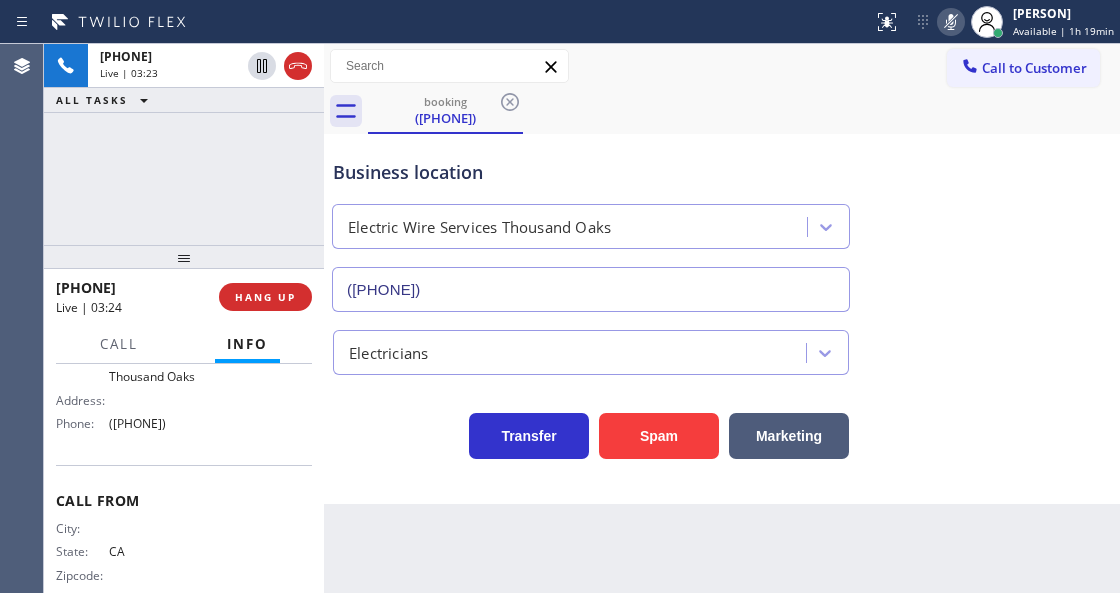 click 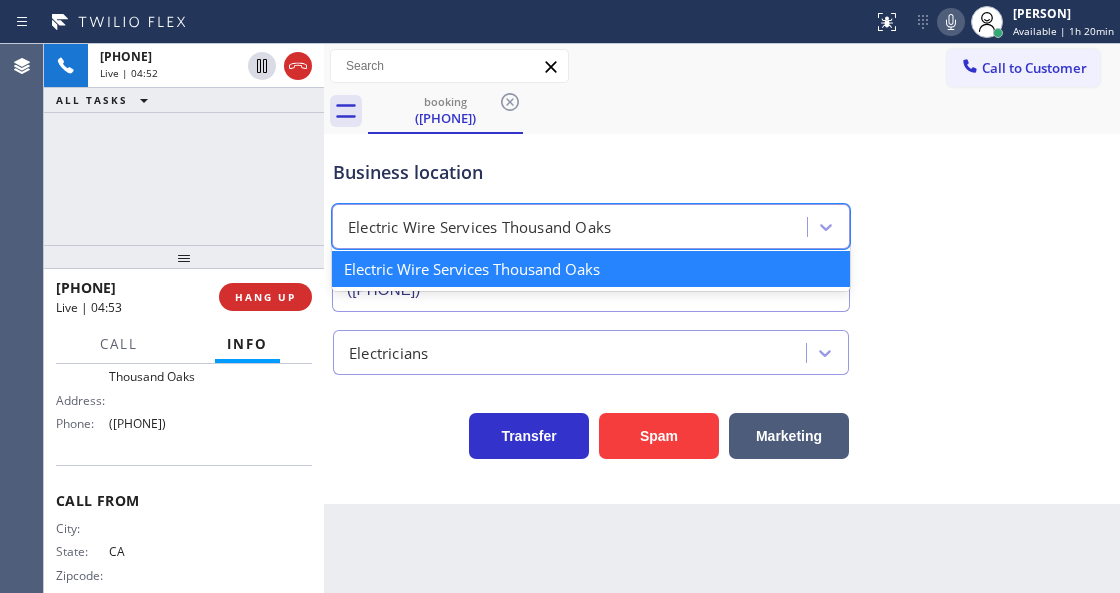 click on "Electric Wire Services Thousand Oaks" at bounding box center (479, 227) 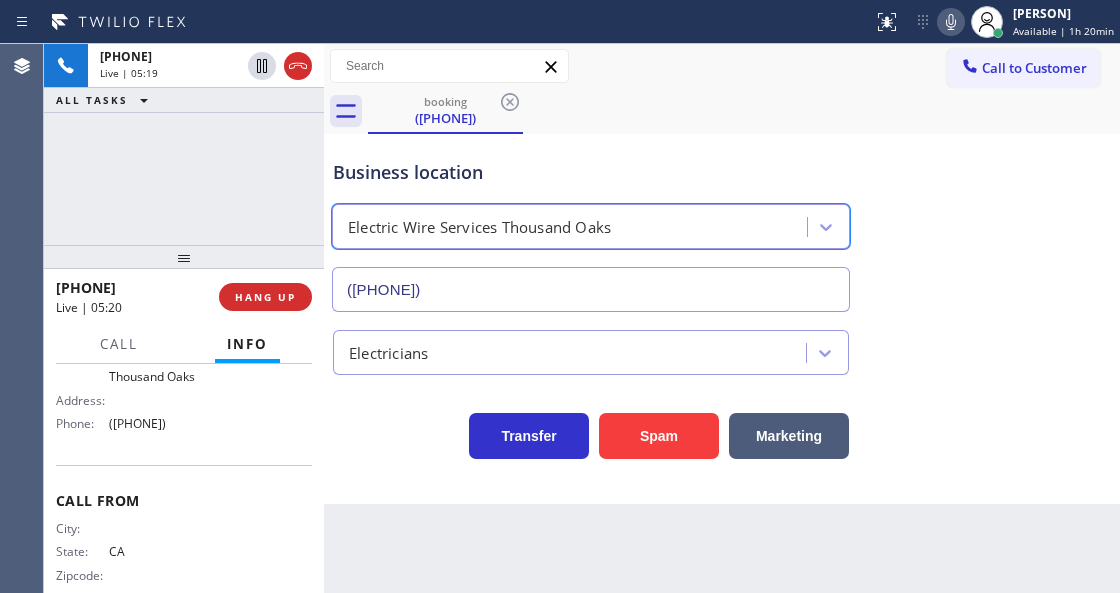 click on "Business location       1 result available. Select is focused ,type to refine list, press Down to open the menu,  Electric Wire Services Thousand Oaks ([PHONE])" at bounding box center (591, 225) 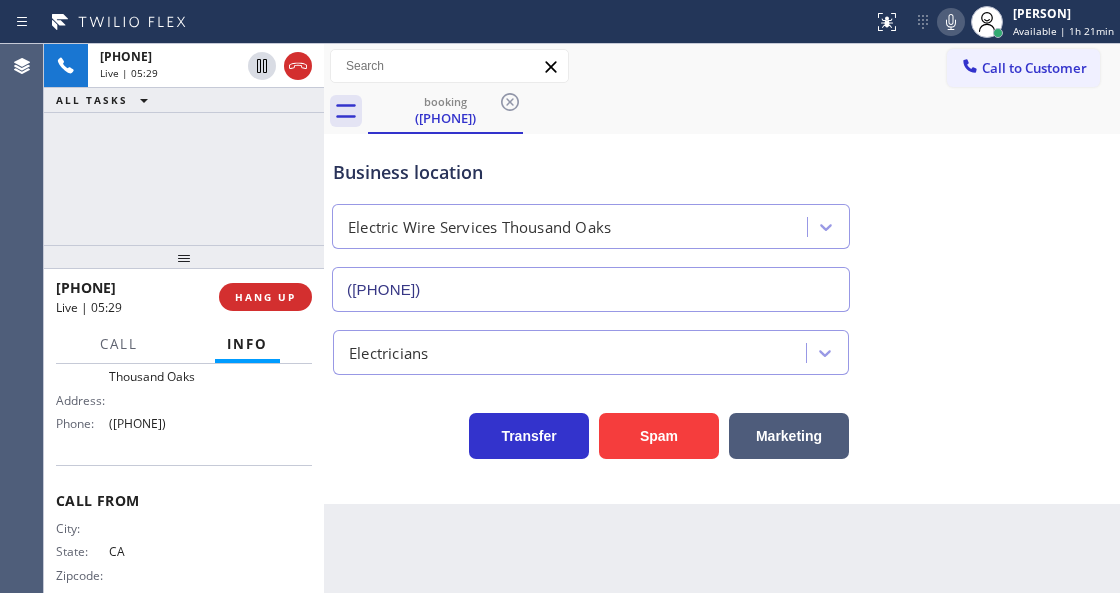 drag, startPoint x: 444, startPoint y: 200, endPoint x: 453, endPoint y: 208, distance: 12.0415945 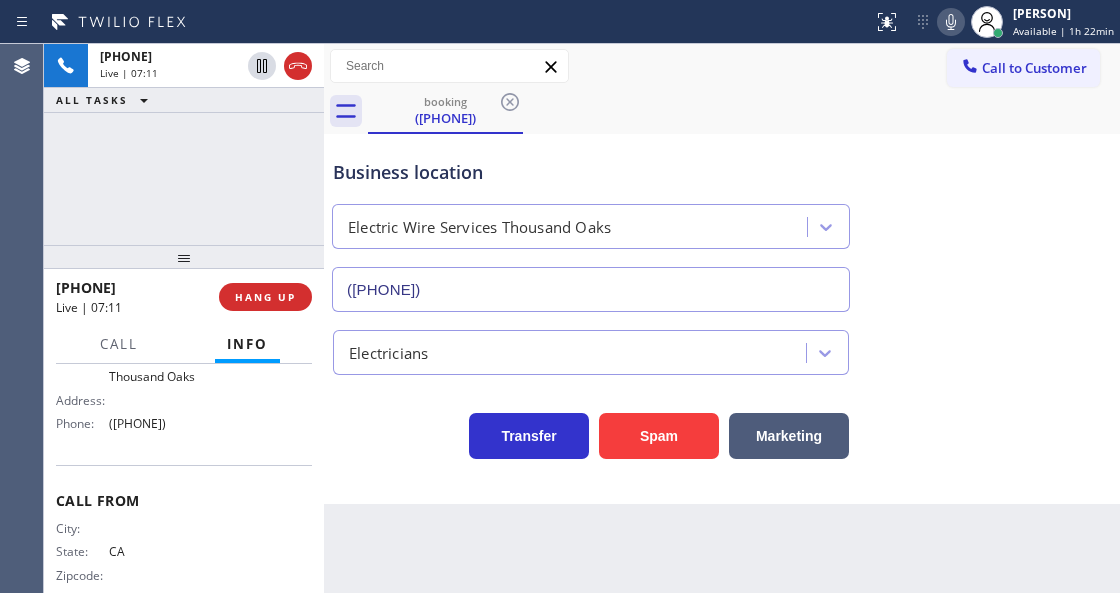click on "Business location Electric Wire Services Thousand Oaks ([PHONE]) Electricians Transfer Spam Marketing" at bounding box center (722, 319) 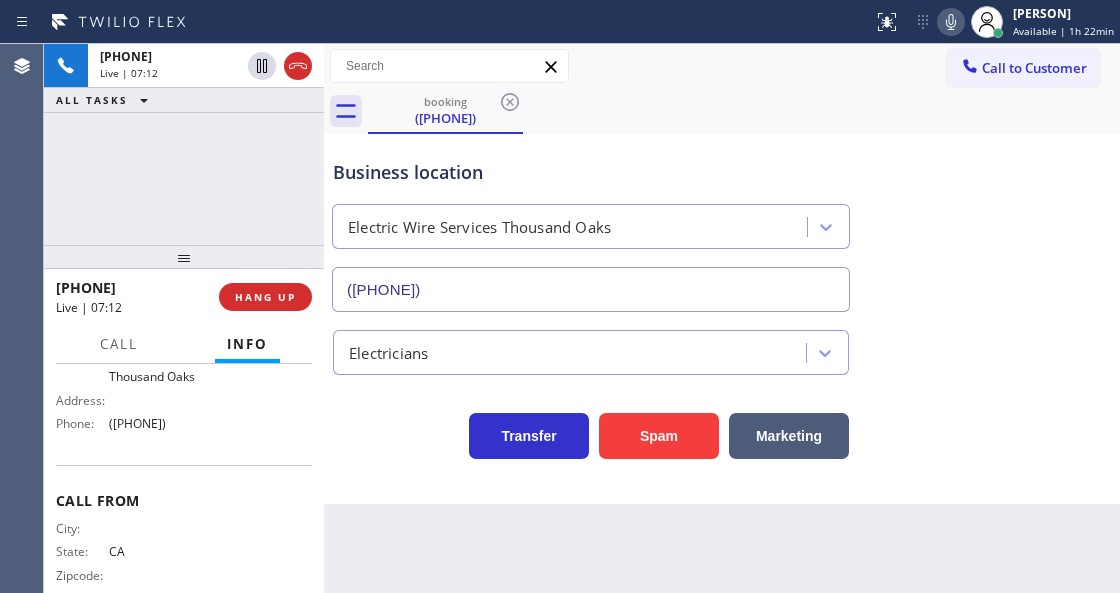 click on "Call to Customer Outbound call Location Kent Appliance Mending Your caller id phone number ([AREA_CODE]) [PHONE] Customer number Call Outbound call Technician Search Technician Your caller id phone number Your caller id phone number Call" at bounding box center (722, 66) 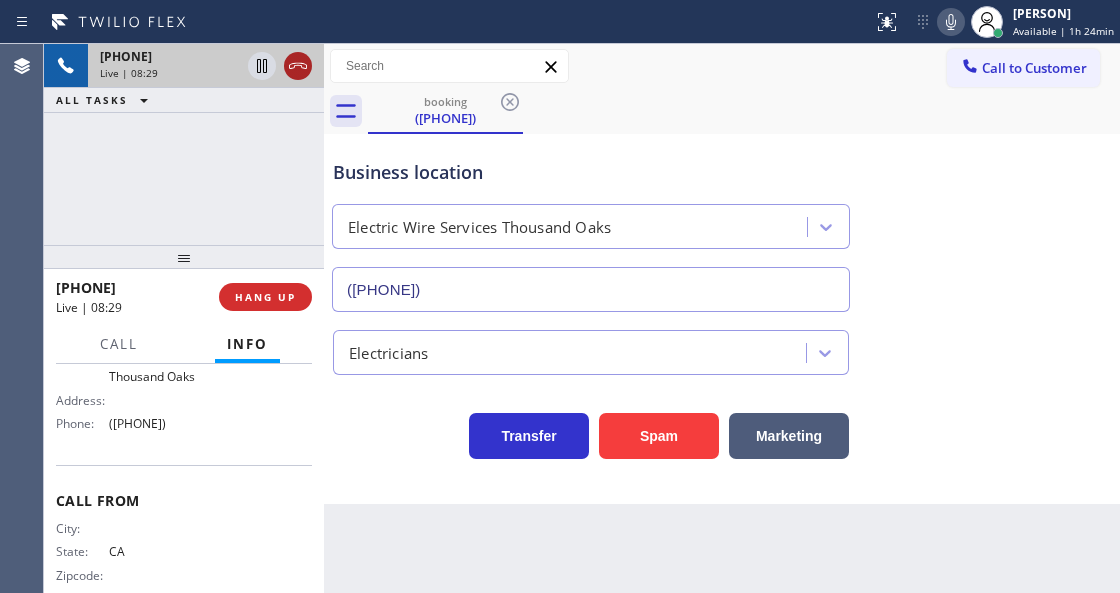 click 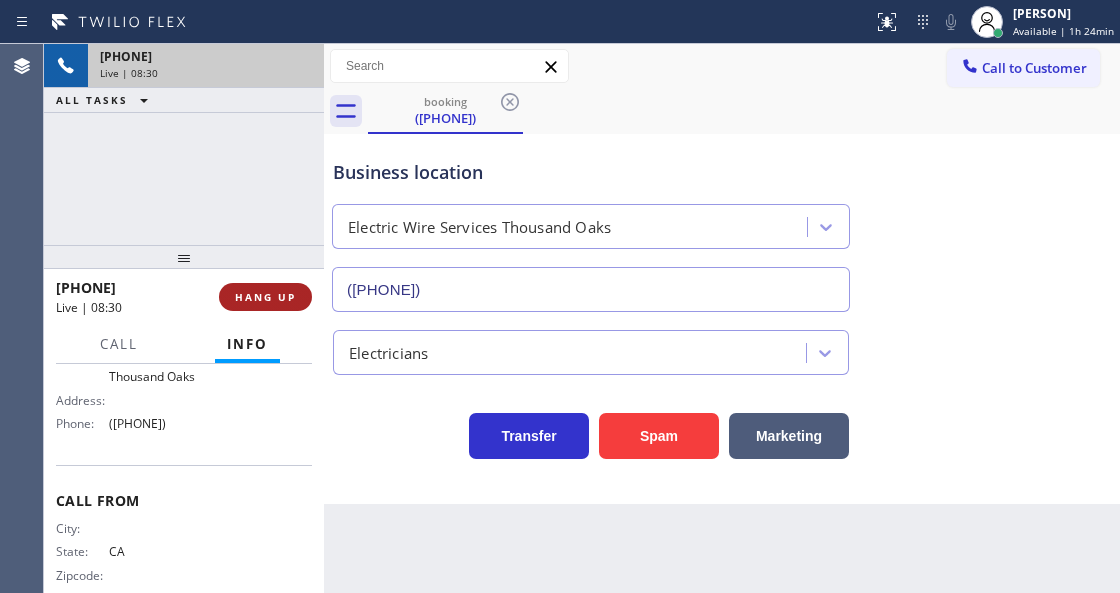 click on "HANG UP" at bounding box center (265, 297) 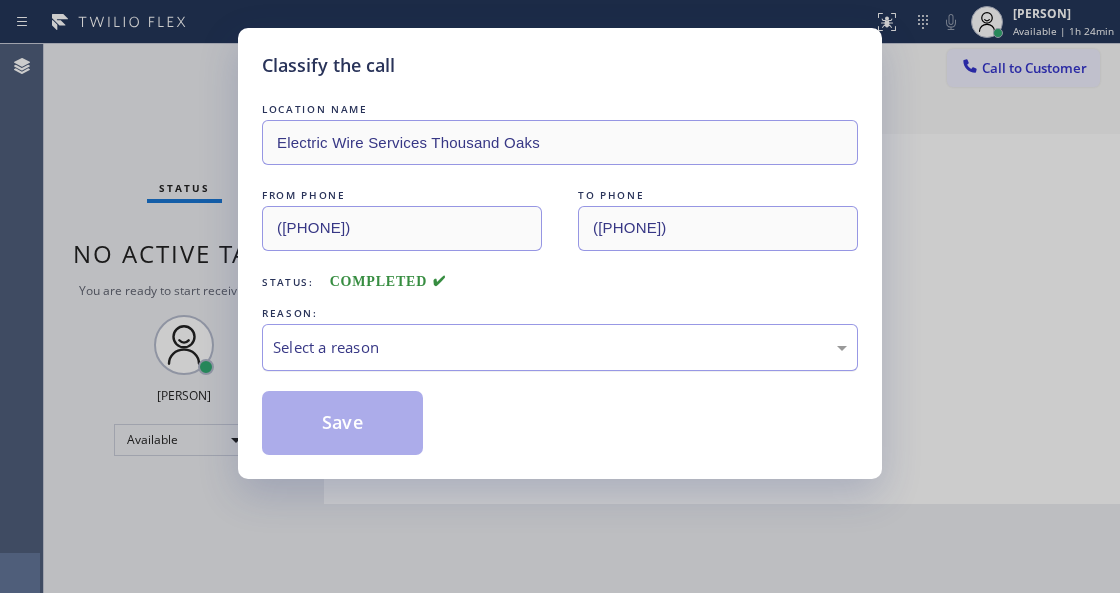 click on "Select a reason" at bounding box center (560, 347) 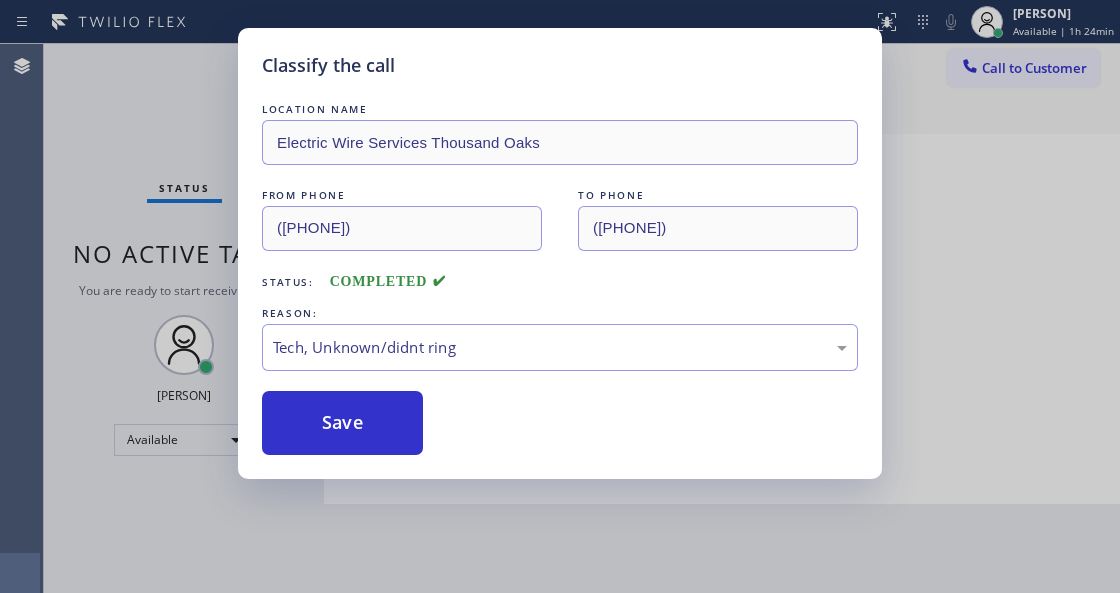 drag, startPoint x: 342, startPoint y: 408, endPoint x: 543, endPoint y: 313, distance: 222.3196 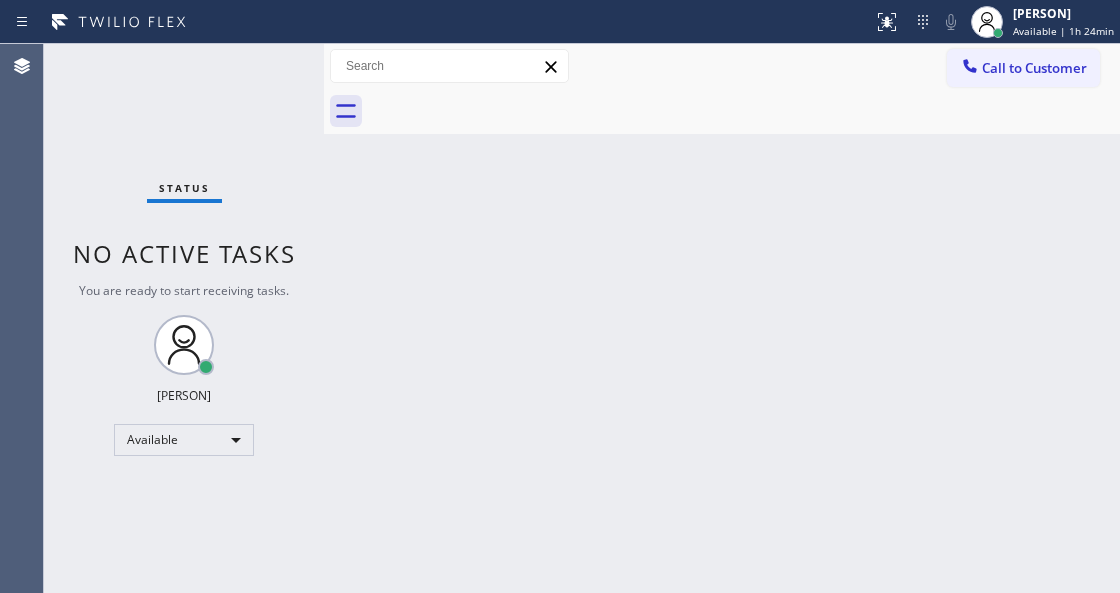 click on "Status   No active tasks     You are ready to start receiving tasks.   [FIRST] [LAST] Available" at bounding box center (184, 318) 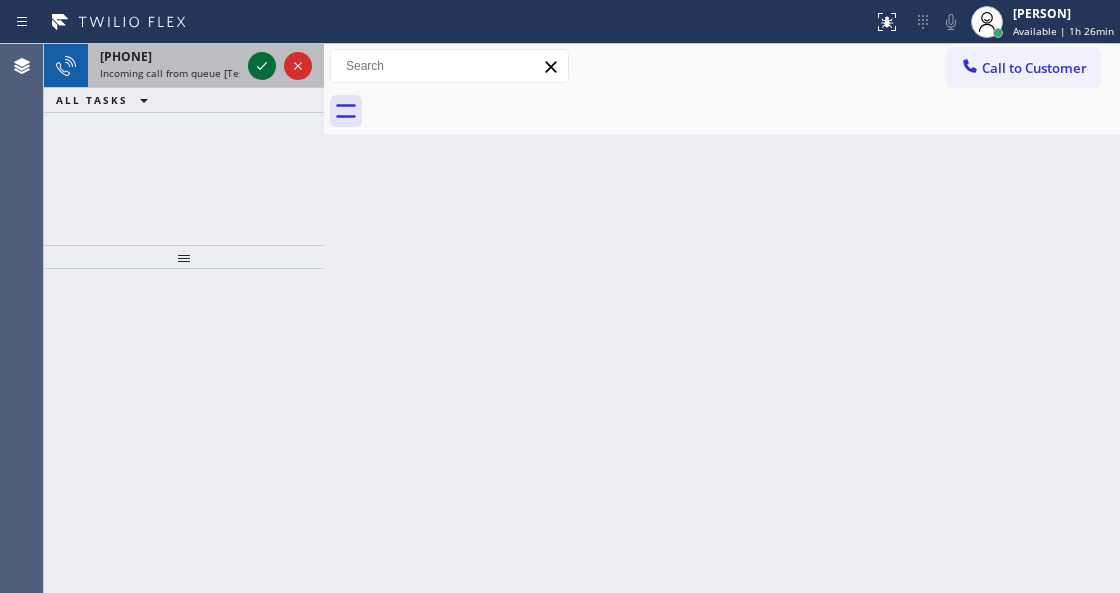 click 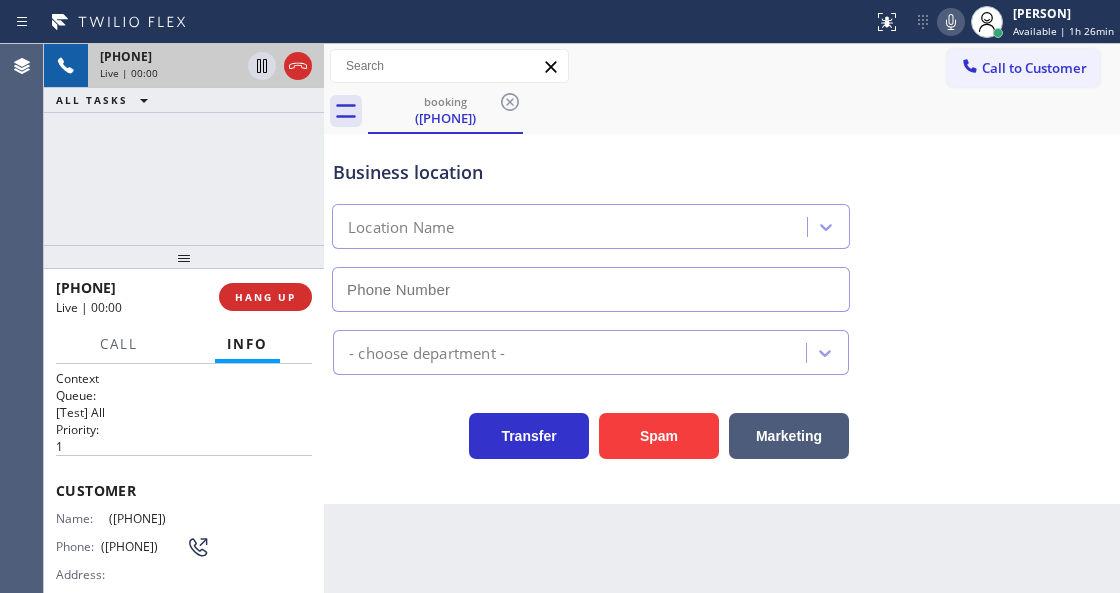 scroll, scrollTop: 200, scrollLeft: 0, axis: vertical 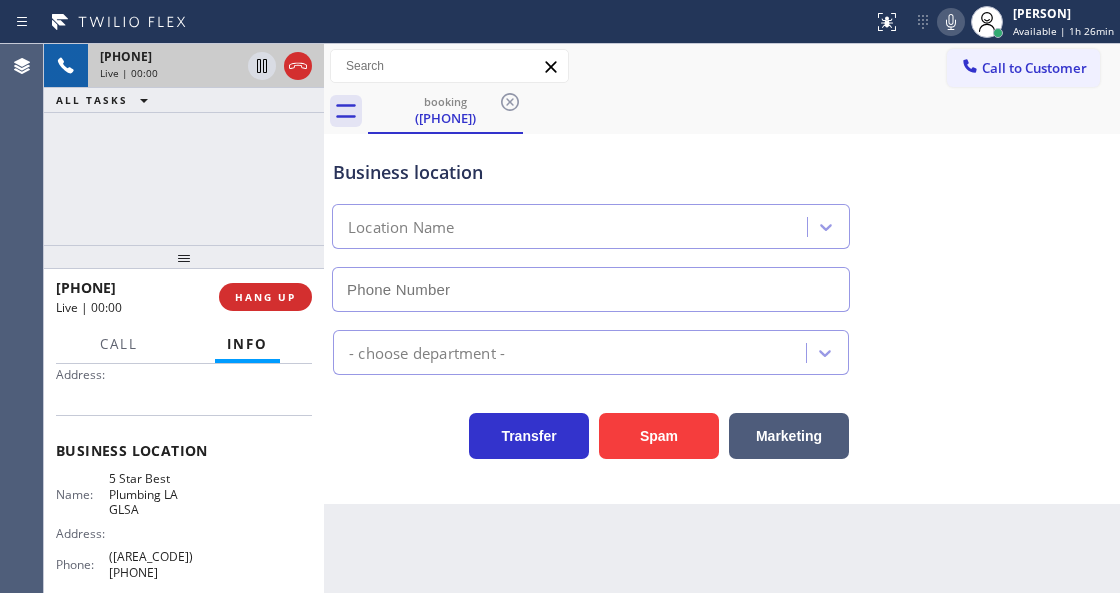 type on "([AREA_CODE]) [PHONE]" 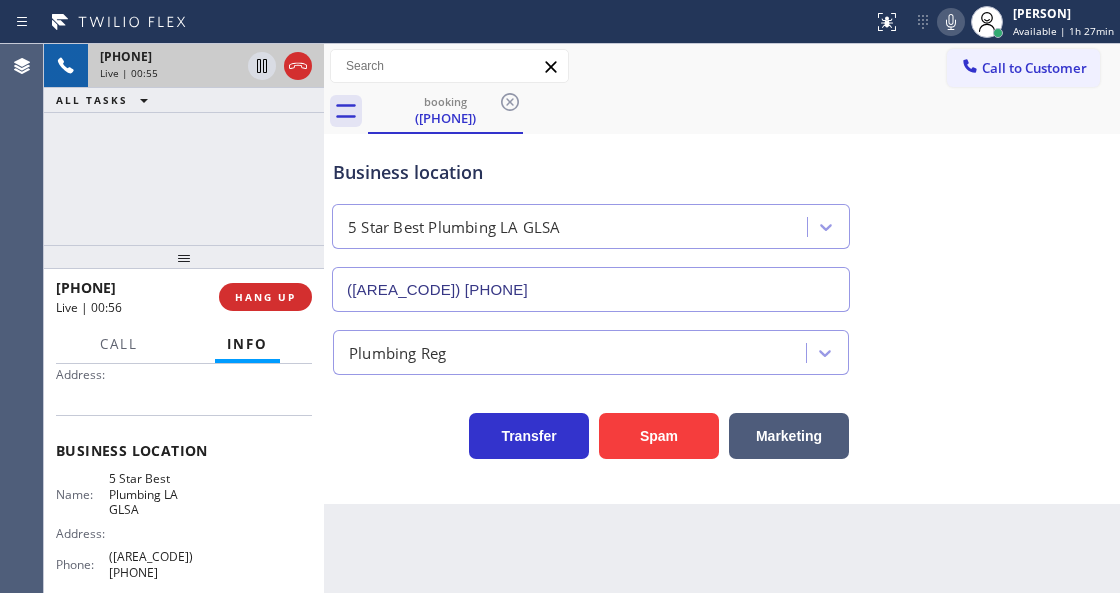 click on "booking ([PHONE])" at bounding box center [744, 111] 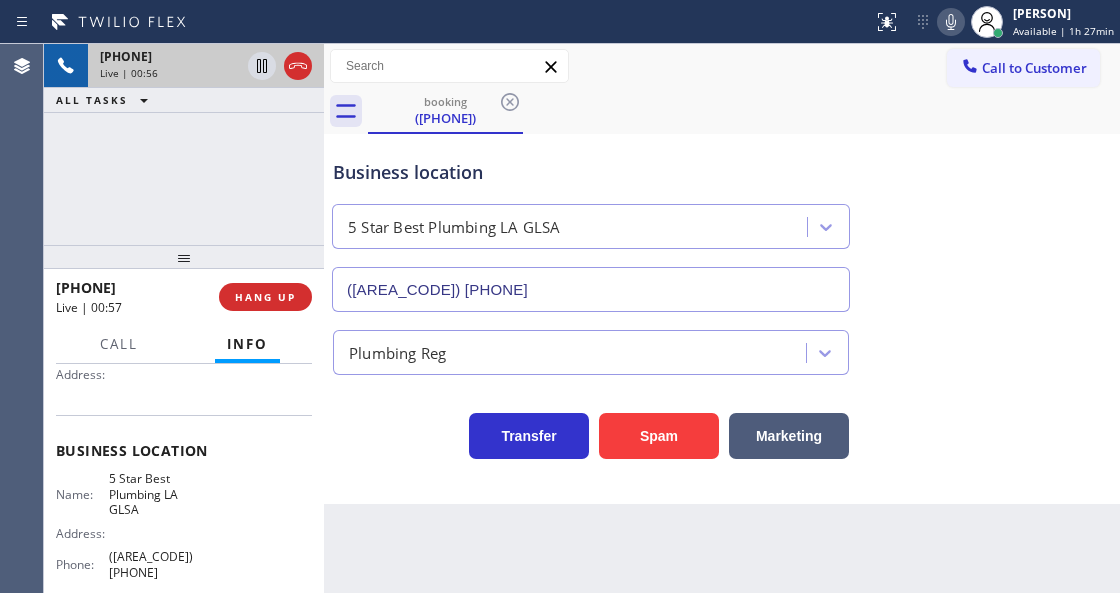 click on "[PHONE] Live | 00:56 ALL TASKS ALL TASKS ACTIVE TASKS TASKS IN WRAP UP" at bounding box center (184, 144) 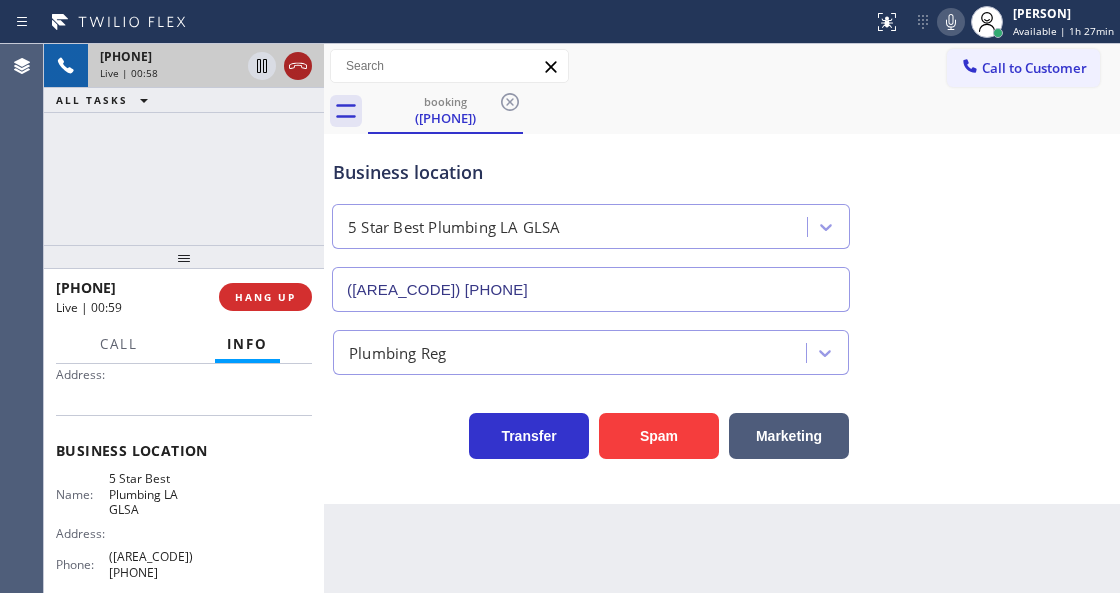 click 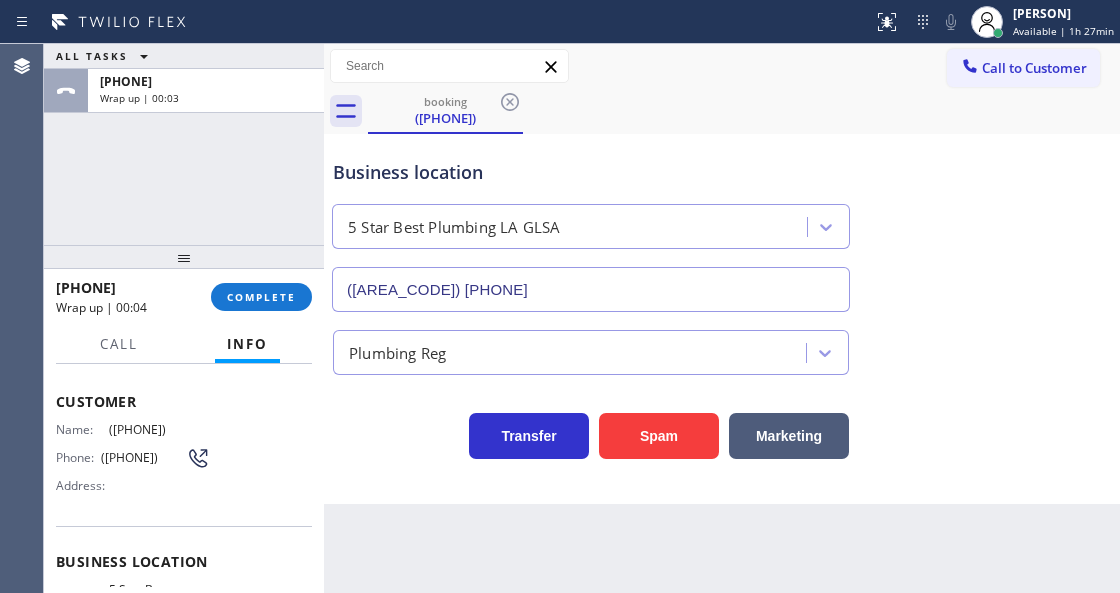 scroll, scrollTop: 66, scrollLeft: 0, axis: vertical 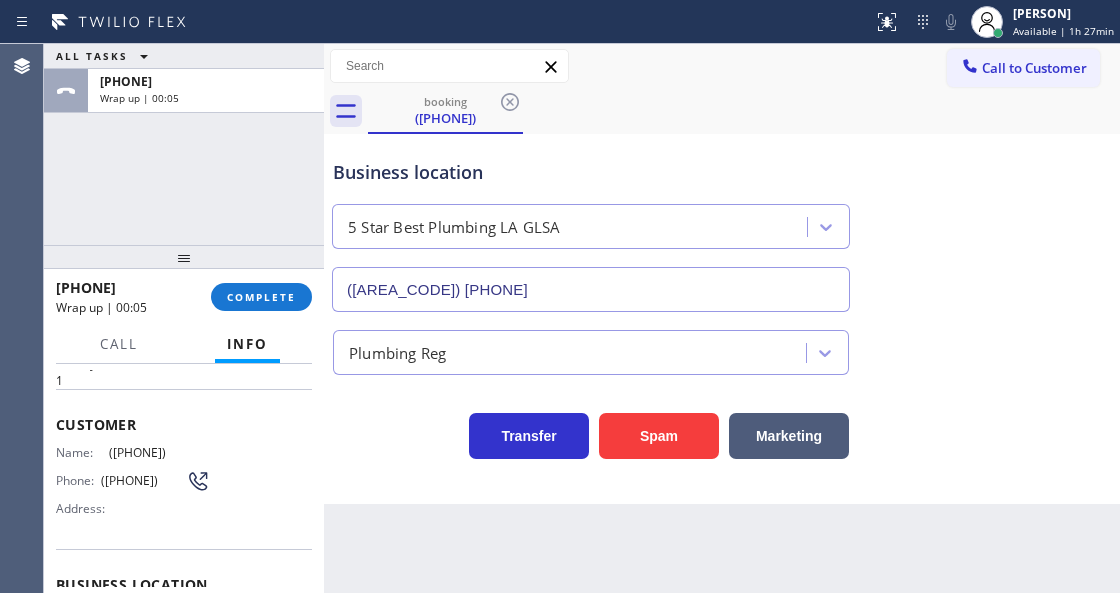 drag, startPoint x: 180, startPoint y: 453, endPoint x: 106, endPoint y: 448, distance: 74.168724 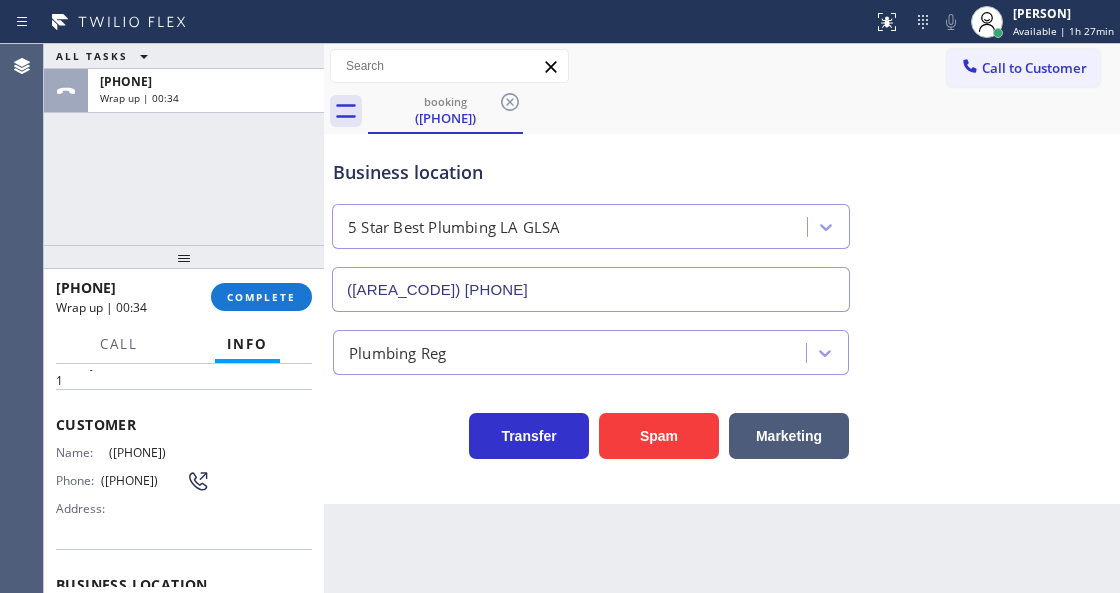 click on "Business location" at bounding box center [591, 172] 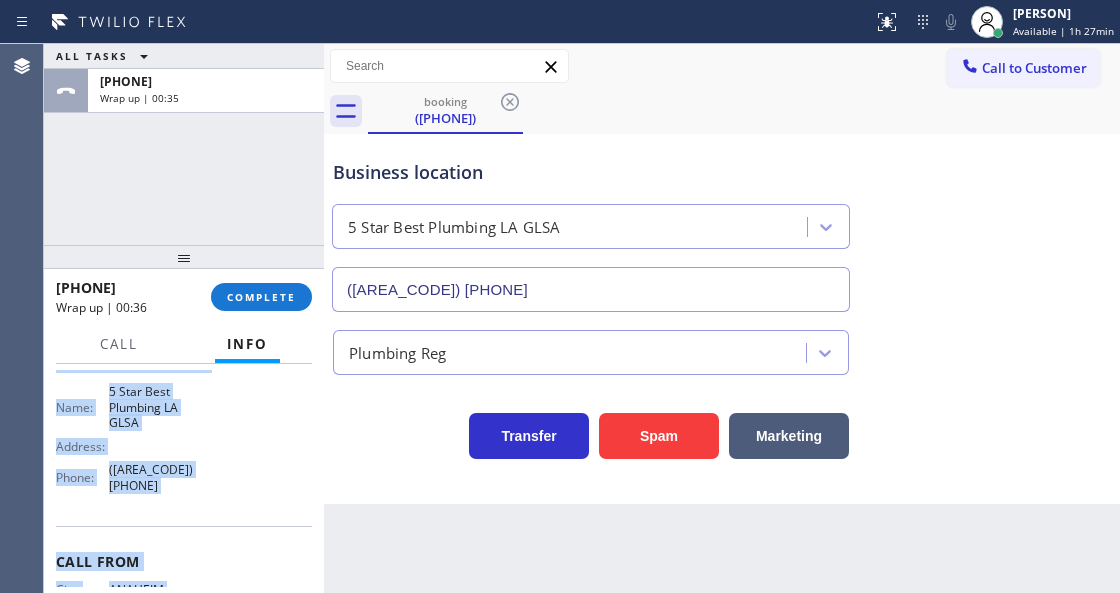 scroll, scrollTop: 362, scrollLeft: 0, axis: vertical 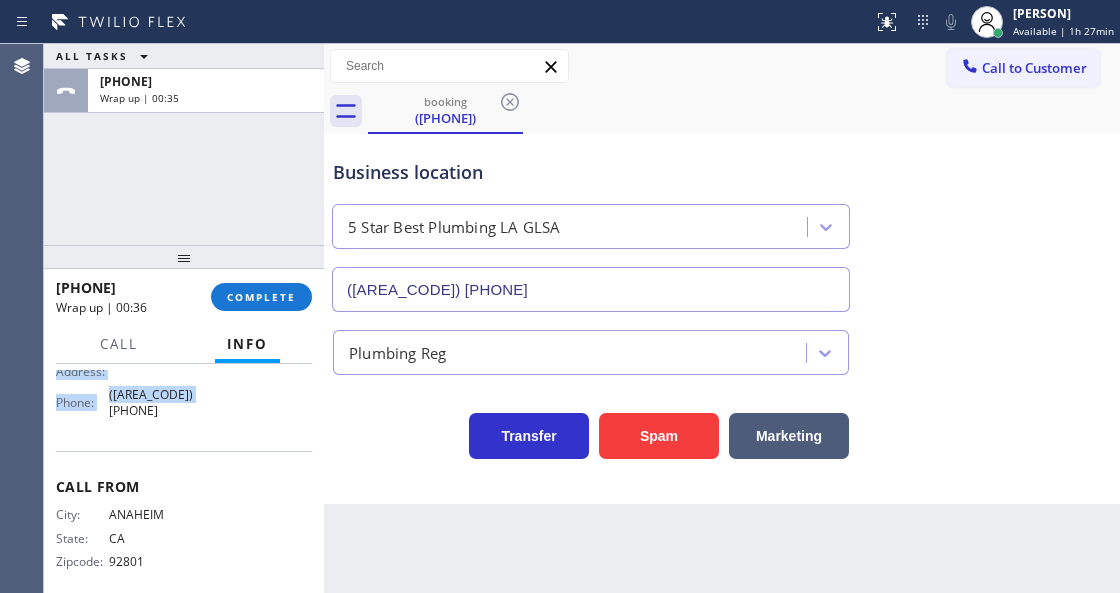 drag, startPoint x: 52, startPoint y: 412, endPoint x: 243, endPoint y: 416, distance: 191.04189 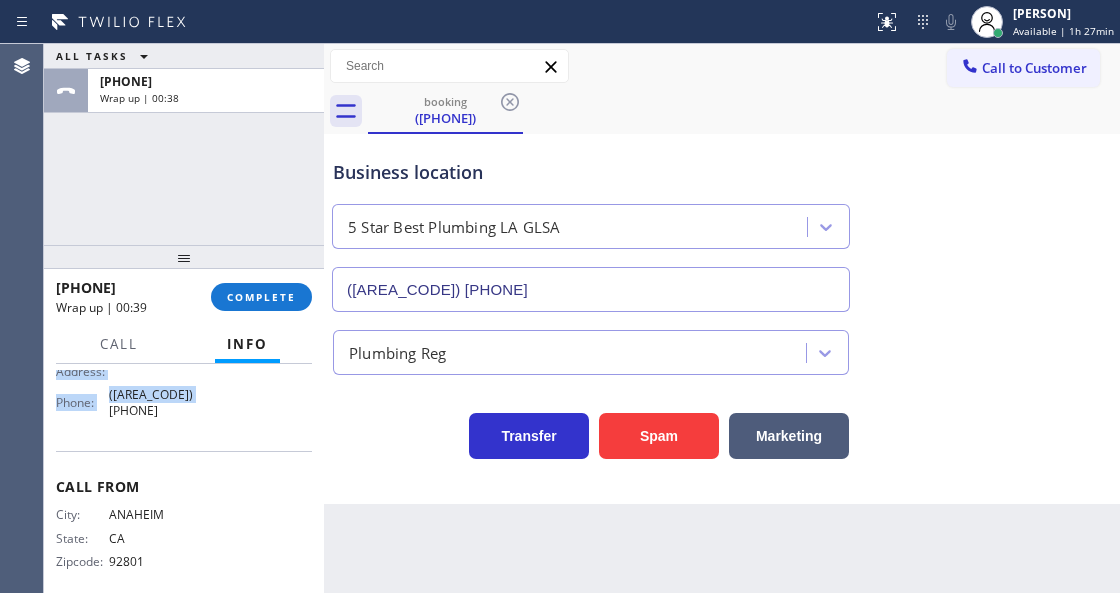 drag, startPoint x: 279, startPoint y: 290, endPoint x: 420, endPoint y: 311, distance: 142.55525 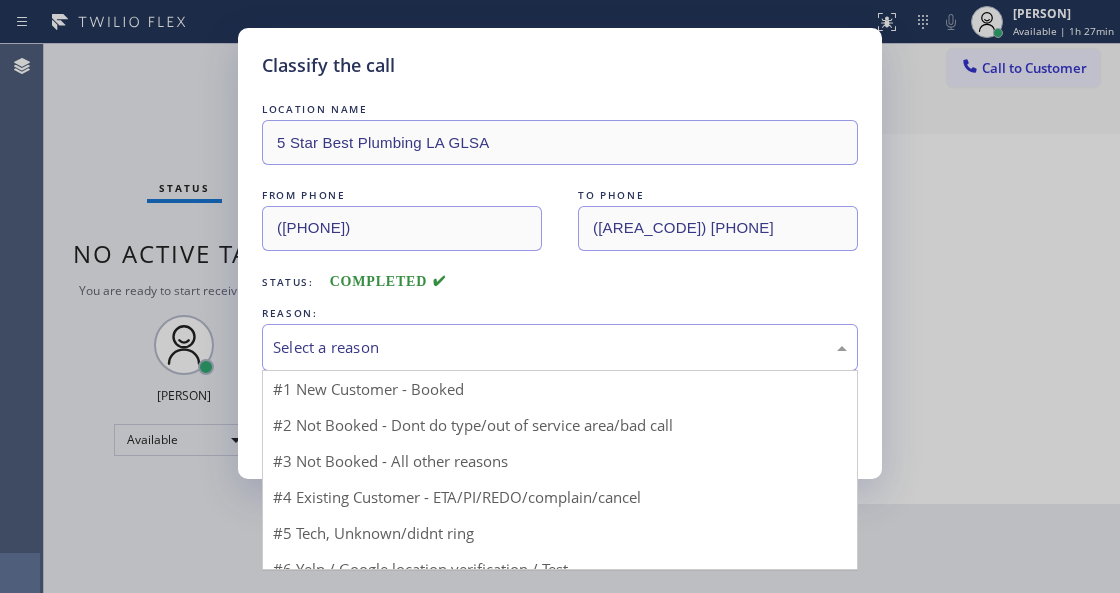 click on "Select a reason" at bounding box center (560, 347) 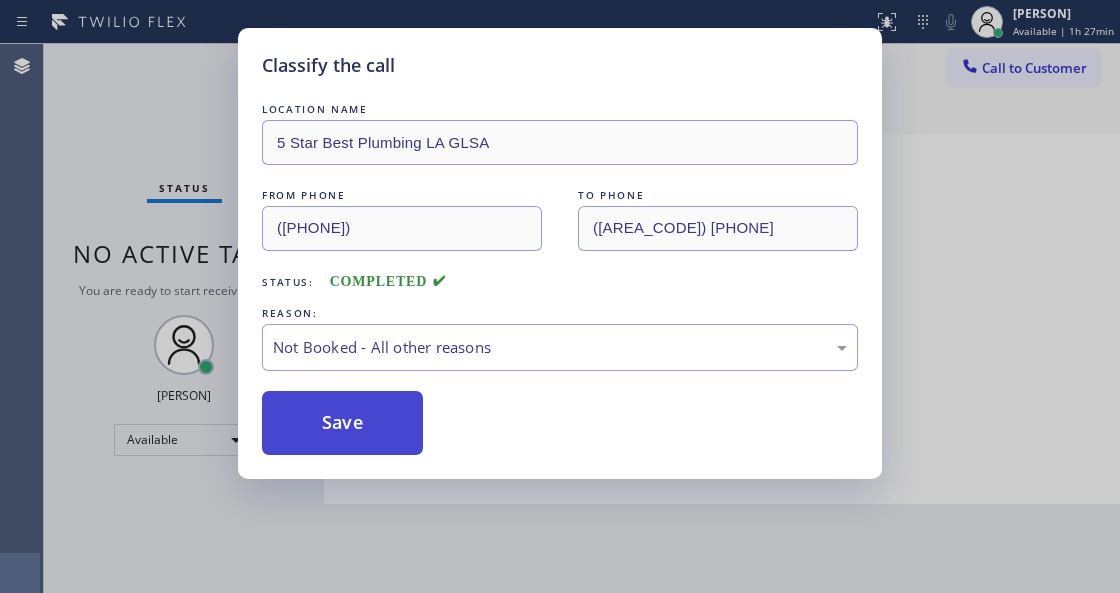 click on "Save" at bounding box center (342, 423) 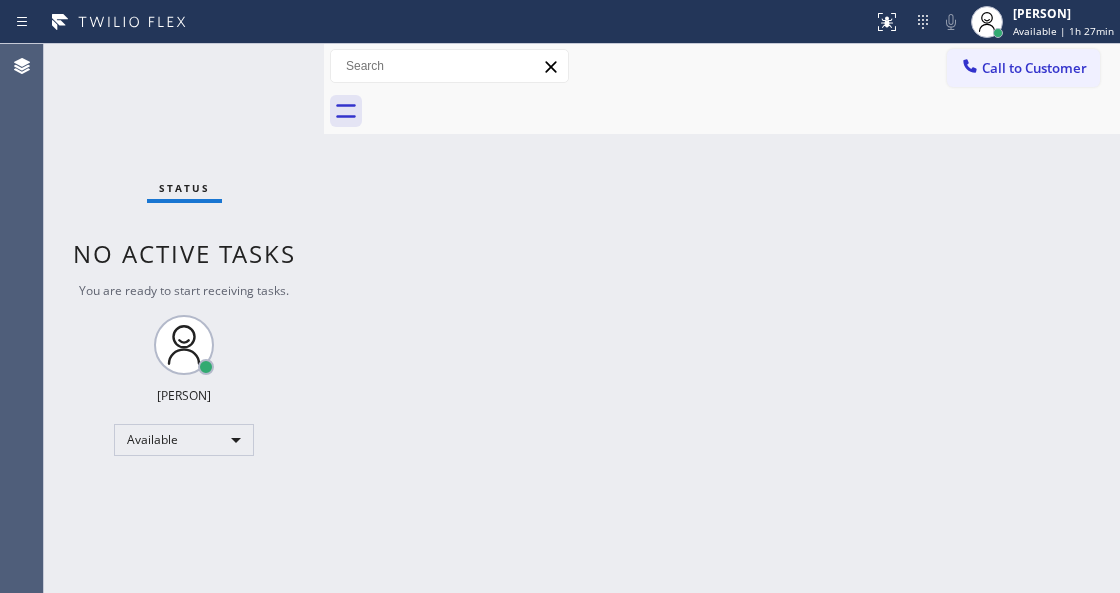 click on "[PERSON]" at bounding box center [1063, 13] 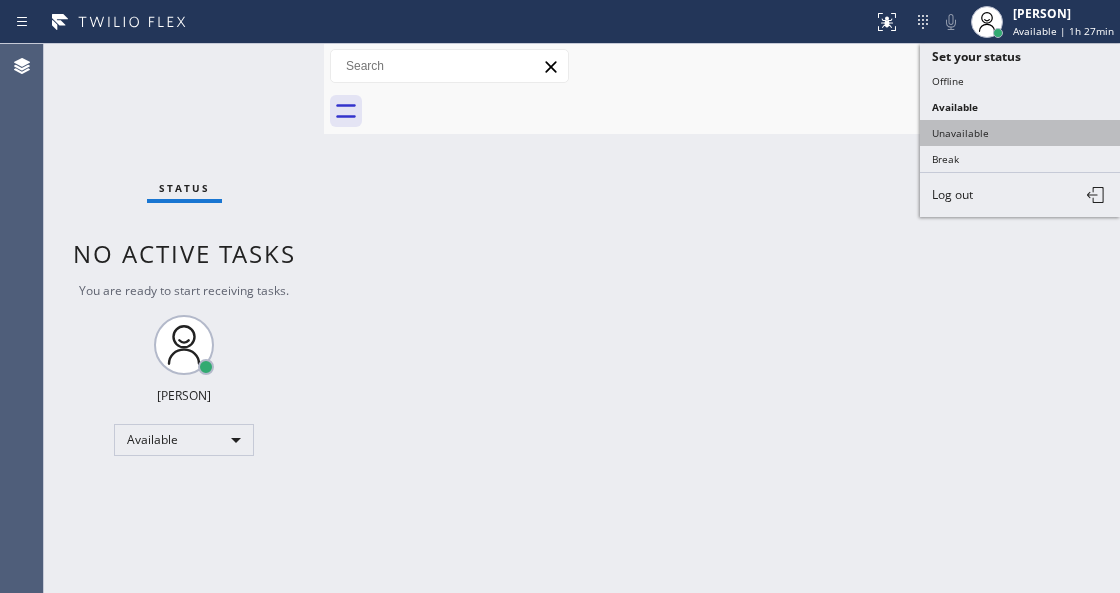 click on "Unavailable" at bounding box center (1020, 133) 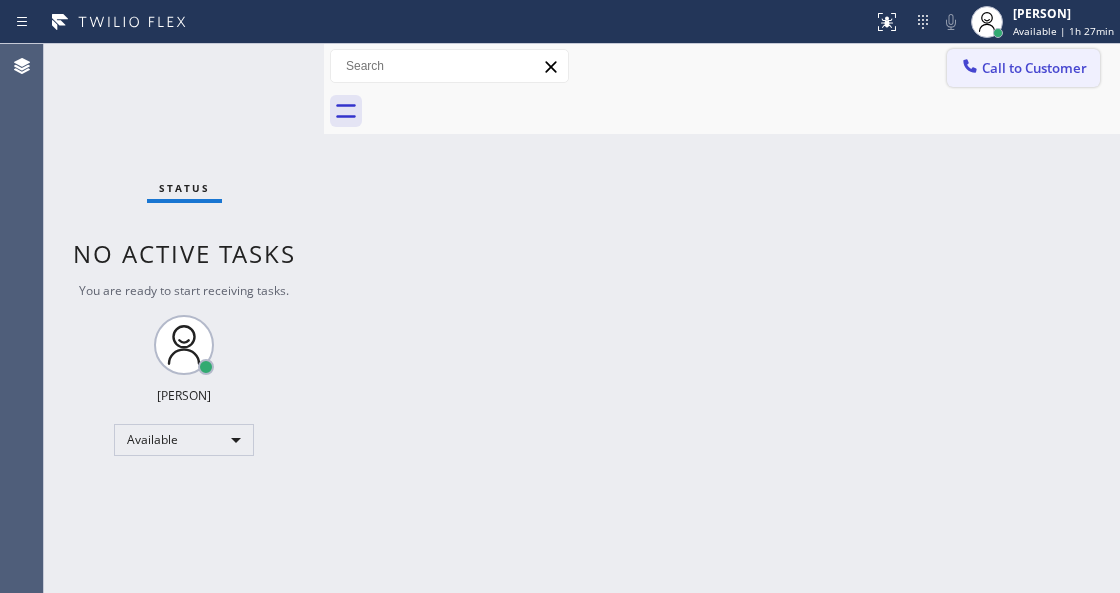 click on "Call to Customer" at bounding box center [1023, 68] 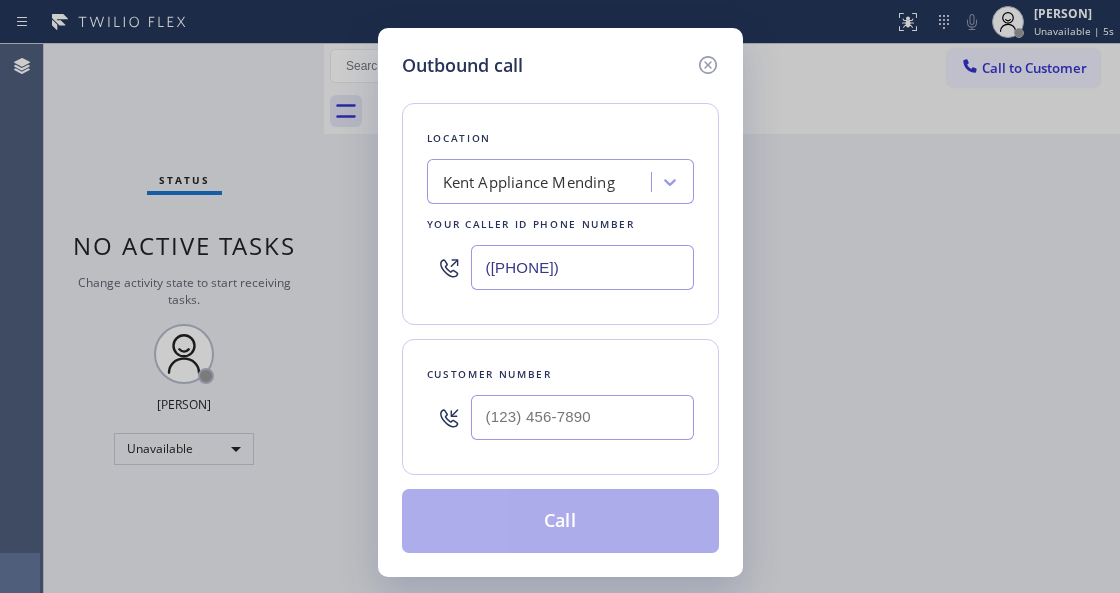 drag, startPoint x: 606, startPoint y: 277, endPoint x: 496, endPoint y: 293, distance: 111.15755 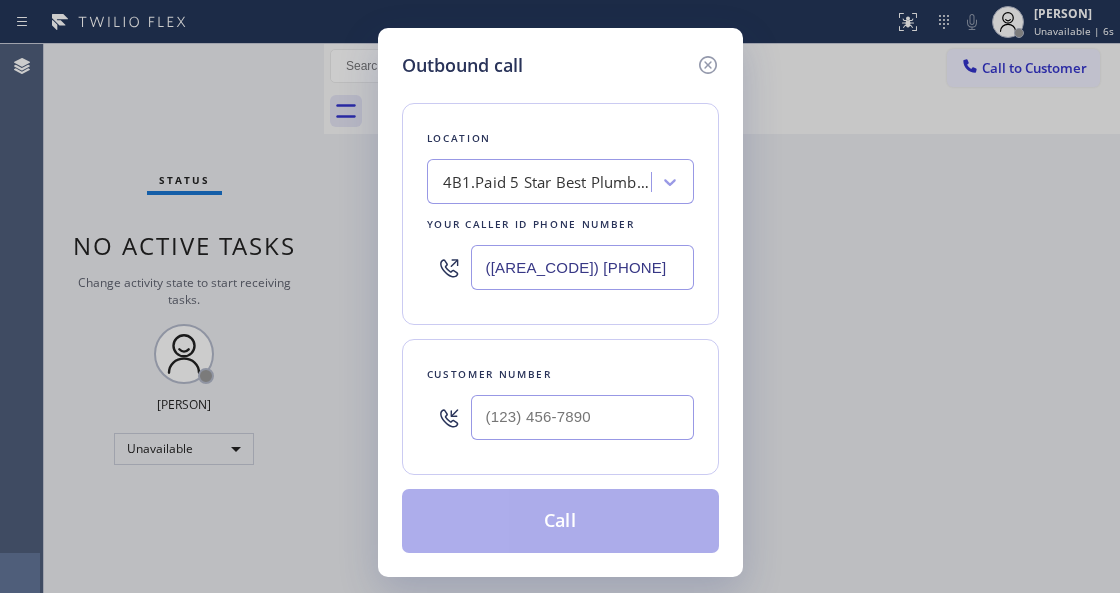 type on "([AREA_CODE]) [PHONE]" 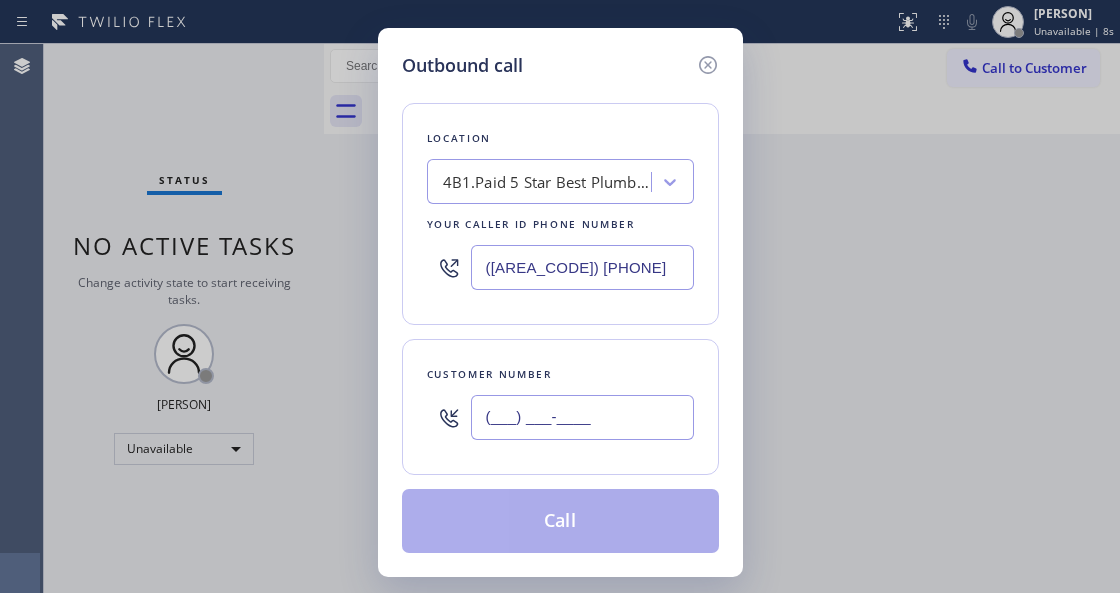 click on "(___) ___-____" at bounding box center (582, 417) 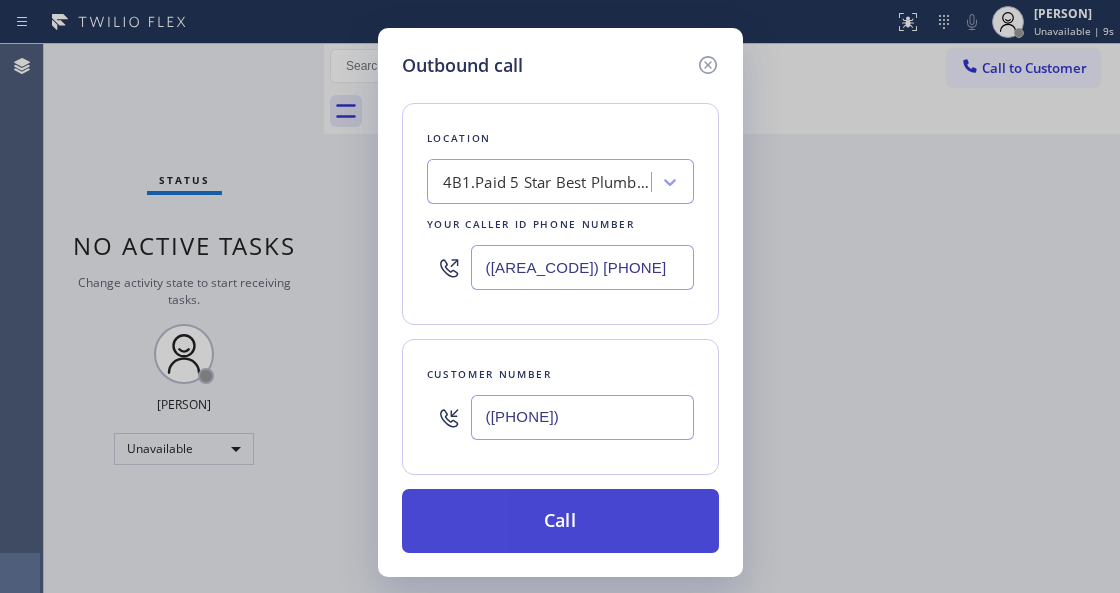 type on "([PHONE])" 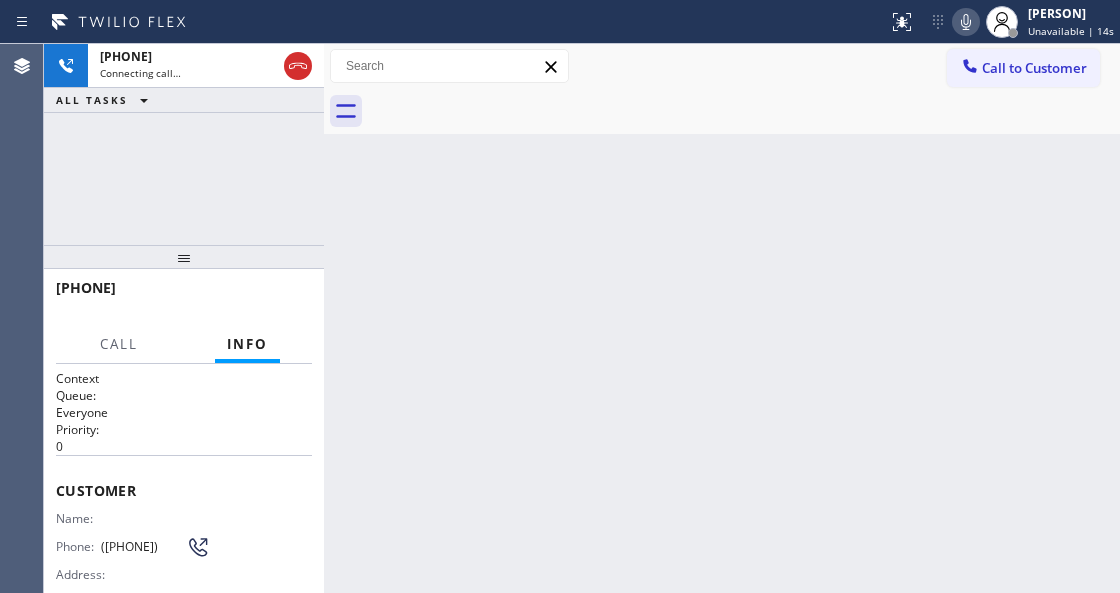 click on "Status report No issues detected If you experience an issue, please download the report and send it to your support team. Download report Venezza Koren Intas Unavailable | 14s Set your status Offline Available Unavailable Break Log out Agent Desktop Classify the call LOCATION NAME 5 Star Best Plumbing LA GLSA FROM PHONE ([PHONE]) TO PHONE ([PHONE]) Status: COMPLETED REASON: Tech, Unknown/didnt ring Save Classify the call LOCATION NAME E Appliance Repair  and  HVAC Fairfax FROM PHONE ([PHONE]) TO PHONE ([PHONE]) Status: COMPLETED REASON: Tech, Unknown/didnt ring Save Classify the call LOCATION NAME KitchenAid Appliance Professionals Mountain View FROM PHONE ([PHONE]) TO PHONE ([PHONE]) Status: COMPLETED REASON: New Customer - Booked Save Classify the call LOCATION NAME 5 Star Best Plumbing LA GLSA FROM PHONE ([PHONE]) TO PHONE ([PHONE]) Status: COMPLETED REASON: Tech, Unknown/didnt ring Save Classify the call LOCATION NAME Blue Moon Electrical Edison(Thomas Electric LLC)" at bounding box center (560, 296) 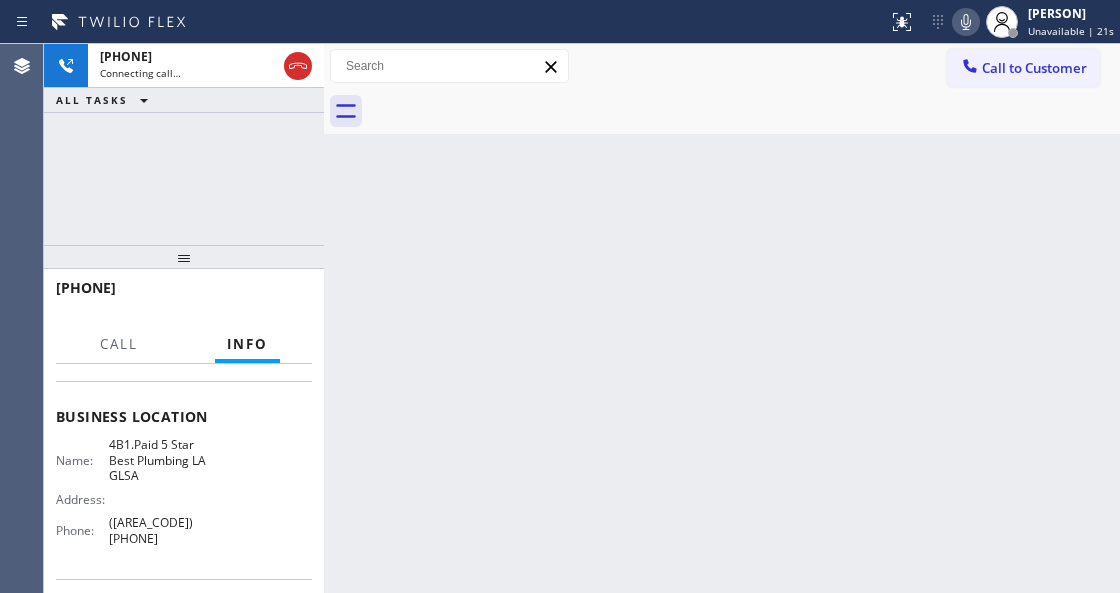 scroll, scrollTop: 266, scrollLeft: 0, axis: vertical 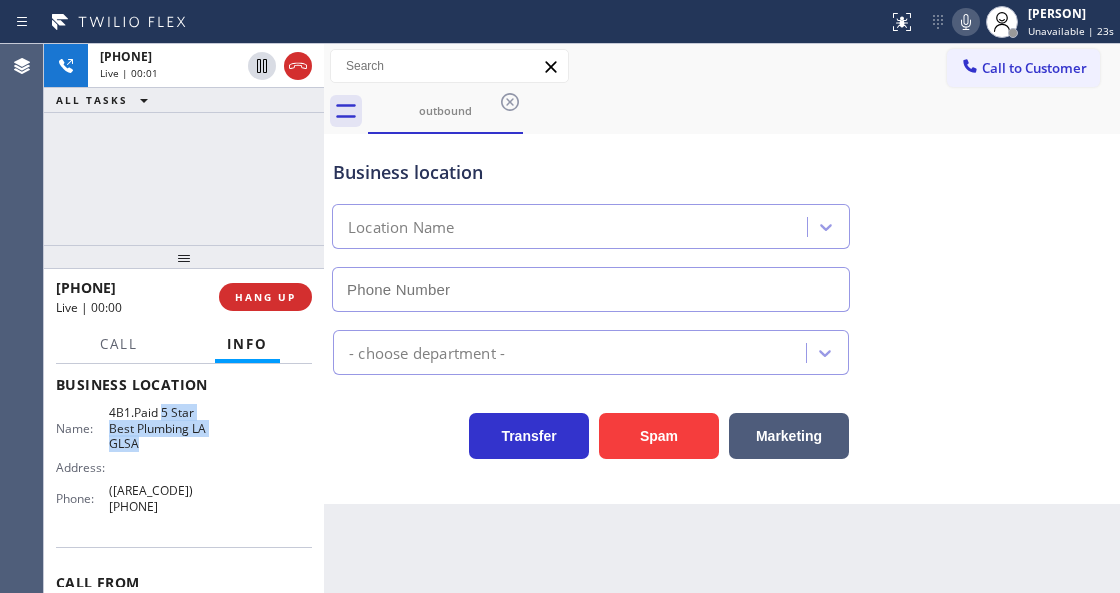 type on "([AREA_CODE]) [PHONE]" 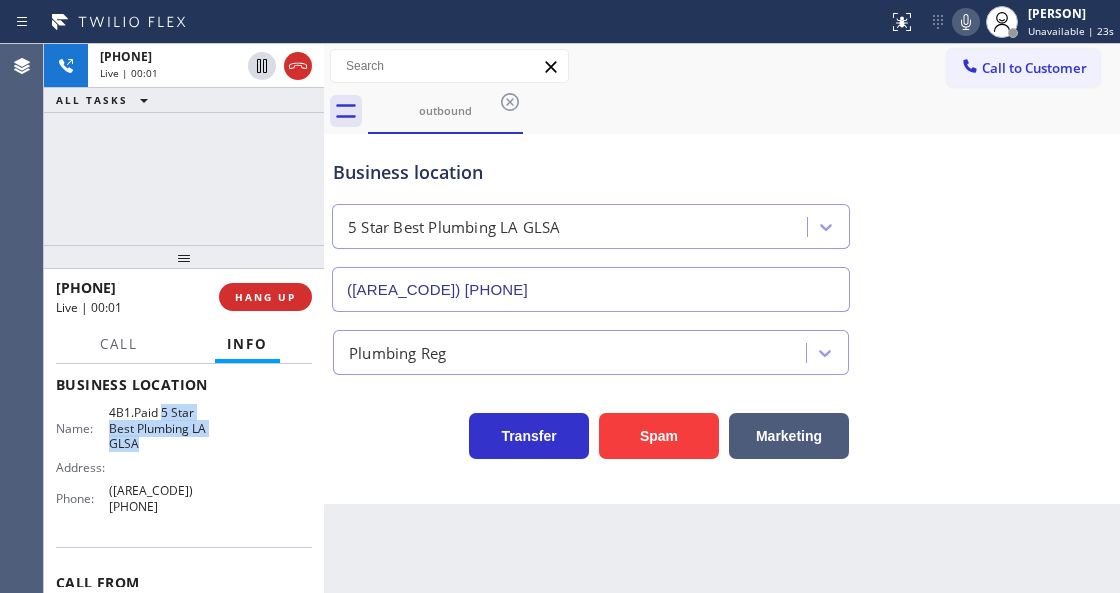 drag, startPoint x: 159, startPoint y: 410, endPoint x: 178, endPoint y: 448, distance: 42.48529 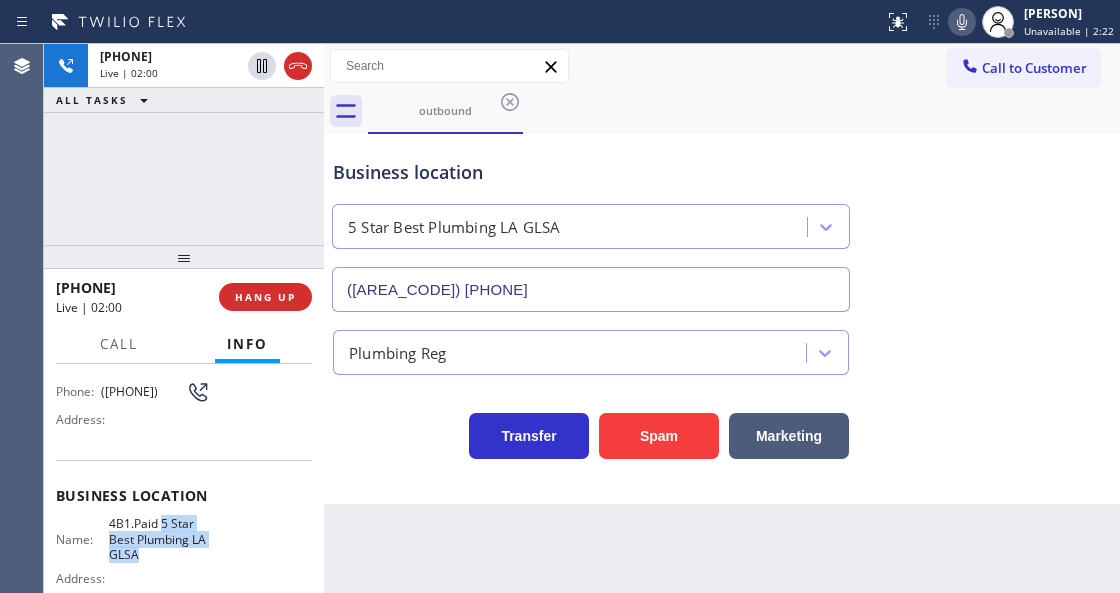 scroll, scrollTop: 66, scrollLeft: 0, axis: vertical 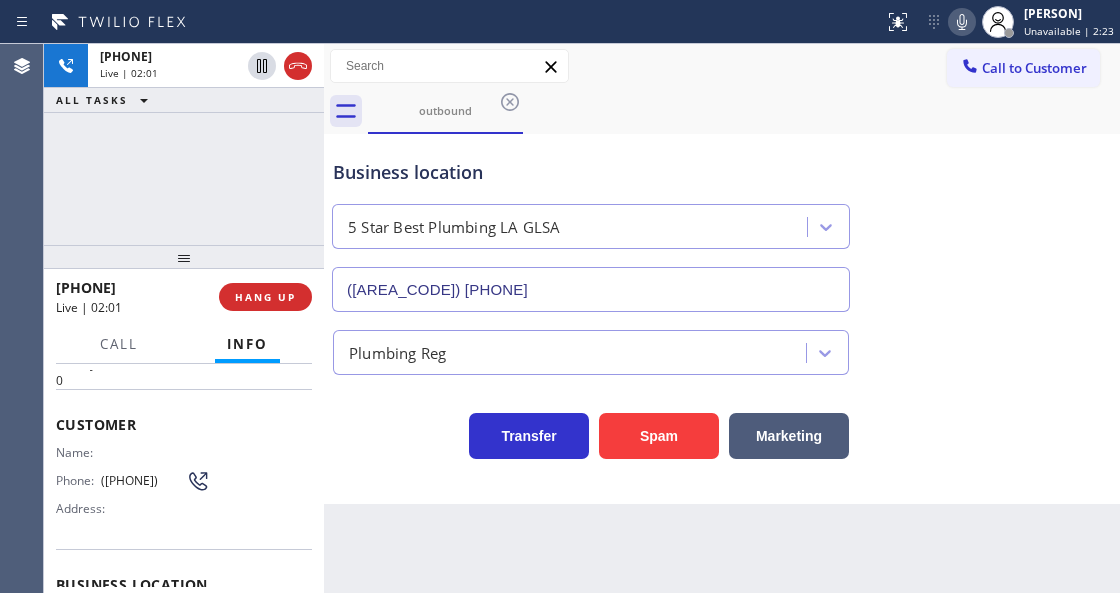 drag, startPoint x: 132, startPoint y: 502, endPoint x: 118, endPoint y: 480, distance: 26.076809 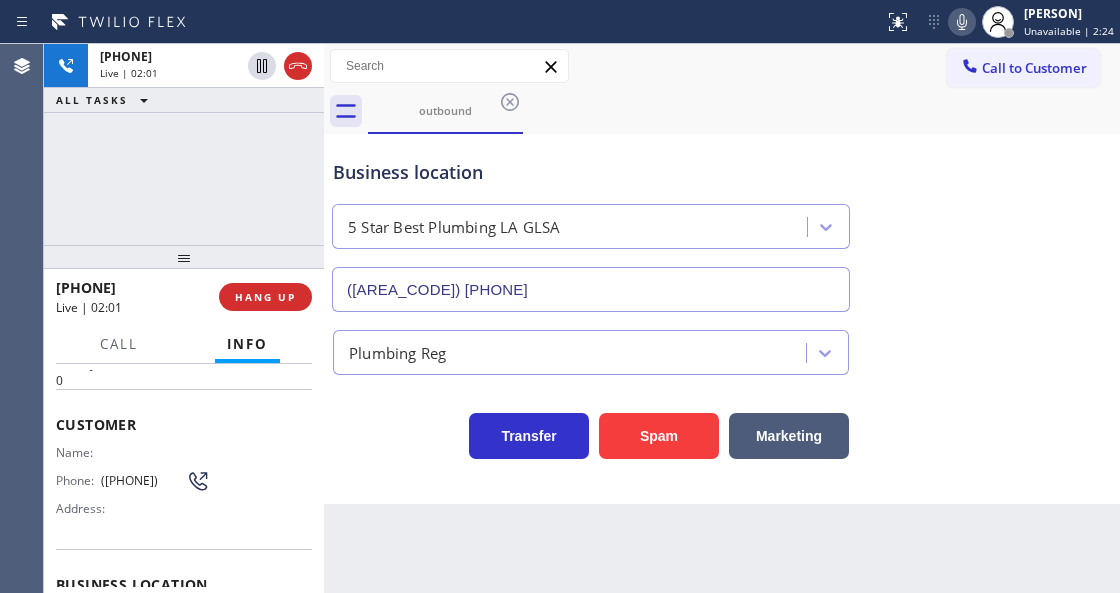 drag, startPoint x: 144, startPoint y: 486, endPoint x: 133, endPoint y: 488, distance: 11.18034 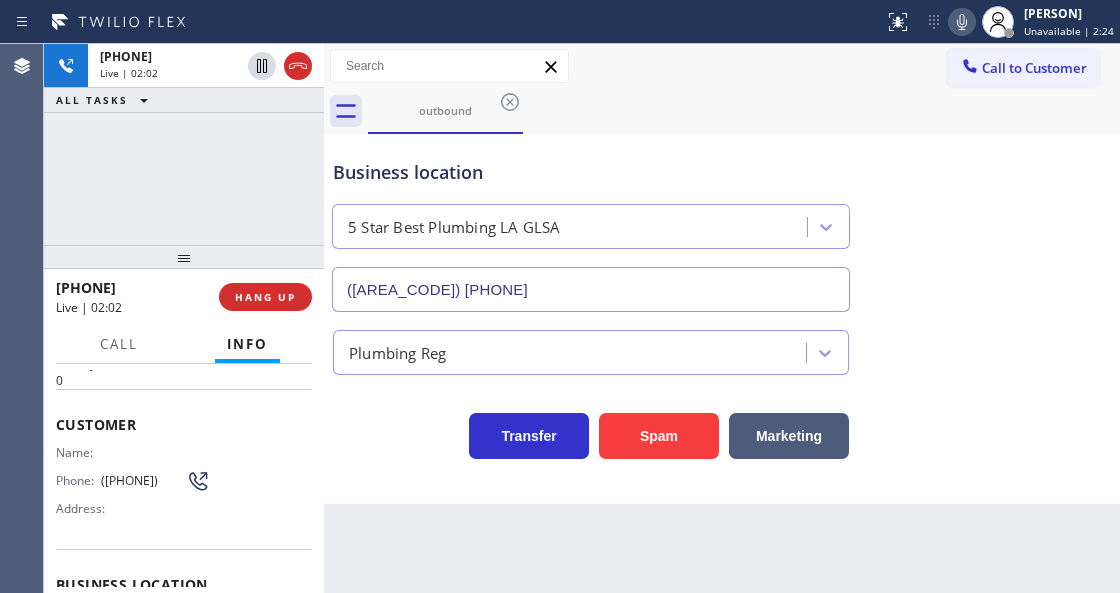 click on "([PHONE])" at bounding box center [143, 480] 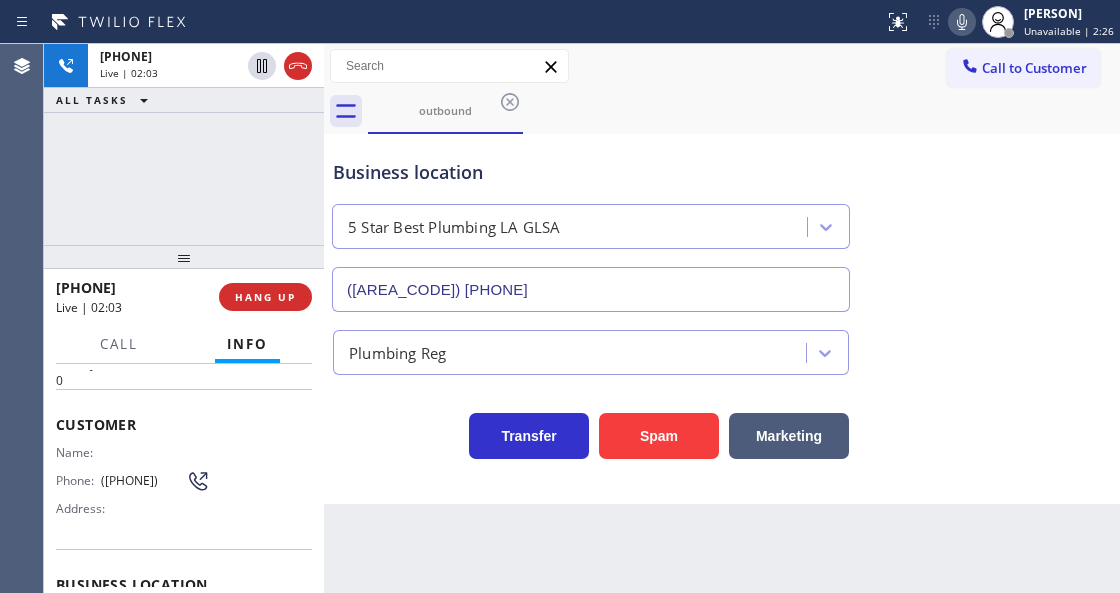 drag, startPoint x: 130, startPoint y: 488, endPoint x: 98, endPoint y: 468, distance: 37.735924 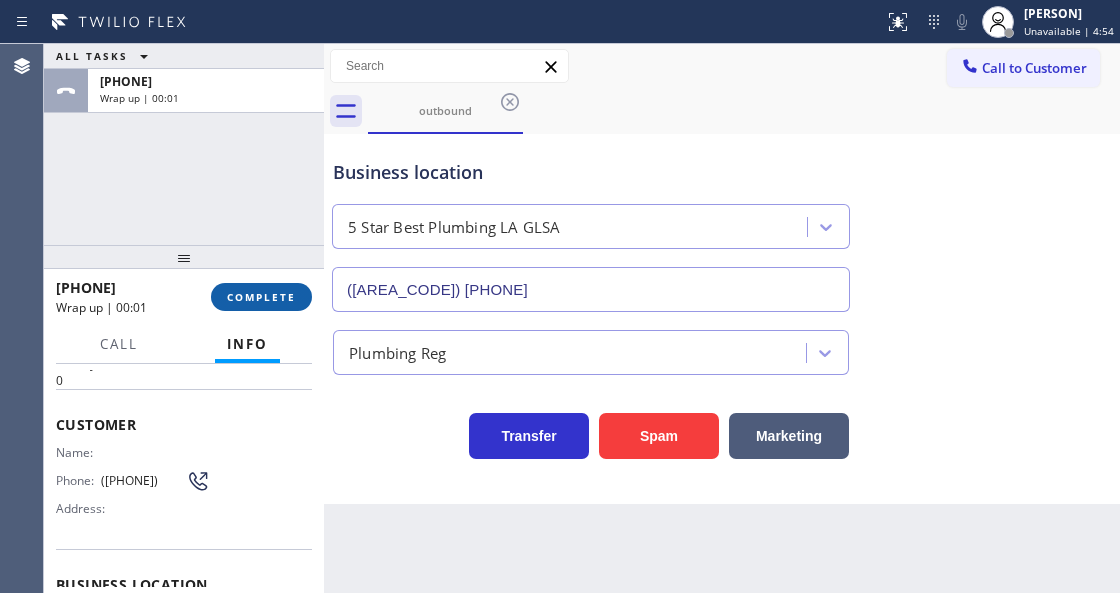 click on "COMPLETE" at bounding box center (261, 297) 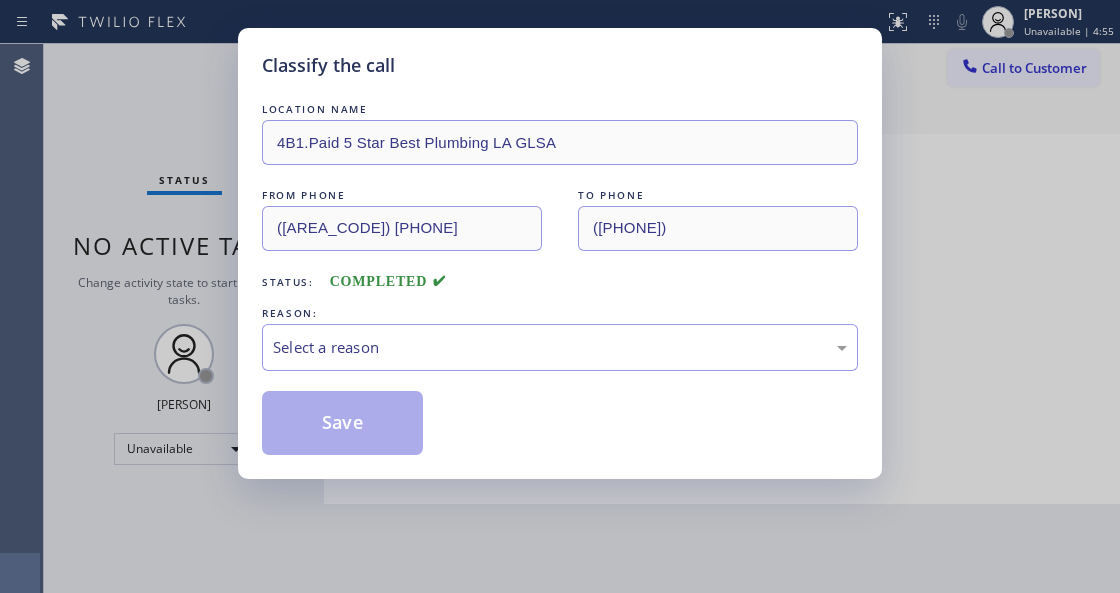 click on "Select a reason" at bounding box center (560, 347) 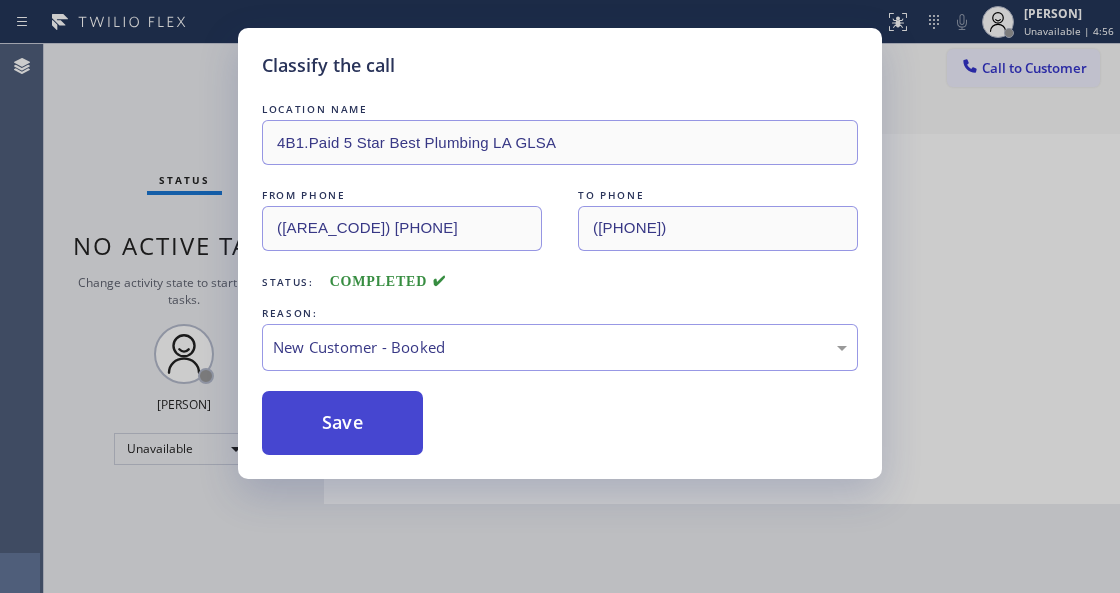 click on "Save" at bounding box center [342, 423] 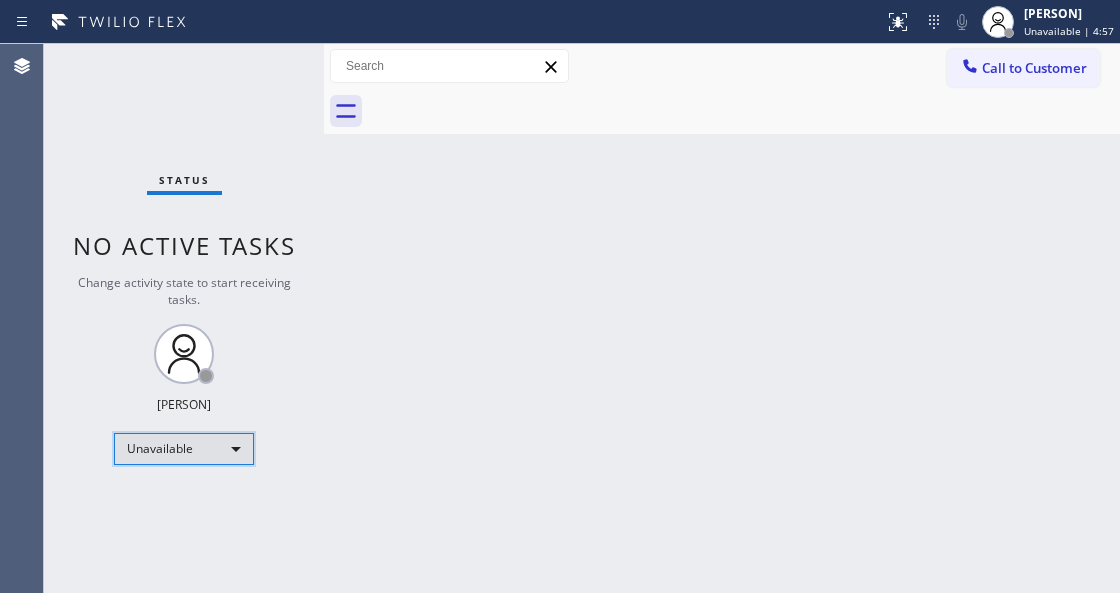 click on "Unavailable" at bounding box center [184, 449] 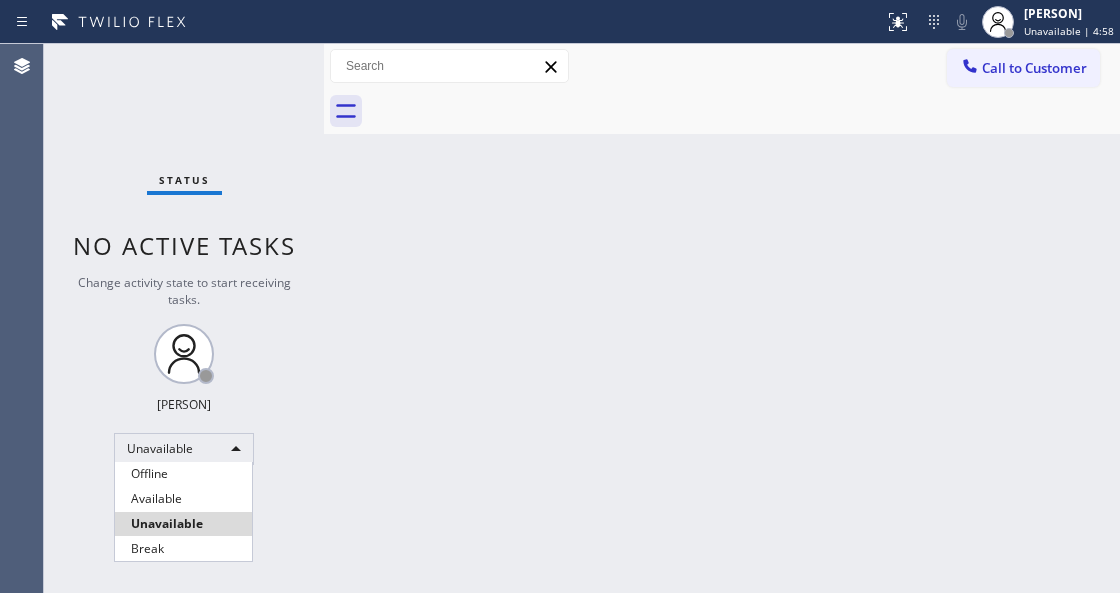click on "Available" at bounding box center (183, 499) 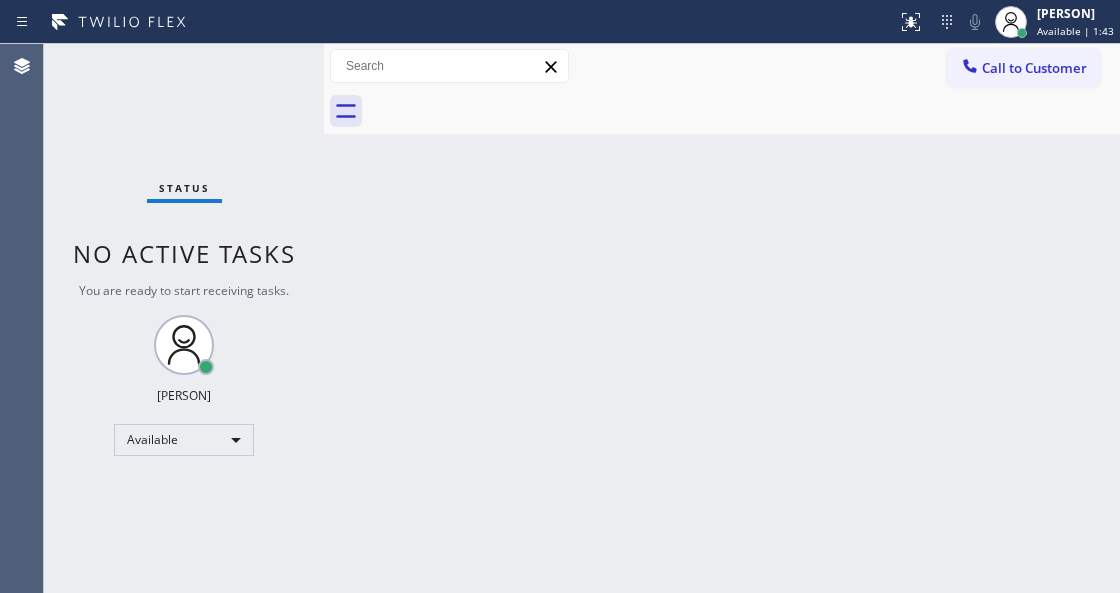 click on "Back to Dashboard Change Sender ID Customers Technicians Select a contact Outbound call Technician Search Technician Your caller id phone number Your caller id phone number Call Technician info Name   Phone none Address none Change Sender ID HVAC [PHONE] 5 Star Appliance [PHONE] Appliance Repair [PHONE] Plumbing [PHONE] Air Duct Cleaning [PHONE]  Electricians [PHONE] Cancel Change Check personal SMS Reset Change No tabs Call to Customer Outbound call Location 5 Star Best Plumbing LA GLSA Your caller id phone number ([PHONE]) Customer number Call Outbound call Technician Search Technician Your caller id phone number Your caller id phone number Call" at bounding box center (722, 318) 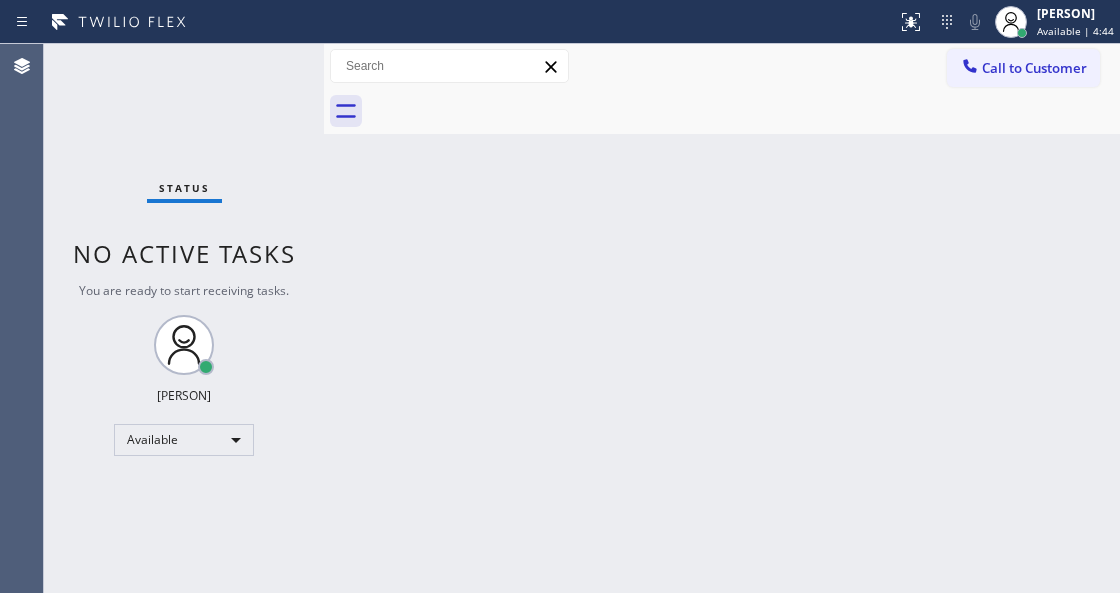 click on "Back to Dashboard Change Sender ID Customers Technicians Select a contact Outbound call Technician Search Technician Your caller id phone number Your caller id phone number Call Technician info Name   Phone none Address none Change Sender ID HVAC [PHONE] 5 Star Appliance [PHONE] Appliance Repair [PHONE] Plumbing [PHONE] Air Duct Cleaning [PHONE]  Electricians [PHONE] Cancel Change Check personal SMS Reset Change No tabs Call to Customer Outbound call Location 5 Star Best Plumbing LA GLSA Your caller id phone number ([PHONE]) Customer number Call Outbound call Technician Search Technician Your caller id phone number Your caller id phone number Call" at bounding box center [722, 318] 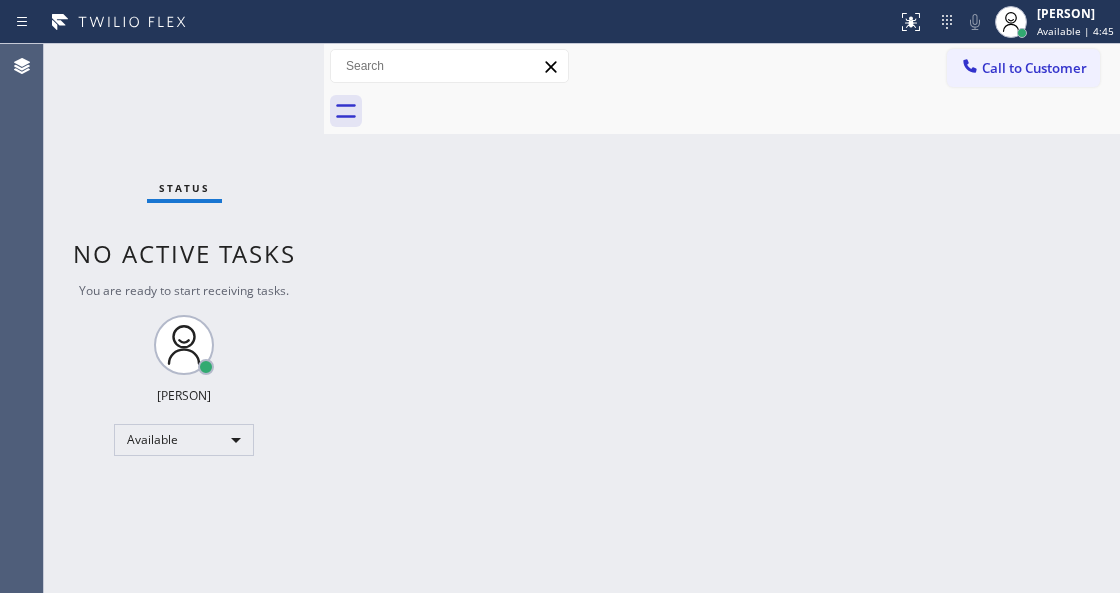click on "Status   No active tasks     You are ready to start receiving tasks.   [FIRST] [LAST] Available" at bounding box center (184, 318) 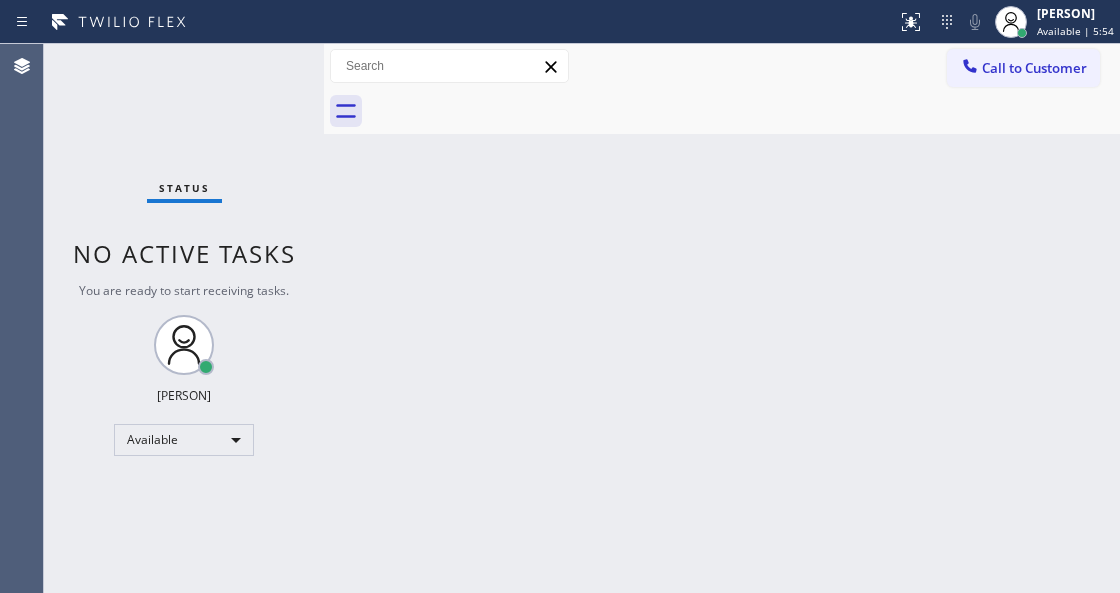 click on "Status   No active tasks     You are ready to start receiving tasks.   [FIRST] [LAST] Available" at bounding box center [184, 318] 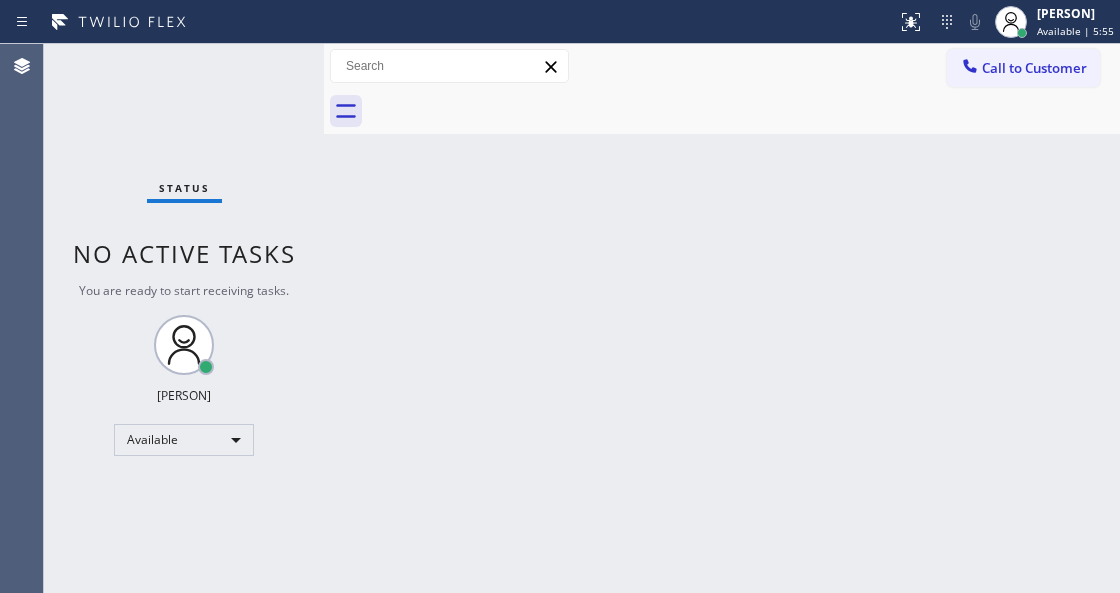 click on "Status   No active tasks     You are ready to start receiving tasks.   [FIRST] [LAST] Available" at bounding box center [184, 318] 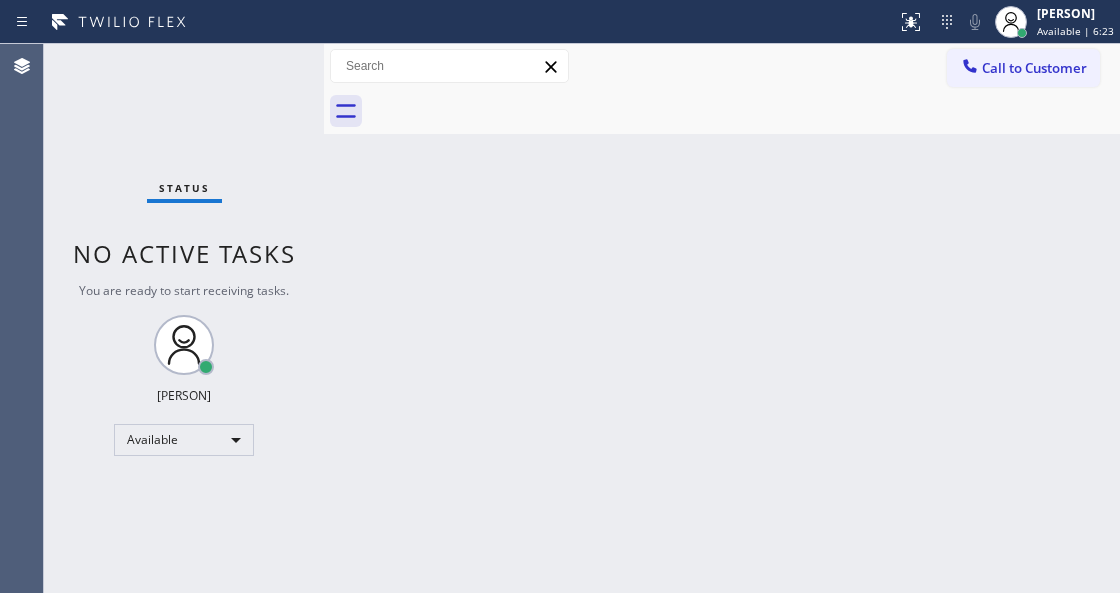 click on "Back to Dashboard Change Sender ID Customers Technicians Select a contact Outbound call Technician Search Technician Your caller id phone number Your caller id phone number Call Technician info Name   Phone none Address none Change Sender ID HVAC [PHONE] 5 Star Appliance [PHONE] Appliance Repair [PHONE] Plumbing [PHONE] Air Duct Cleaning [PHONE]  Electricians [PHONE] Cancel Change Check personal SMS Reset Change No tabs Call to Customer Outbound call Location 5 Star Best Plumbing LA GLSA Your caller id phone number ([PHONE]) Customer number Call Outbound call Technician Search Technician Your caller id phone number Your caller id phone number Call" at bounding box center (722, 318) 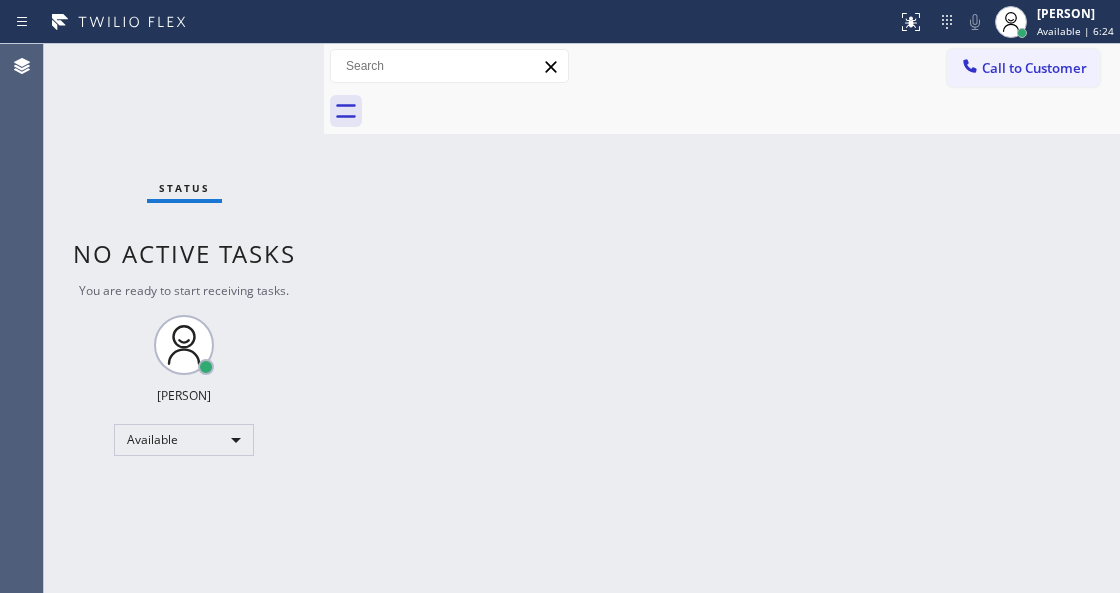 click on "Status   No active tasks     You are ready to start receiving tasks.   [FIRST] [LAST] Available" at bounding box center [184, 318] 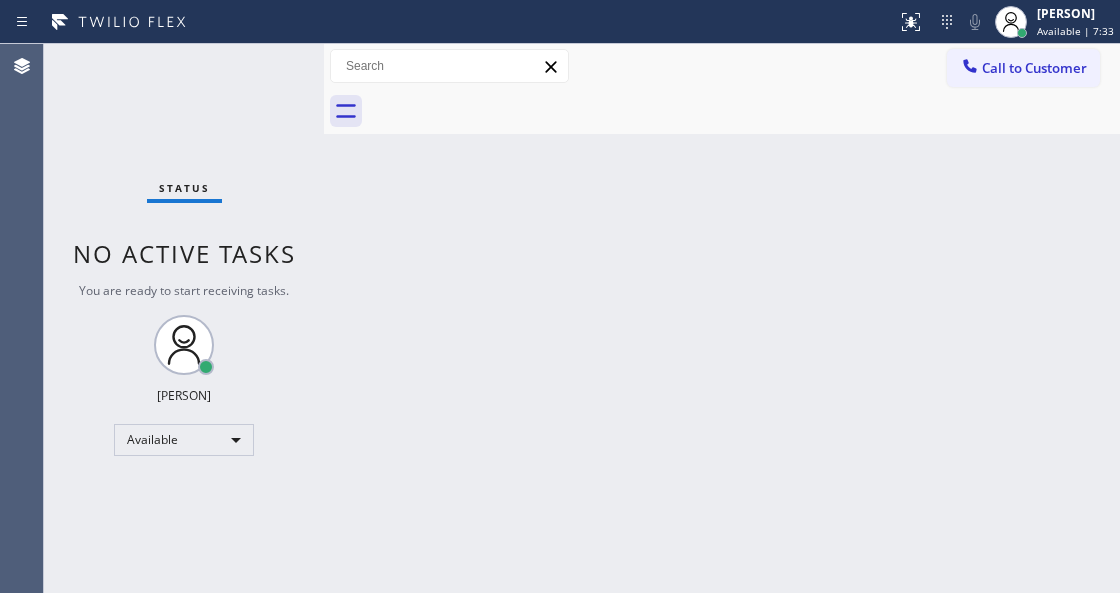click on "Status   No active tasks     You are ready to start receiving tasks.   [FIRST] [LAST] Available" at bounding box center [184, 318] 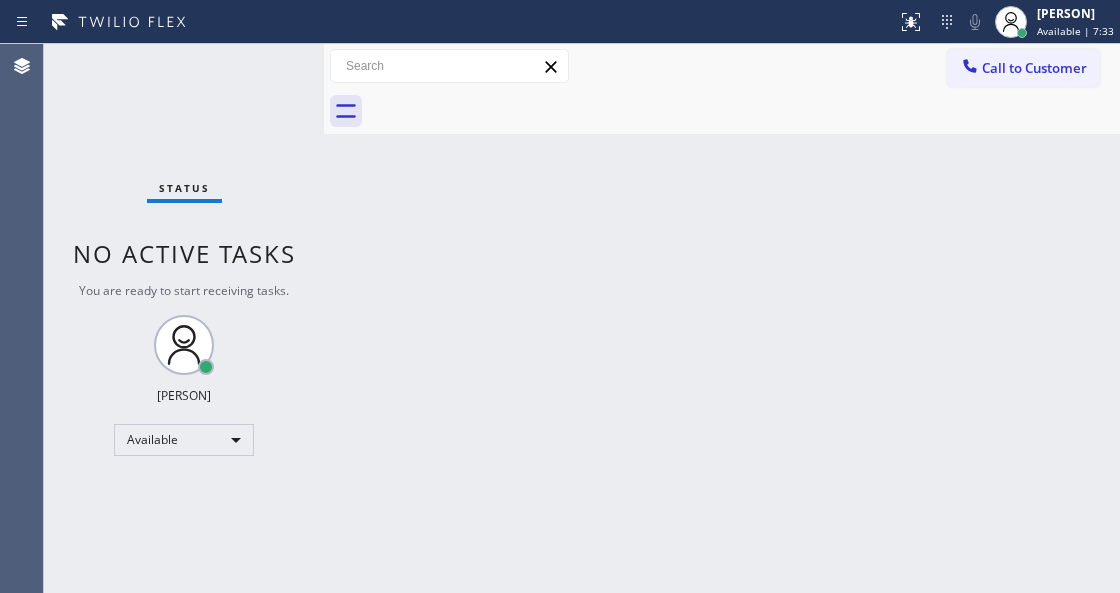 drag, startPoint x: 337, startPoint y: 65, endPoint x: 313, endPoint y: 67, distance: 24.083189 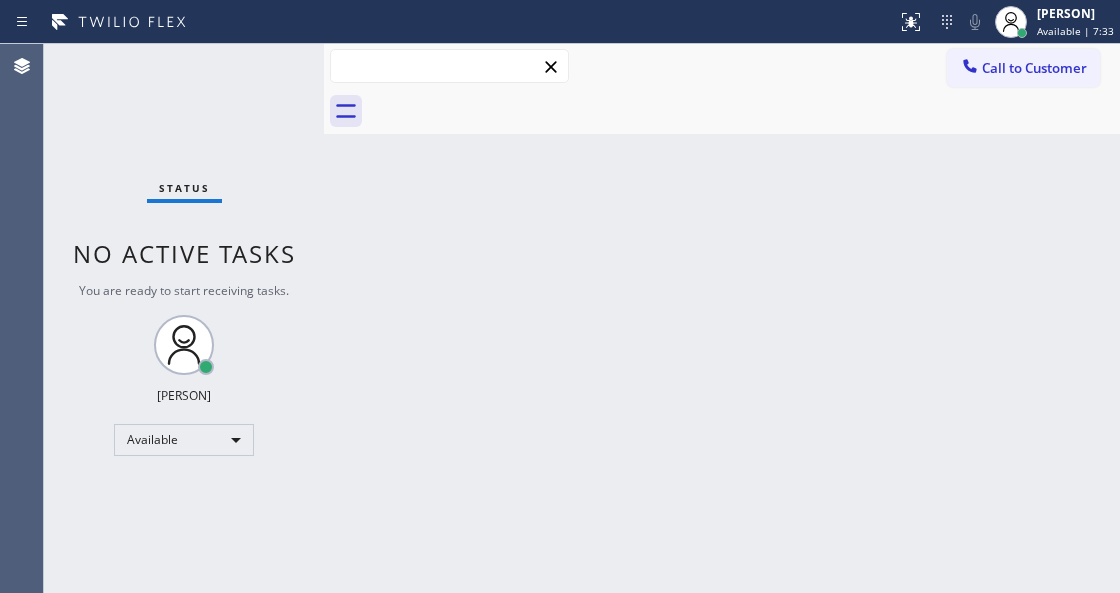 click at bounding box center (449, 66) 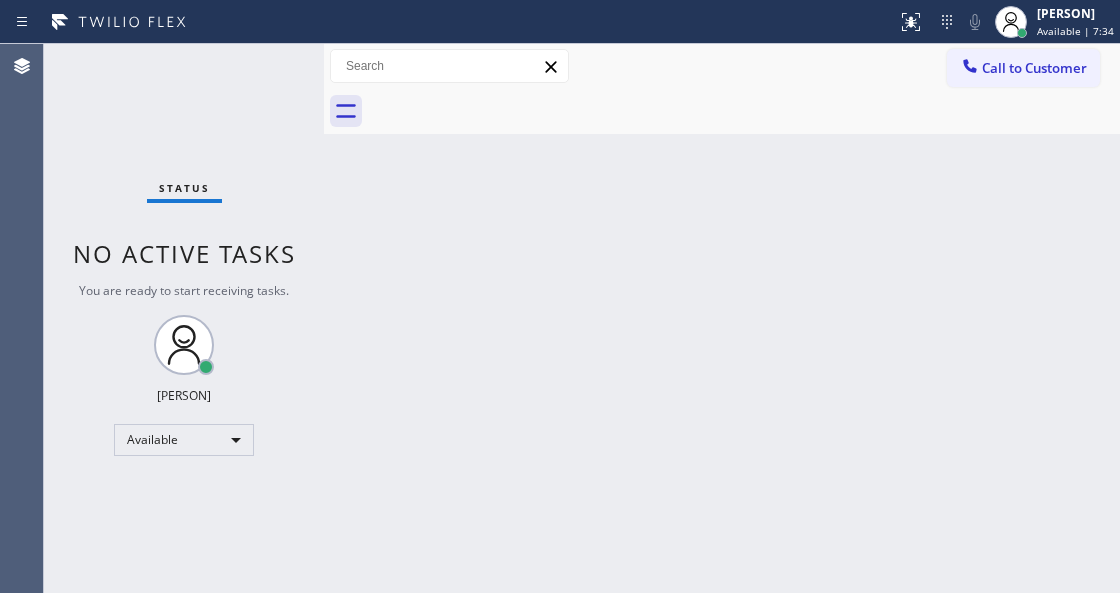 click on "Status   No active tasks     You are ready to start receiving tasks.   [FIRST] [LAST] Available" at bounding box center (184, 318) 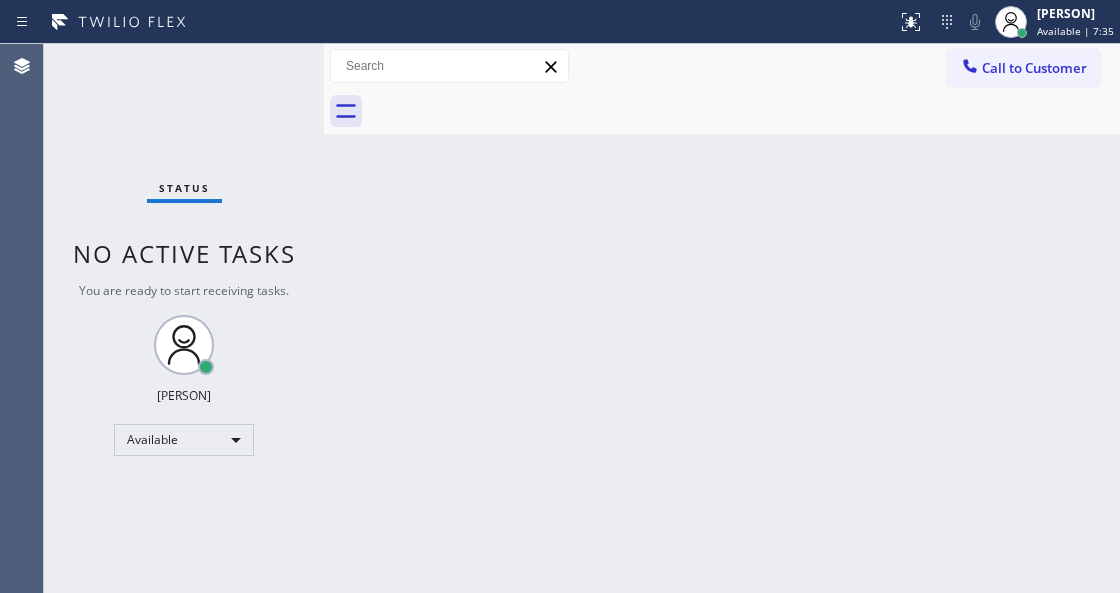 click on "Status   No active tasks     You are ready to start receiving tasks.   [FIRST] [LAST] Available" at bounding box center [184, 318] 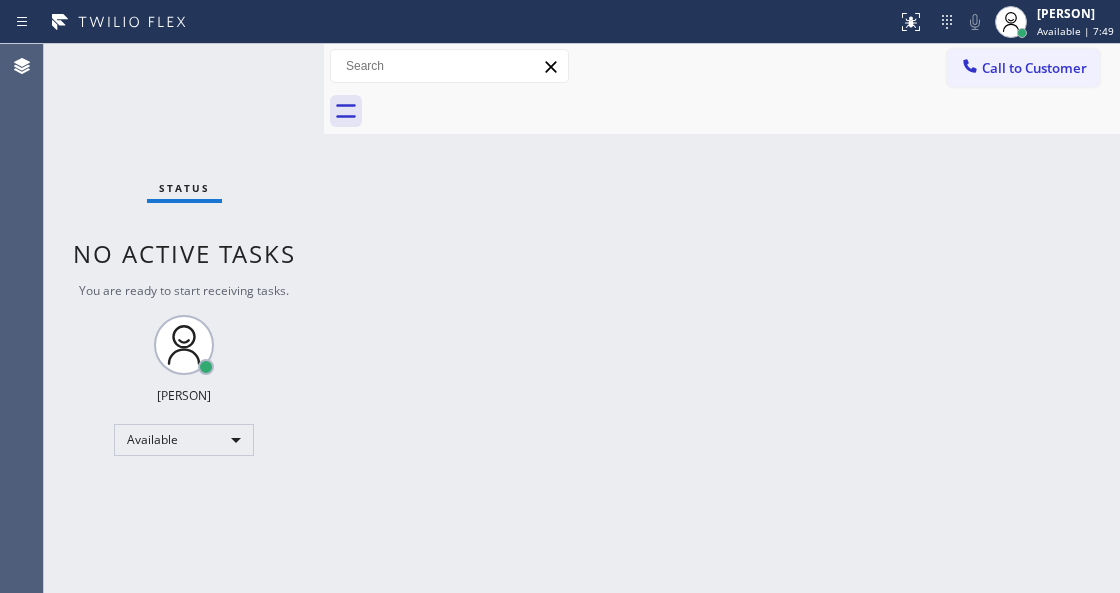 click on "Status   No active tasks     You are ready to start receiving tasks.   [FIRST] [LAST] Available" at bounding box center (184, 318) 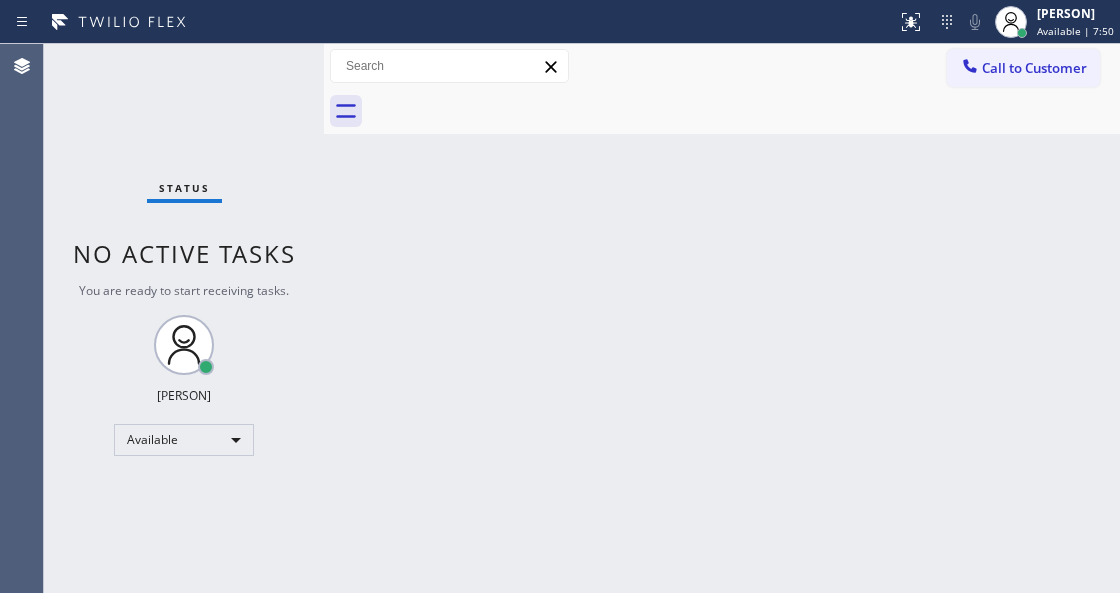 click on "Status   No active tasks     You are ready to start receiving tasks.   [FIRST] [LAST] Available" at bounding box center [184, 318] 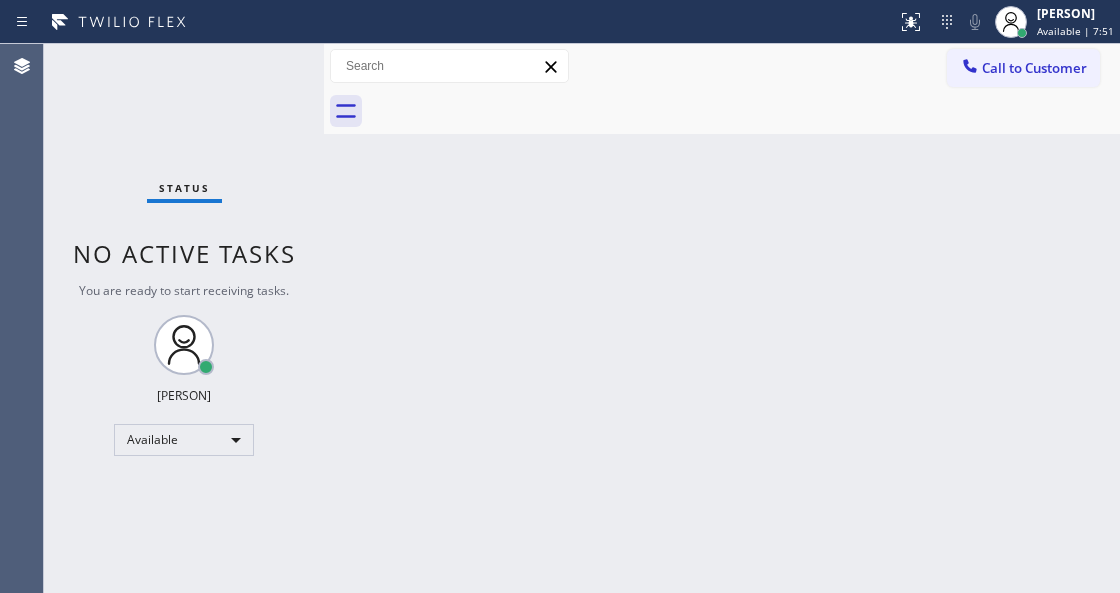 drag, startPoint x: 307, startPoint y: 440, endPoint x: 324, endPoint y: 526, distance: 87.66413 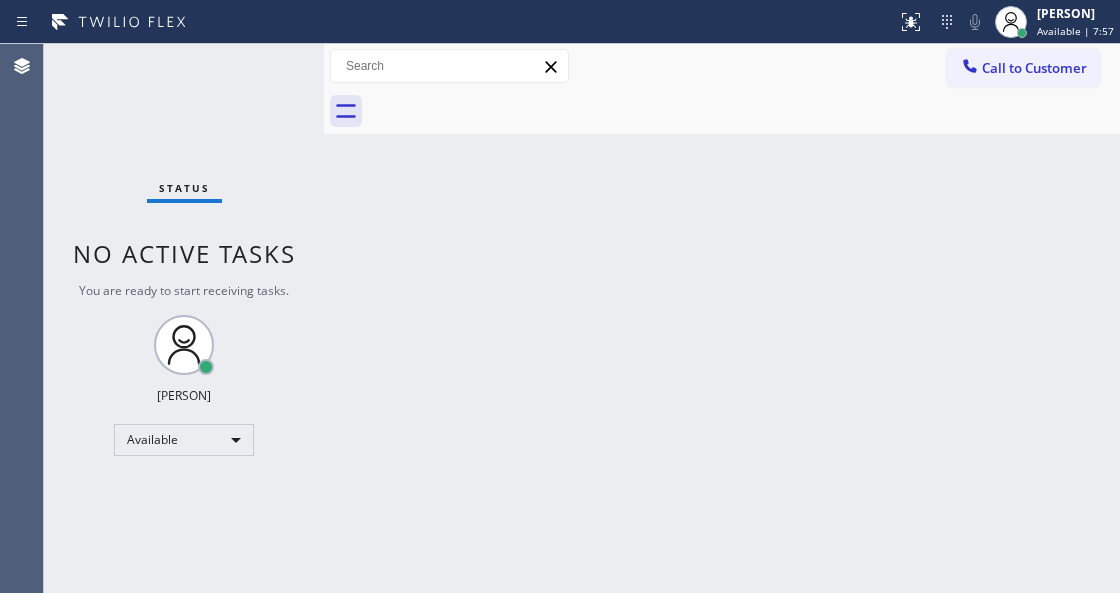 click on "Status   No active tasks     You are ready to start receiving tasks.   [FIRST] [LAST] Available" at bounding box center (184, 318) 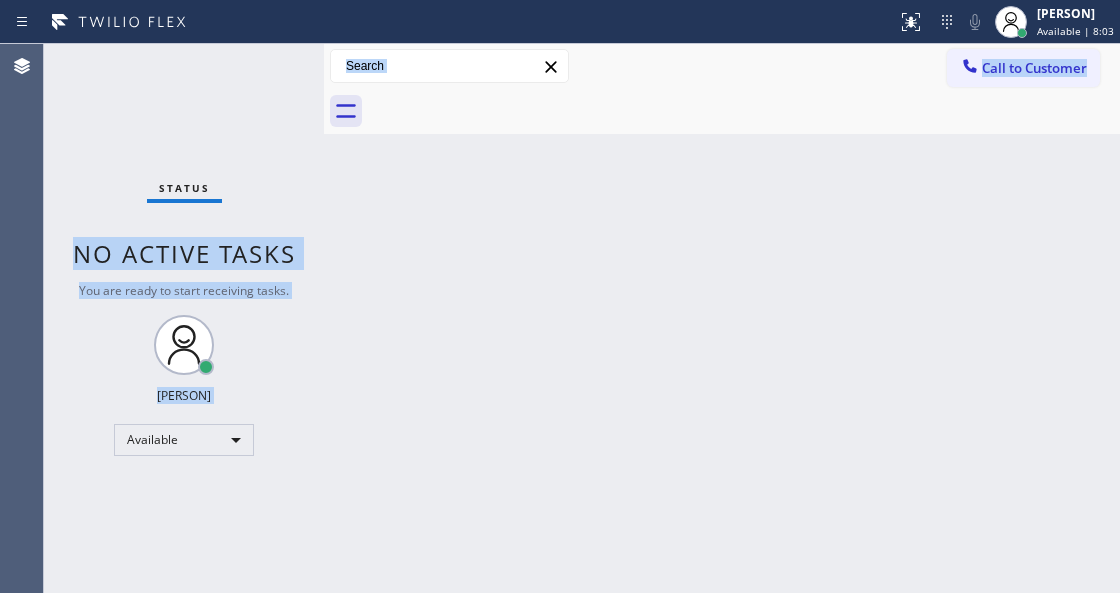 click on "Status   No active tasks     You are ready to start receiving tasks.   [FIRST] [LAST] Available" at bounding box center [184, 318] 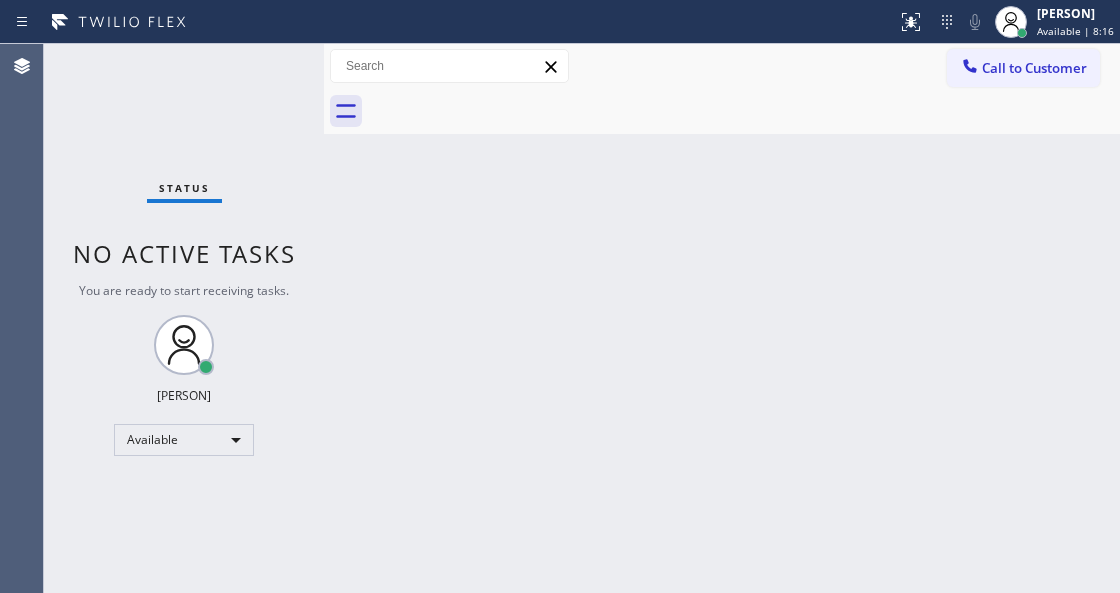 click at bounding box center [744, 111] 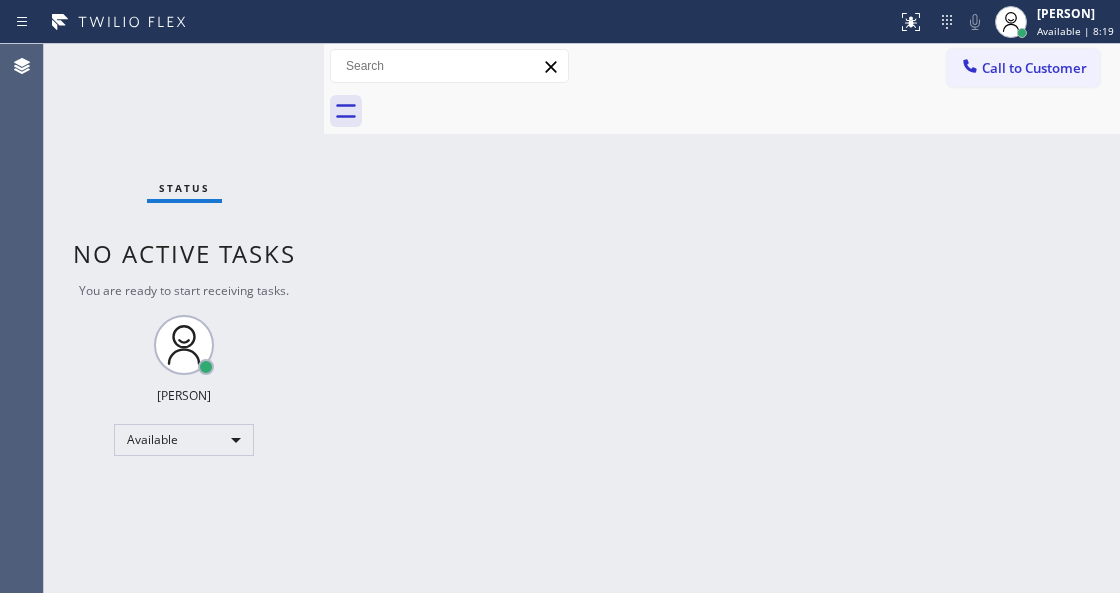 click on "Back to Dashboard Change Sender ID Customers Technicians Select a contact Outbound call Technician Search Technician Your caller id phone number Your caller id phone number Call Technician info Name   Phone none Address none Change Sender ID HVAC [PHONE] 5 Star Appliance [PHONE] Appliance Repair [PHONE] Plumbing [PHONE] Air Duct Cleaning [PHONE]  Electricians [PHONE] Cancel Change Check personal SMS Reset Change No tabs Call to Customer Outbound call Location 5 Star Best Plumbing LA GLSA Your caller id phone number ([PHONE]) Customer number Call Outbound call Technician Search Technician Your caller id phone number Your caller id phone number Call" at bounding box center [722, 318] 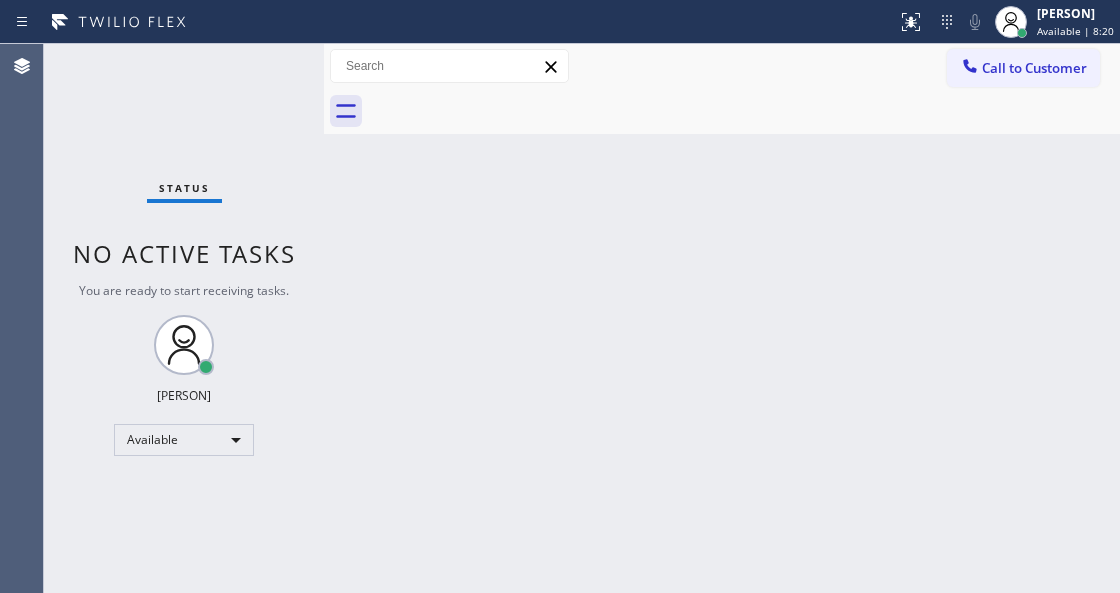 click on "Back to Dashboard Change Sender ID Customers Technicians Select a contact Outbound call Technician Search Technician Your caller id phone number Your caller id phone number Call Technician info Name   Phone none Address none Change Sender ID HVAC [PHONE] 5 Star Appliance [PHONE] Appliance Repair [PHONE] Plumbing [PHONE] Air Duct Cleaning [PHONE]  Electricians [PHONE] Cancel Change Check personal SMS Reset Change No tabs Call to Customer Outbound call Location 5 Star Best Plumbing LA GLSA Your caller id phone number ([PHONE]) Customer number Call Outbound call Technician Search Technician Your caller id phone number Your caller id phone number Call" at bounding box center (722, 318) 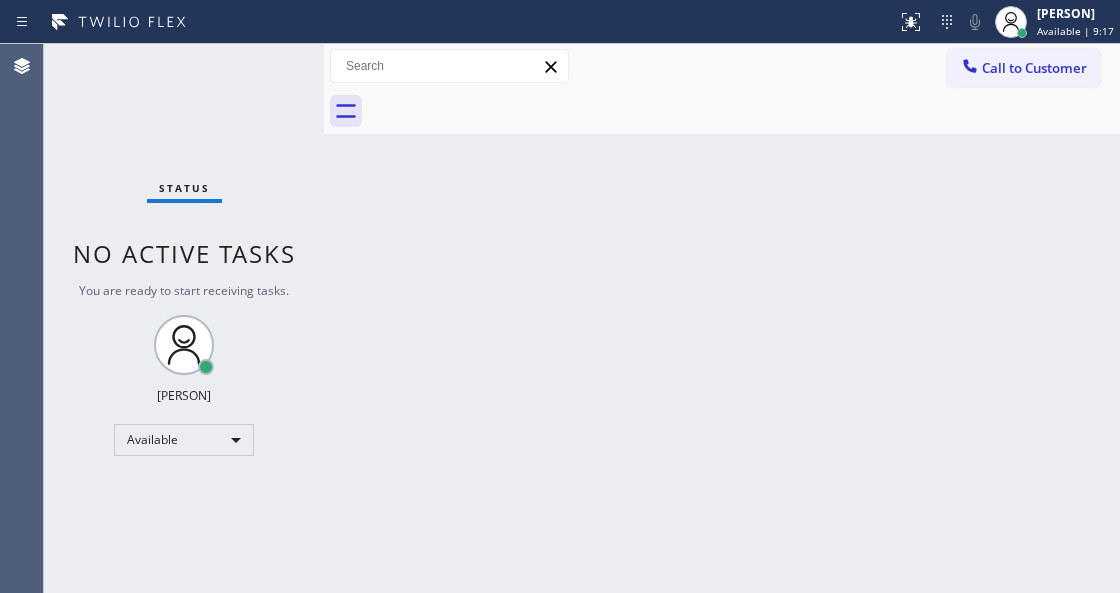 click on "Status   No active tasks     You are ready to start receiving tasks.   [FIRST] [LAST] Available" at bounding box center [184, 318] 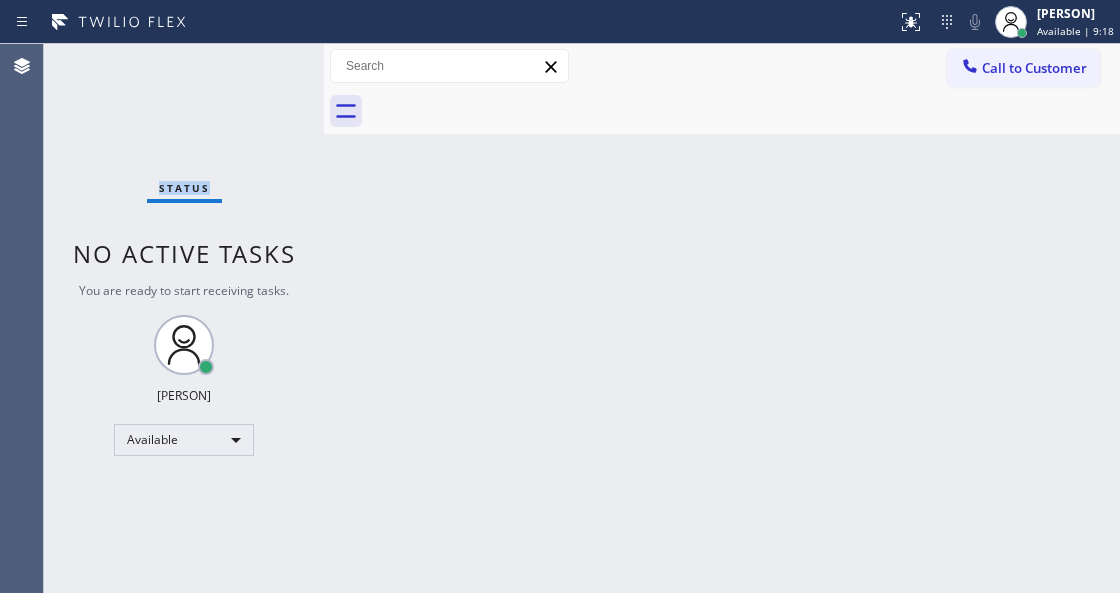 click on "Status   No active tasks     You are ready to start receiving tasks.   [FIRST] [LAST] Available" at bounding box center (184, 318) 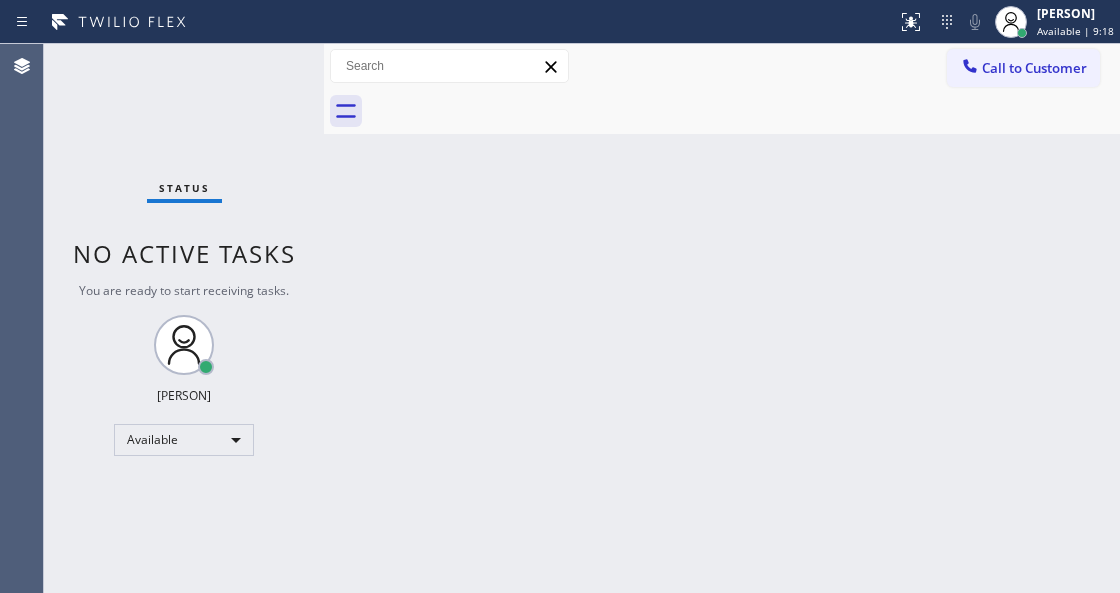 click on "Back to Dashboard Change Sender ID Customers Technicians Select a contact Outbound call Technician Search Technician Your caller id phone number Your caller id phone number Call Technician info Name   Phone none Address none Change Sender ID HVAC [PHONE] 5 Star Appliance [PHONE] Appliance Repair [PHONE] Plumbing [PHONE] Air Duct Cleaning [PHONE]  Electricians [PHONE] Cancel Change Check personal SMS Reset Change No tabs Call to Customer Outbound call Location 5 Star Best Plumbing LA GLSA Your caller id phone number ([PHONE]) Customer number Call Outbound call Technician Search Technician Your caller id phone number Your caller id phone number Call" at bounding box center [722, 318] 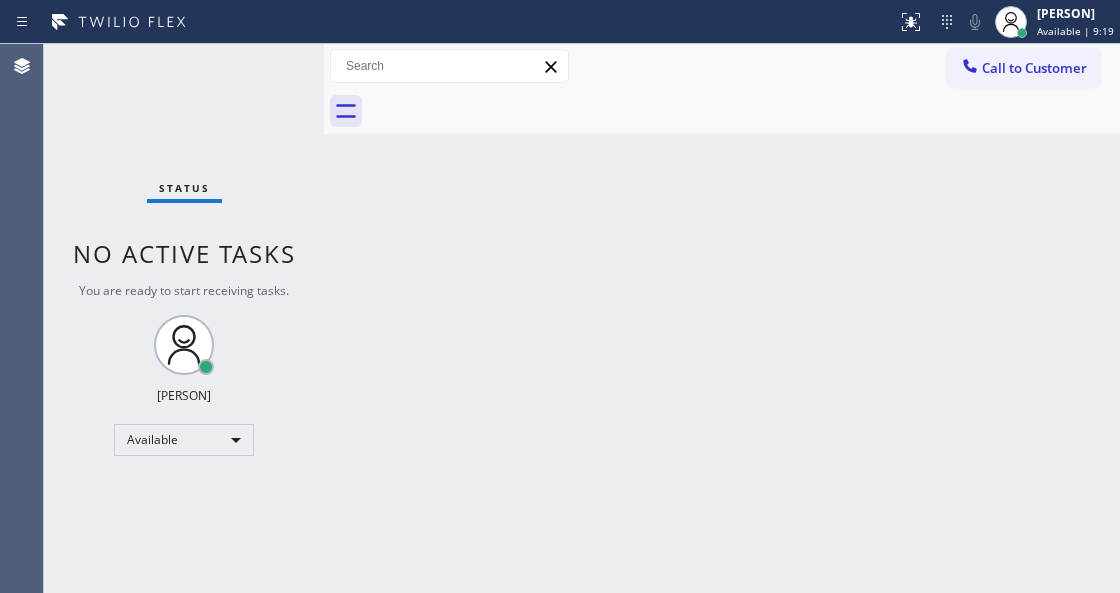 drag, startPoint x: 214, startPoint y: 201, endPoint x: 248, endPoint y: 277, distance: 83.25864 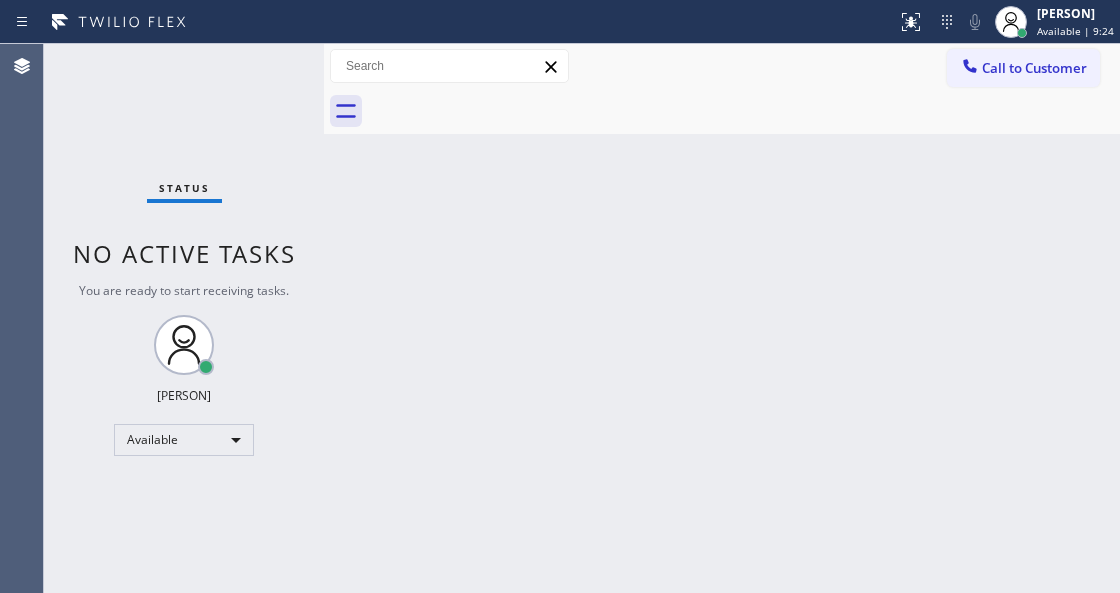 drag, startPoint x: 434, startPoint y: 200, endPoint x: 452, endPoint y: 234, distance: 38.470768 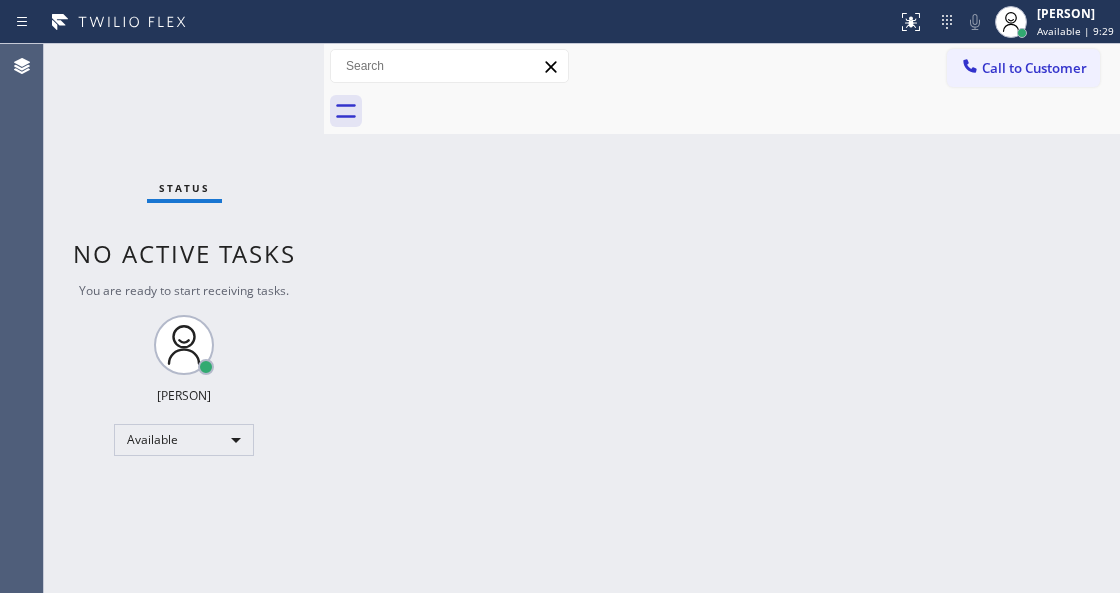 click at bounding box center [324, 318] 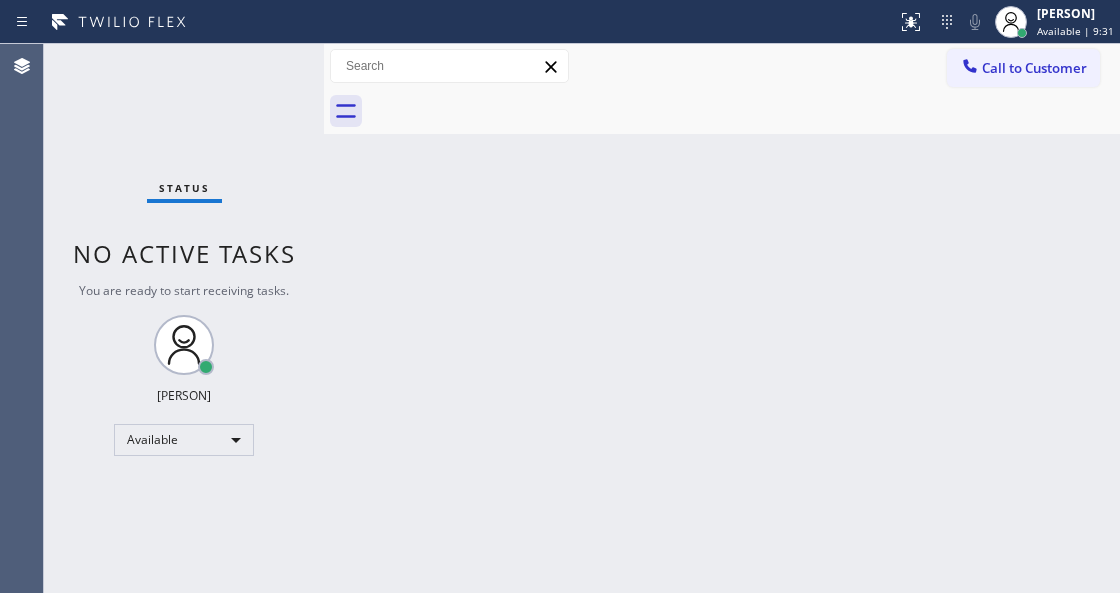 click on "Status   No active tasks     You are ready to start receiving tasks.   [FIRST] [LAST] Available" at bounding box center [184, 318] 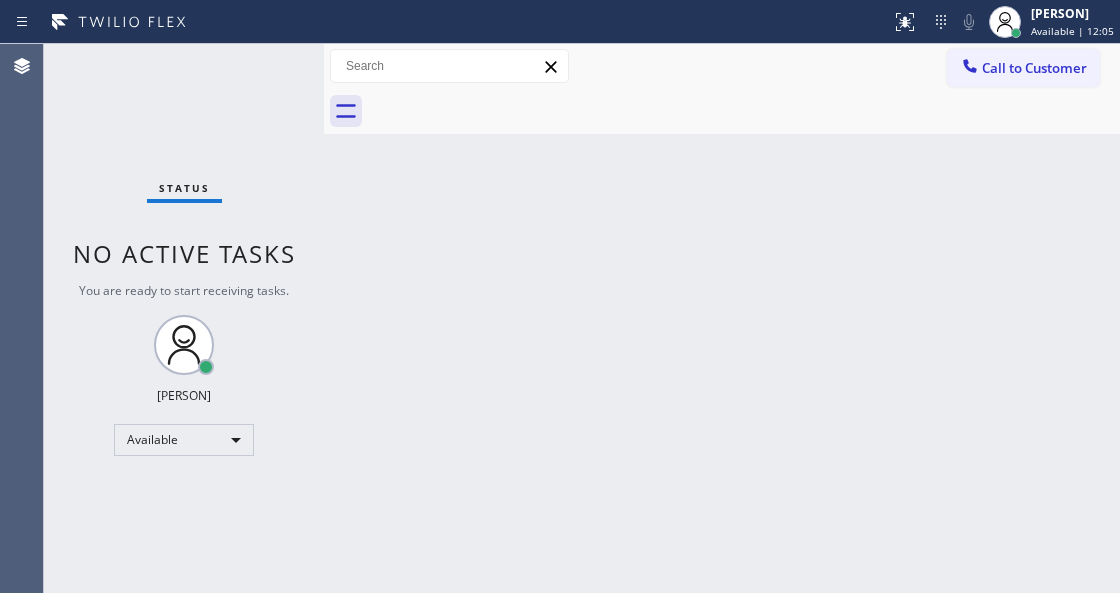 click on "Status   No active tasks     You are ready to start receiving tasks.   [FIRST] [LAST] Available" at bounding box center [184, 318] 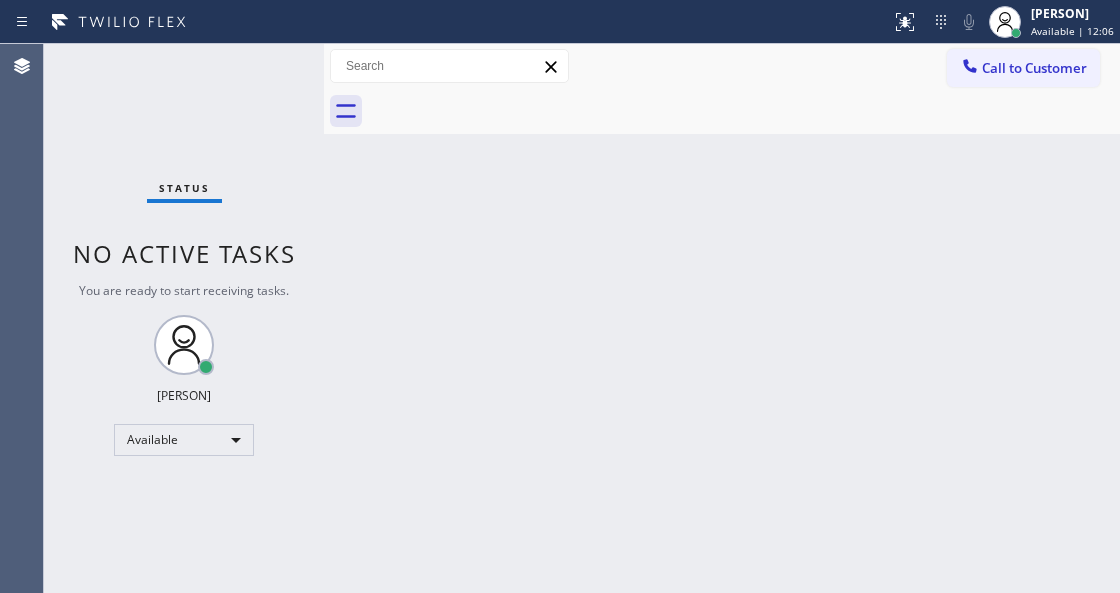 click on "Status   No active tasks     You are ready to start receiving tasks.   [FIRST] [LAST] Available" at bounding box center (184, 318) 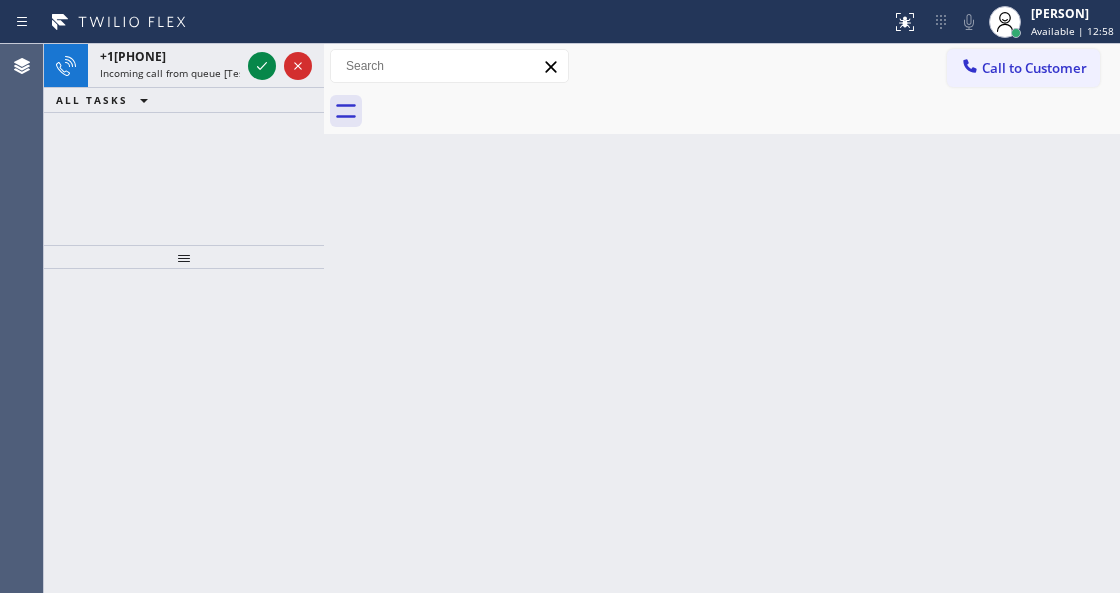 click 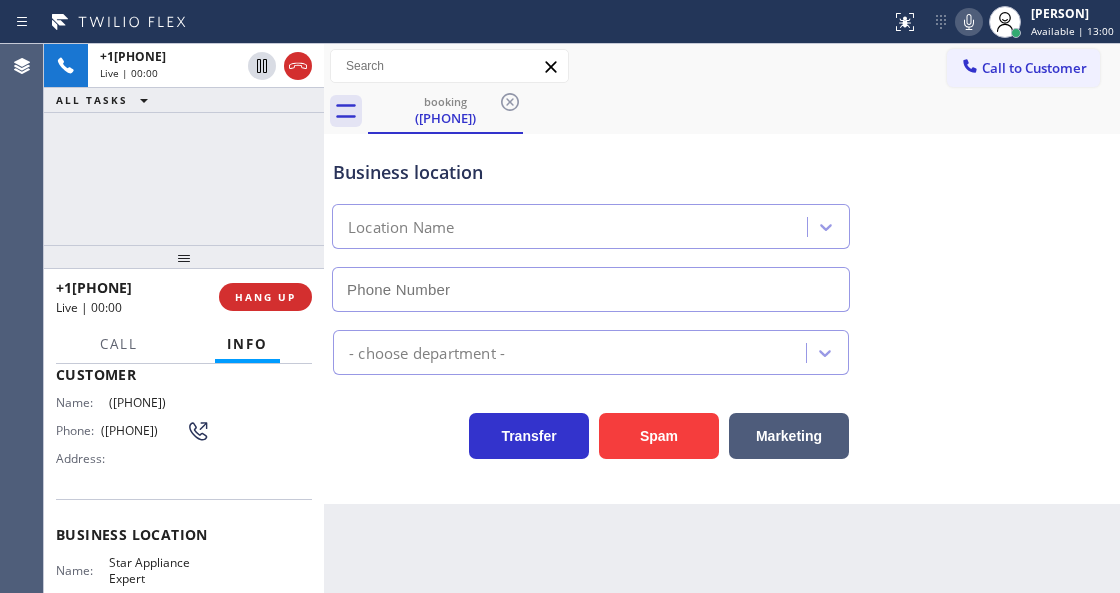 scroll, scrollTop: 266, scrollLeft: 0, axis: vertical 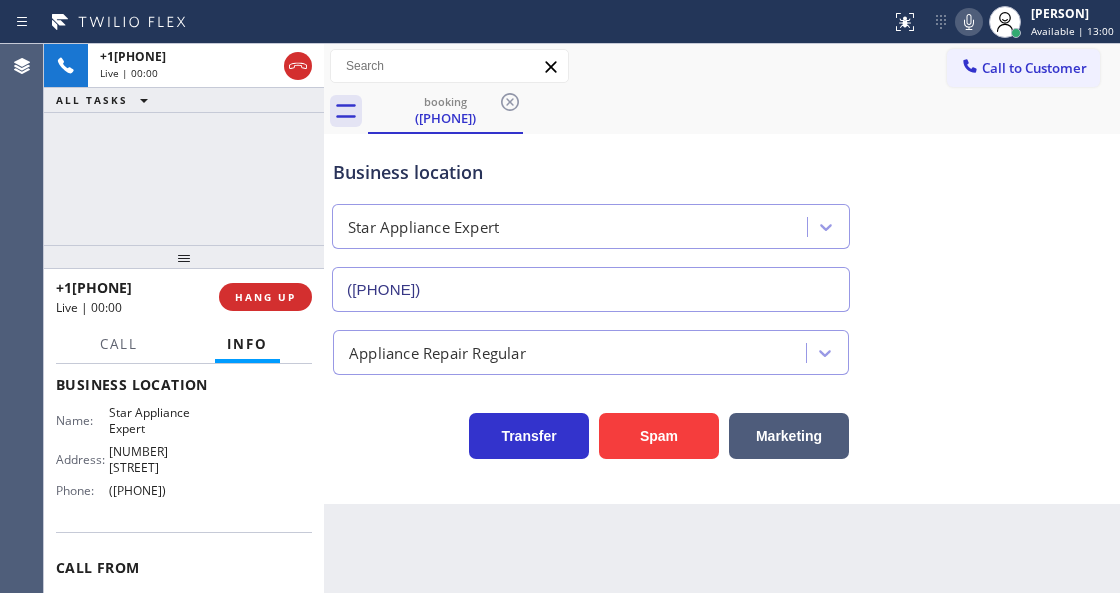 type on "([PHONE])" 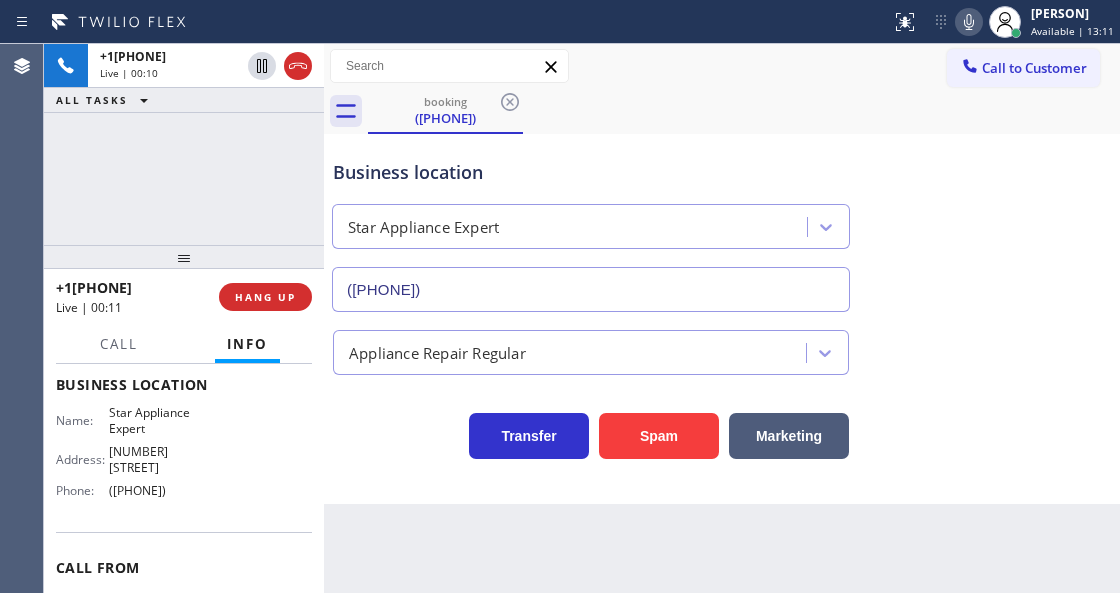 click on "Transfer Spam Marketing" at bounding box center [591, 431] 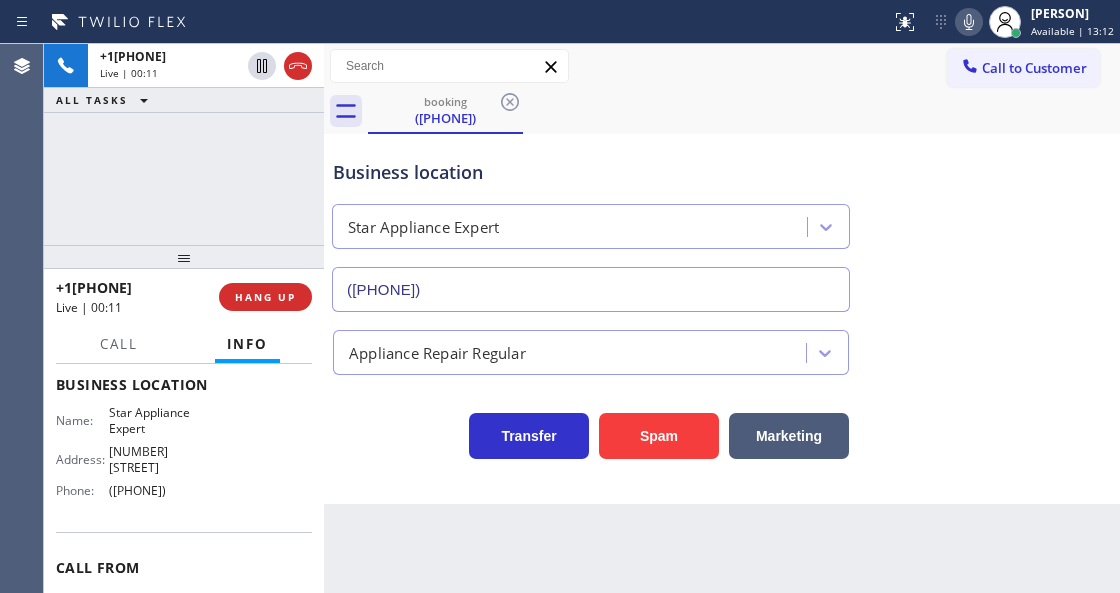 click on "Business location" at bounding box center (591, 172) 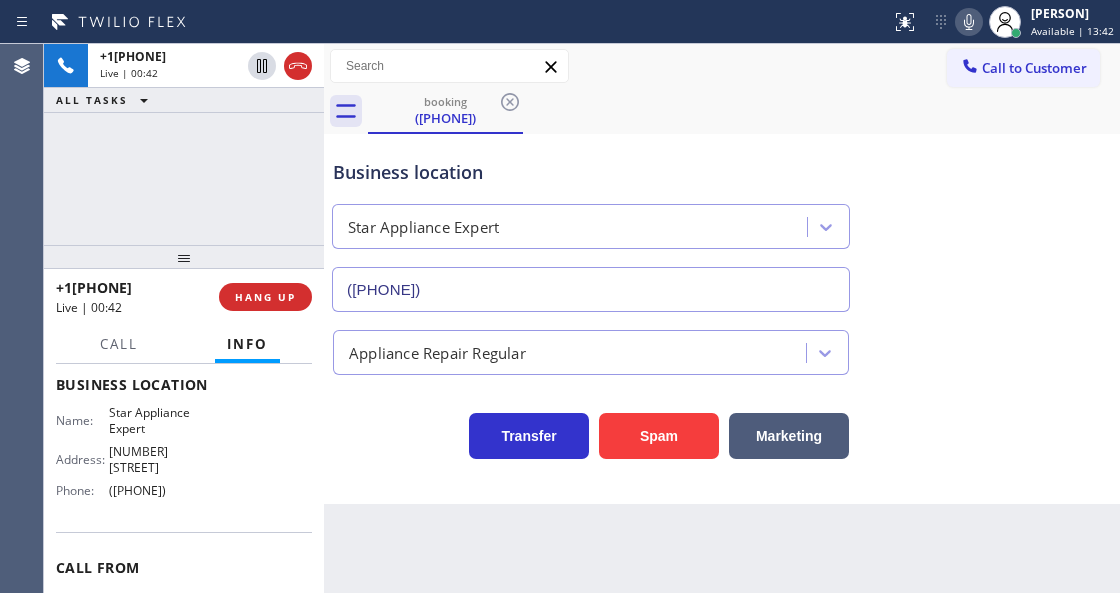 click on "Business location Star Appliance Expert ([PHONE])" at bounding box center (591, 225) 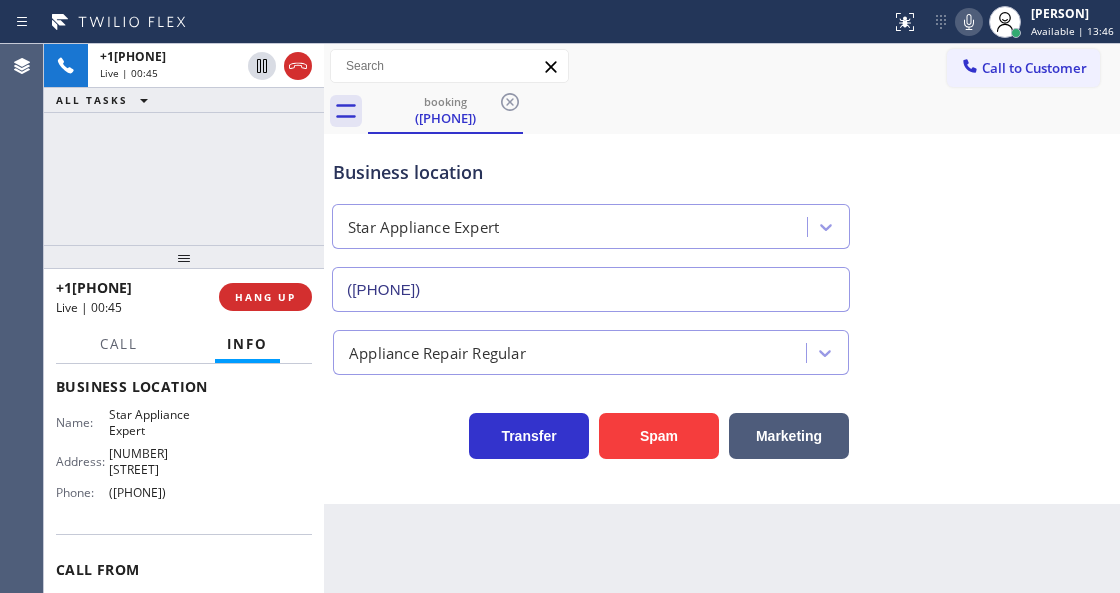 scroll, scrollTop: 200, scrollLeft: 0, axis: vertical 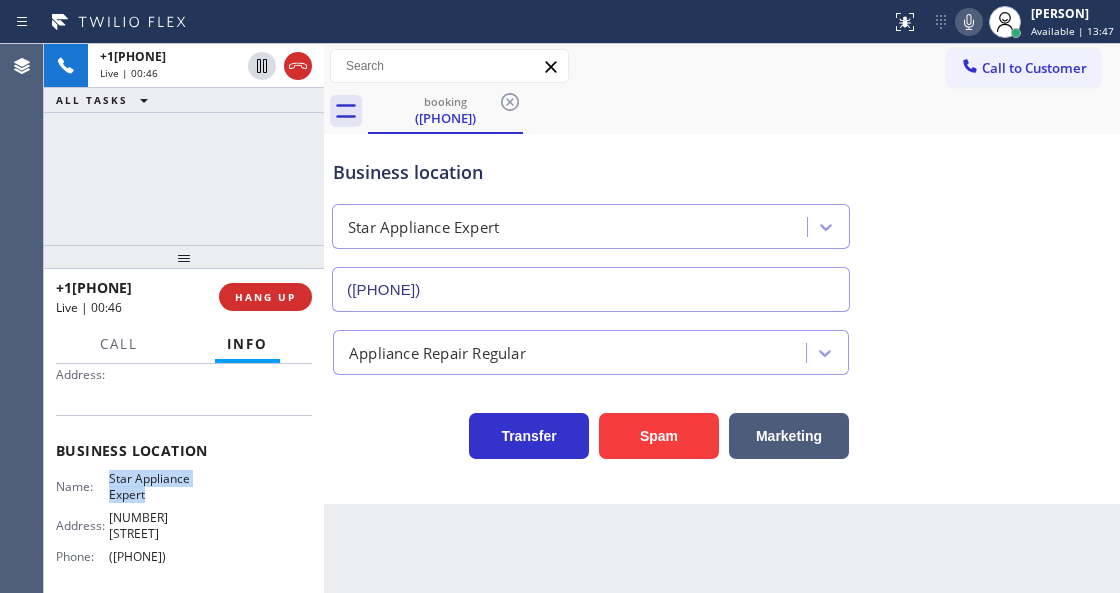 drag, startPoint x: 100, startPoint y: 476, endPoint x: 158, endPoint y: 500, distance: 62.76942 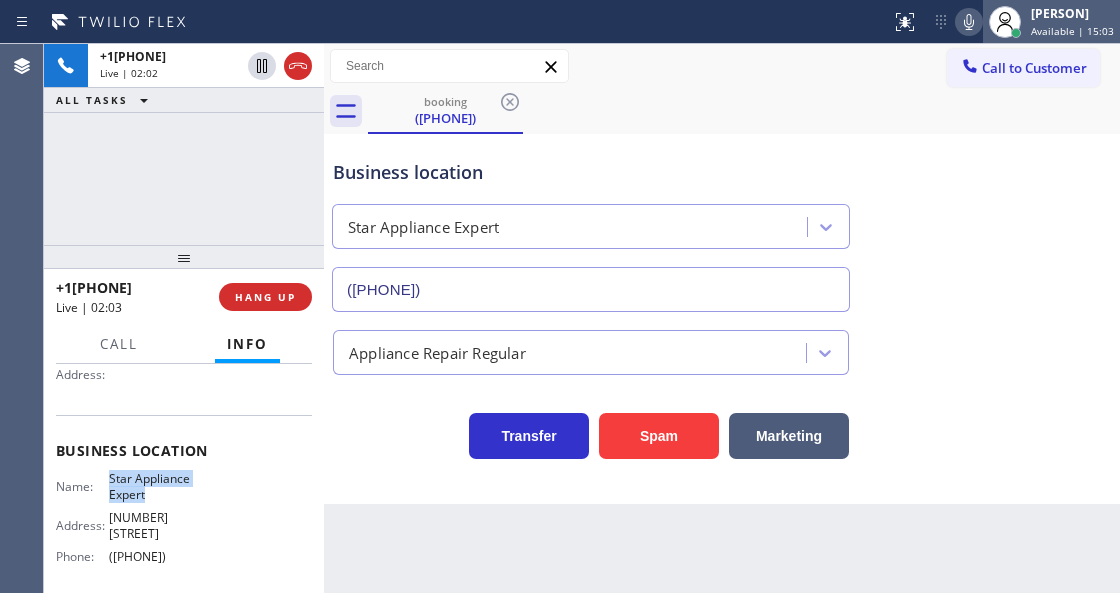 click at bounding box center [1005, 22] 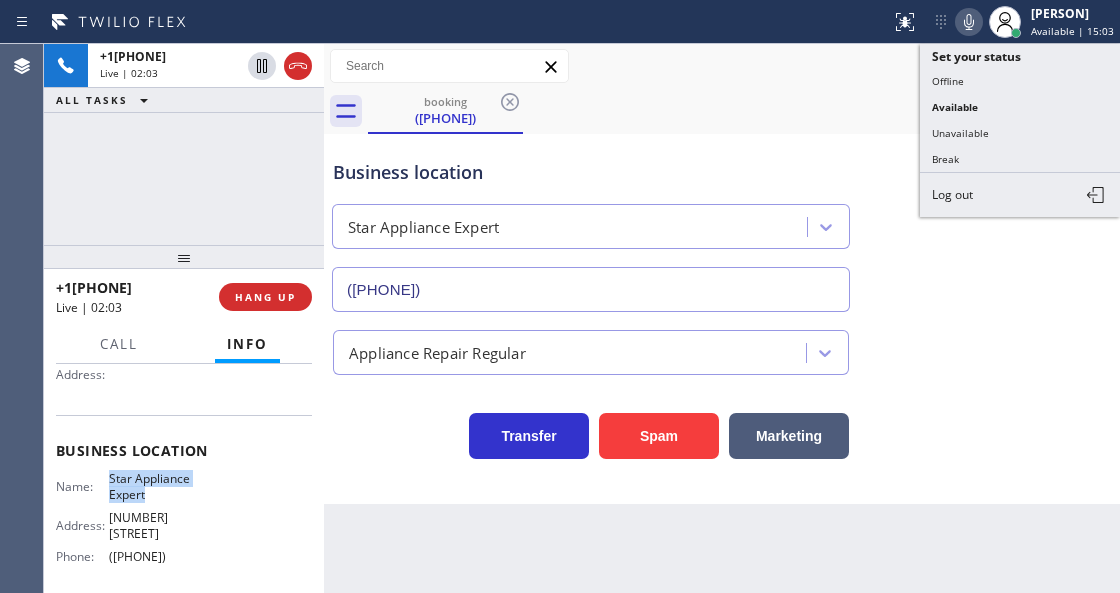click 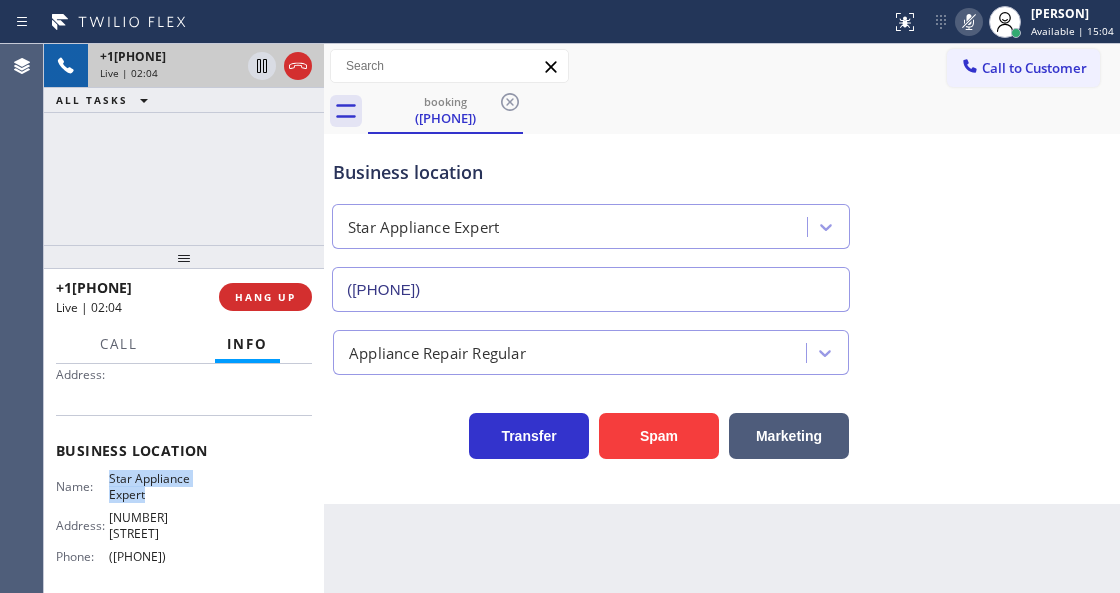 click at bounding box center (280, 66) 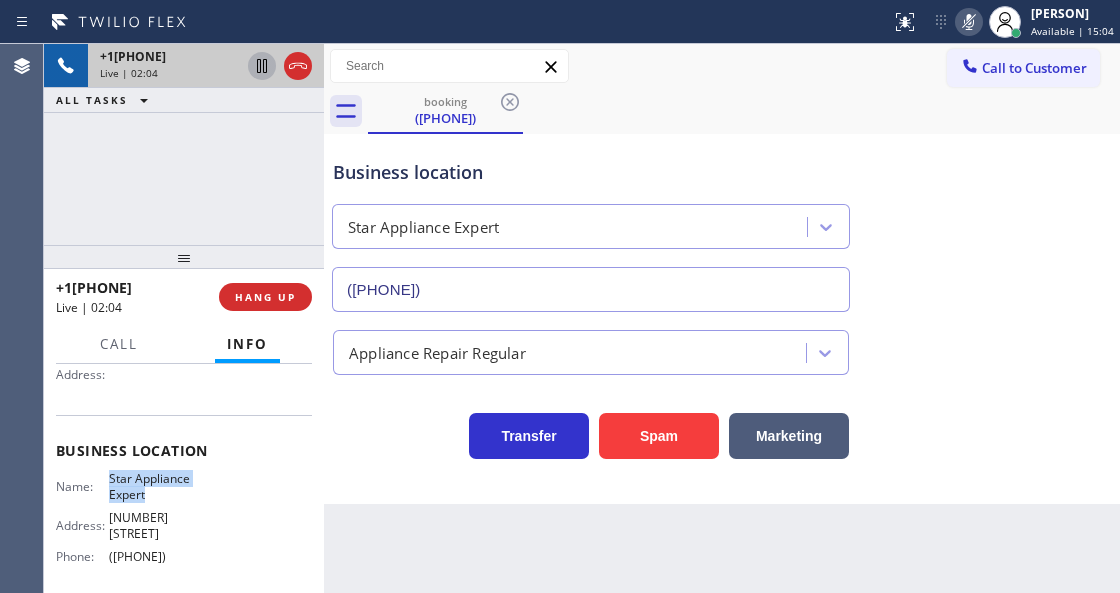 click 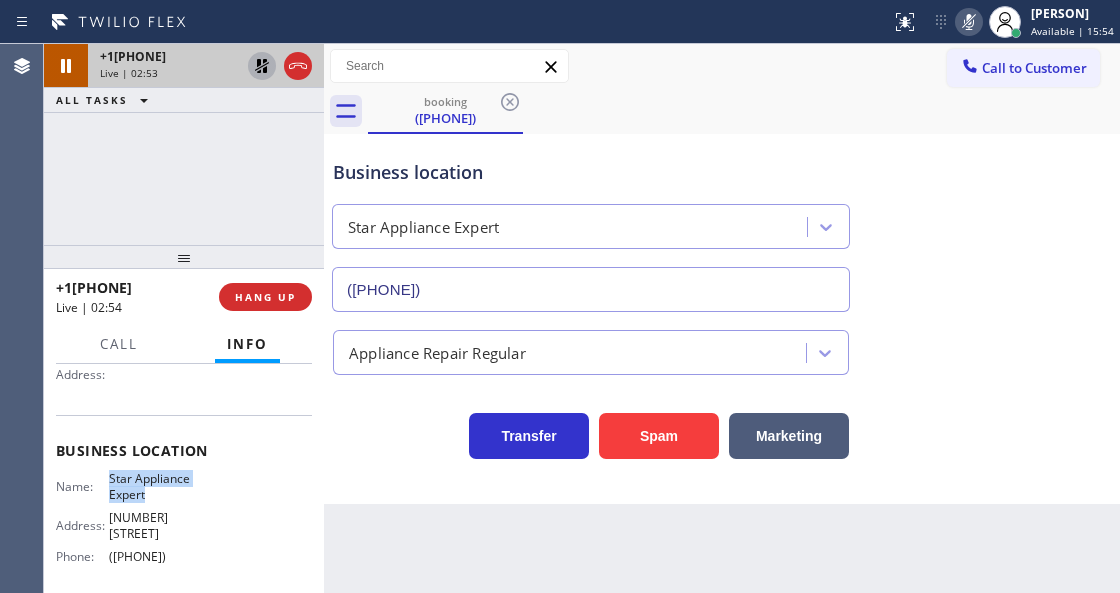 click on "Star Appliance Expert" at bounding box center [591, 226] 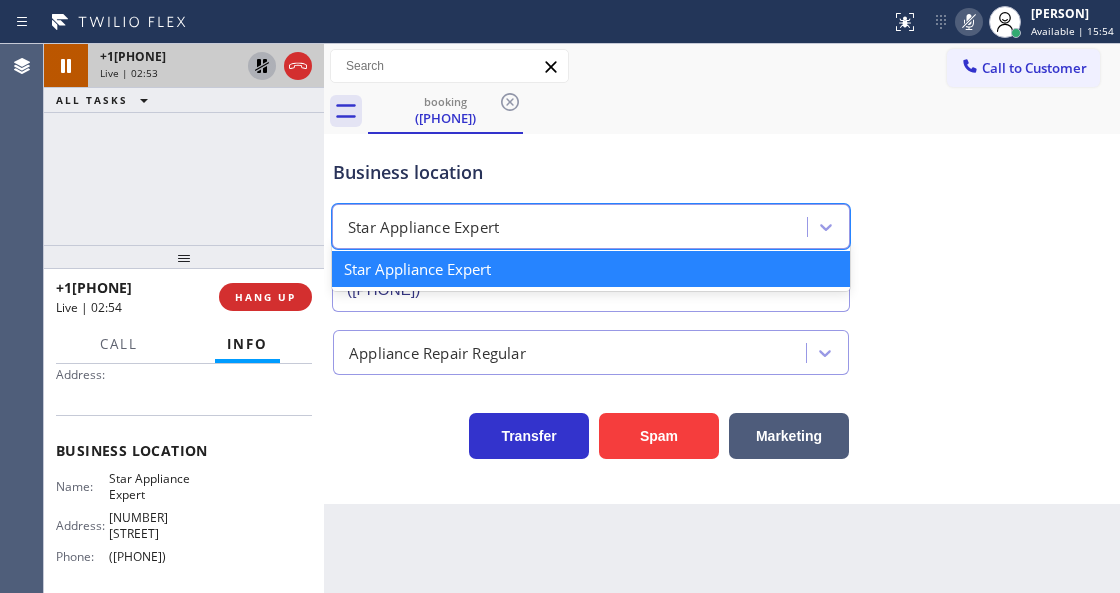 click on "Business location      option Star Appliance Expert focused, 1 of 1. 1 result available. Use Up and Down to choose options, press Enter to select the currently focused option, press Escape to exit the menu, press Tab to select the option and exit the menu. Star Appliance Expert Star Appliance Expert ([PHONE])" at bounding box center (591, 225) 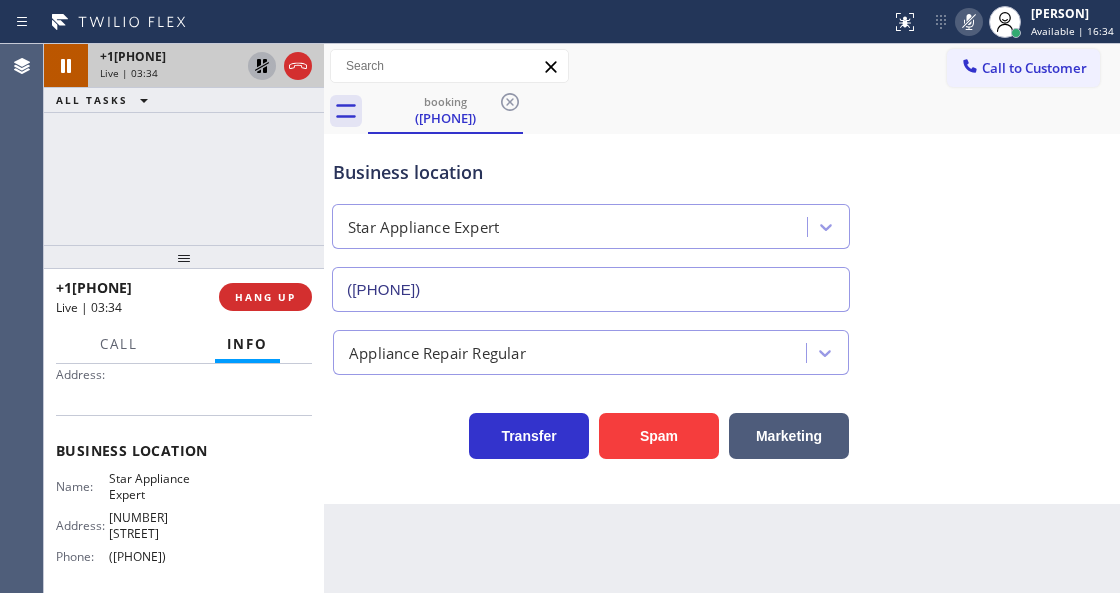 click 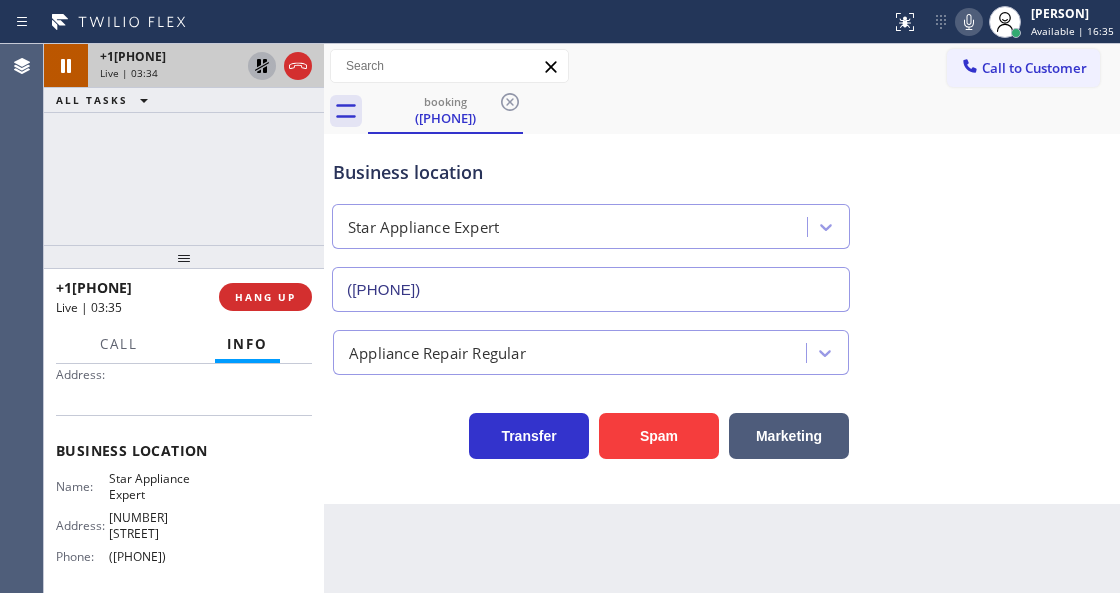 click 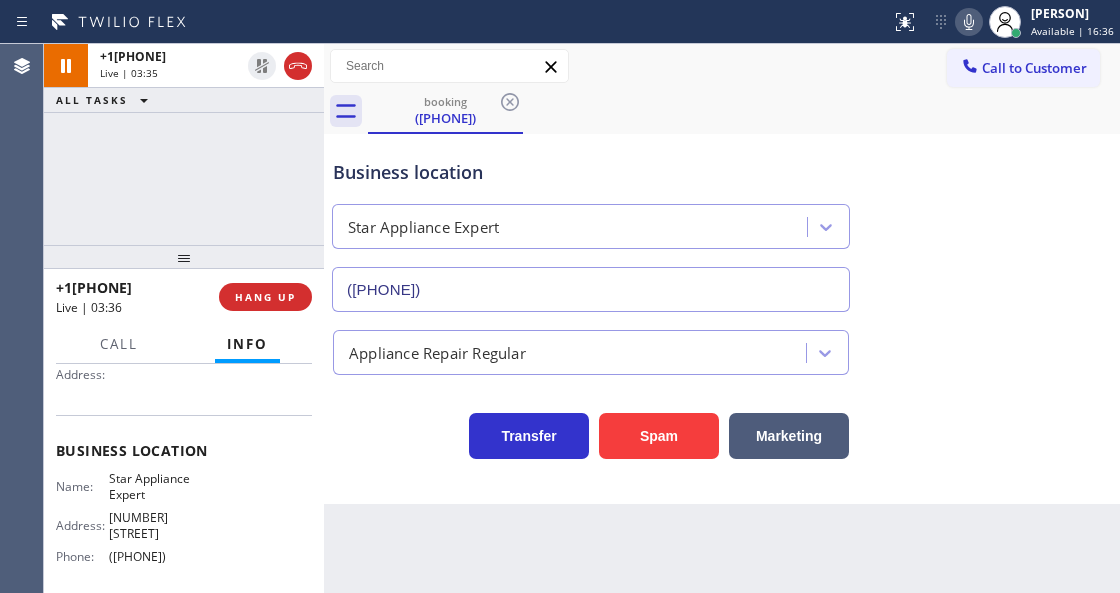 click on "Business location Star Appliance Expert ([PHONE])" at bounding box center [591, 225] 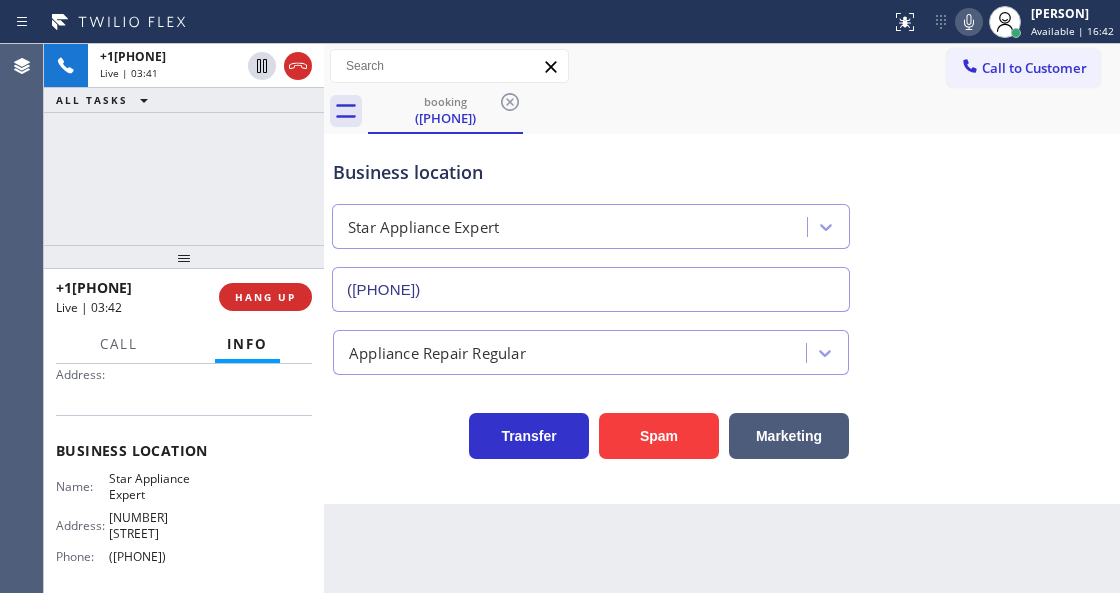 click on "Business location Star Appliance Expert ([PHONE])" at bounding box center [591, 225] 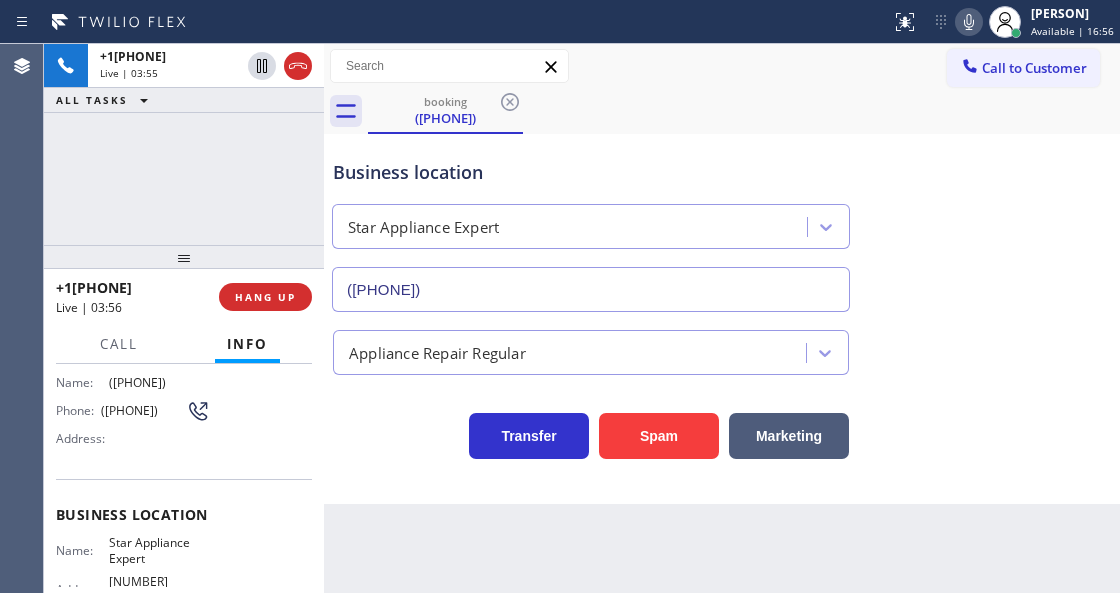 scroll, scrollTop: 66, scrollLeft: 0, axis: vertical 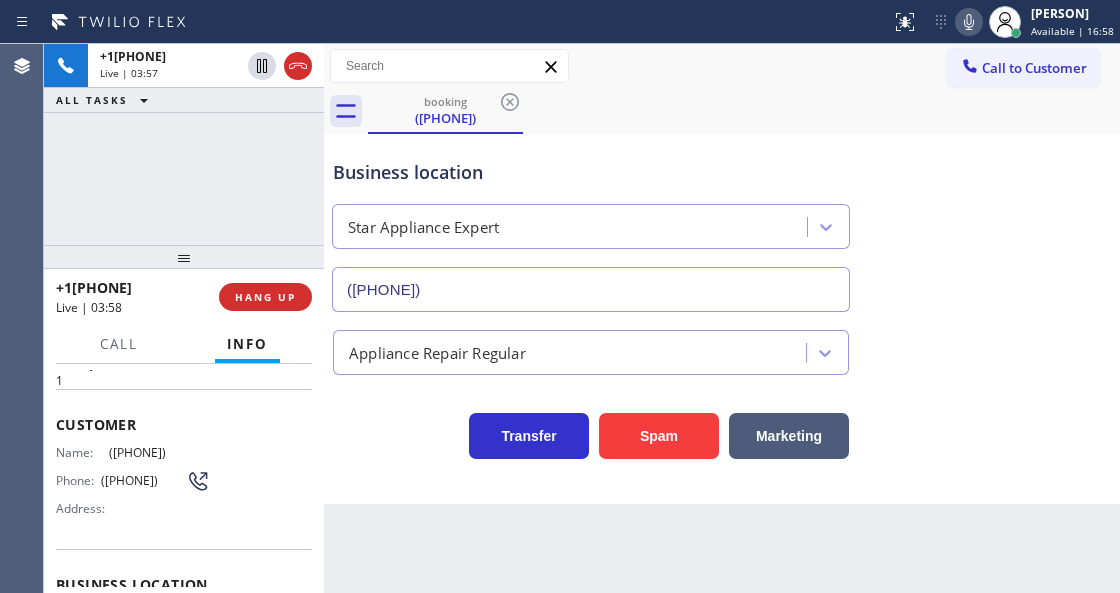 drag, startPoint x: 217, startPoint y: 449, endPoint x: 111, endPoint y: 449, distance: 106 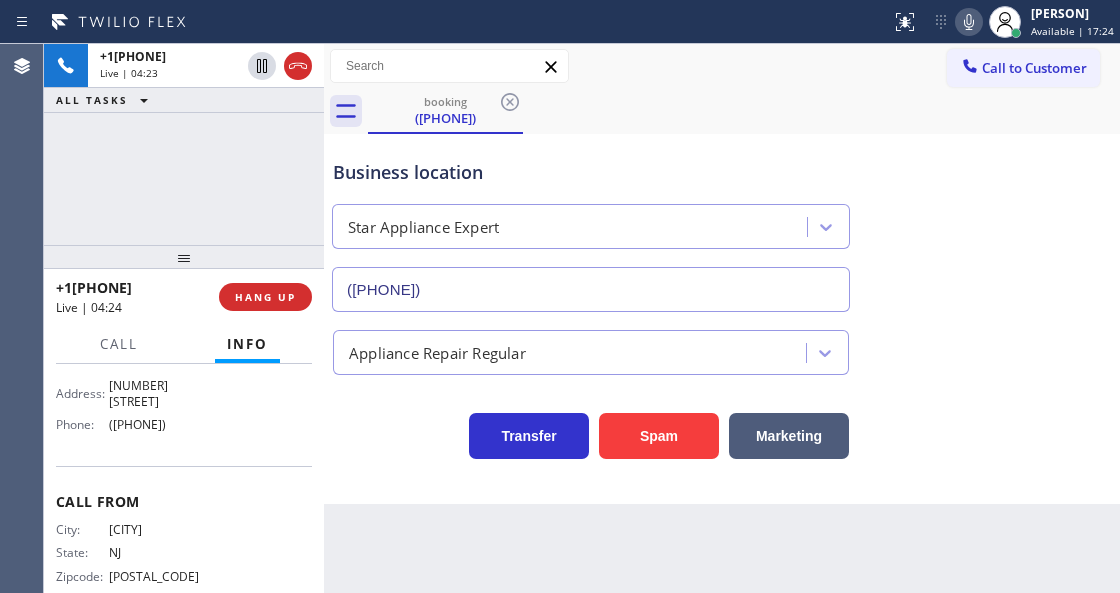 scroll, scrollTop: 333, scrollLeft: 0, axis: vertical 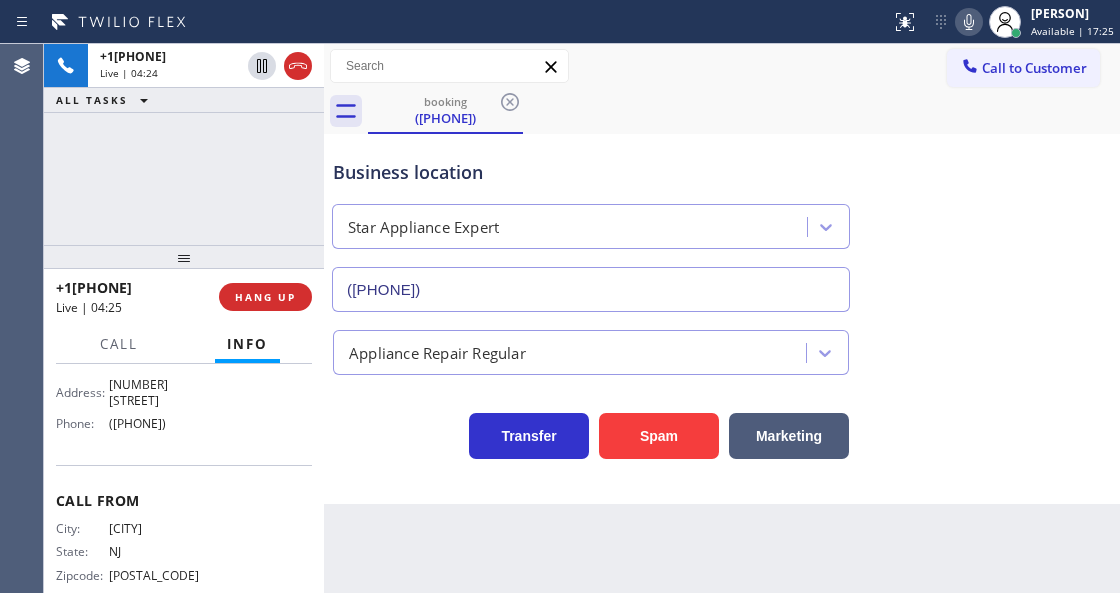 drag, startPoint x: 181, startPoint y: 410, endPoint x: 104, endPoint y: 408, distance: 77.02597 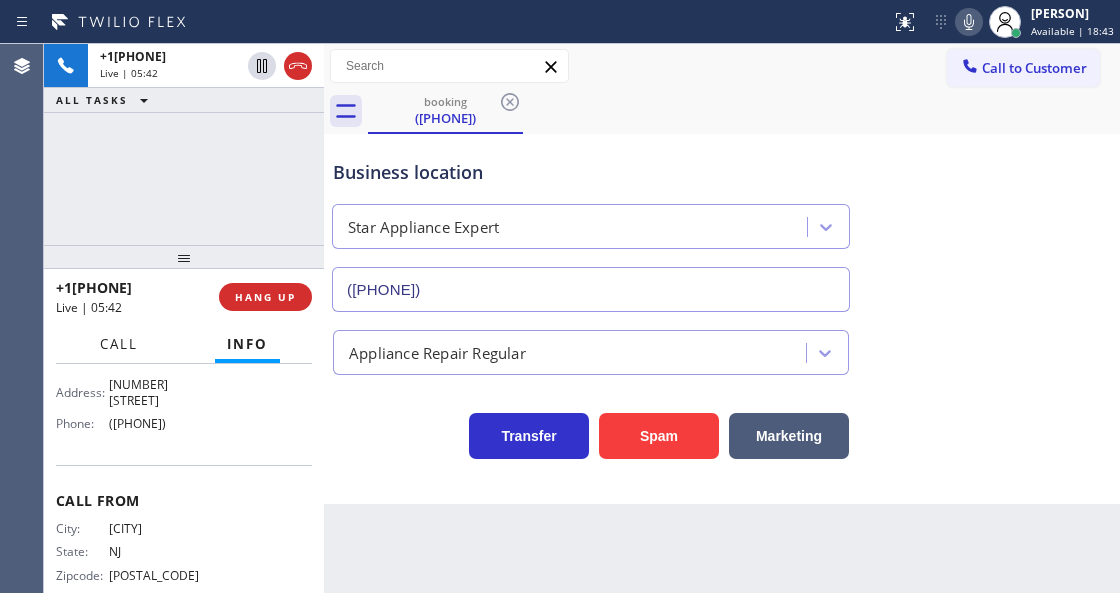 click on "Call" at bounding box center [119, 344] 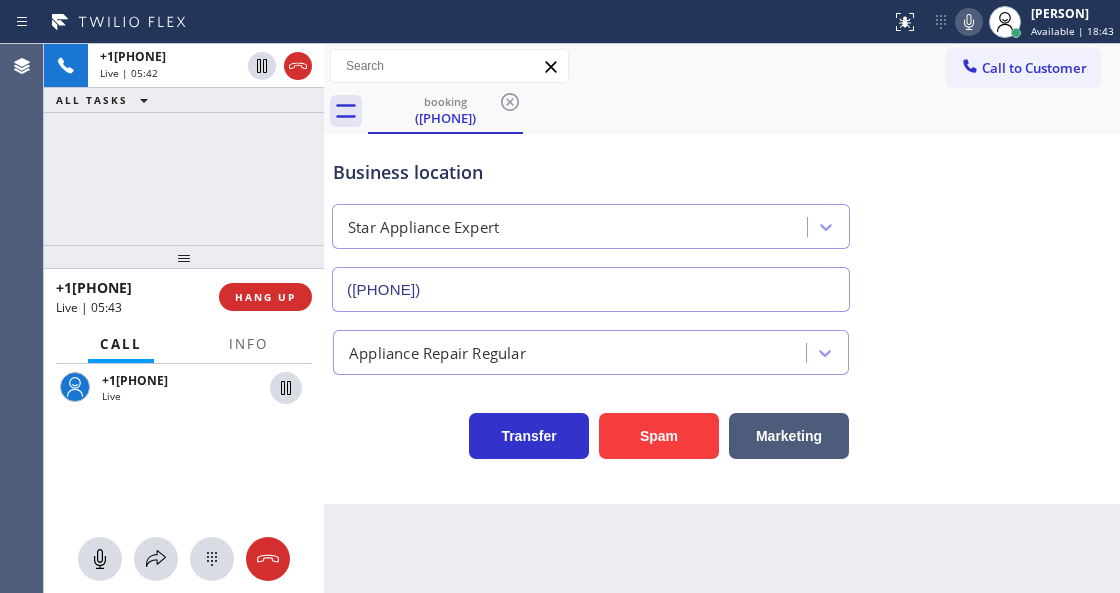 click on "Call" at bounding box center (121, 344) 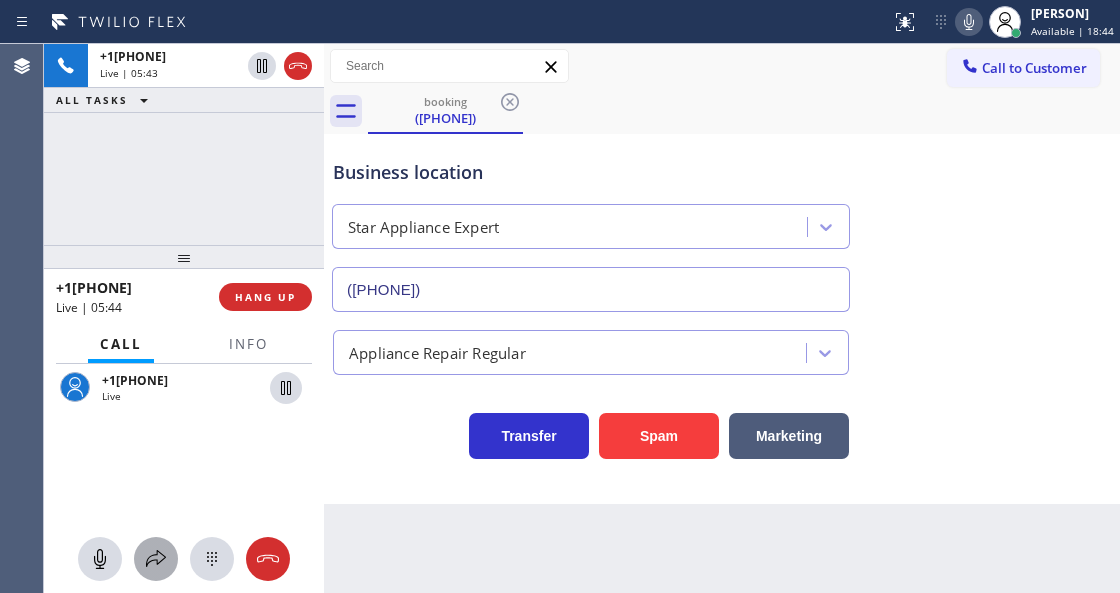 click 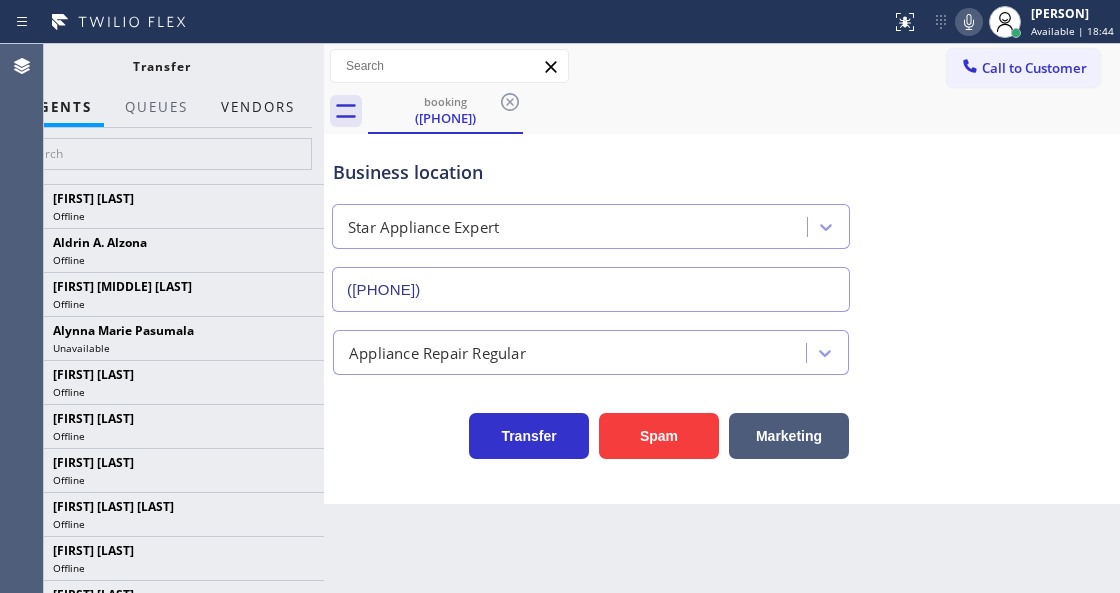 click on "Vendors" at bounding box center [258, 107] 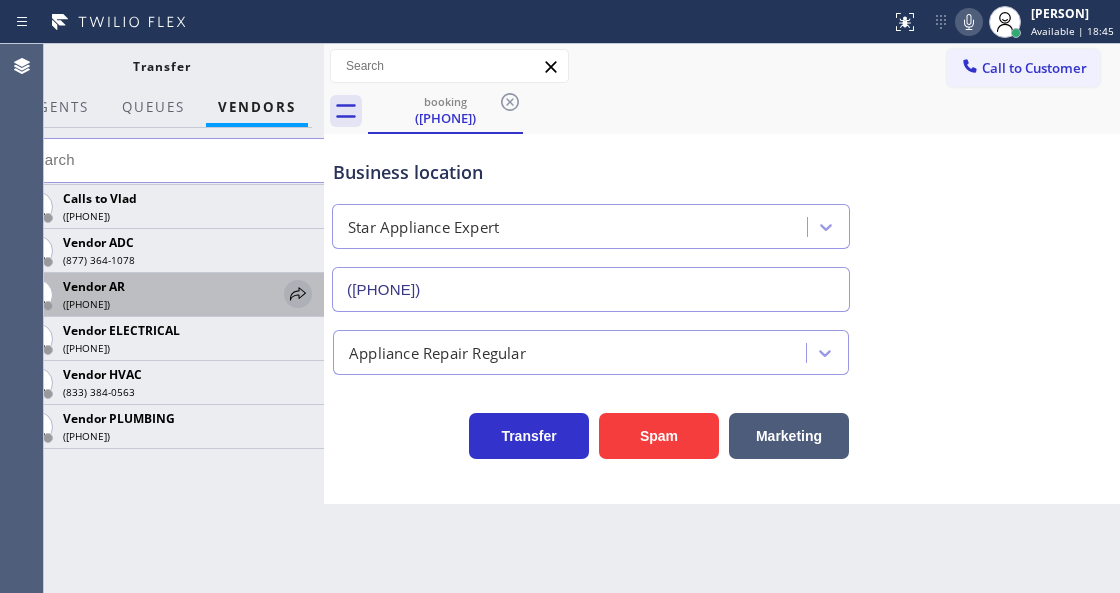 click 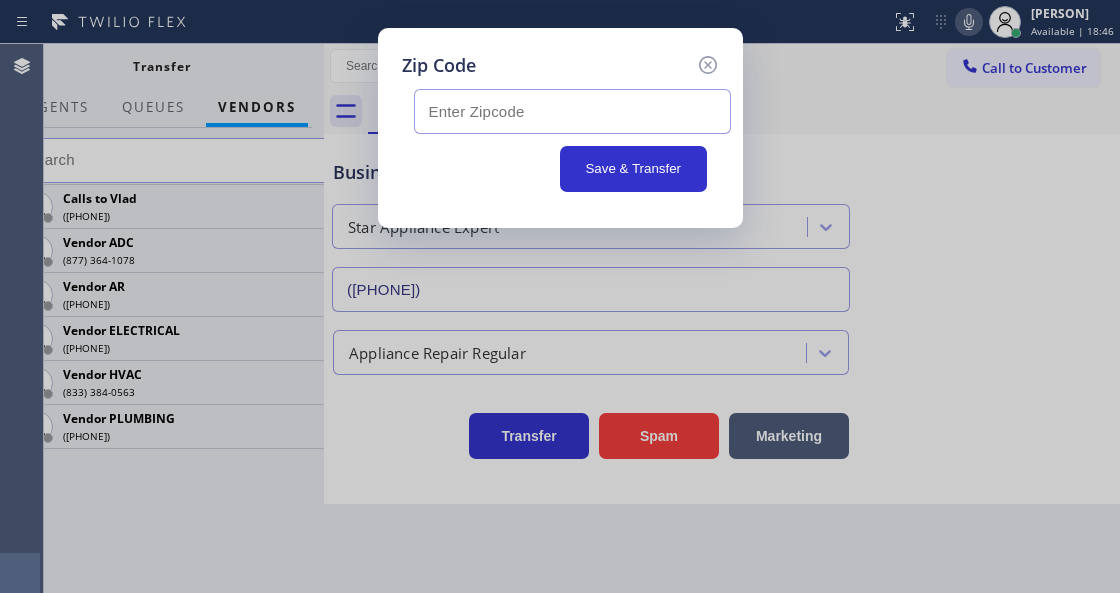 click at bounding box center (572, 111) 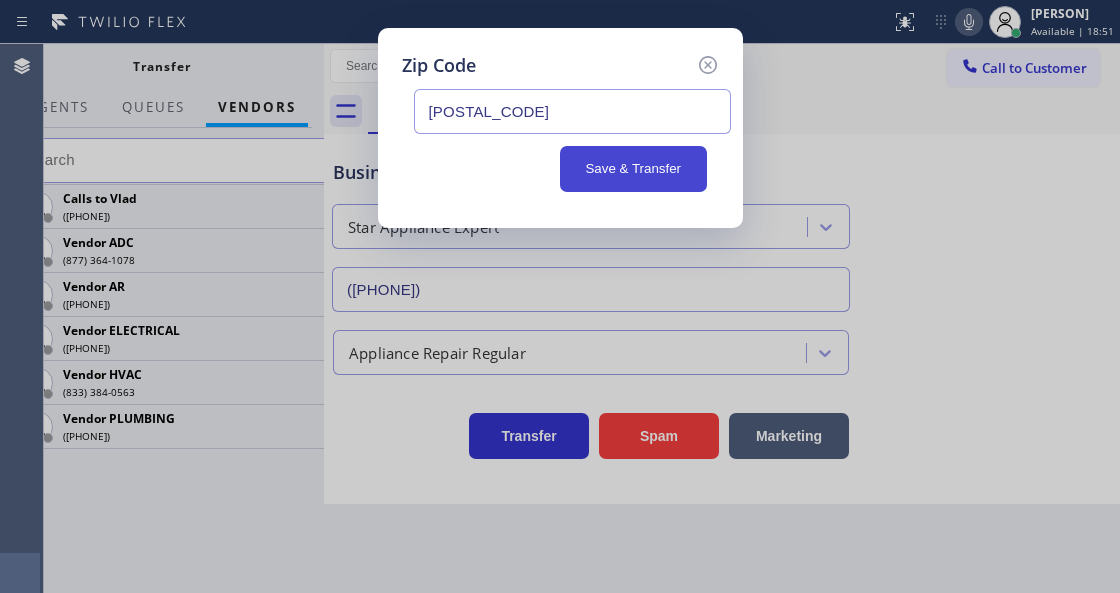 type on "[POSTAL_CODE]" 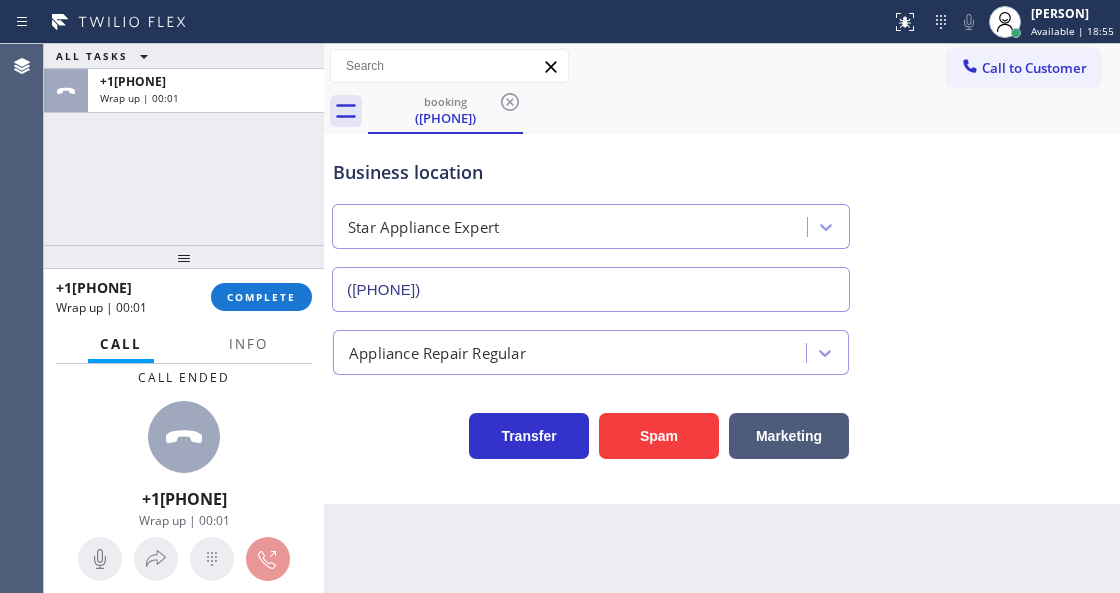 click at bounding box center [248, 361] 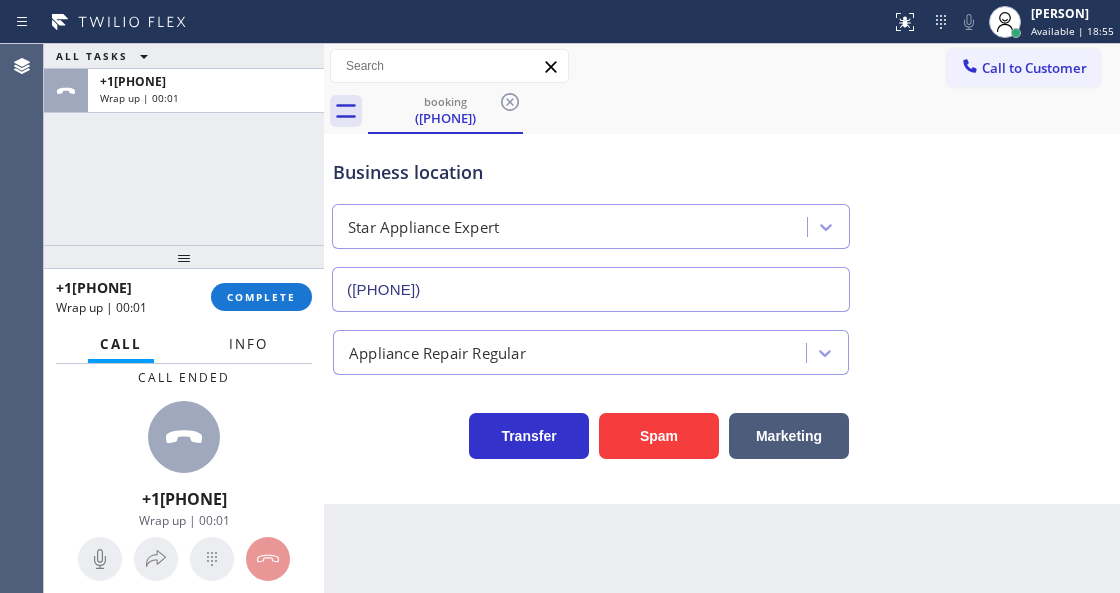 click on "Info" at bounding box center (248, 344) 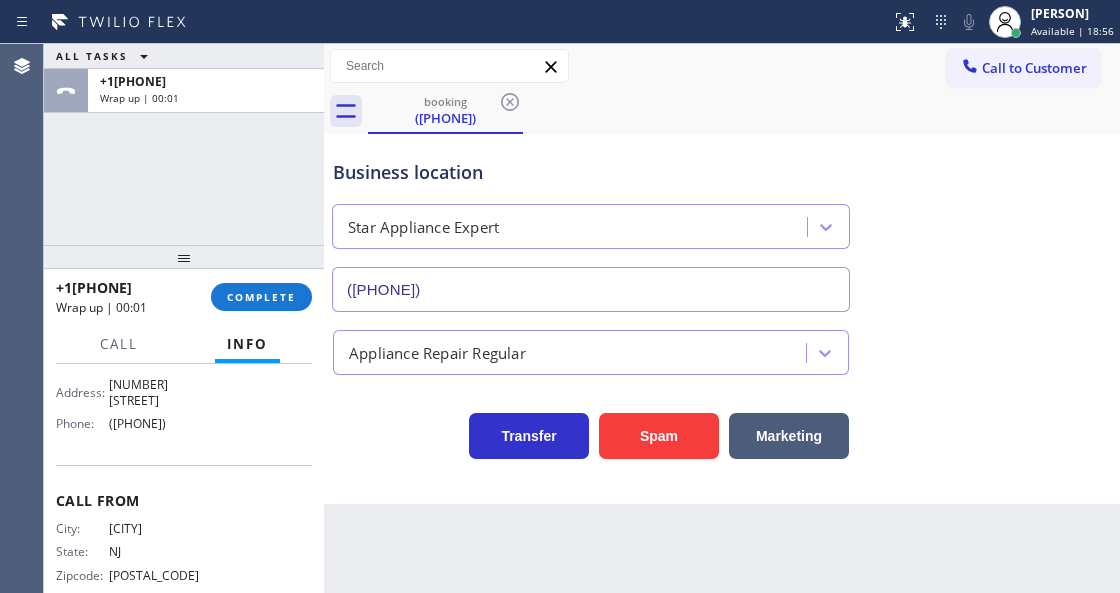 click at bounding box center [184, 257] 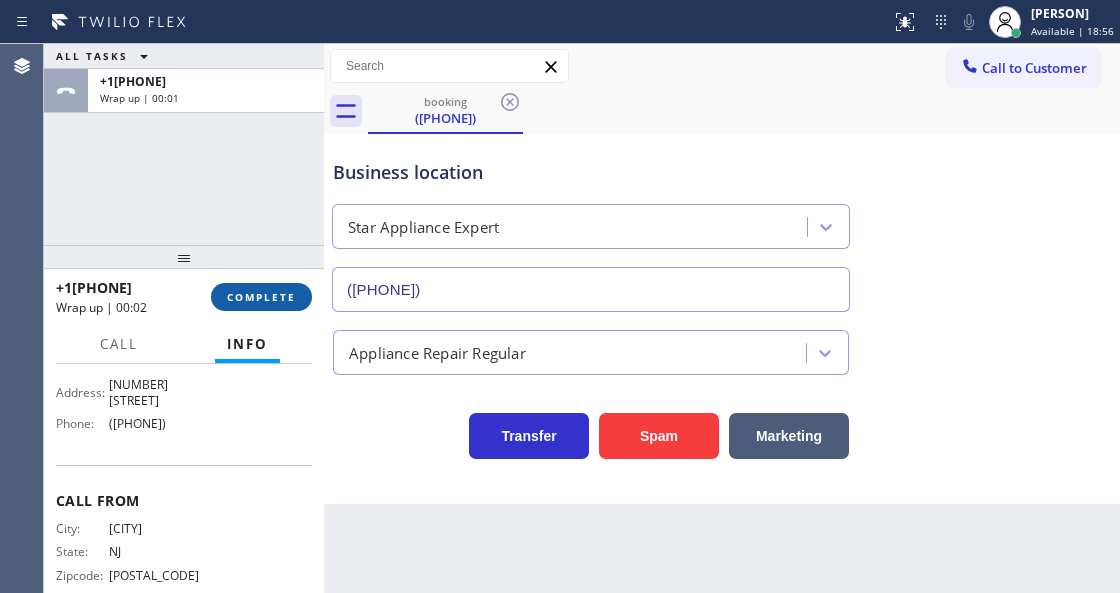 click on "COMPLETE" at bounding box center [261, 297] 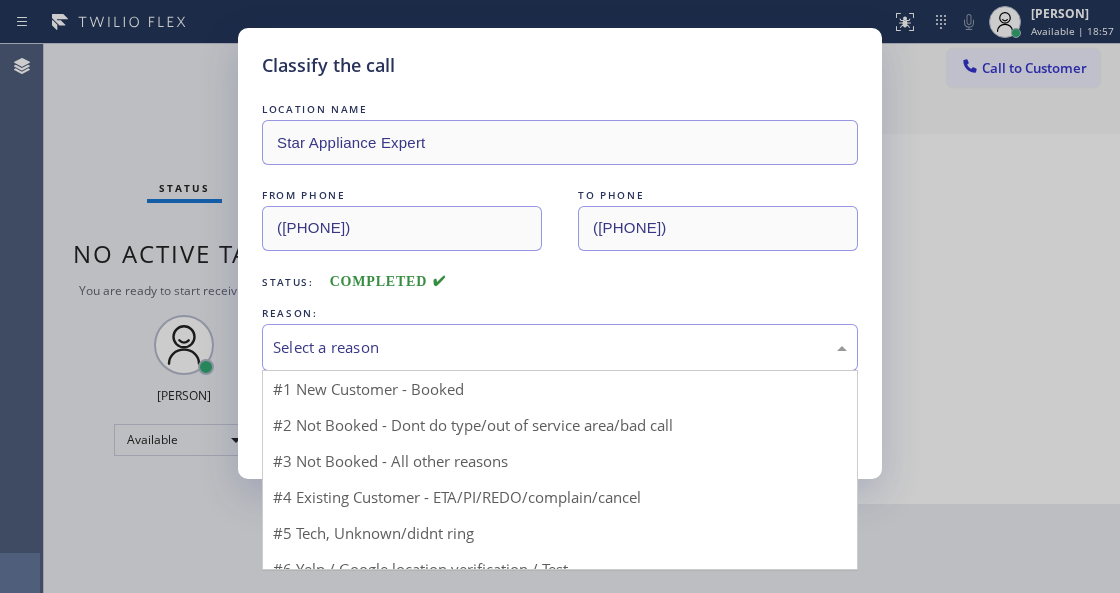 click on "Select a reason" at bounding box center [560, 347] 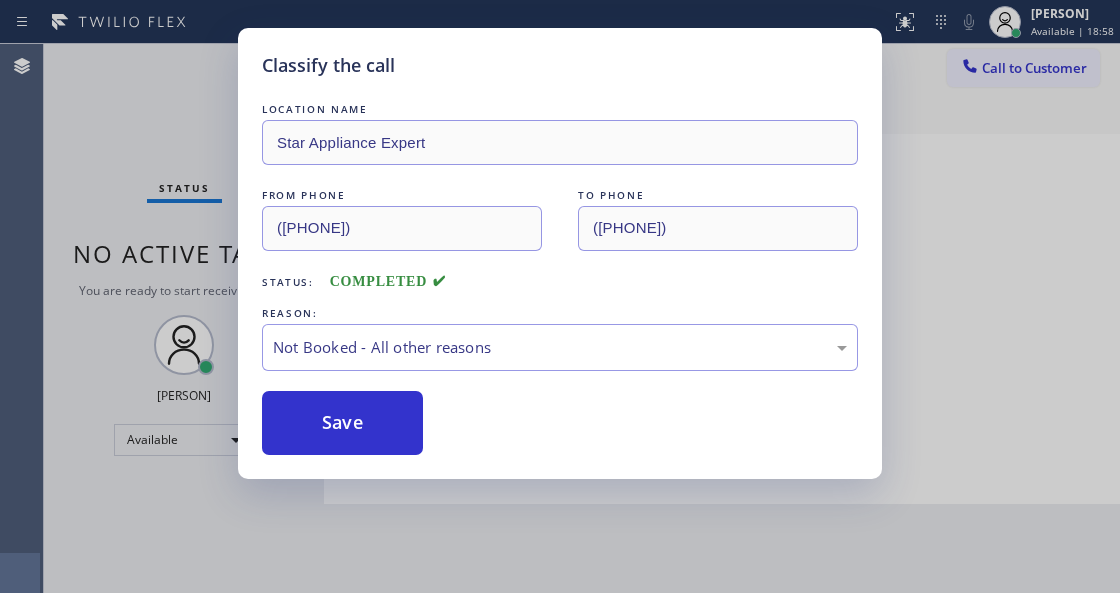 click on "Save" at bounding box center (342, 423) 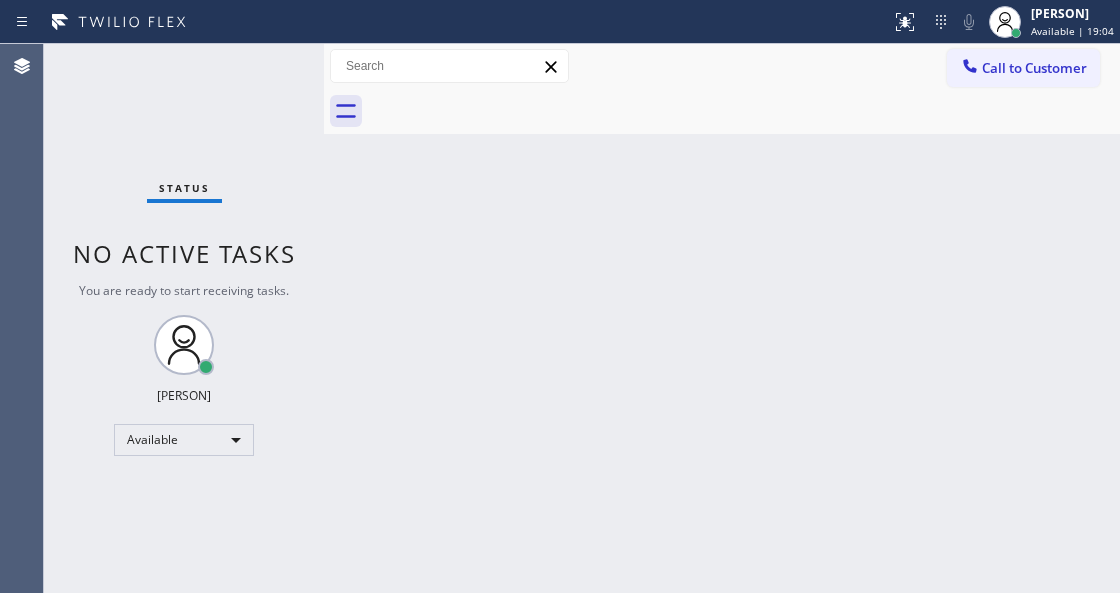 click on "Status   No active tasks     You are ready to start receiving tasks.   [FIRST] [LAST] Available" at bounding box center (184, 318) 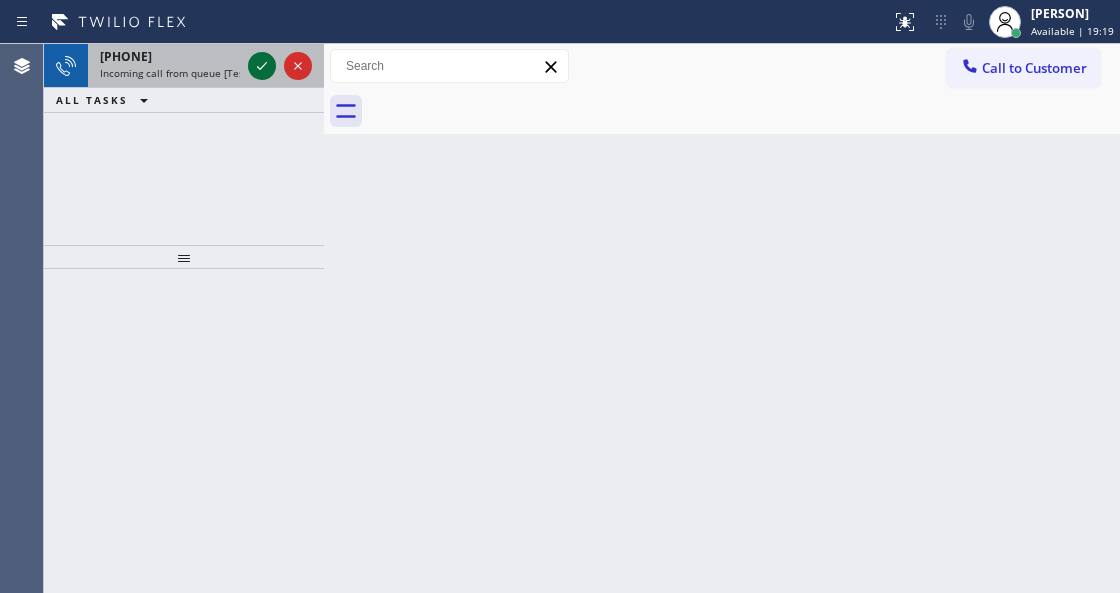 drag, startPoint x: 250, startPoint y: 68, endPoint x: 260, endPoint y: 69, distance: 10.049875 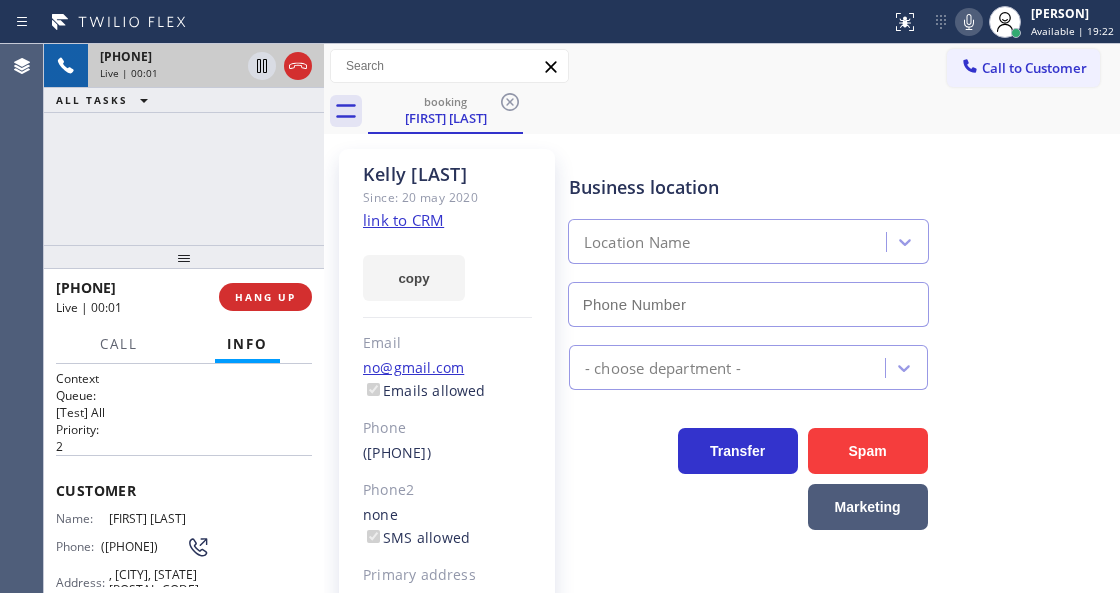 type on "([PHONE])" 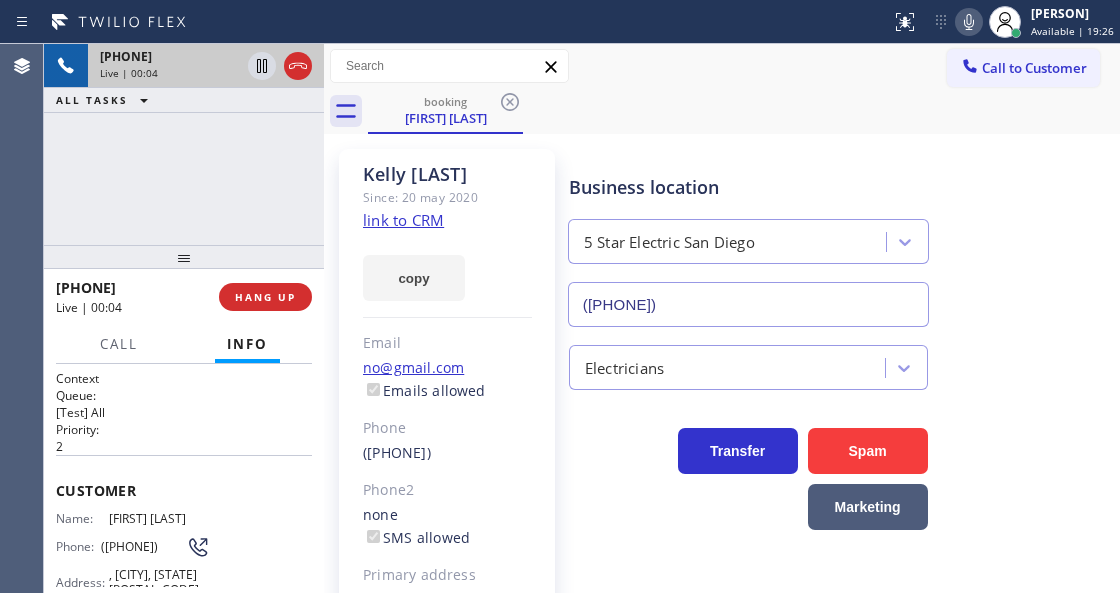 click on "link to CRM" 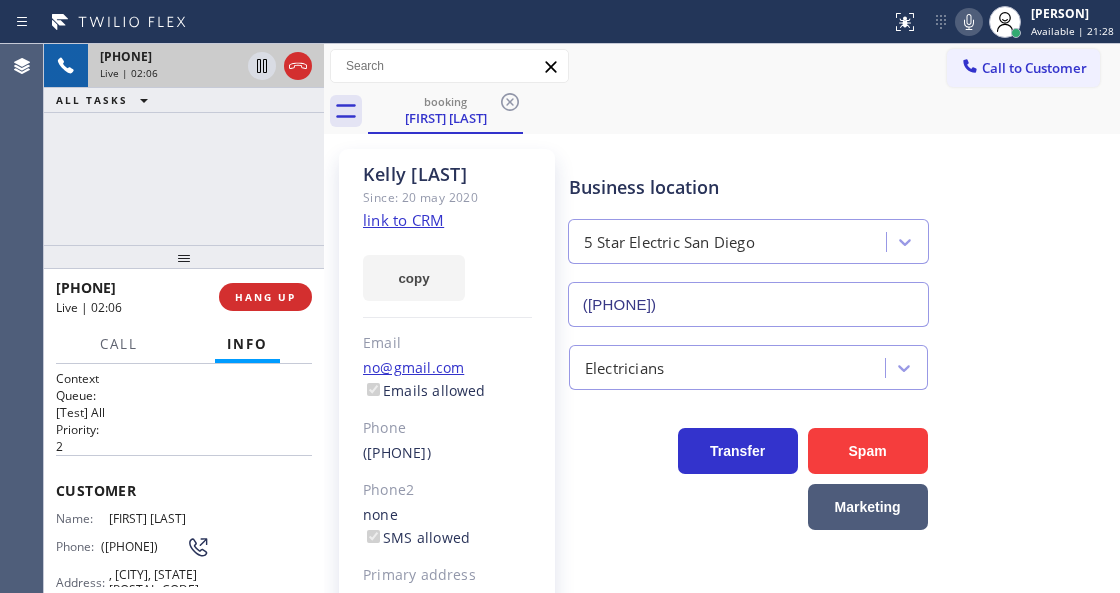 click 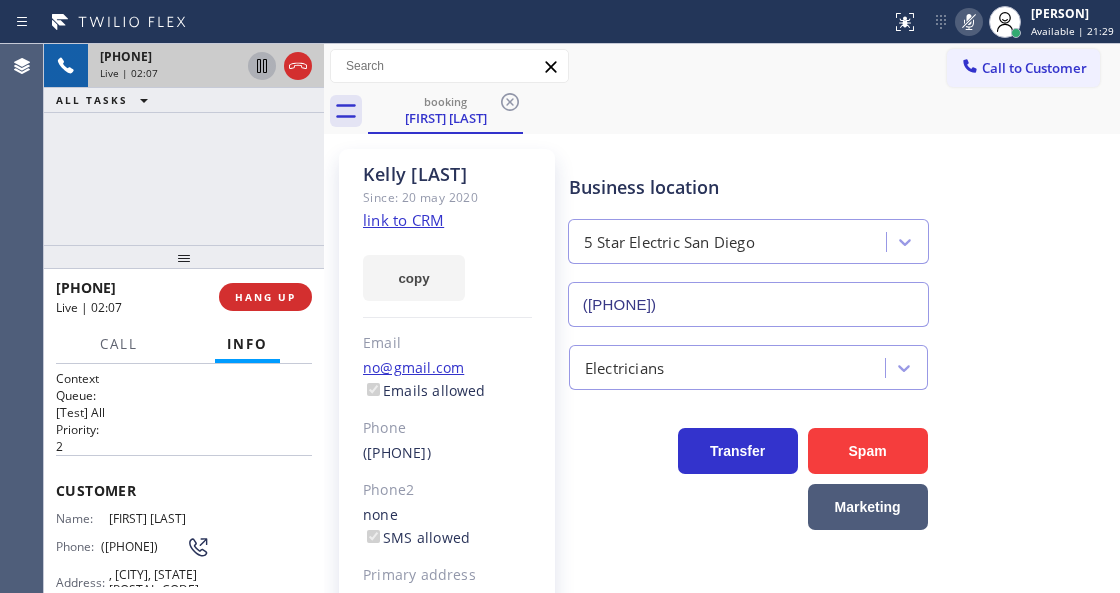 click 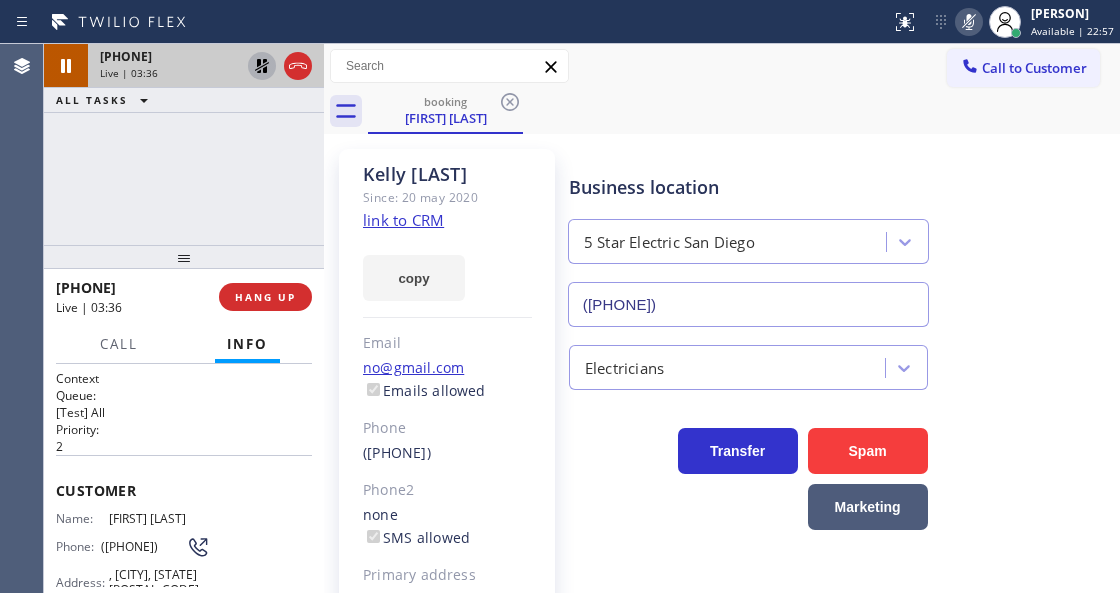 click on "+1[PHONE] Live | 03:36 ALL TASKS ALL TASKS ACTIVE TASKS TASKS IN WRAP UP" at bounding box center [184, 144] 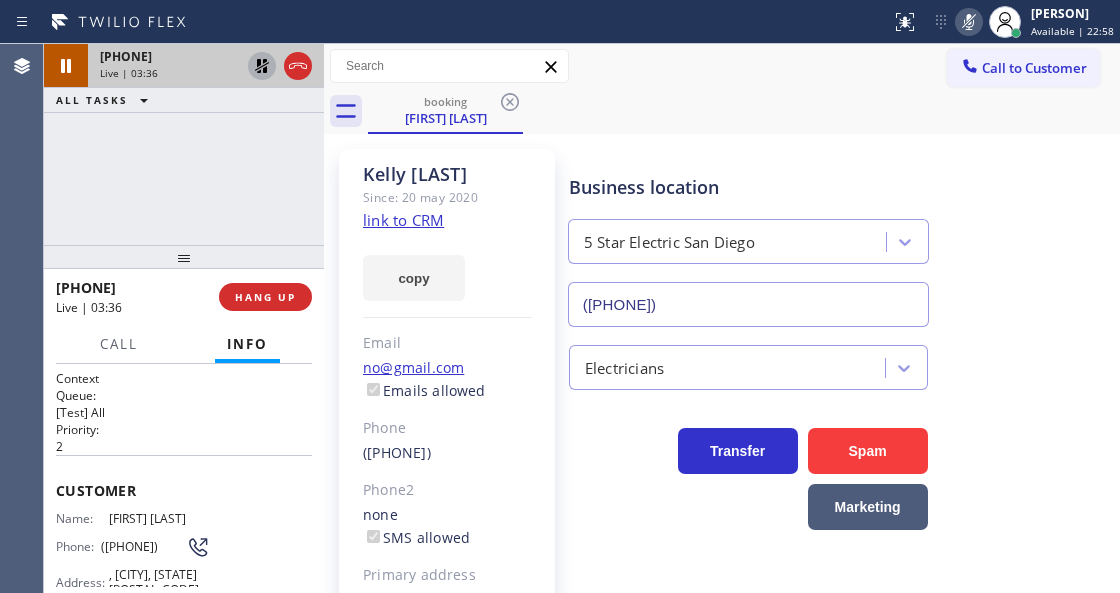click 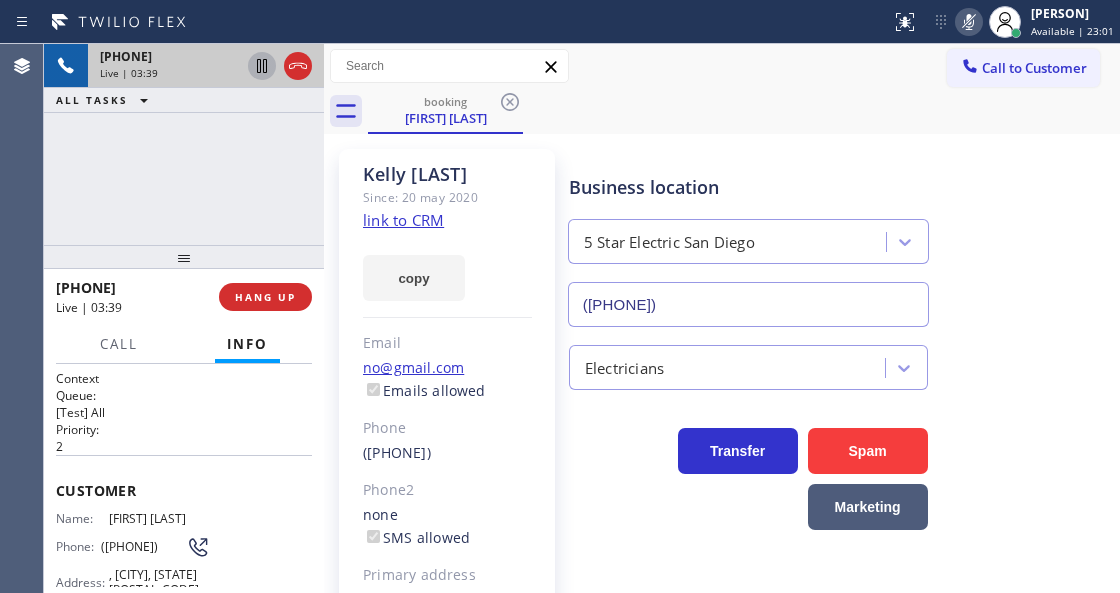 click 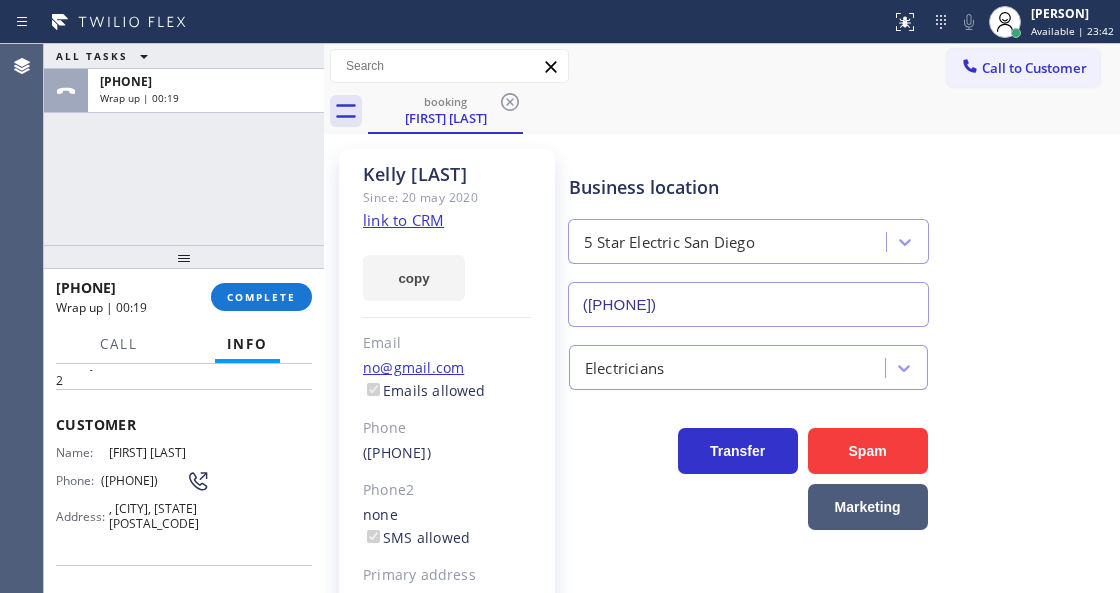 scroll, scrollTop: 266, scrollLeft: 0, axis: vertical 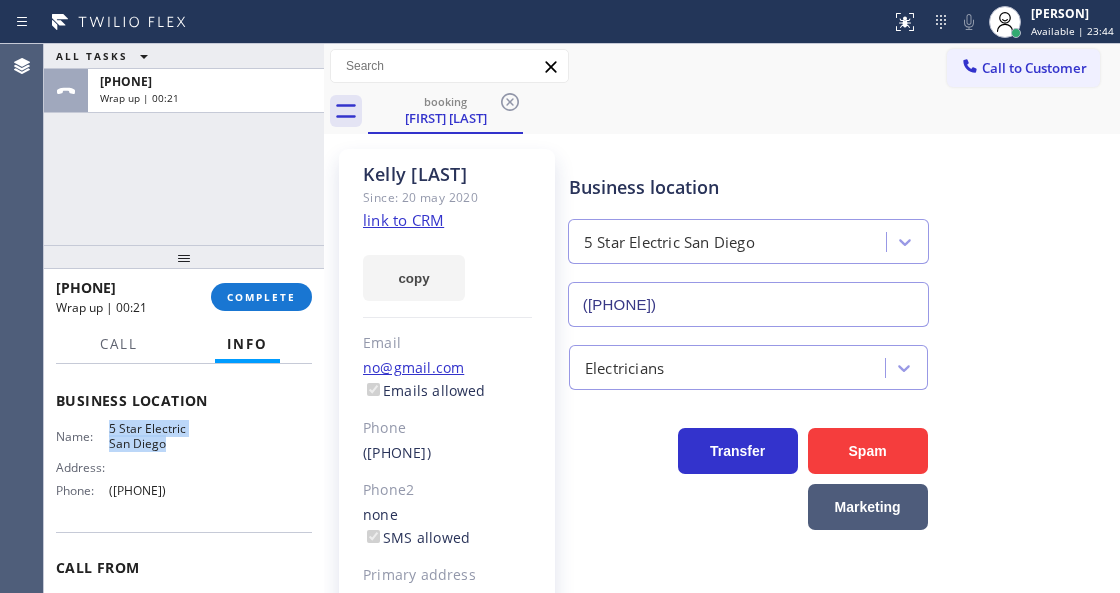 drag, startPoint x: 106, startPoint y: 425, endPoint x: 169, endPoint y: 446, distance: 66.40783 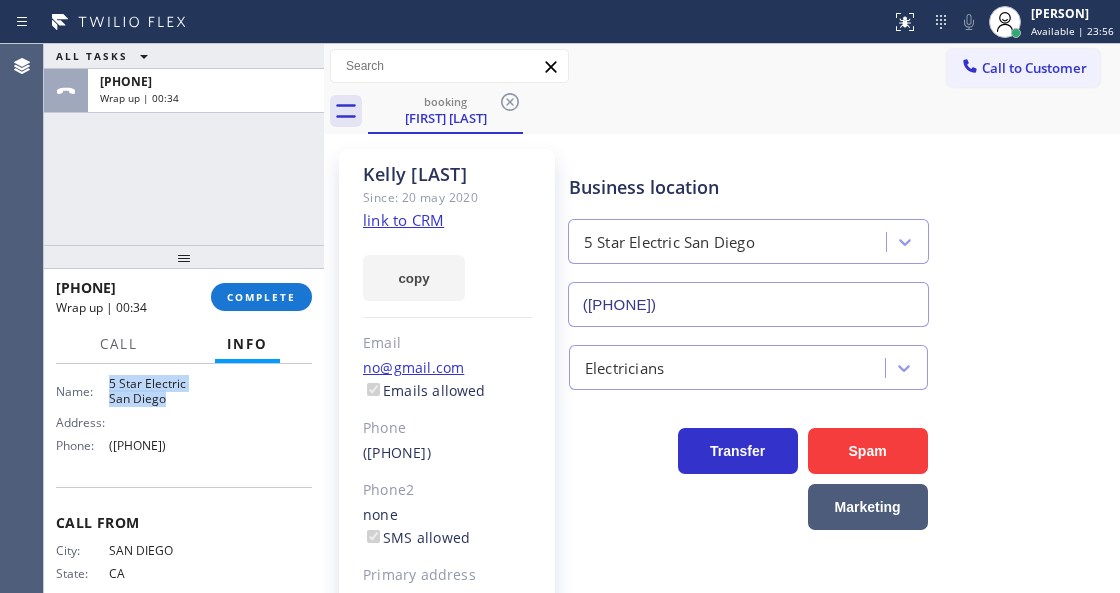 scroll, scrollTop: 333, scrollLeft: 0, axis: vertical 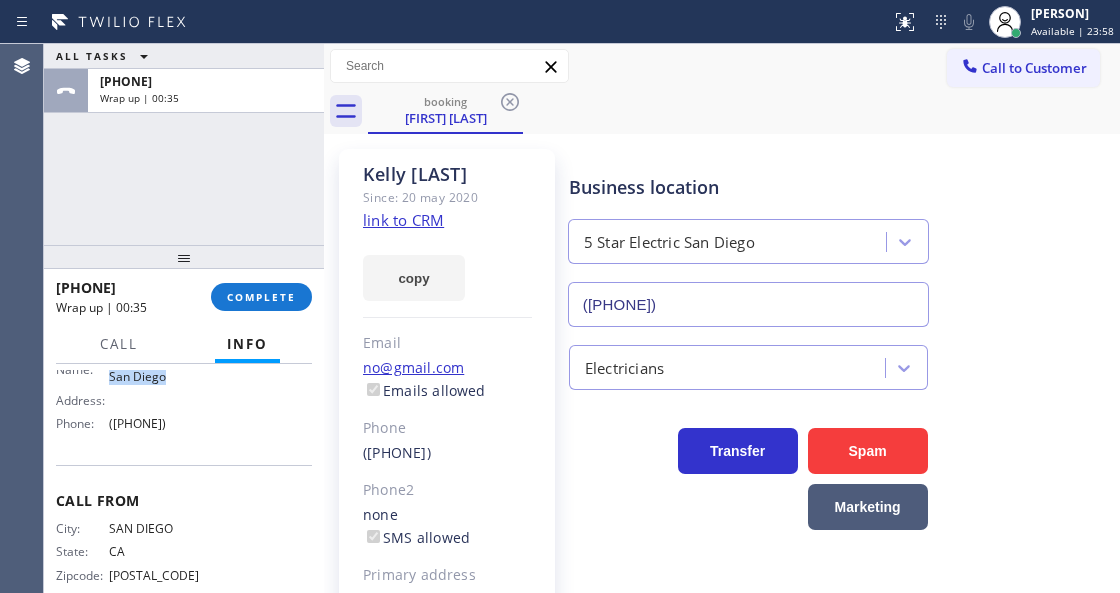 drag, startPoint x: 201, startPoint y: 428, endPoint x: 108, endPoint y: 424, distance: 93.08598 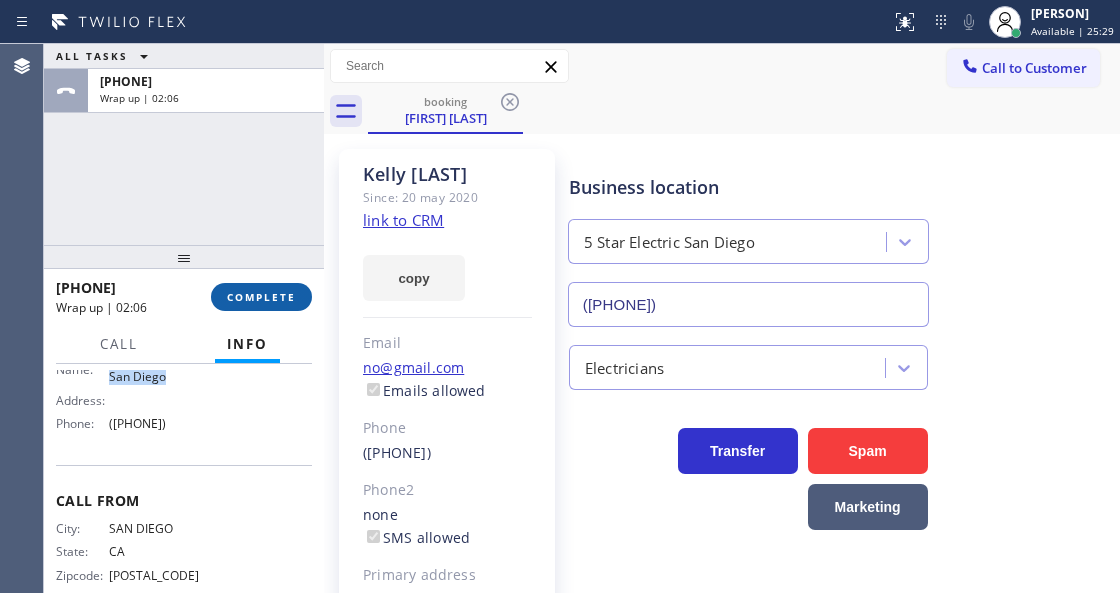 click on "COMPLETE" at bounding box center [261, 297] 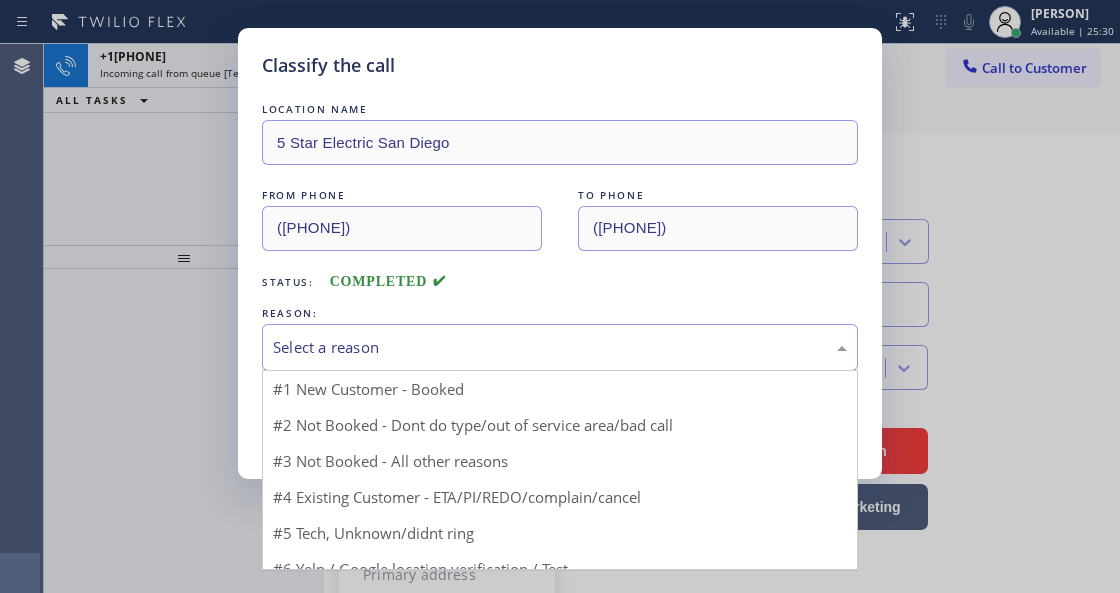 click on "Select a reason" at bounding box center (560, 347) 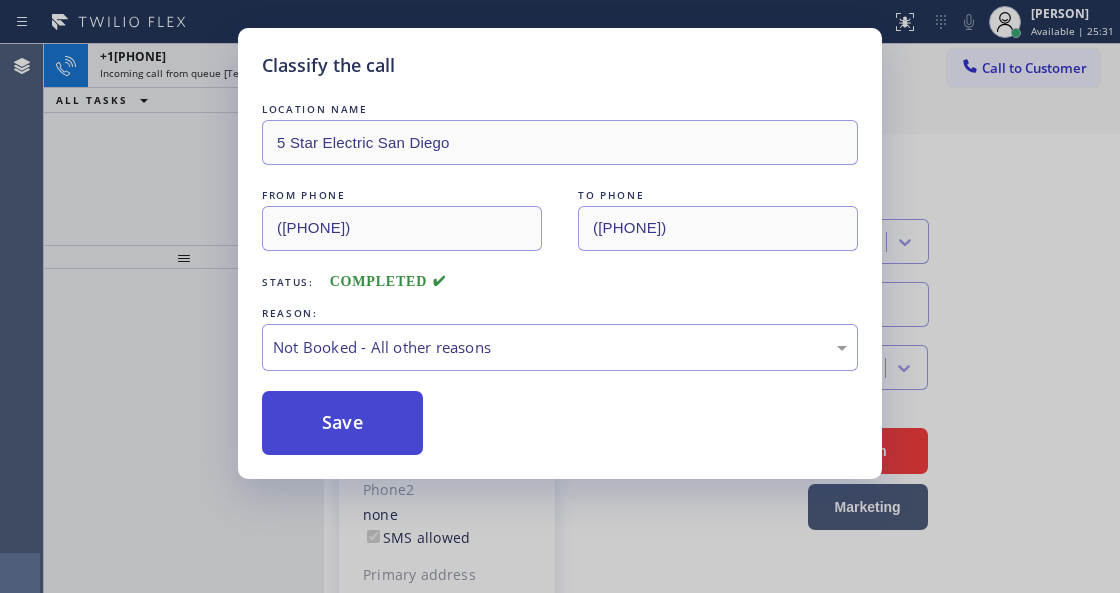 click on "Save" at bounding box center [342, 423] 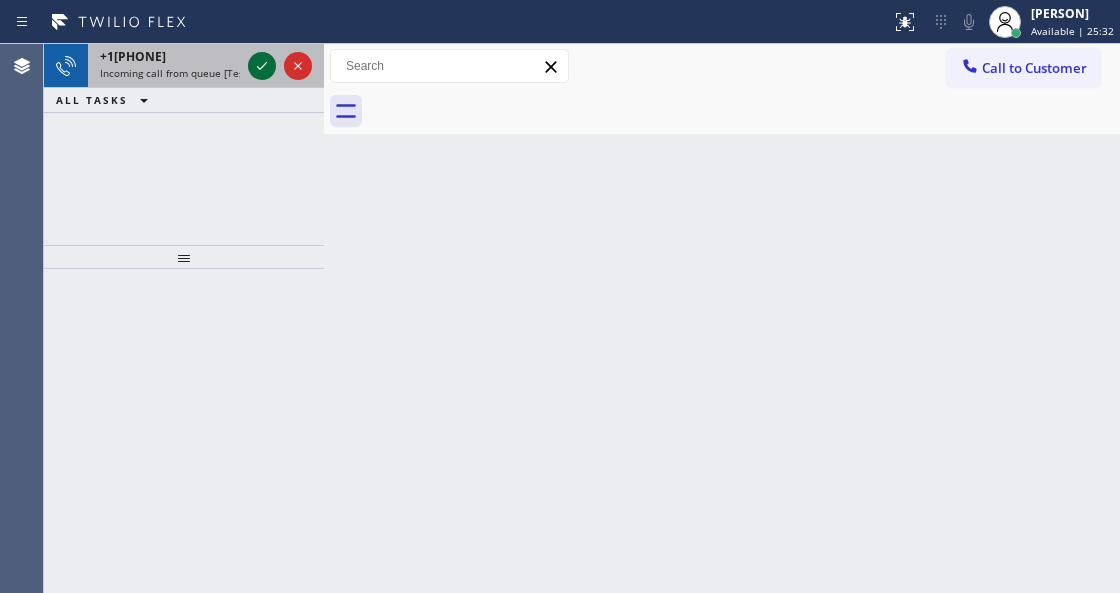 click 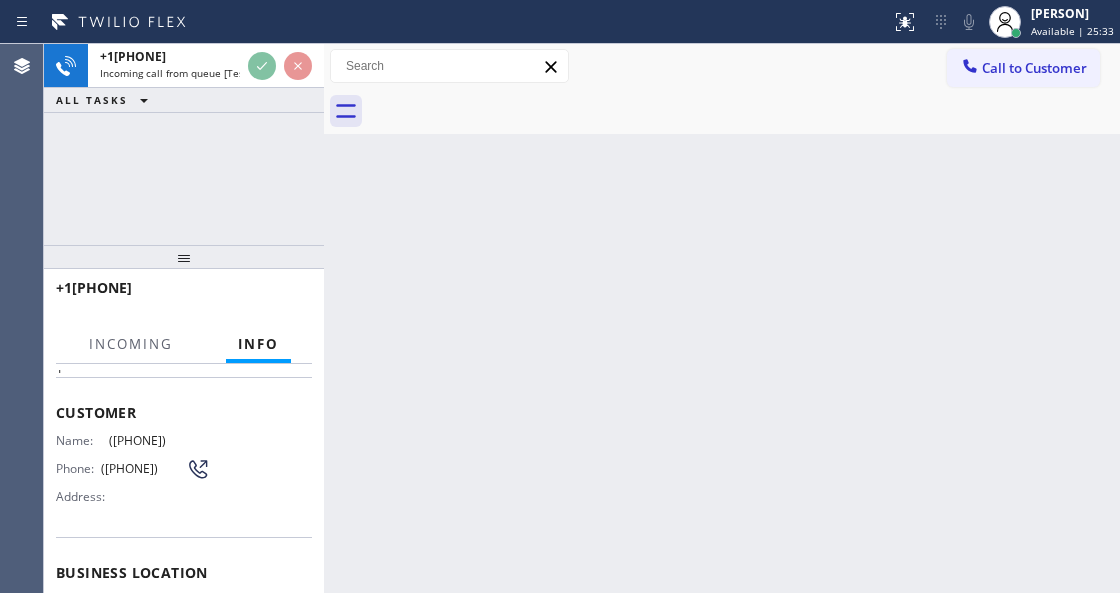 scroll, scrollTop: 200, scrollLeft: 0, axis: vertical 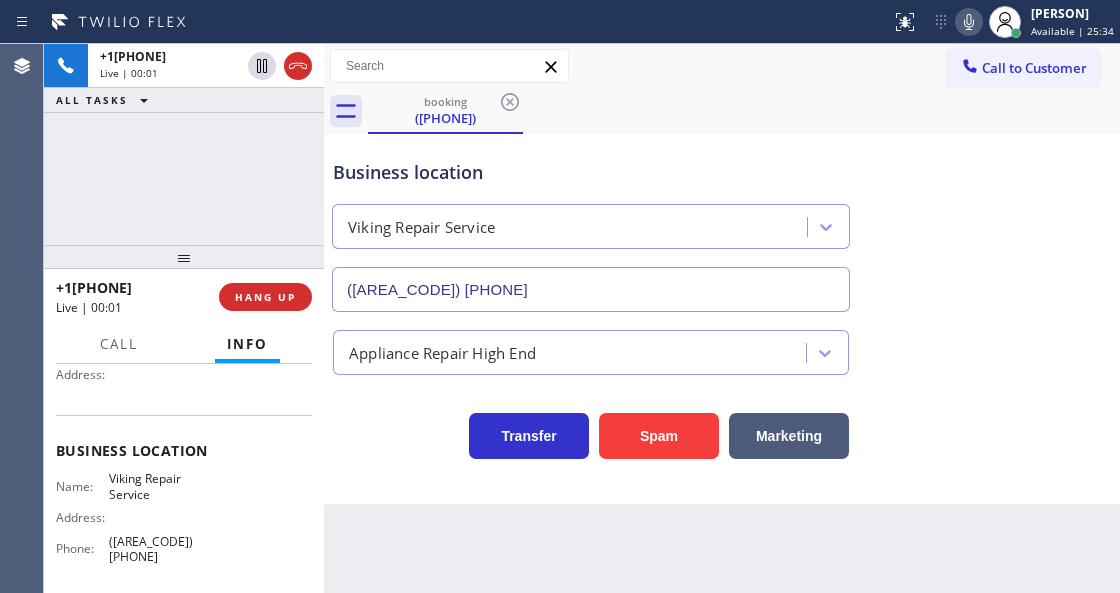 type on "([AREA_CODE]) [PHONE]" 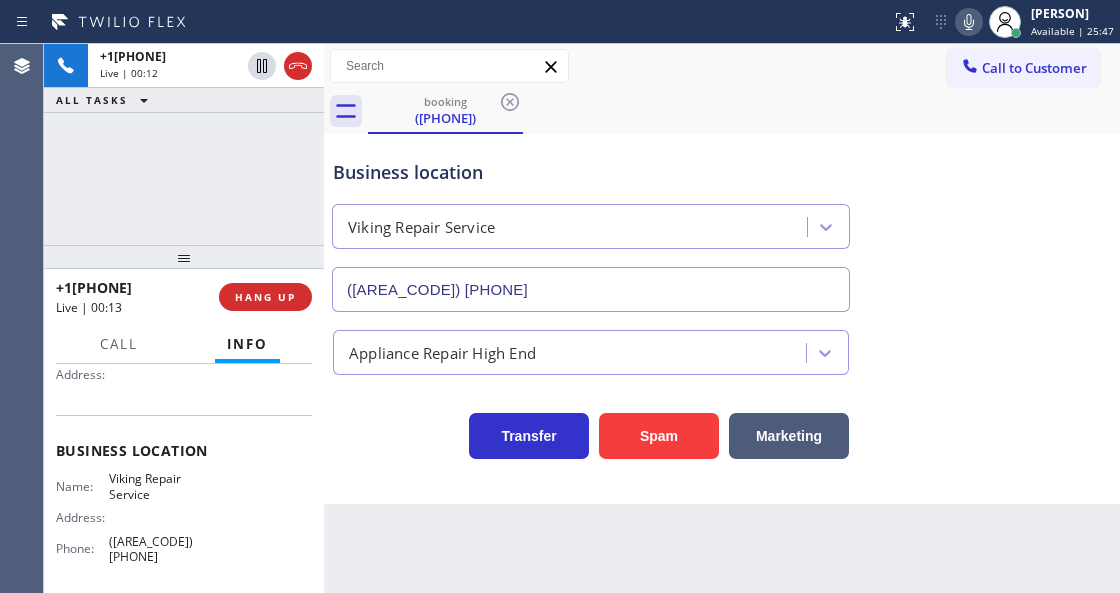 drag, startPoint x: 188, startPoint y: 181, endPoint x: 353, endPoint y: 150, distance: 167.88687 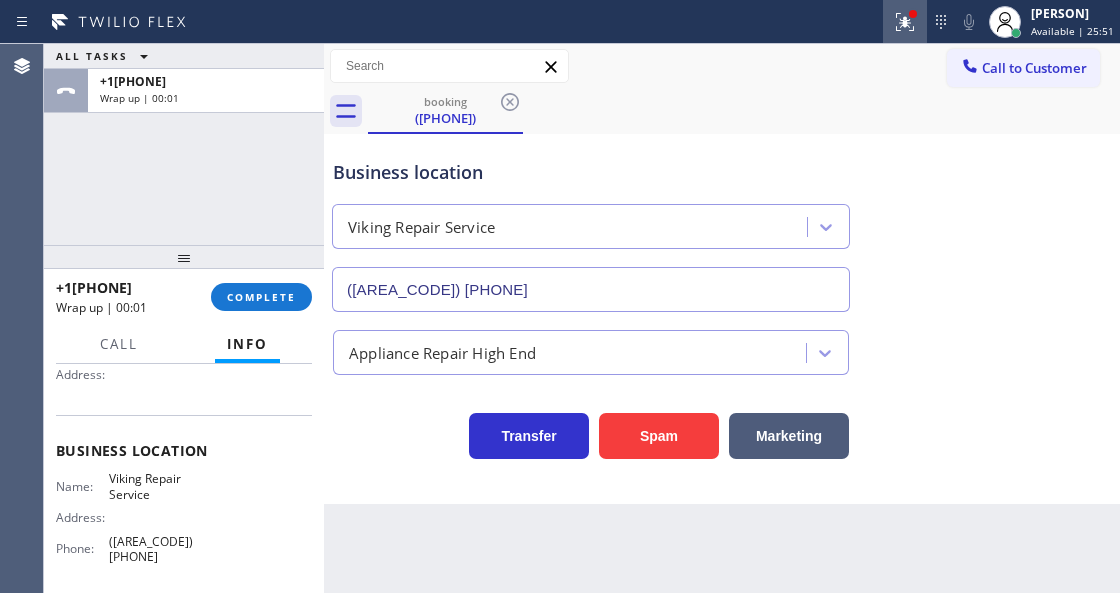 click 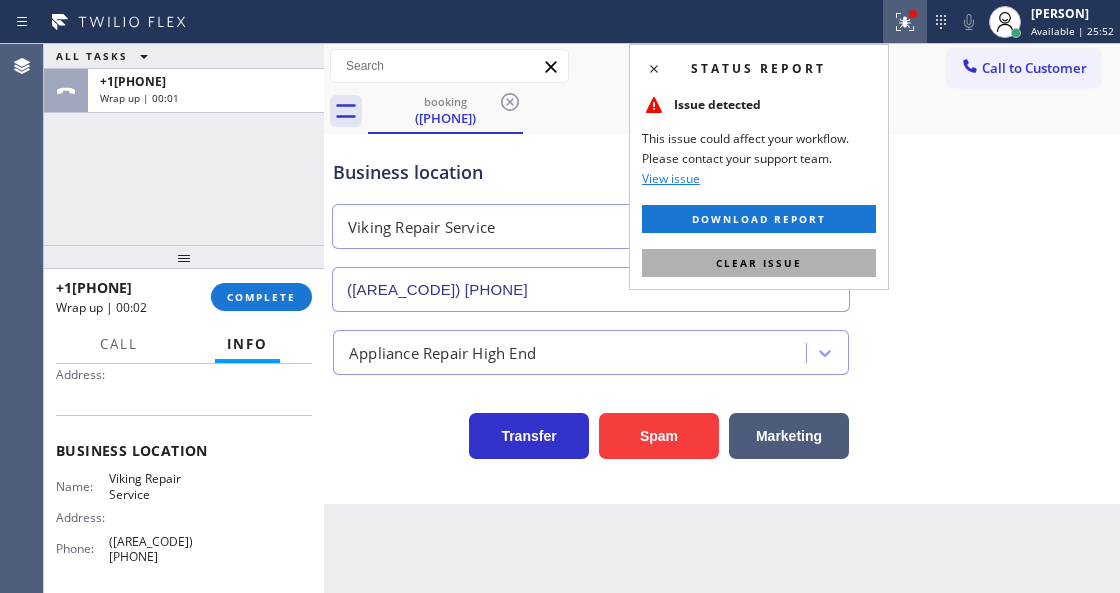 click on "Clear issue" at bounding box center (759, 263) 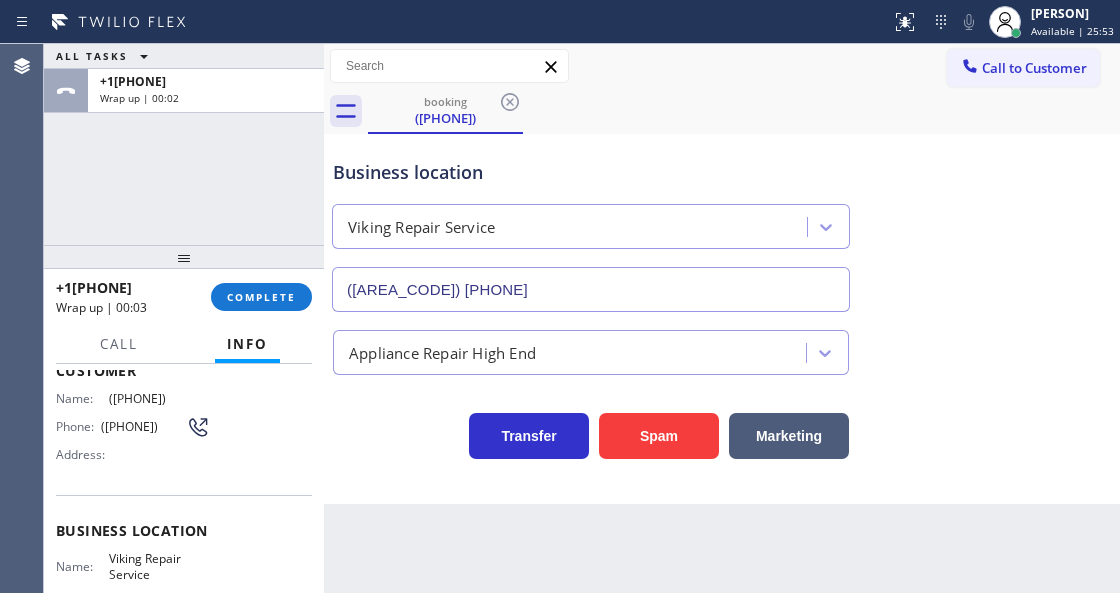 scroll, scrollTop: 66, scrollLeft: 0, axis: vertical 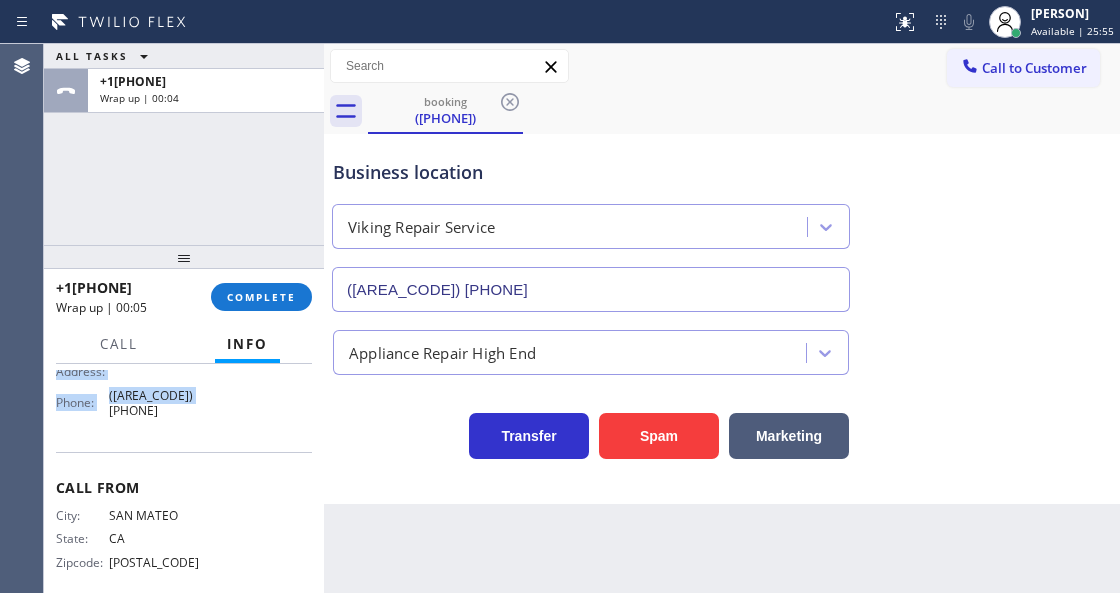 drag, startPoint x: 128, startPoint y: 487, endPoint x: 251, endPoint y: 420, distance: 140.06427 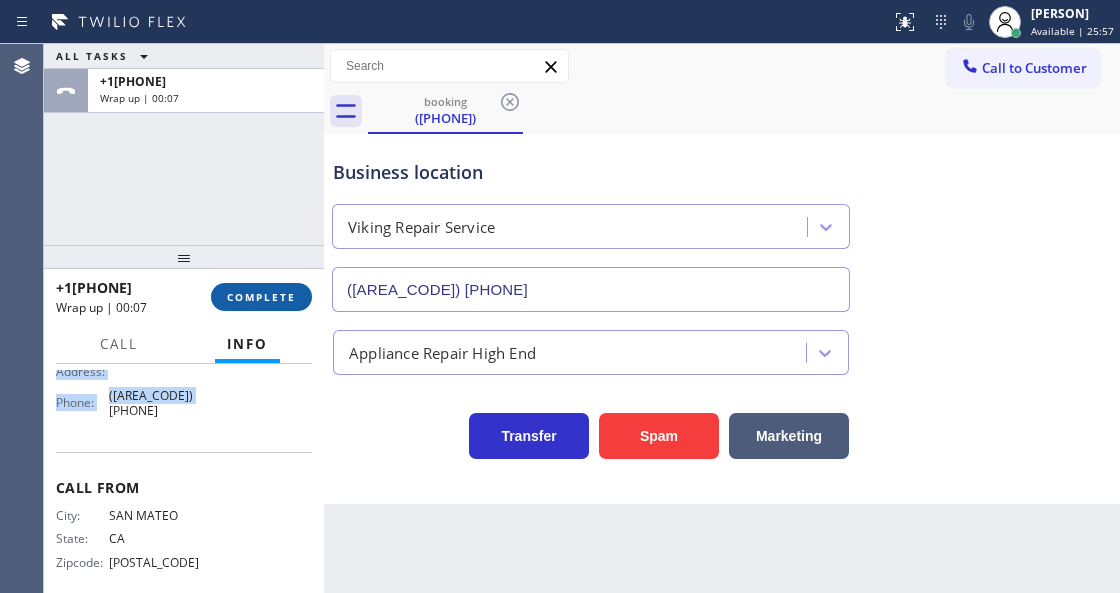 click on "COMPLETE" at bounding box center (261, 297) 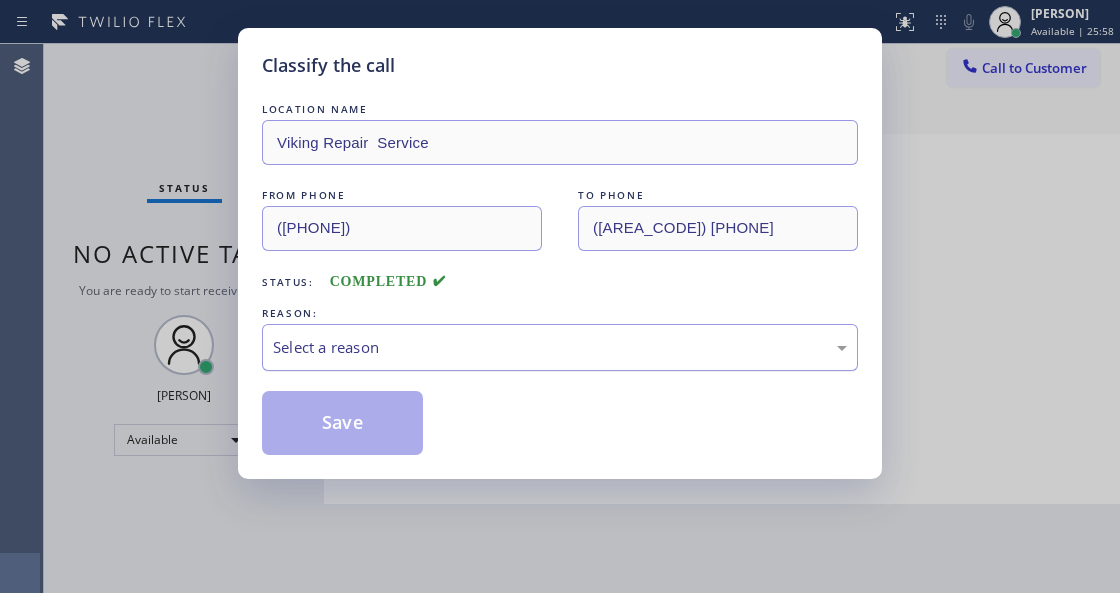 click on "Select a reason" at bounding box center (560, 347) 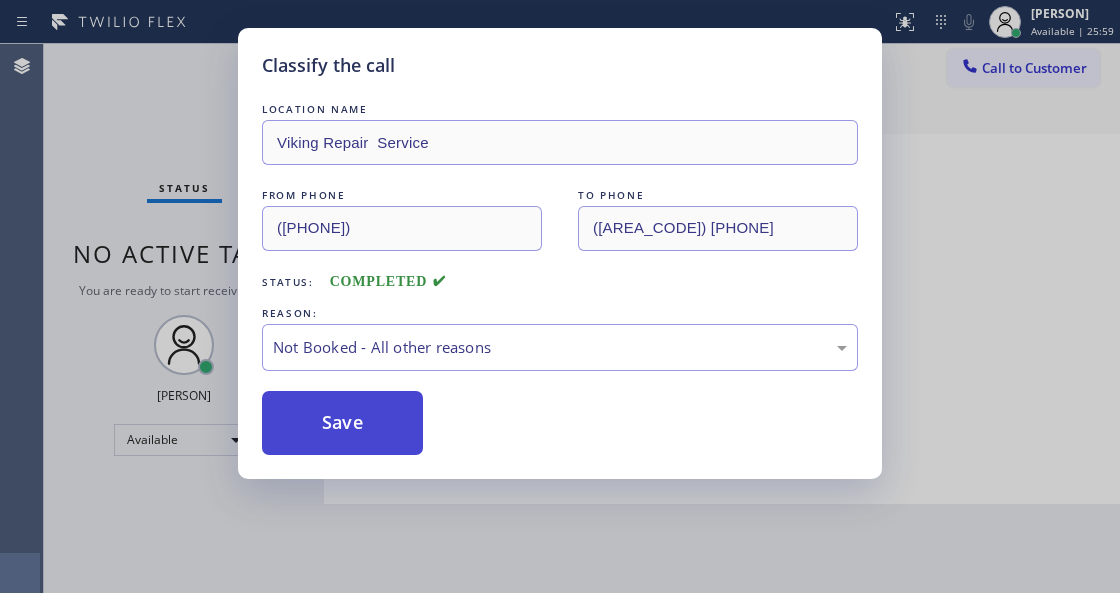 click on "Save" at bounding box center (342, 423) 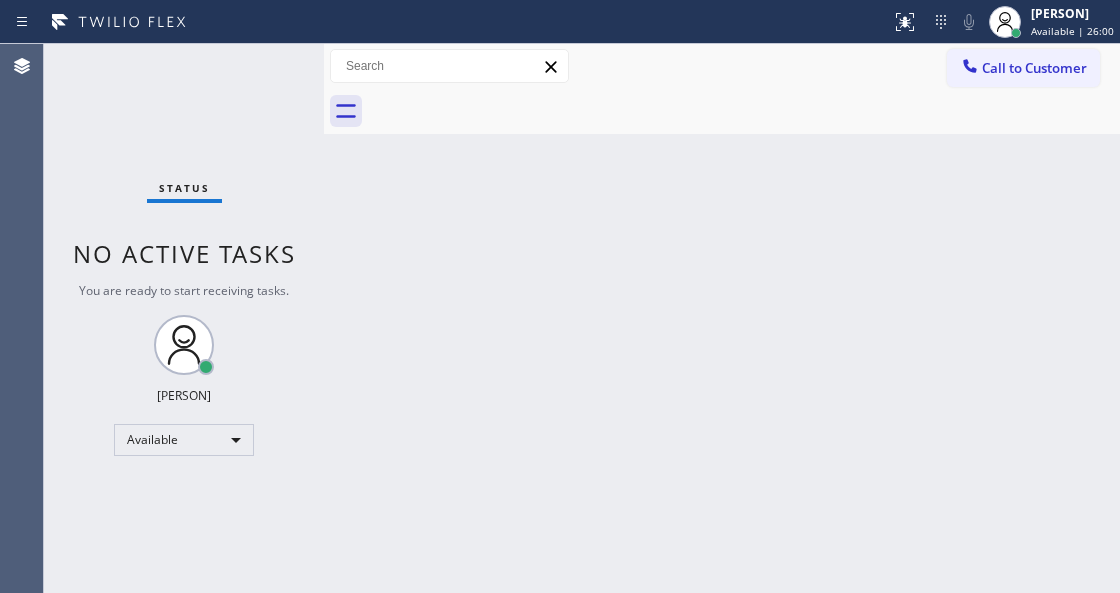 click on "[FIRST] [LAST] Available | 26:00" at bounding box center (1051, 22) 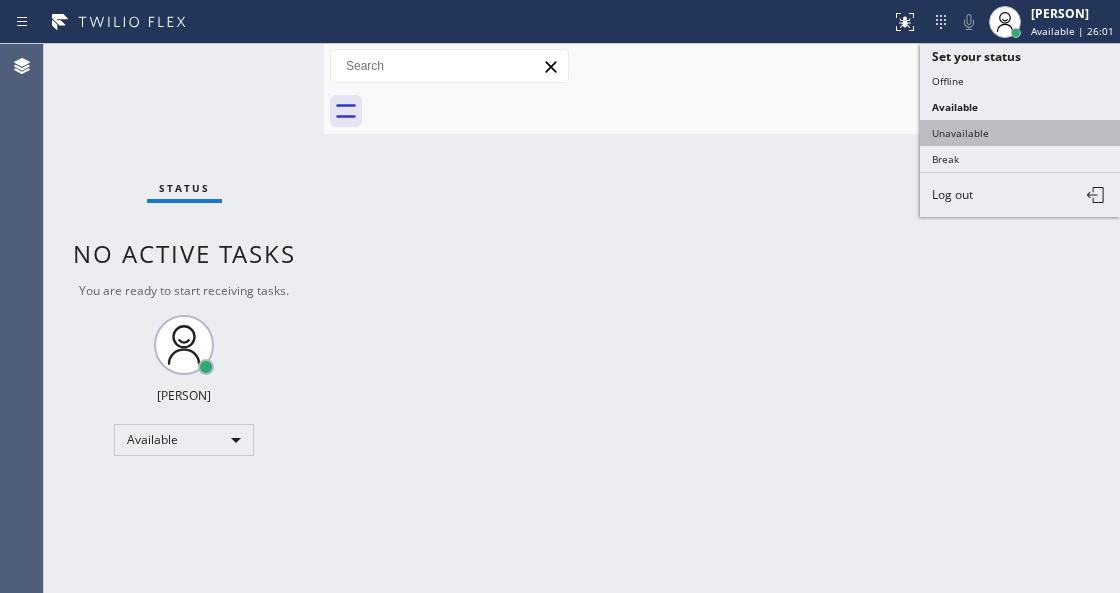 click on "Unavailable" at bounding box center [1020, 133] 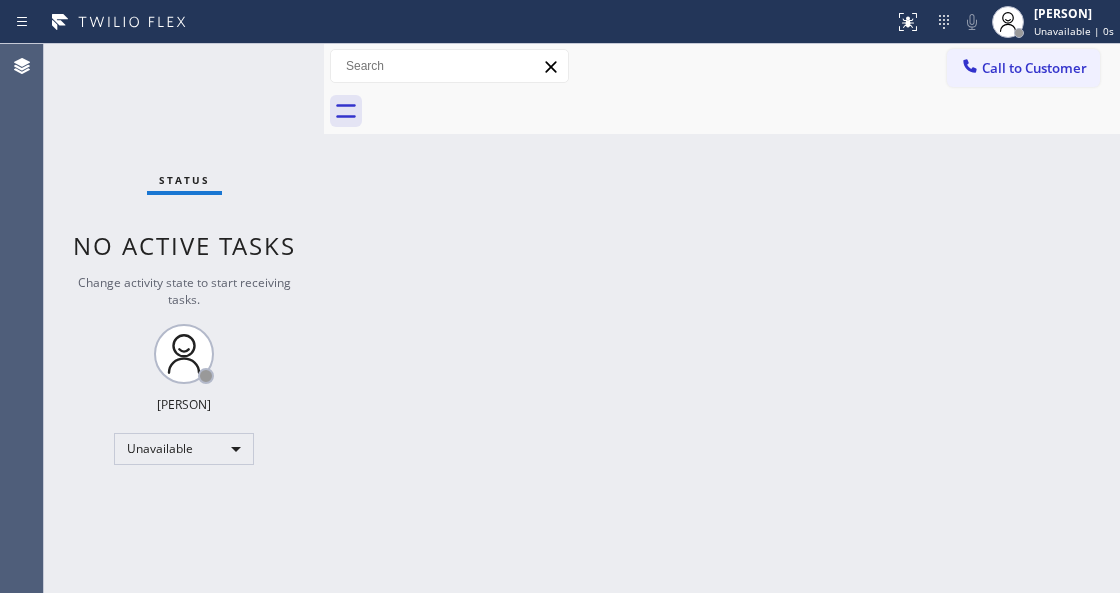 click on "Call to Customer" at bounding box center [1034, 68] 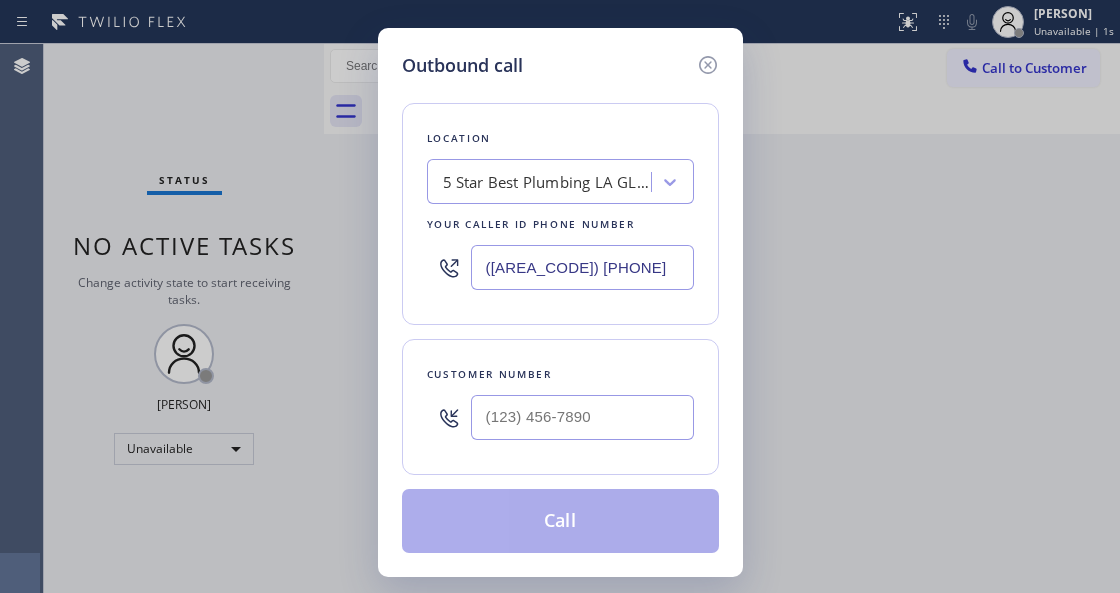 click on "Outbound call Location 5 Star Best Plumbing [CITY] [STATE] Your caller id phone number ([AREA_CODE]) [PHONE] Customer number Call" at bounding box center (560, 296) 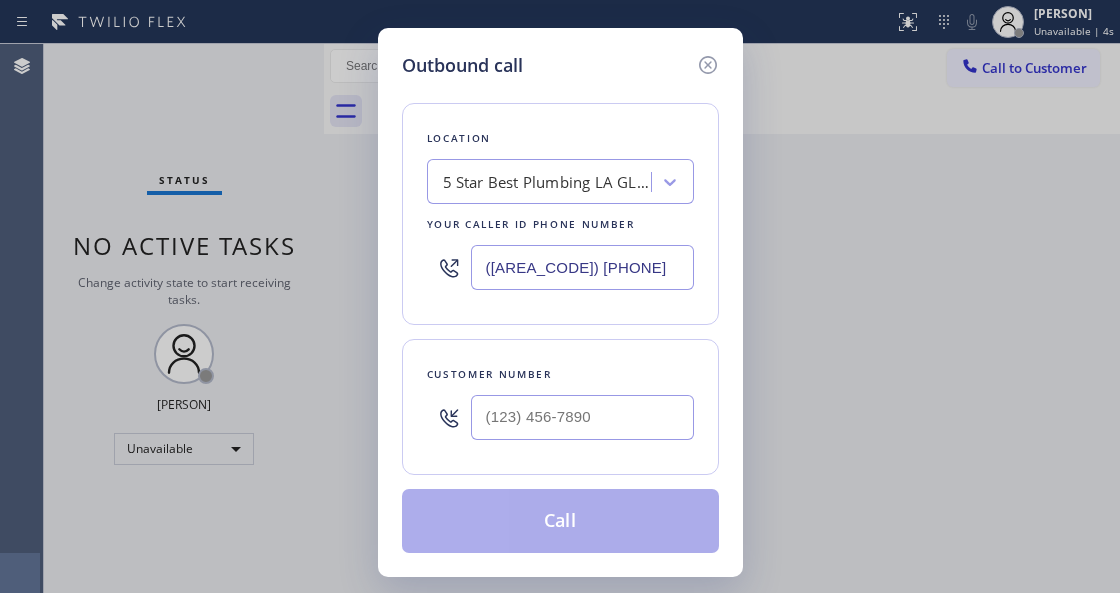 type on "(___) ___-____" 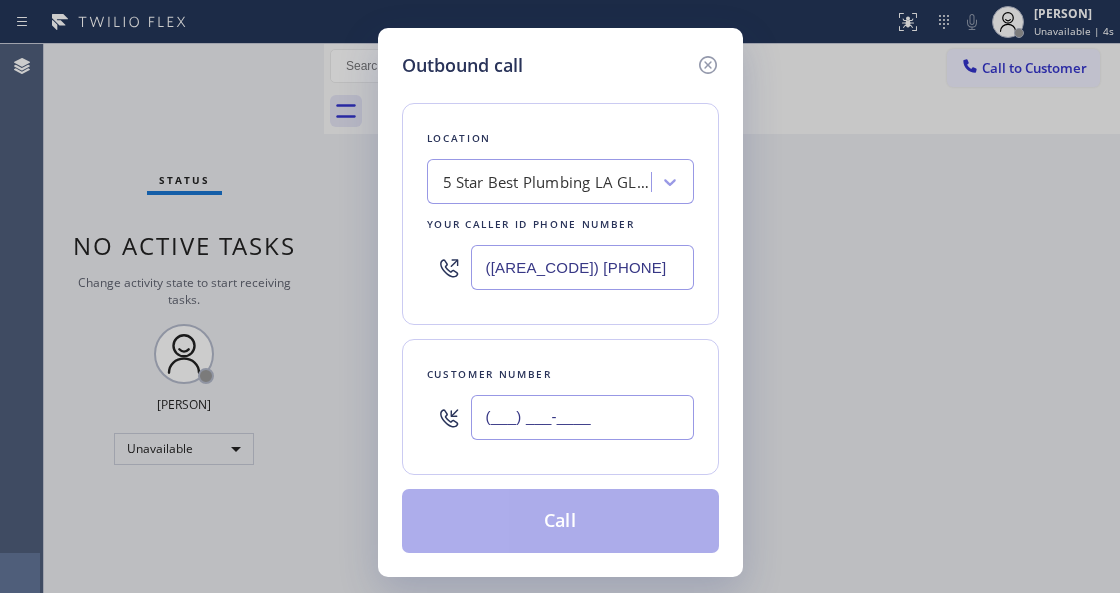 click on "(___) ___-____" at bounding box center [582, 417] 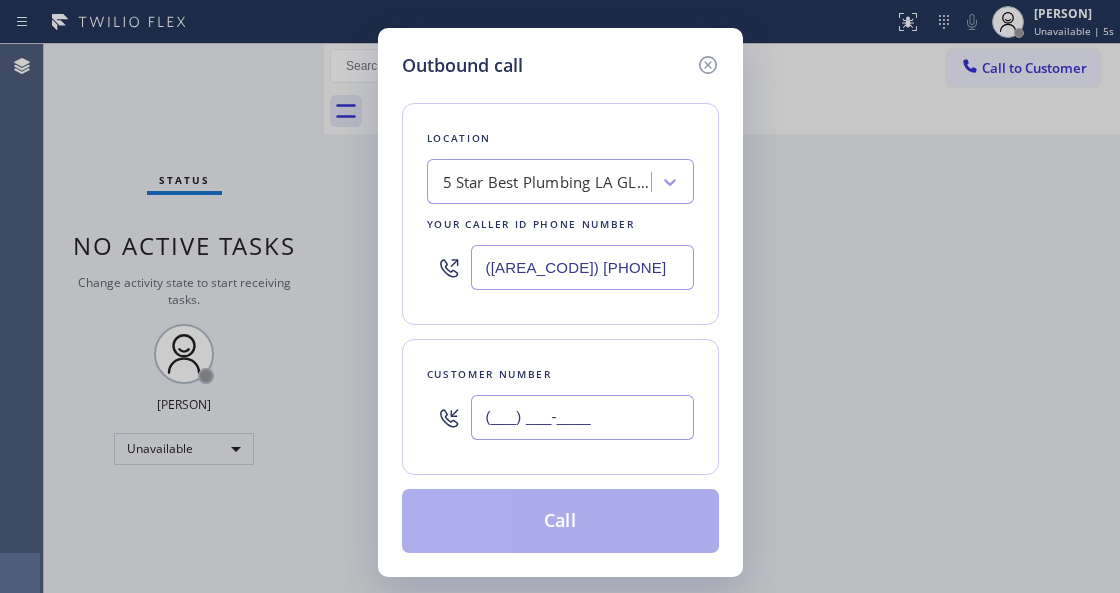 type 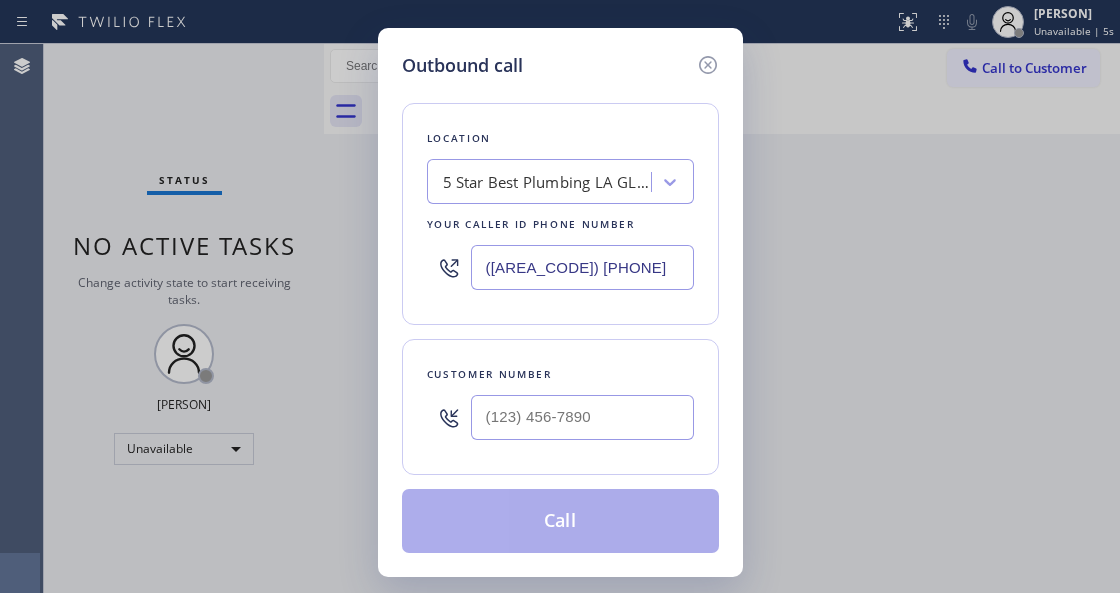 drag, startPoint x: 629, startPoint y: 266, endPoint x: 398, endPoint y: 251, distance: 231.4865 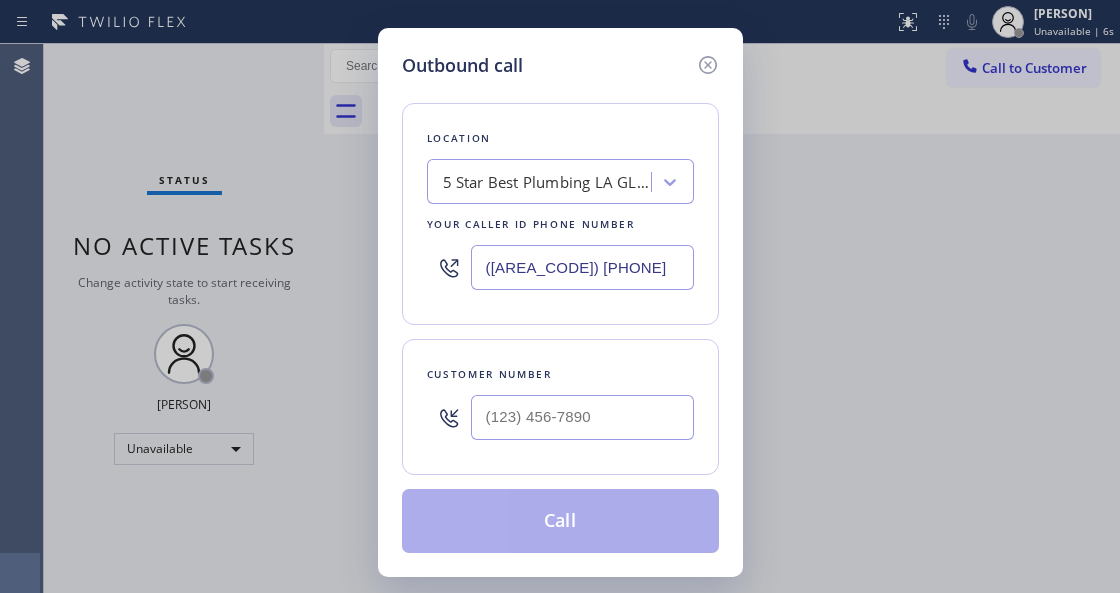 type on "([AREA_CODE]) [PHONE]" 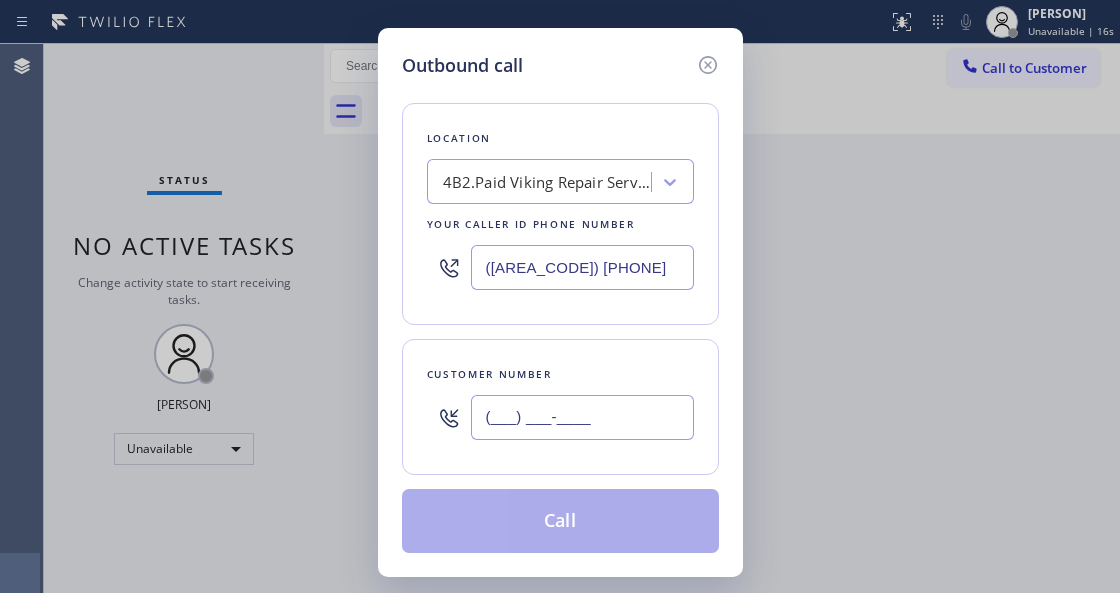 click on "(___) ___-____" at bounding box center [582, 417] 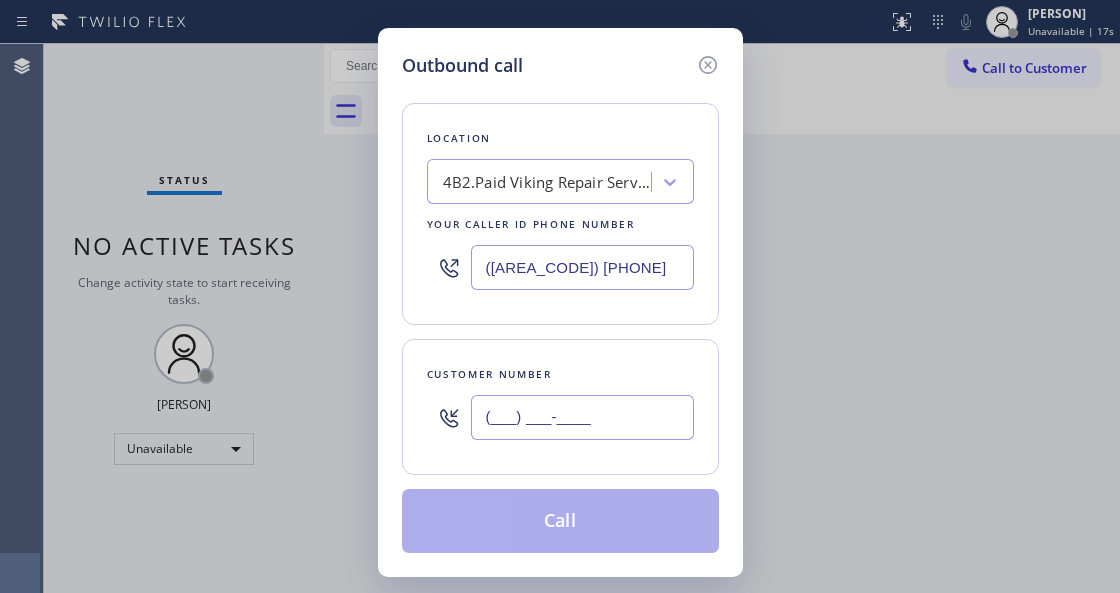 paste on "([AREA_CODE]) [PHONE]" 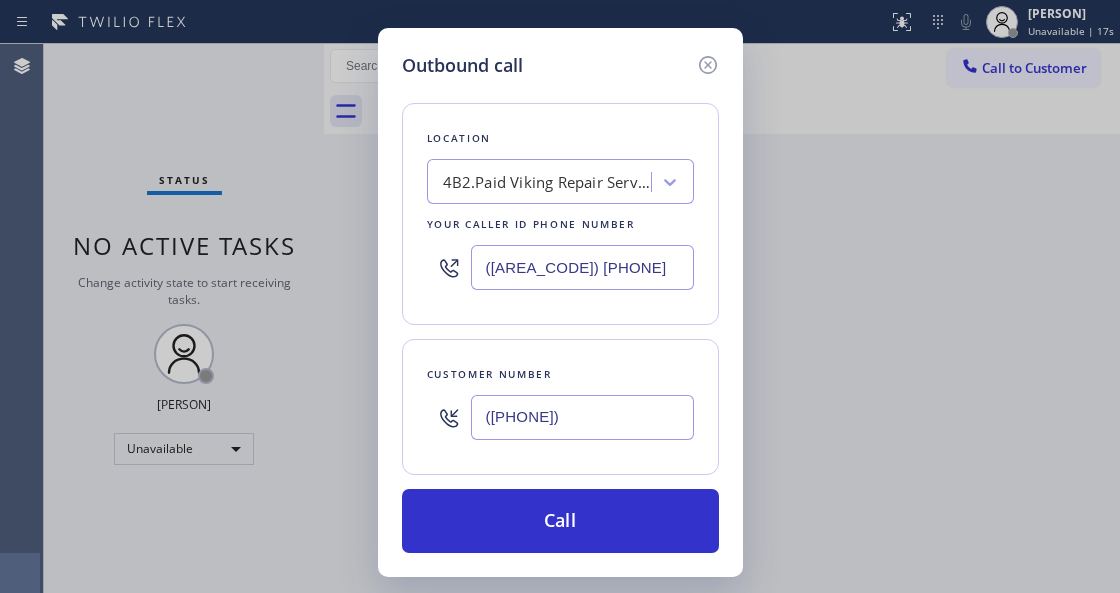 type on "([PHONE])" 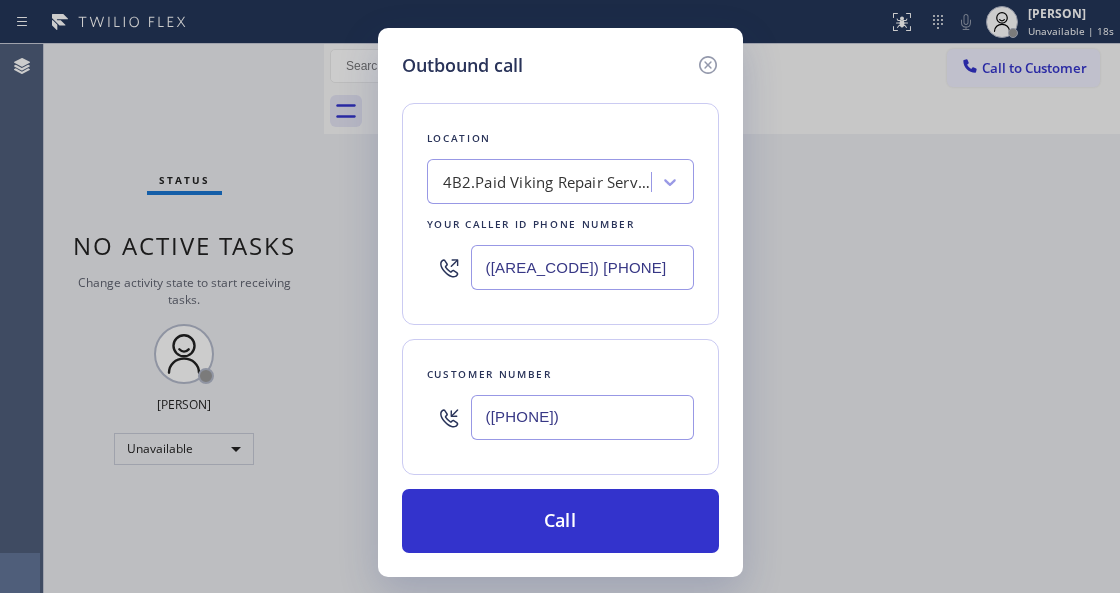 click on "Customer number" at bounding box center [560, 374] 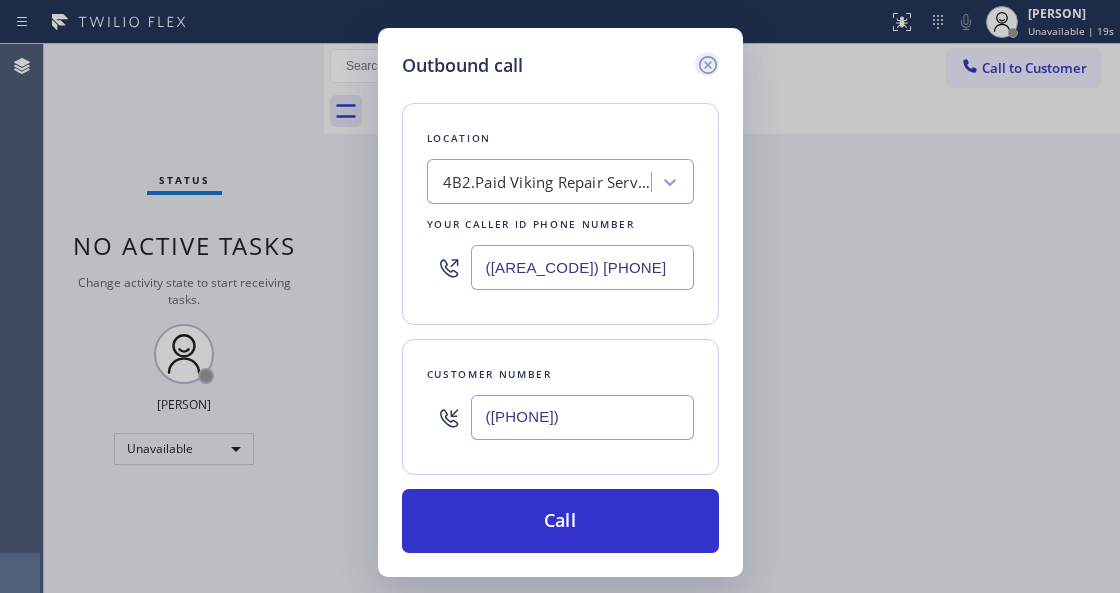 click 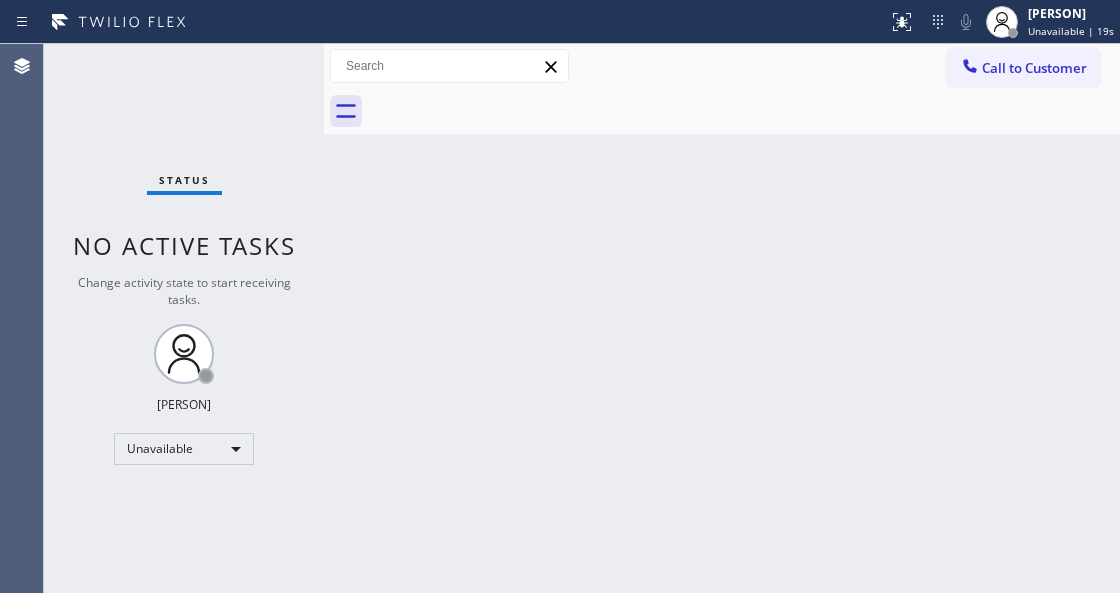 click at bounding box center [744, 111] 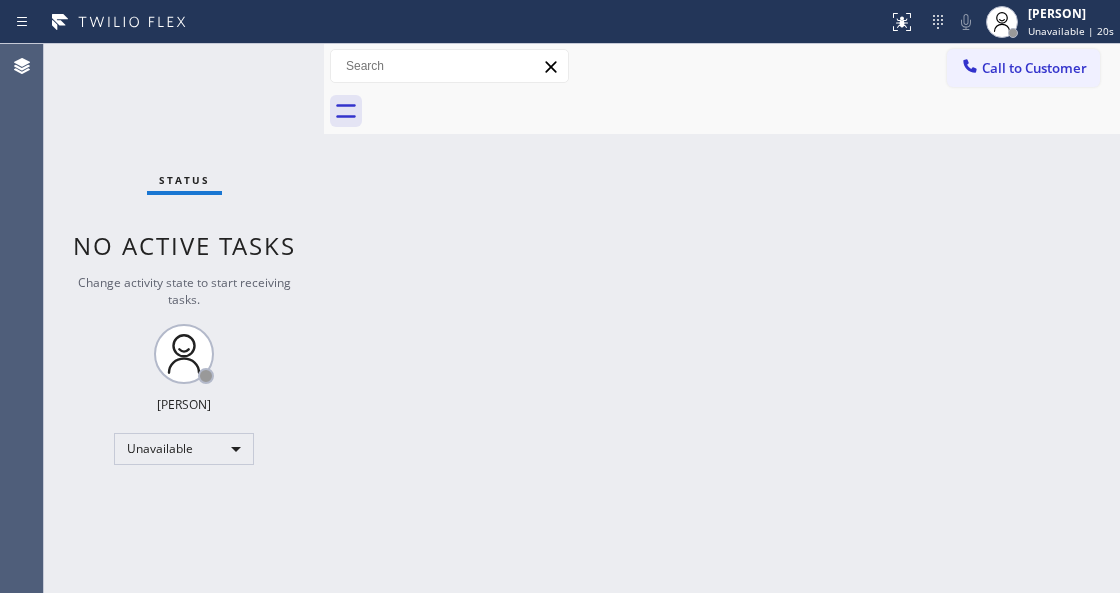 click on "Status   No active tasks     Change activity state to start receiving tasks.   [PERSON] Unavailable" at bounding box center [184, 318] 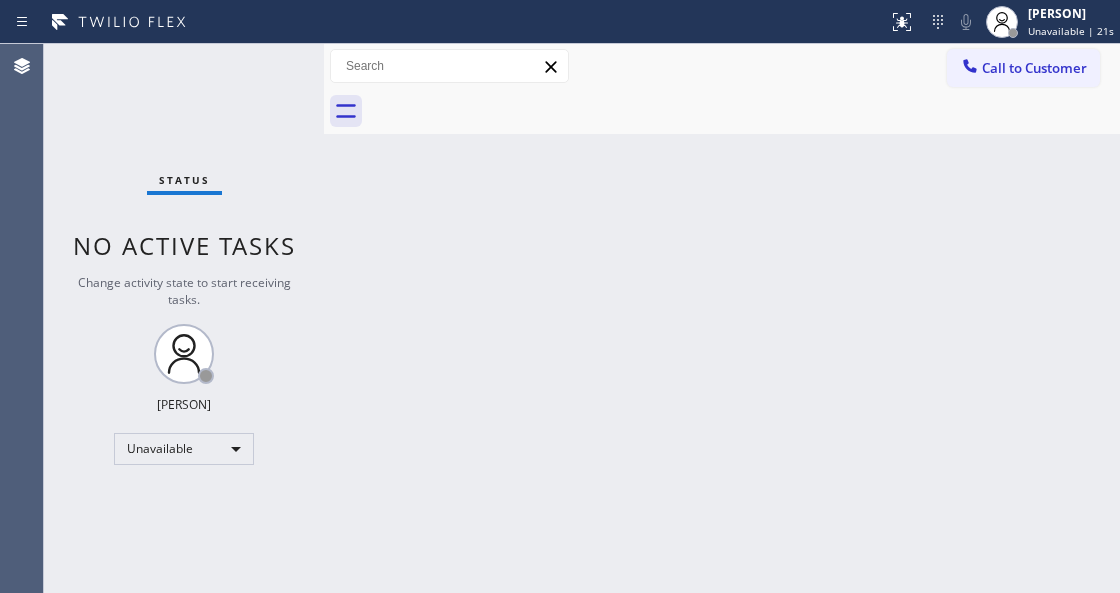 click on "Status   No active tasks     Change activity state to start receiving tasks.   [PERSON] Unavailable" at bounding box center [184, 318] 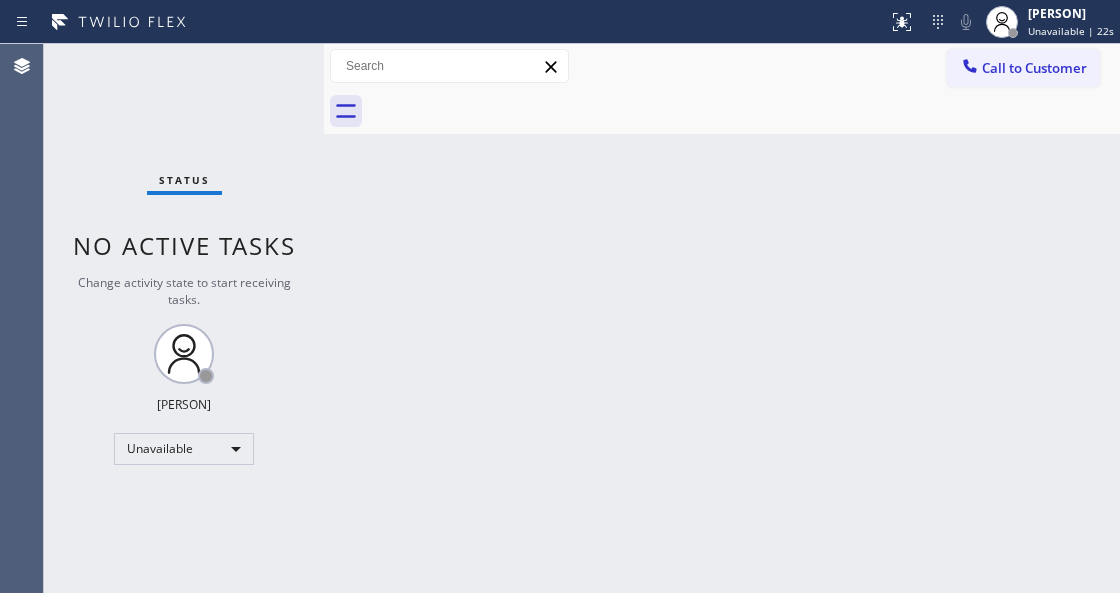 drag, startPoint x: 674, startPoint y: 577, endPoint x: 664, endPoint y: 580, distance: 10.440307 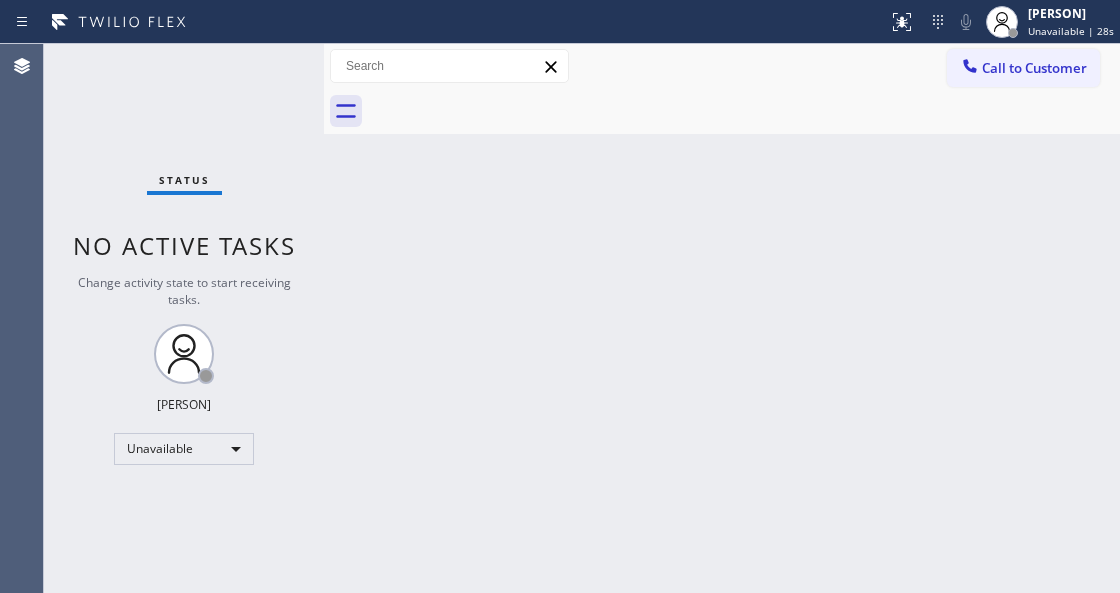 click on "Back to Dashboard Change Sender ID Customers Technicians Select a contact Outbound call Technician Search Technician Your caller id phone number Your caller id phone number Call Technician info Name   Phone none Address none Change Sender ID HVAC +1[PHONE] 5 Star Appliance +1[PHONE] Appliance Repair +1[PHONE] Plumbing +1[PHONE] Air Duct Cleaning +1[PHONE]  Electricians +1[PHONE] Cancel Change Check personal SMS Reset Change No tabs Call to Customer Outbound call Location Viking Repair  Service Your caller id phone number ([AREA_CODE]) [PHONE] Customer number Call Outbound call Technician Search Technician Your caller id phone number Your caller id phone number Call" at bounding box center [722, 318] 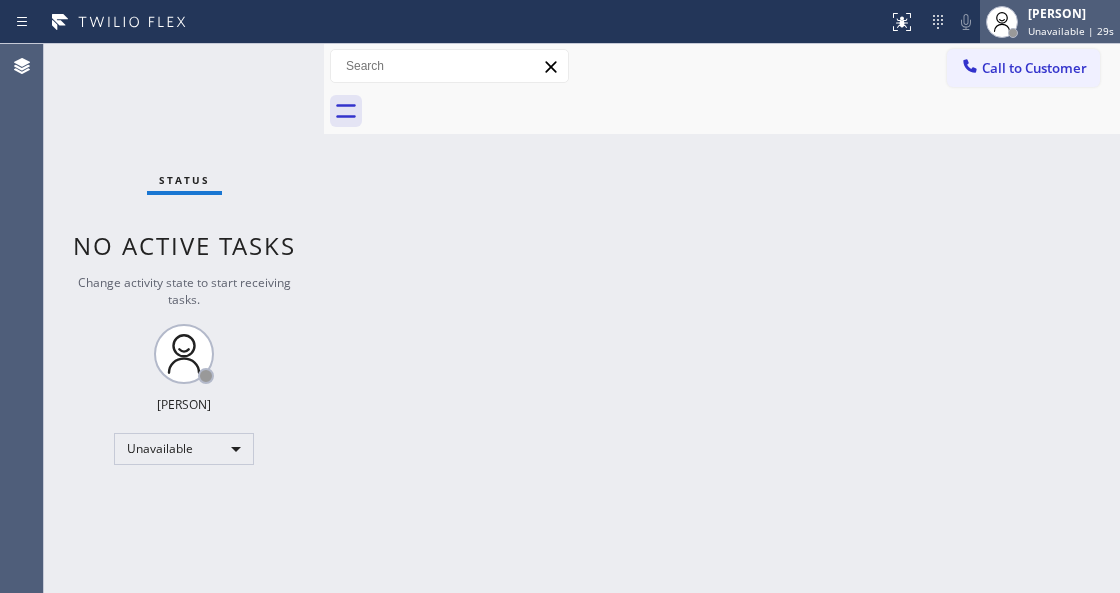 click on "Unavailable | 29s" at bounding box center (1071, 31) 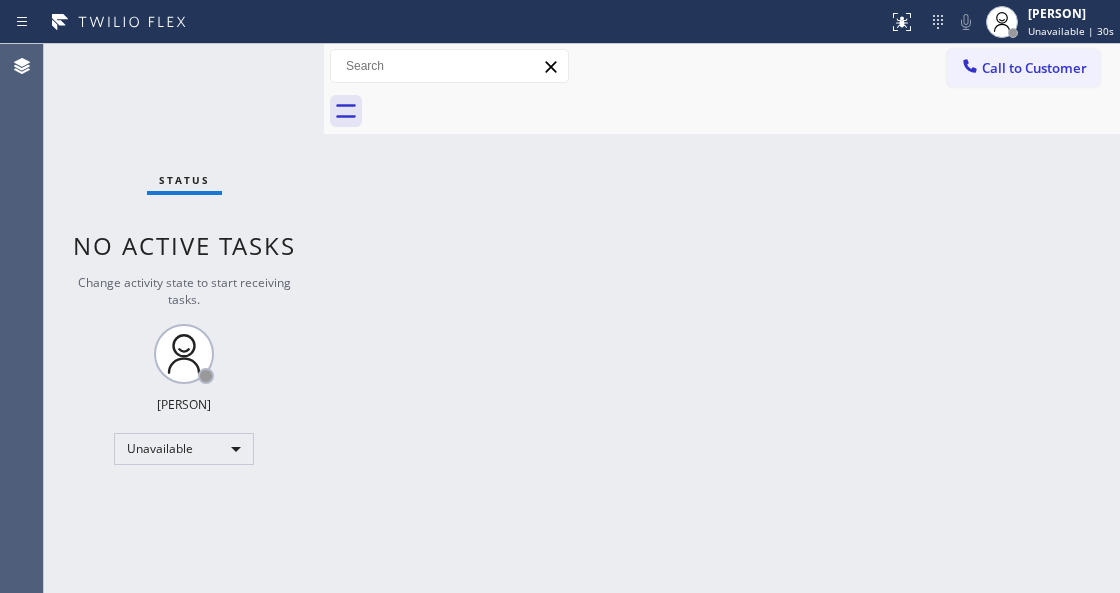 click on "Back to Dashboard Change Sender ID Customers Technicians Select a contact Outbound call Technician Search Technician Your caller id phone number Your caller id phone number Call Technician info Name   Phone none Address none Change Sender ID HVAC +1[PHONE] 5 Star Appliance +1[PHONE] Appliance Repair +1[PHONE] Plumbing +1[PHONE] Air Duct Cleaning +1[PHONE]  Electricians +1[PHONE] Cancel Change Check personal SMS Reset Change No tabs Call to Customer Outbound call Location Viking Repair  Service Your caller id phone number ([AREA_CODE]) [PHONE] Customer number Call Outbound call Technician Search Technician Your caller id phone number Your caller id phone number Call" at bounding box center [722, 318] 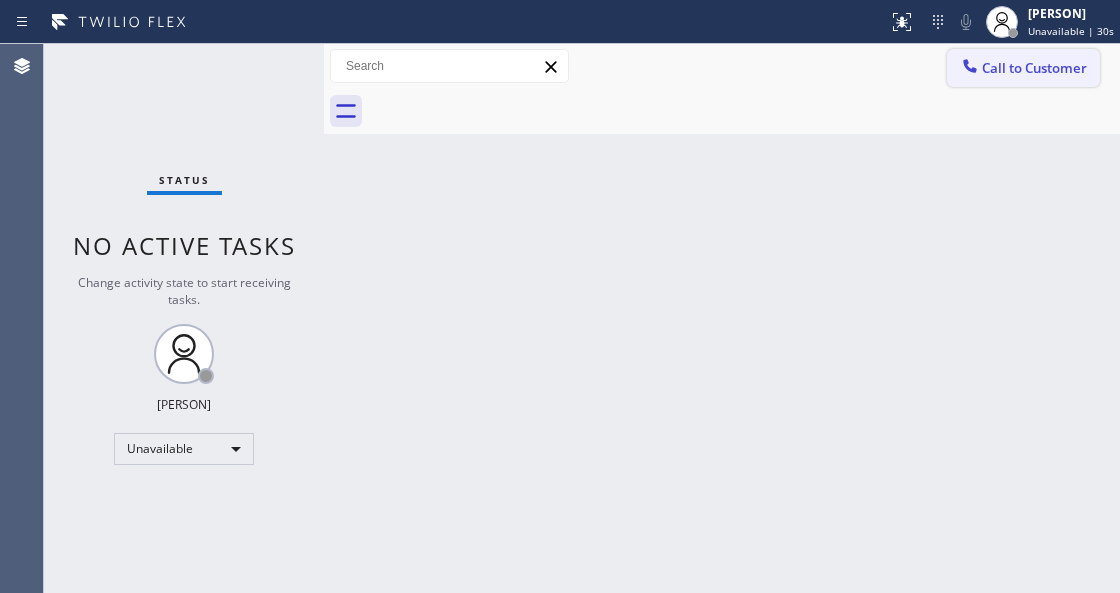 click on "Call to Customer" at bounding box center (1034, 68) 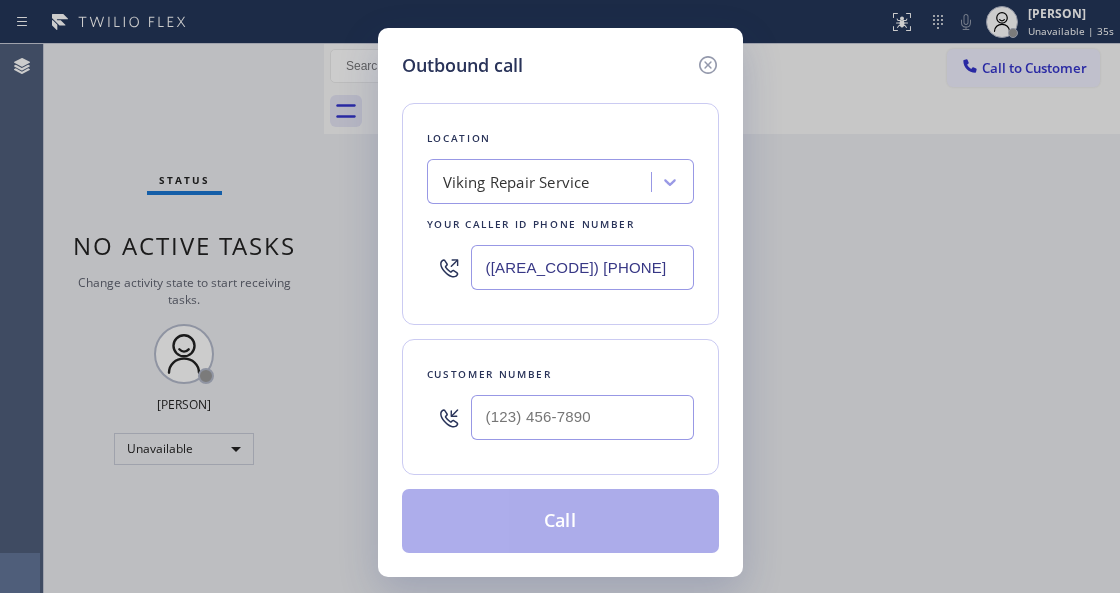drag, startPoint x: 605, startPoint y: 274, endPoint x: 482, endPoint y: 274, distance: 123 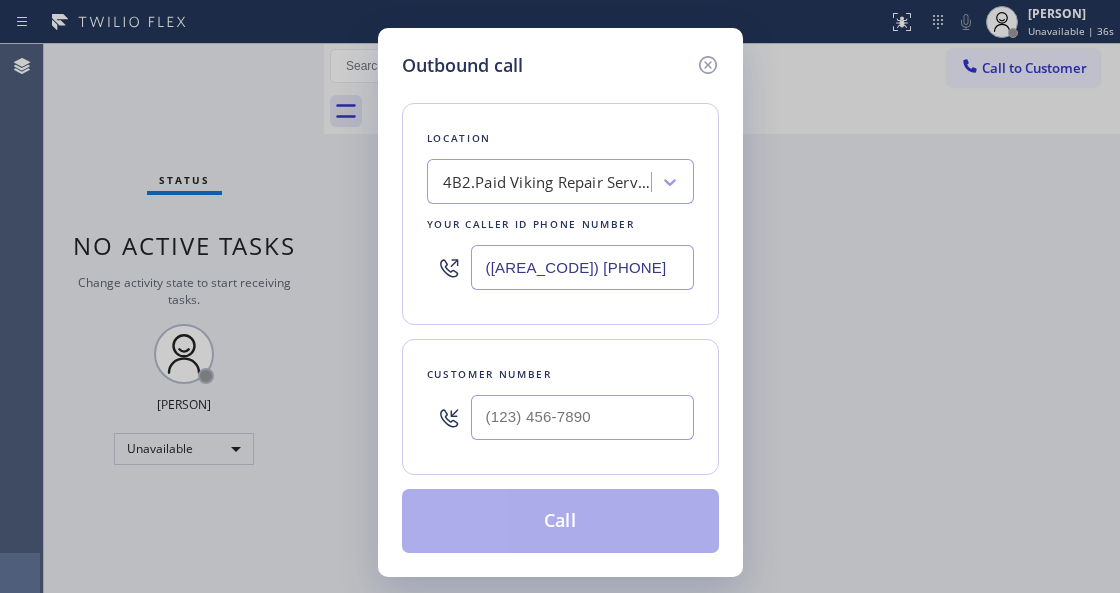 type on "([AREA_CODE]) [PHONE]" 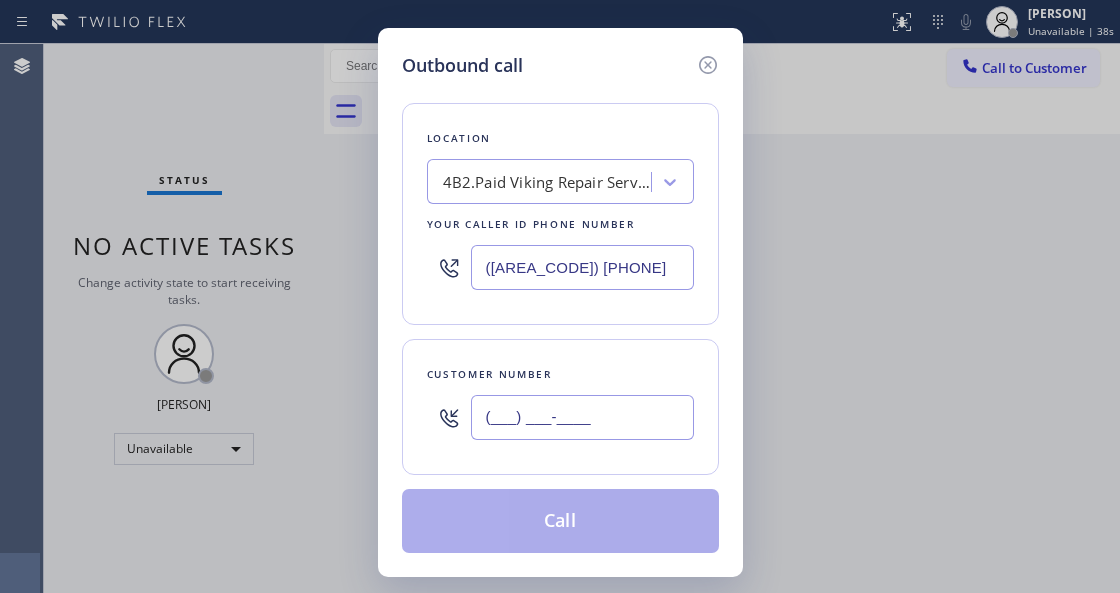 click on "(___) ___-____" at bounding box center (582, 417) 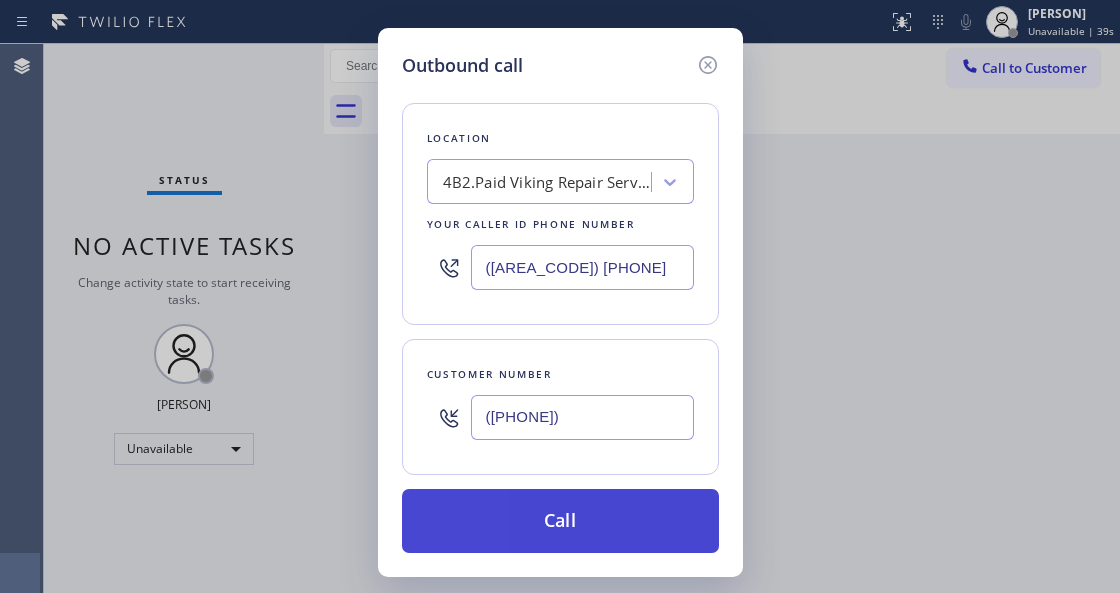 type on "([PHONE])" 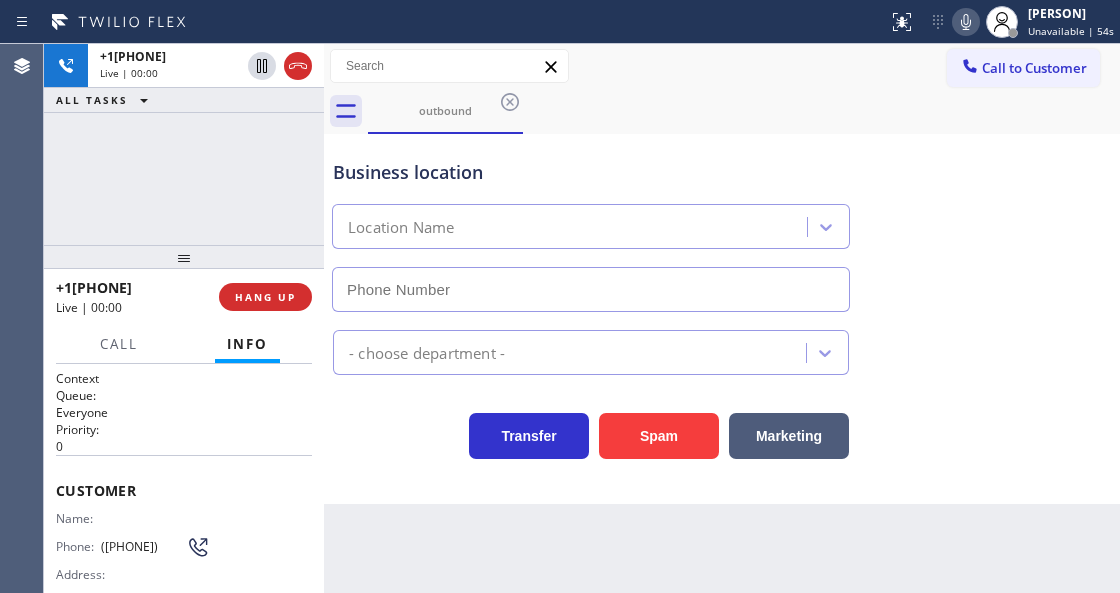 type on "([AREA_CODE]) [PHONE]" 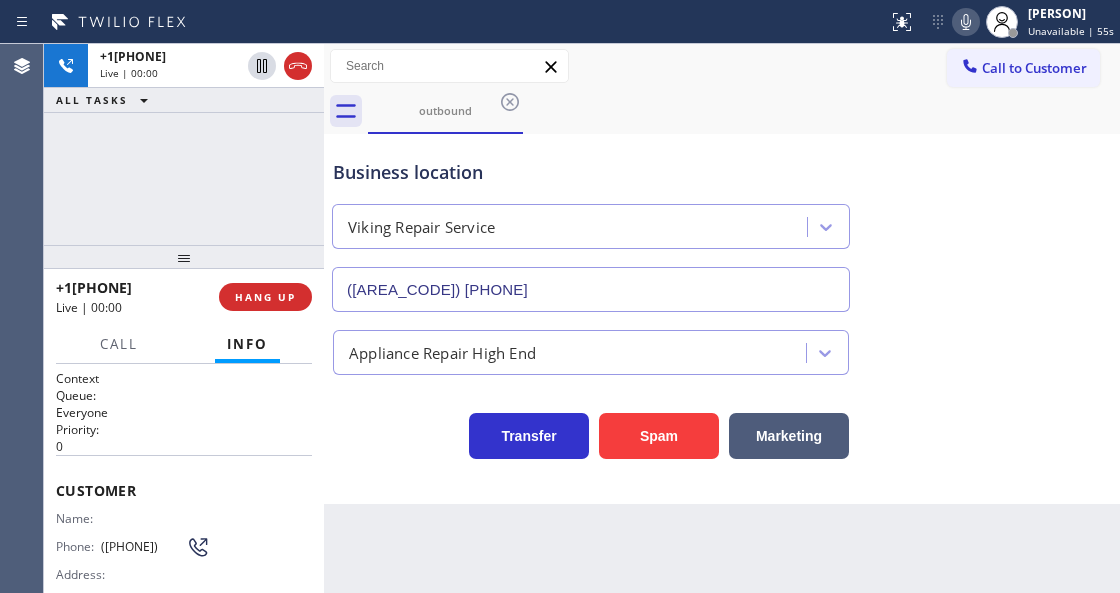 click on "Business location Viking Repair  Service ([AREA_CODE]) [PHONE]" at bounding box center [591, 225] 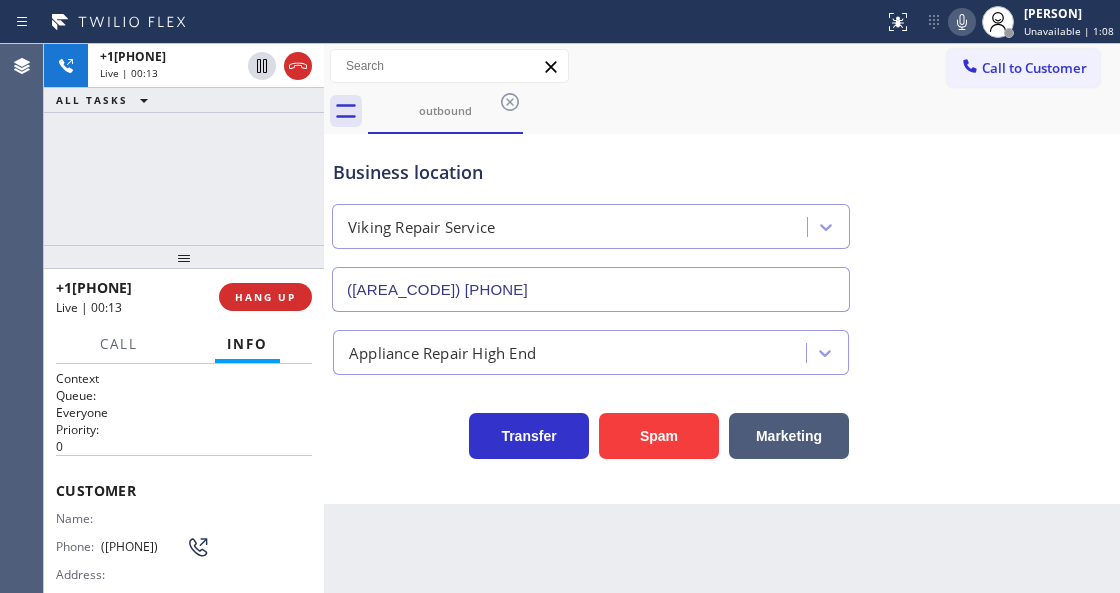 scroll, scrollTop: 200, scrollLeft: 0, axis: vertical 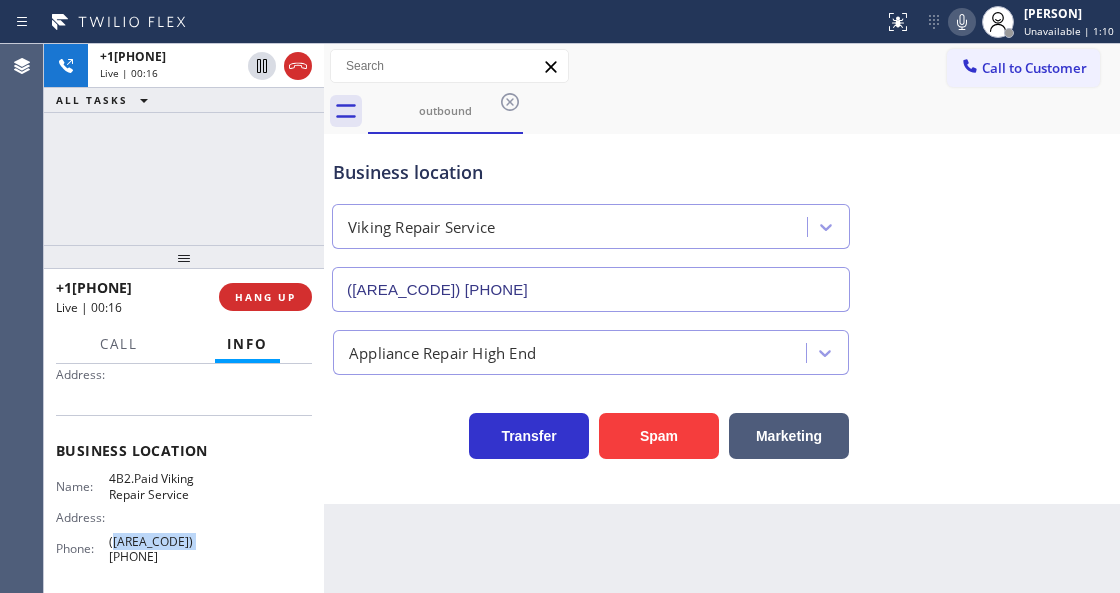 drag, startPoint x: 199, startPoint y: 543, endPoint x: 110, endPoint y: 546, distance: 89.050545 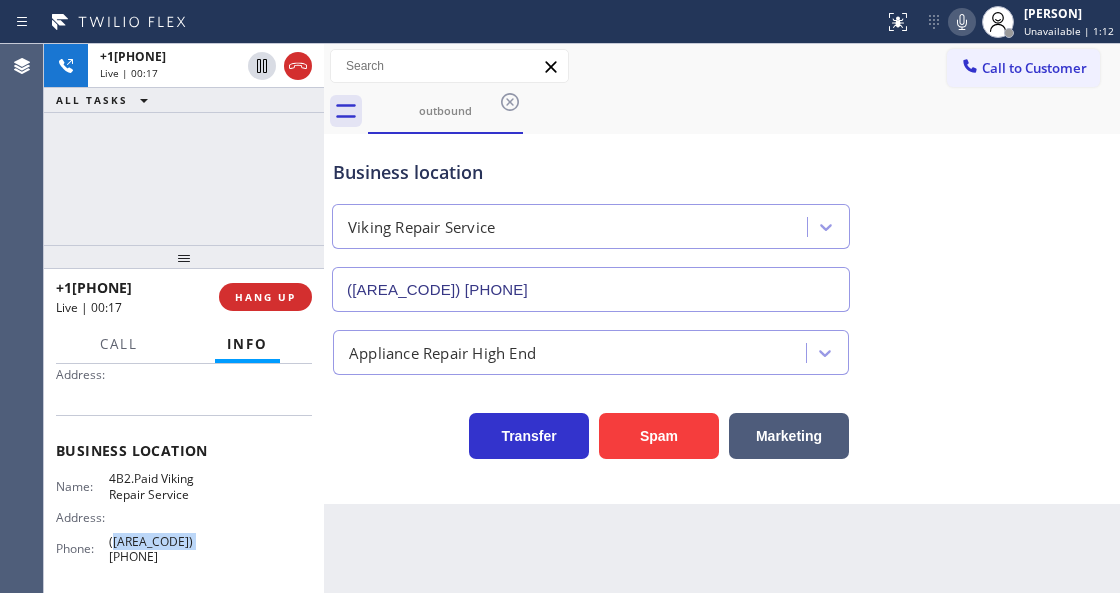 click on "([AREA_CODE]) [PHONE]" at bounding box center (159, 549) 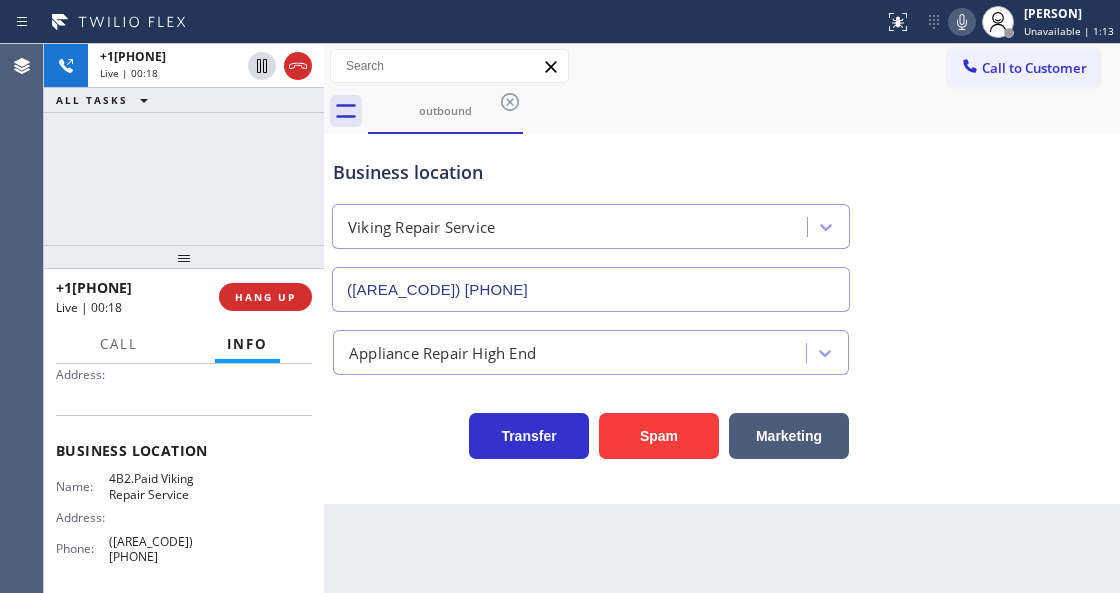 click on "([AREA_CODE]) [PHONE]" at bounding box center [159, 549] 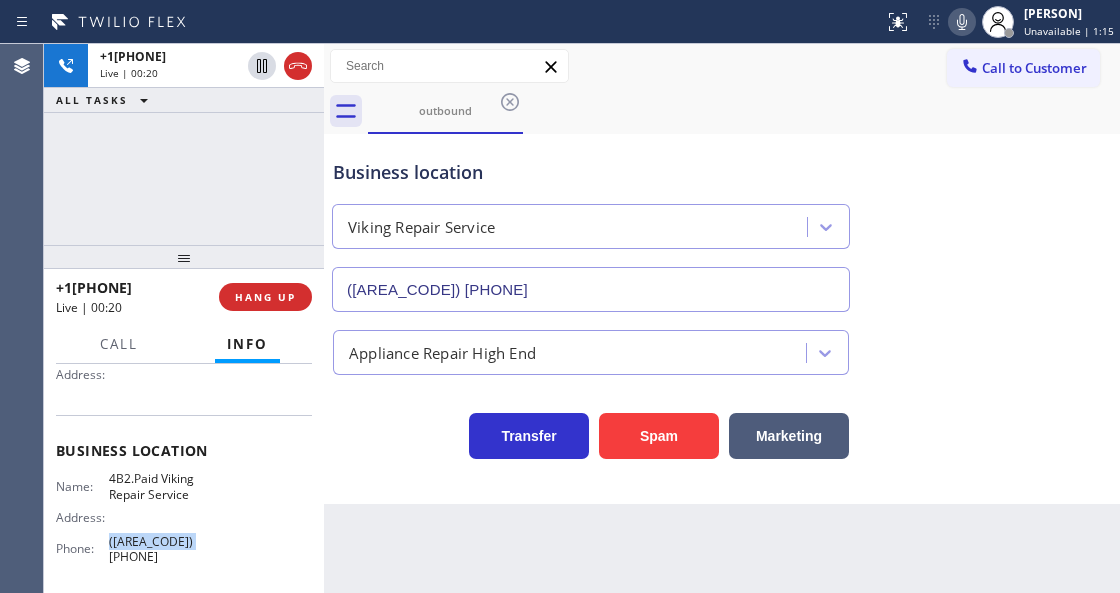 drag, startPoint x: 196, startPoint y: 541, endPoint x: 106, endPoint y: 541, distance: 90 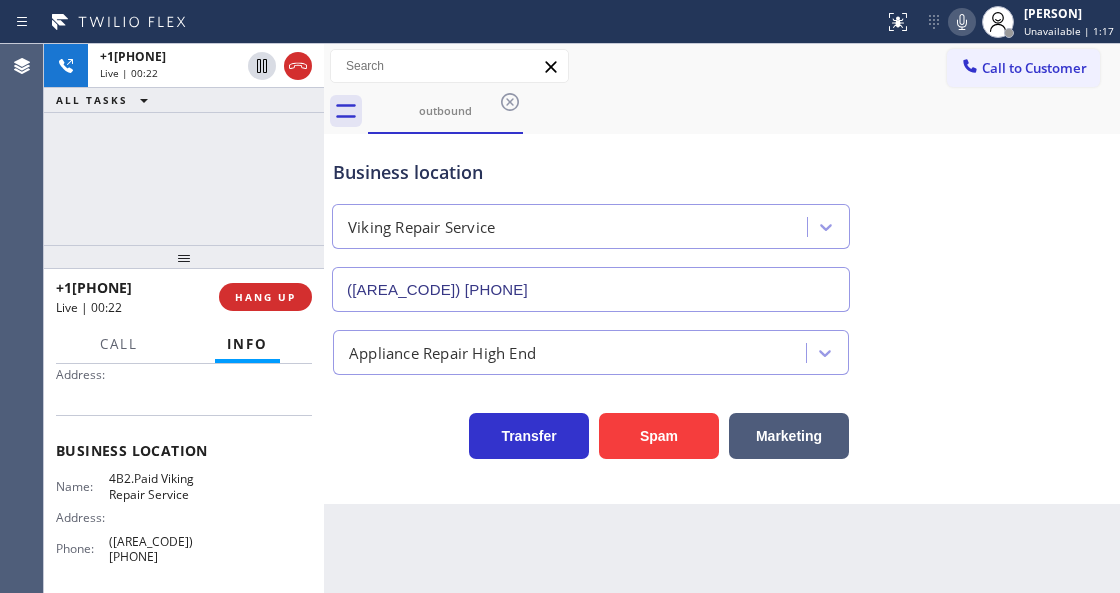 click on "outbound" at bounding box center (744, 111) 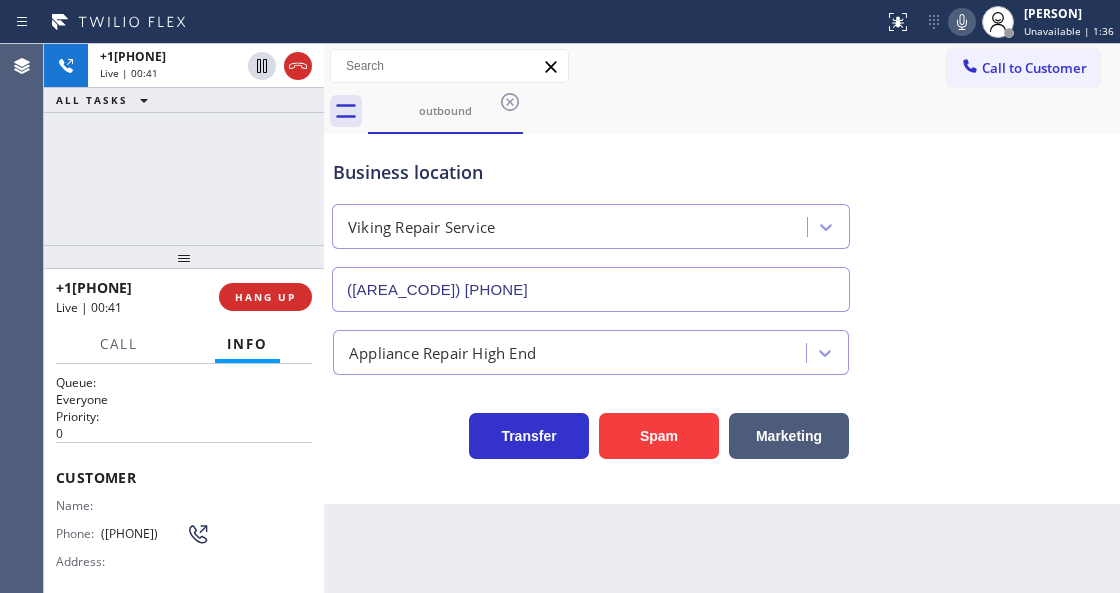 scroll, scrollTop: 0, scrollLeft: 0, axis: both 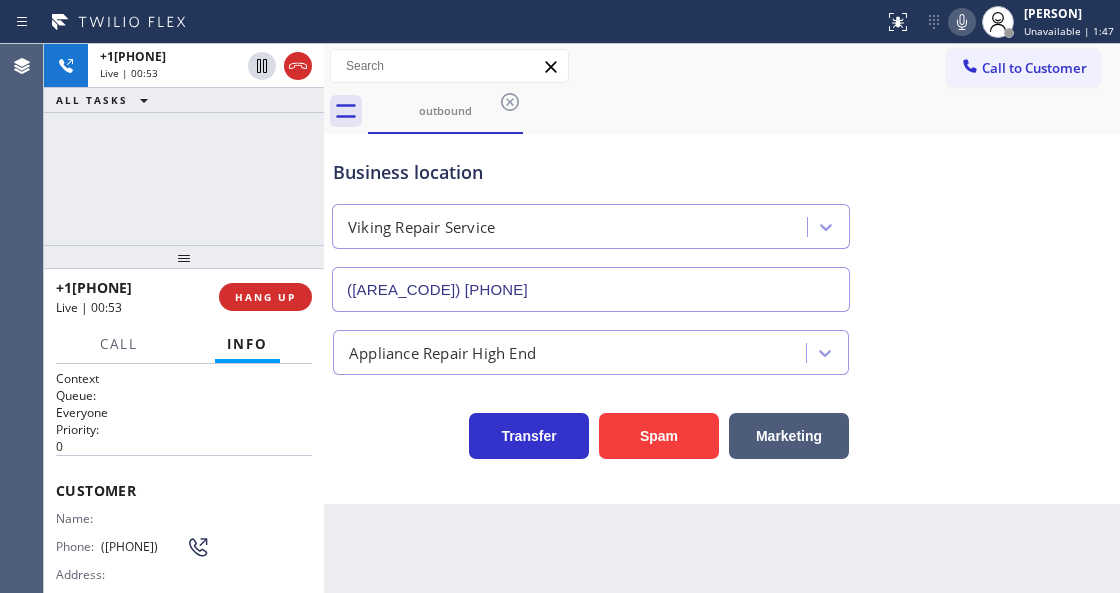 click on "Business location Viking Repair  Service ([AREA_CODE]) [PHONE]" at bounding box center [722, 221] 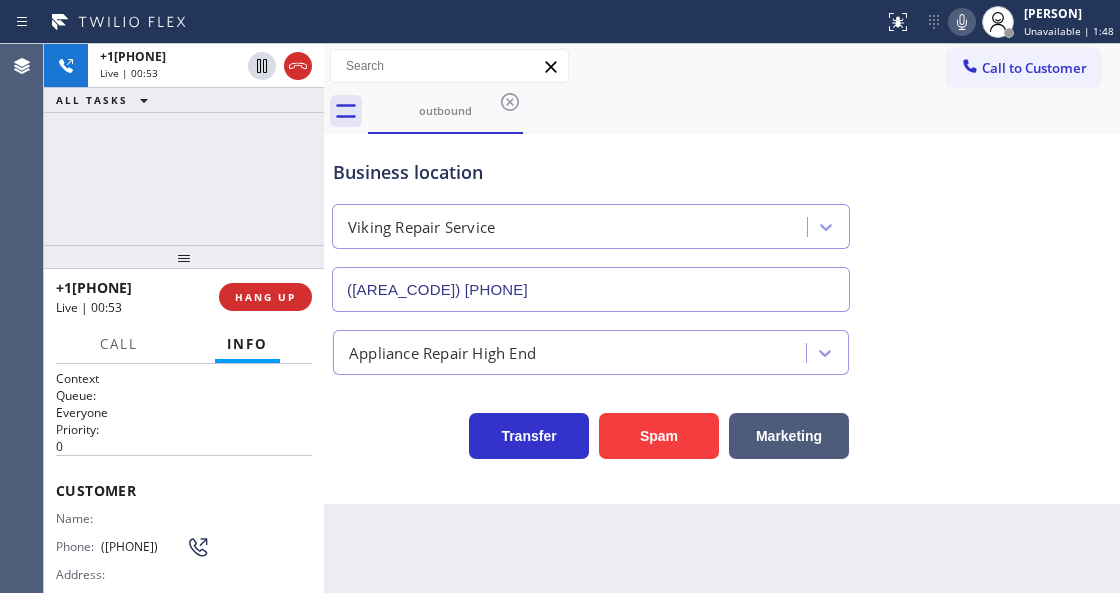 drag, startPoint x: 421, startPoint y: 508, endPoint x: 470, endPoint y: 476, distance: 58.5235 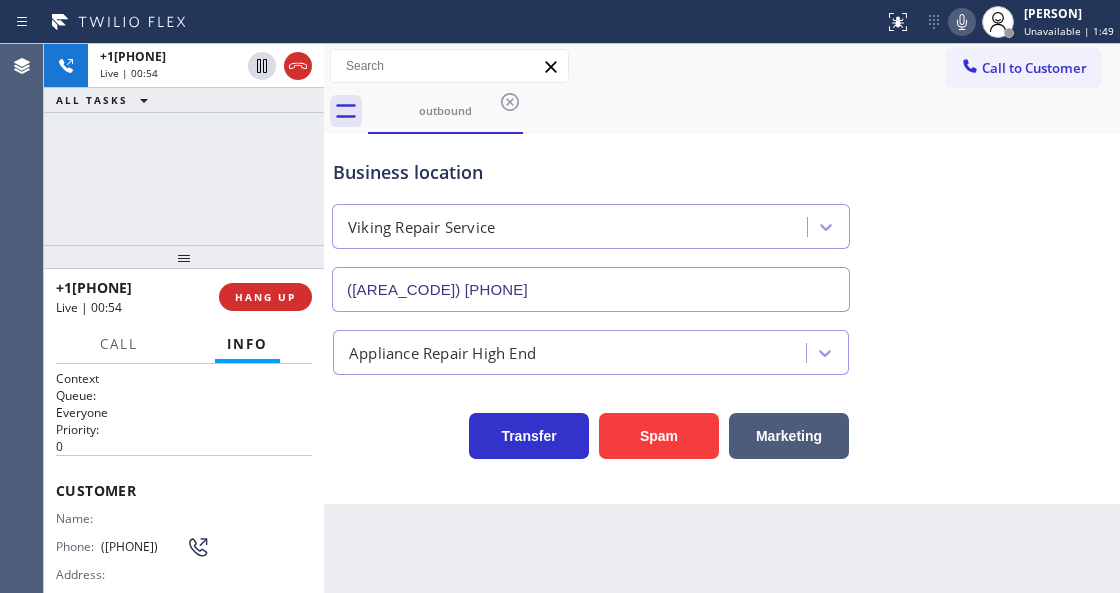 click on "Call to Customer Outbound call Location Viking Repair  Service Your caller id phone number ([AREA_CODE]) [PHONE] Customer number Call Outbound call Technician Search Technician Your caller id phone number Your caller id phone number Call" at bounding box center [722, 66] 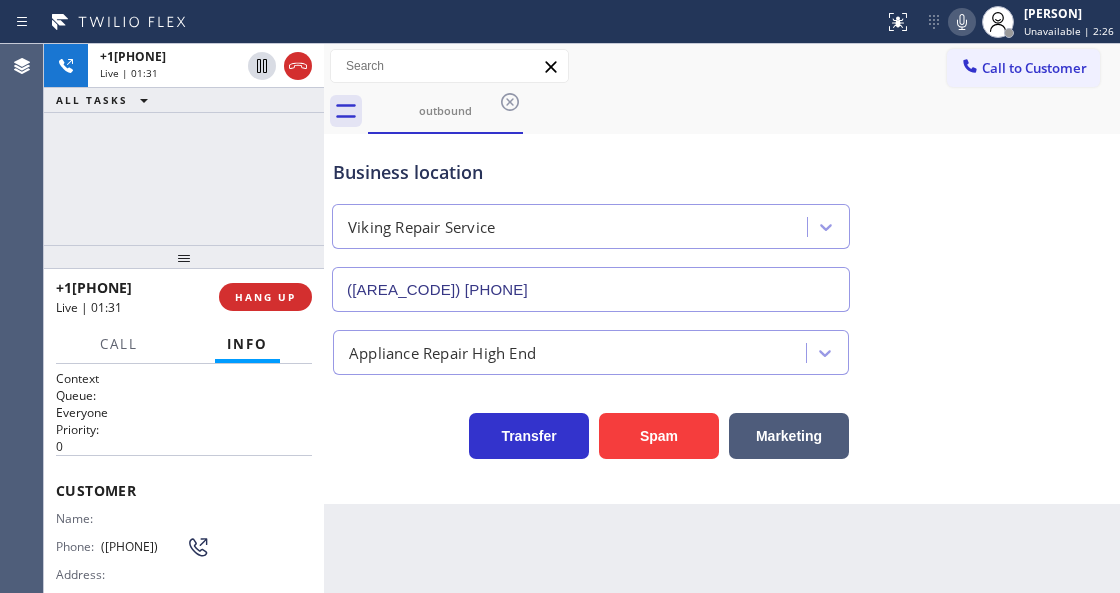 click on "Viking Repair  Service" at bounding box center [591, 222] 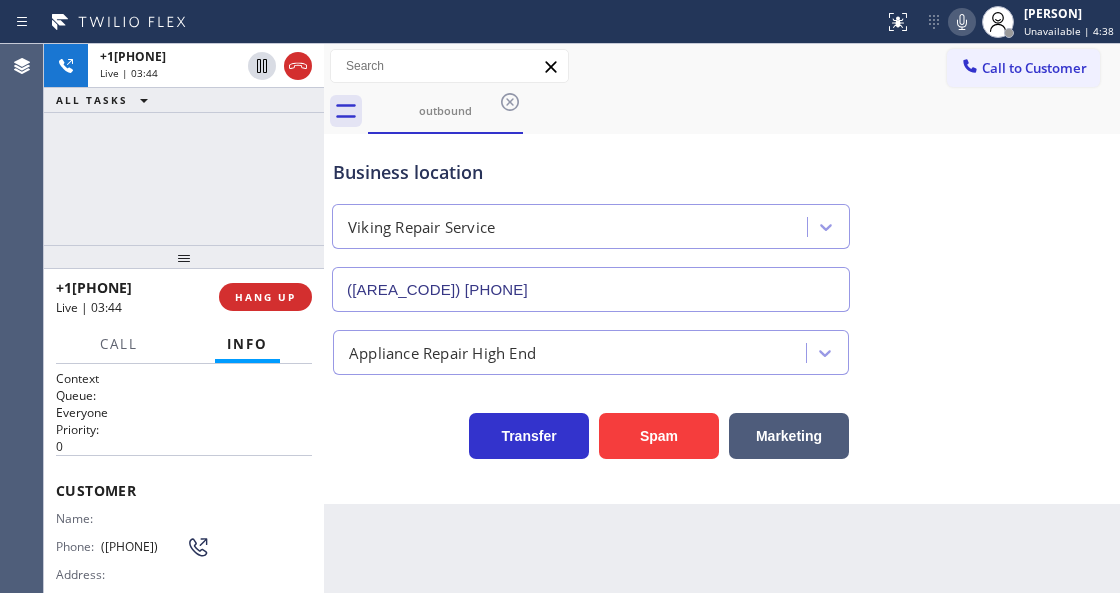 click on "Back to Dashboard Change Sender ID Customers Technicians Select a contact Outbound call Technician Search Technician Your caller id phone number Your caller id phone number Call Technician info Name   Phone none Address none Change Sender ID HVAC [PHONE] 5 Star Appliance [PHONE] Appliance Repair [PHONE] Plumbing [PHONE] Air Duct Cleaning [PHONE]  Electricians [PHONE] Cancel Change Check personal SMS Reset Change Outbound Call to Customer Outbound call Location Viking Repair  Service Your caller id phone number ([PHONE]) Customer number Call Outbound call Technician Search Technician Your caller id phone number Your caller id phone number Call outbound Business location Viking Repair  Service ([PHONE]) Appliance Repair High End Transfer Spam Marketing" at bounding box center [722, 318] 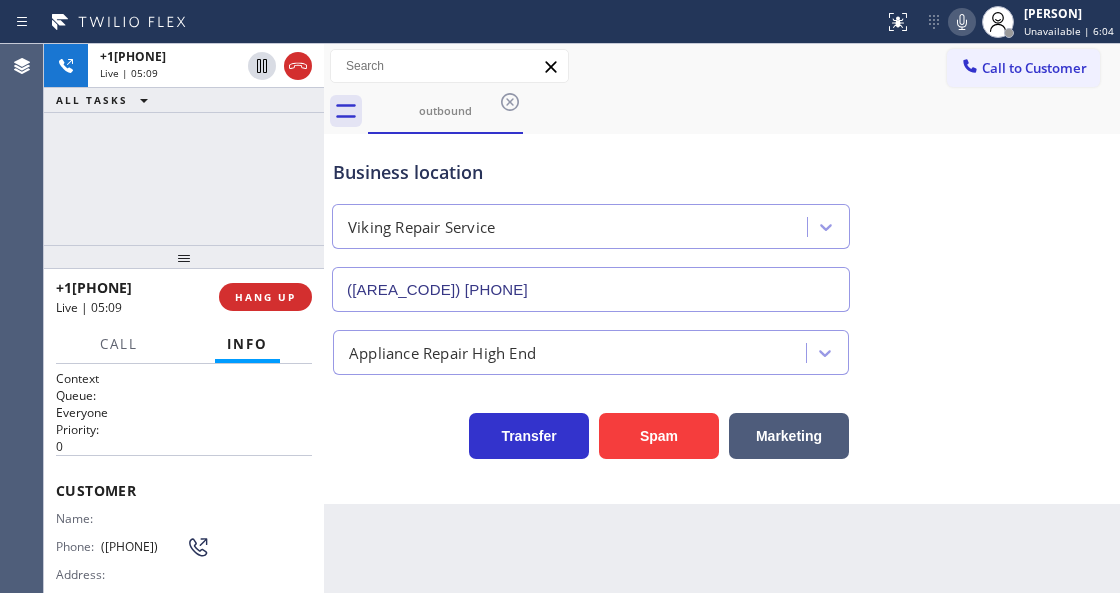 click at bounding box center (442, 22) 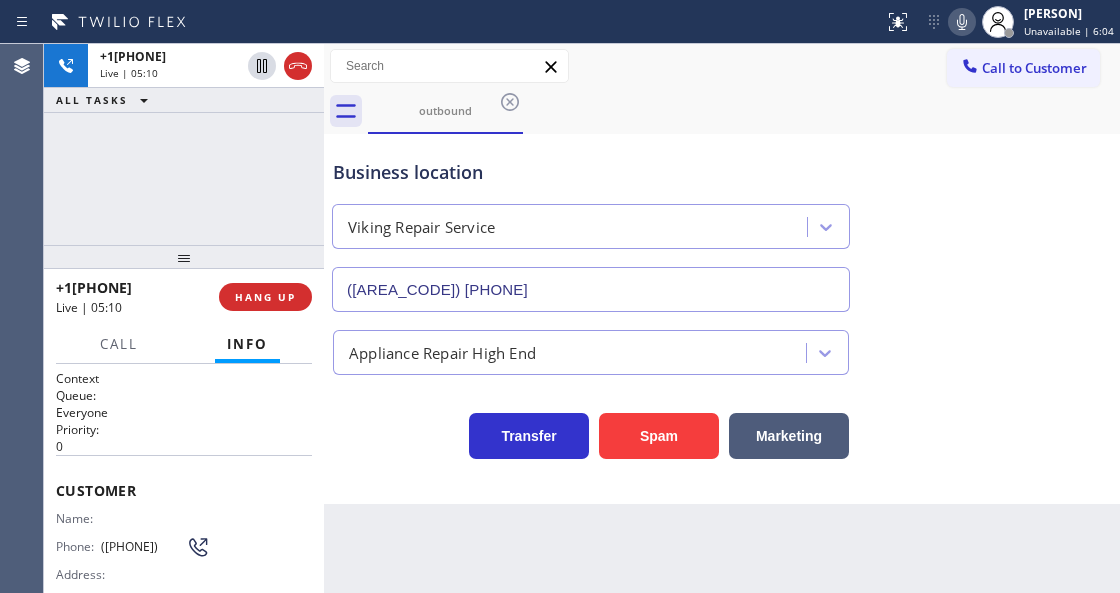 click on "Business location" at bounding box center [591, 172] 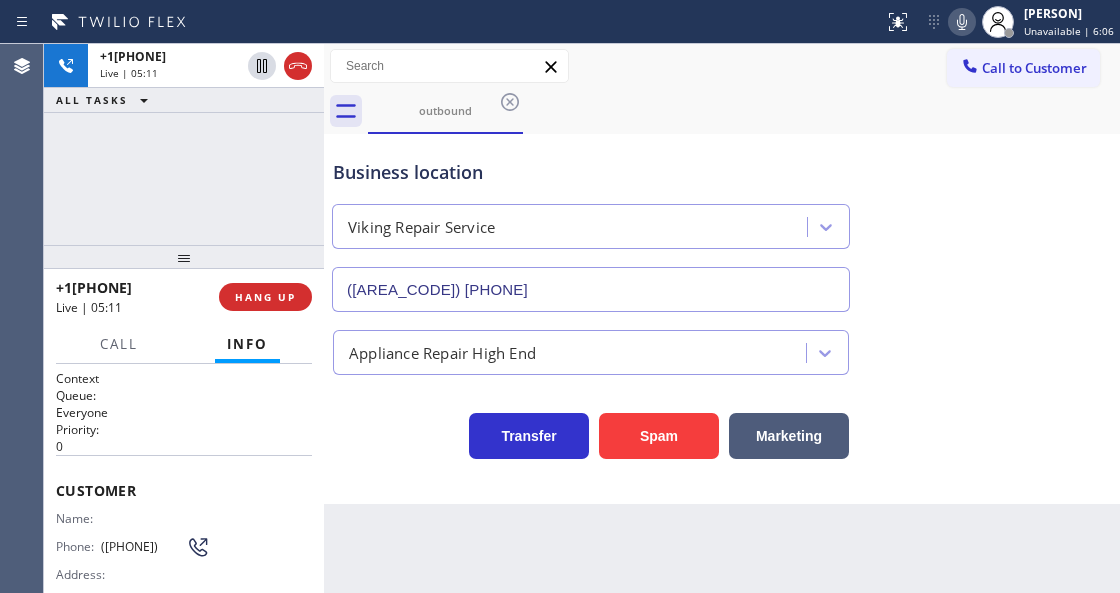 click on "Call to Customer Outbound call Location Viking Repair  Service Your caller id phone number ([AREA_CODE]) [PHONE] Customer number Call Outbound call Technician Search Technician Your caller id phone number Your caller id phone number Call" at bounding box center [722, 66] 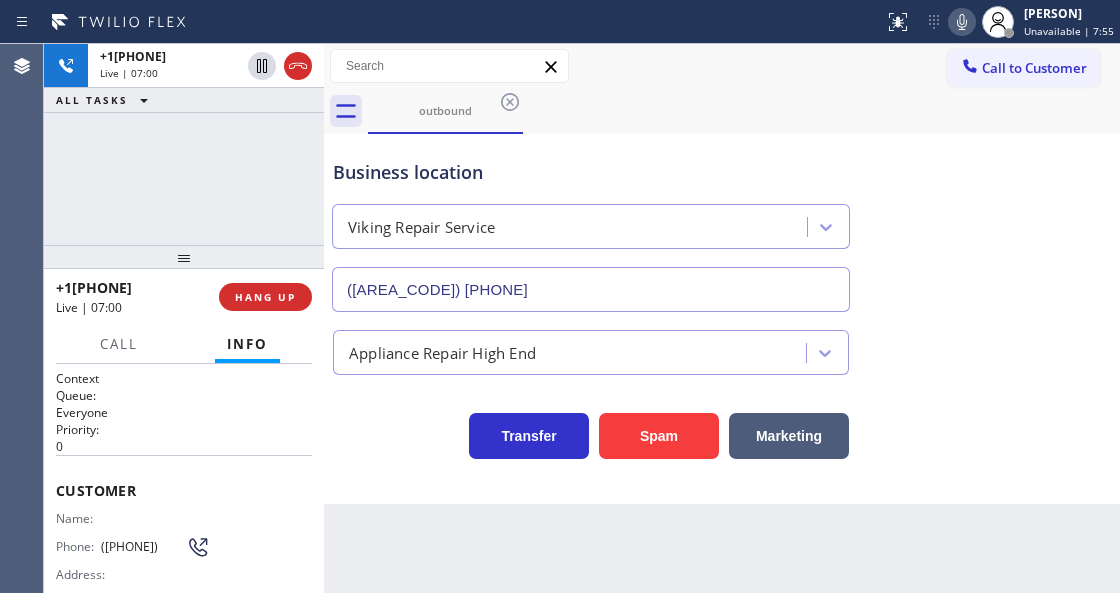 click 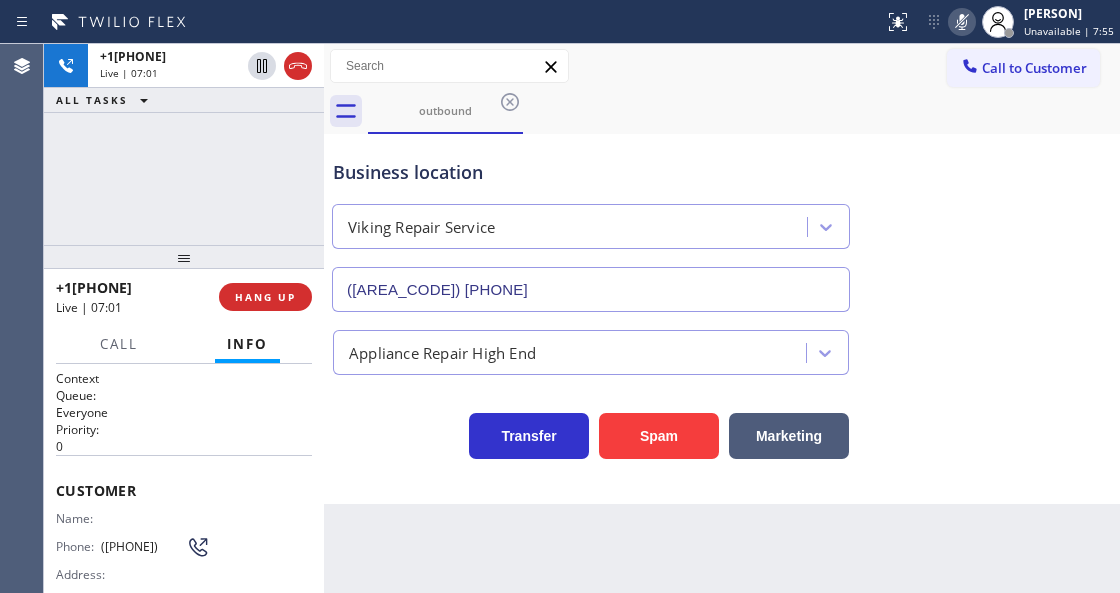 click on "outbound" at bounding box center (744, 111) 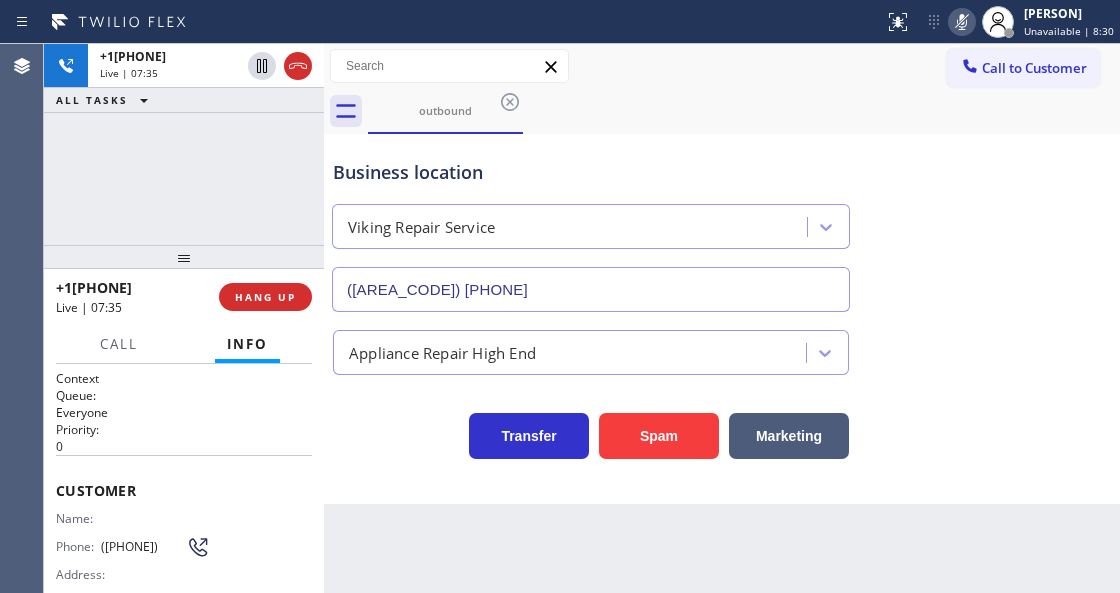 click 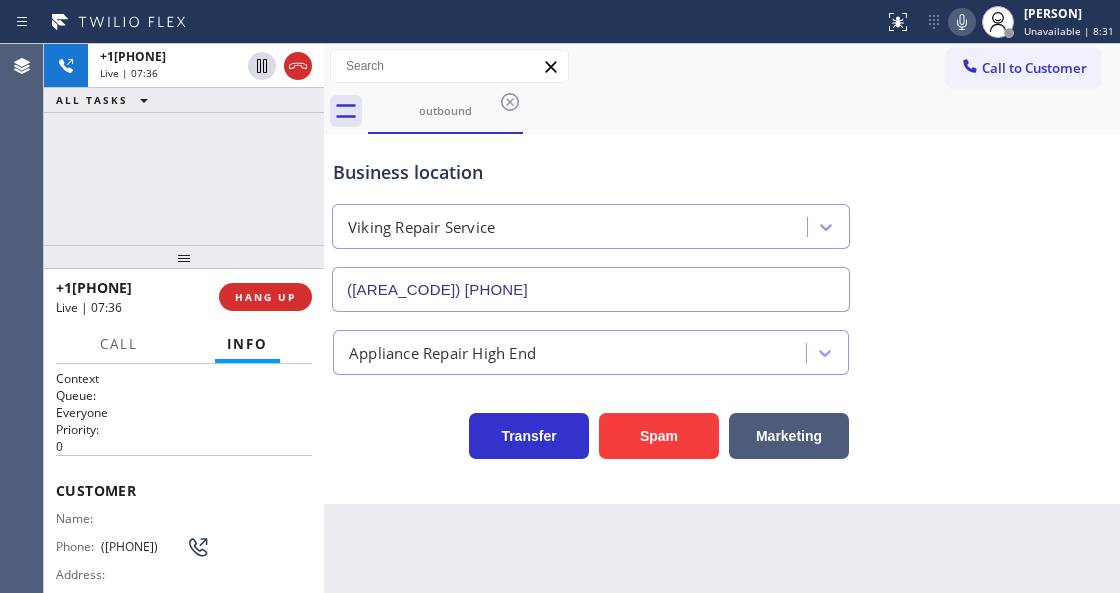 click on "Appliance Repair High End" at bounding box center (722, 348) 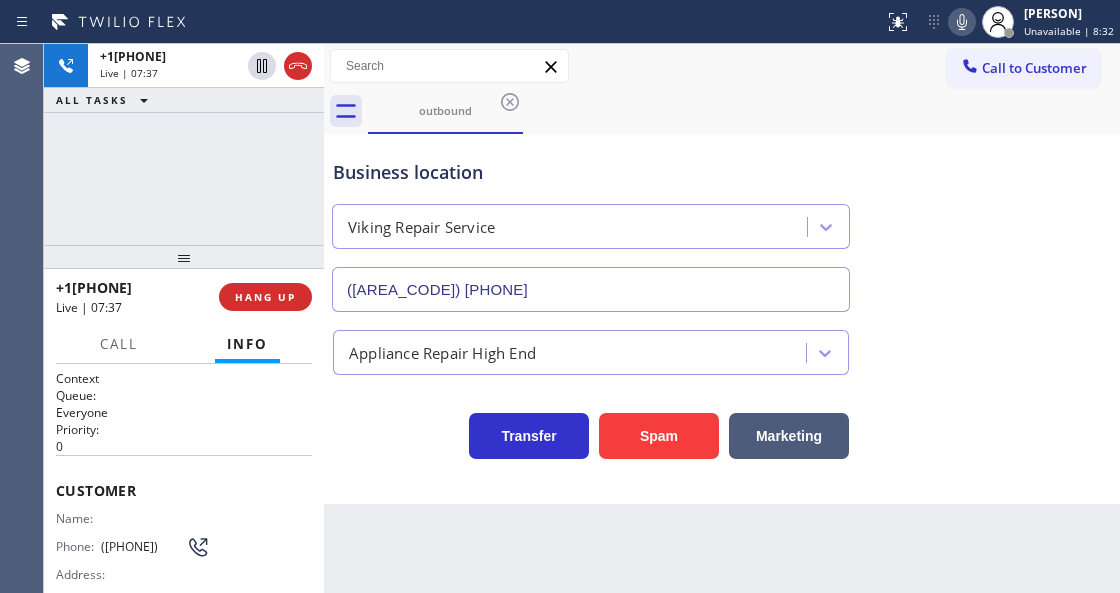 click on "Business location Viking Repair  Service ([AREA_CODE]) [PHONE]" at bounding box center (591, 225) 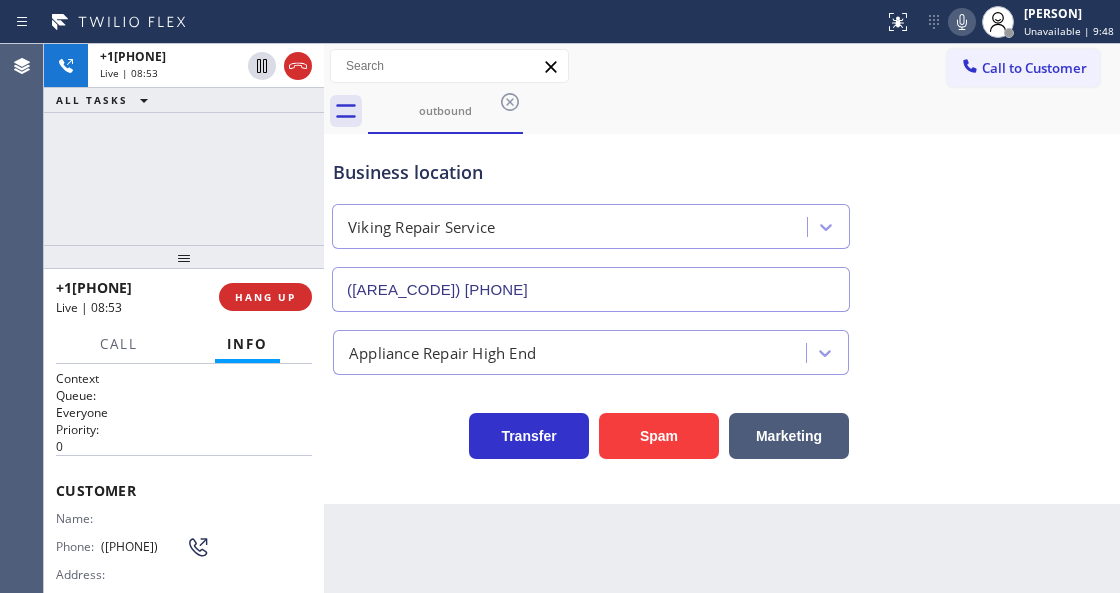 click on "Status report No issues detected If you experience an issue, please download the report and send it to your support team. Download report [PERSON] Unavailable | 9:48 Set your status Offline Available Unavailable Break Log out" at bounding box center (560, 22) 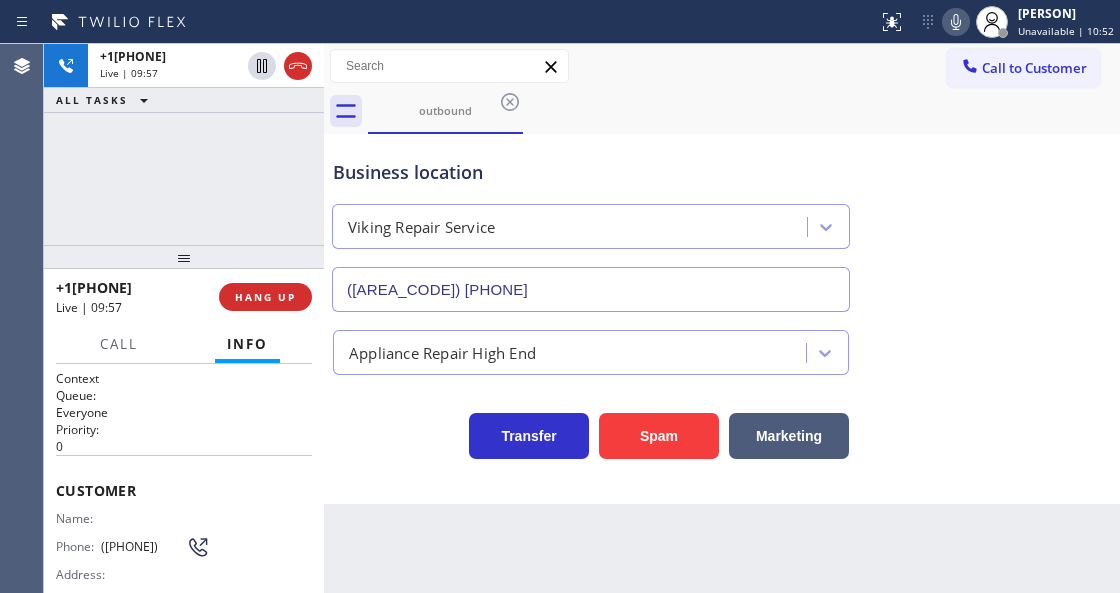 drag, startPoint x: 627, startPoint y: 34, endPoint x: 665, endPoint y: 43, distance: 39.051247 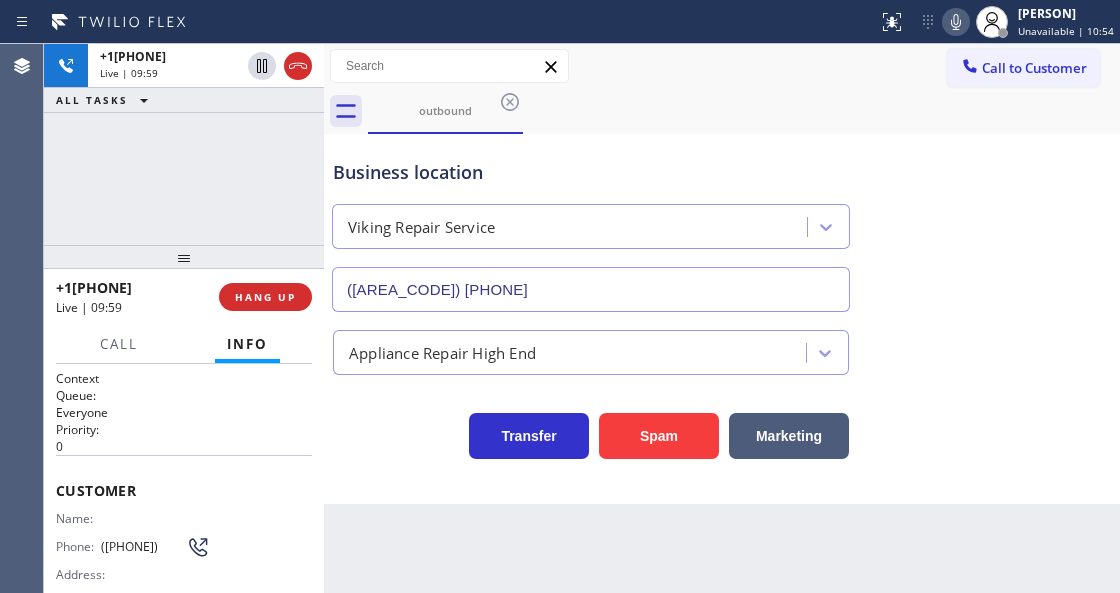 click on "Call to Customer Outbound call Location Viking Repair  Service Your caller id phone number ([AREA_CODE]) [PHONE] Customer number Call Outbound call Technician Search Technician Your caller id phone number Your caller id phone number Call" at bounding box center [722, 66] 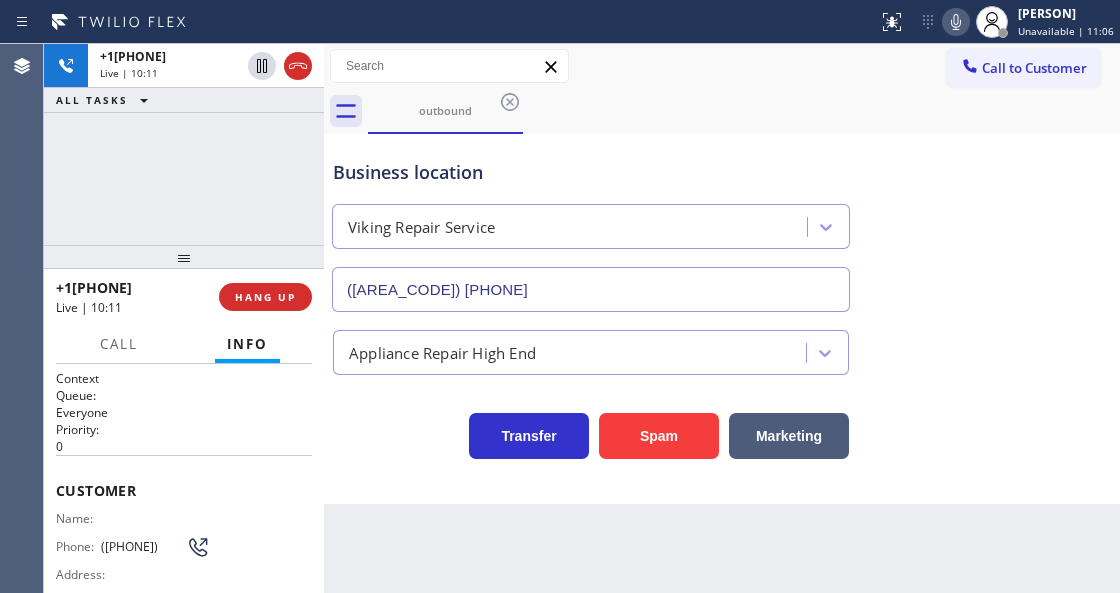 click on "Call to Customer Outbound call Location Viking Repair  Service Your caller id phone number ([AREA_CODE]) [PHONE] Customer number Call Outbound call Technician Search Technician Your caller id phone number Your caller id phone number Call" at bounding box center (722, 66) 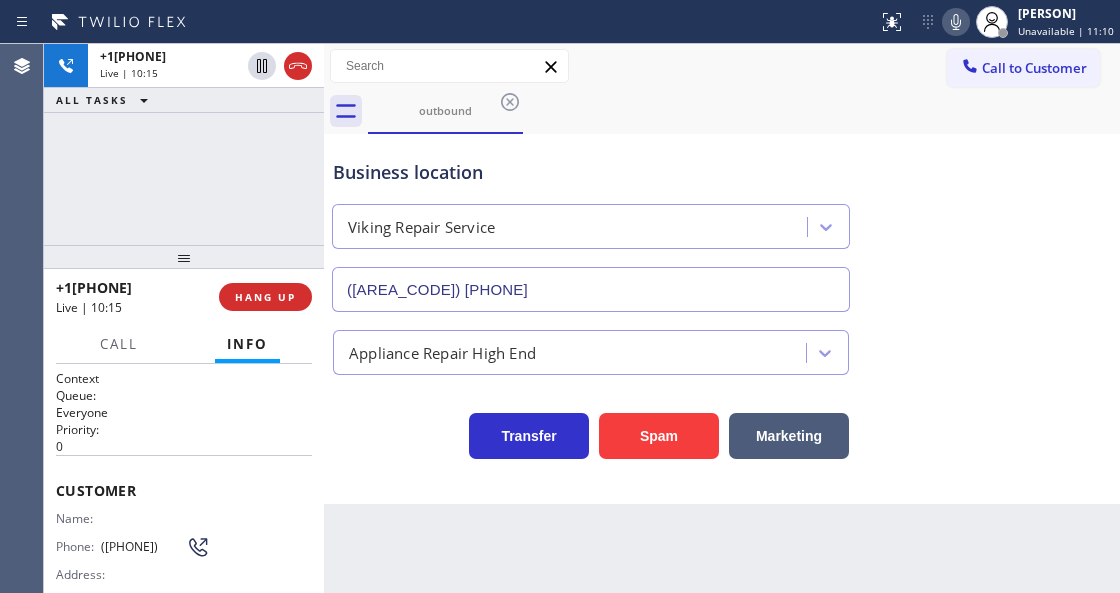 click on "Status report No issues detected If you experience an issue, please download the report and send it to your support team. Download report [PERSON] Unavailable | 11:10 Set your status Offline Available Unavailable Break Log out" at bounding box center [995, 22] 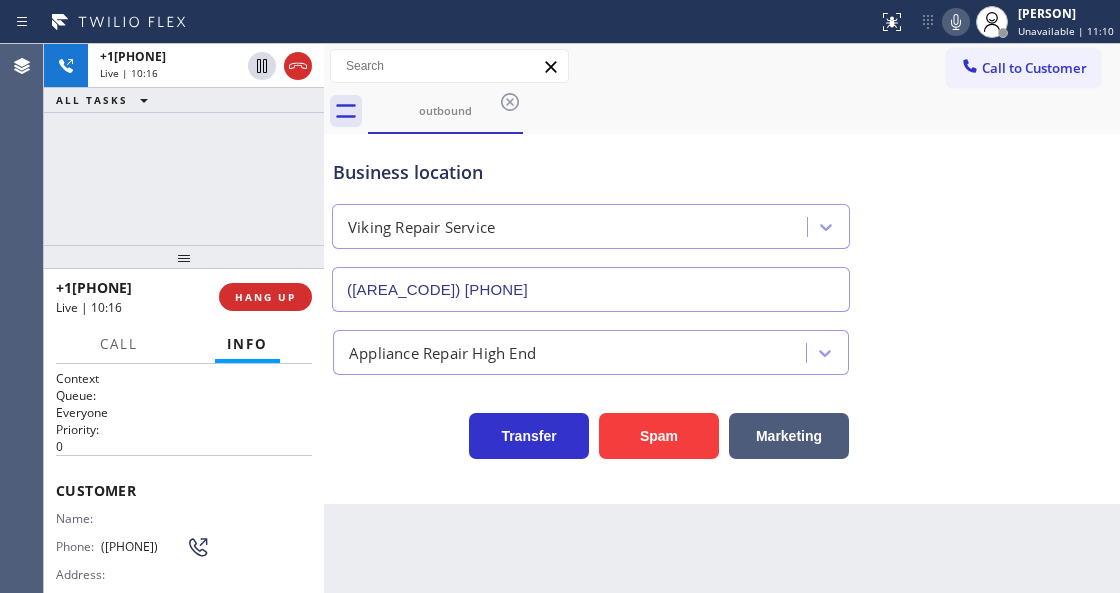 click 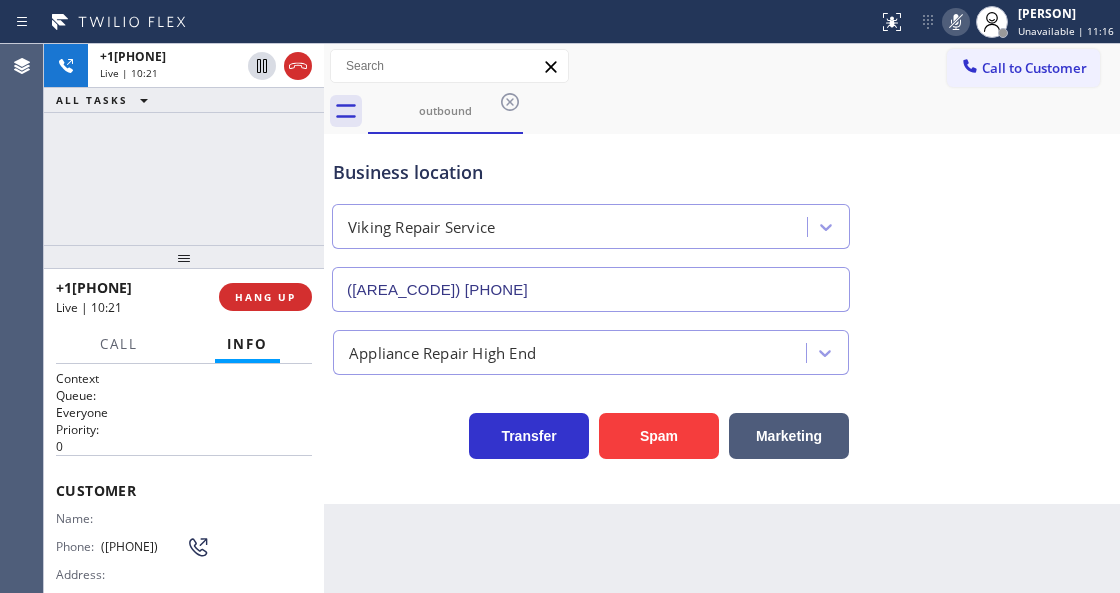 click 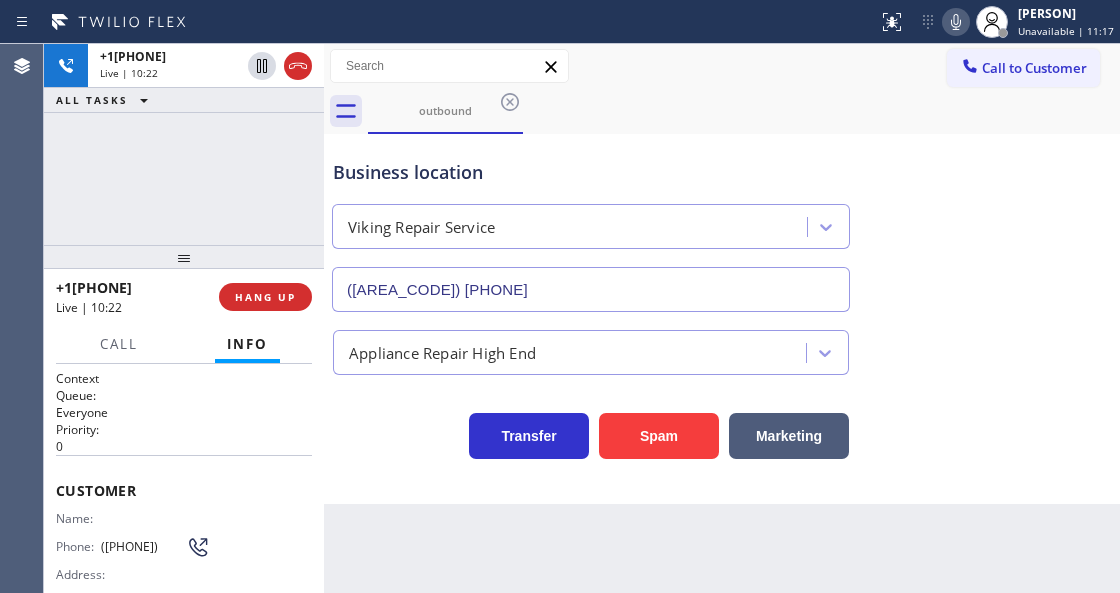 click on "Business location Viking Repair  Service ([AREA_CODE]) [PHONE]" at bounding box center [722, 221] 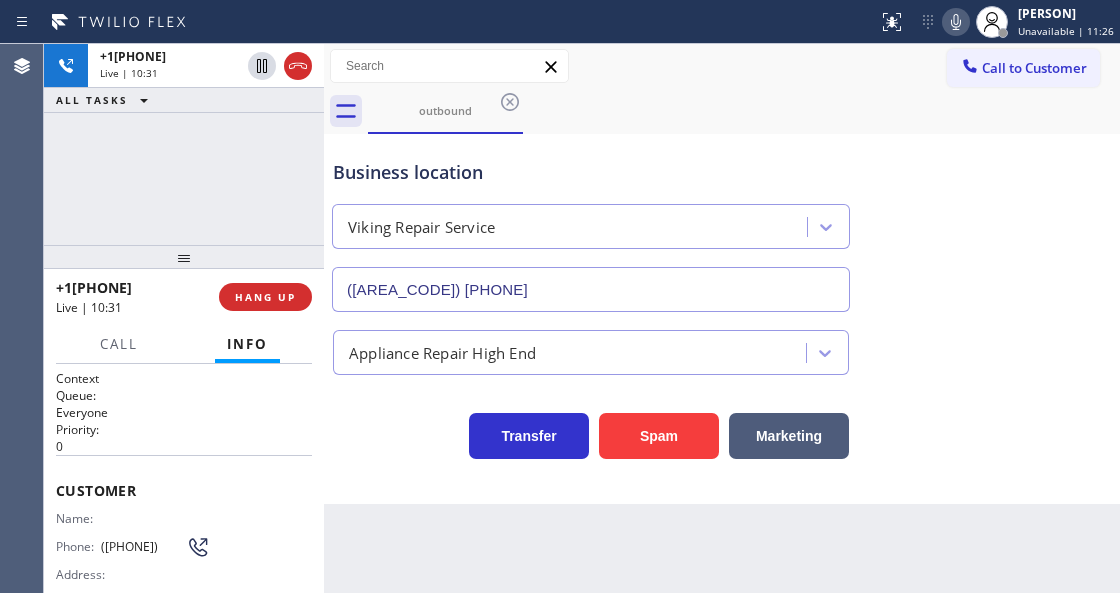drag, startPoint x: 129, startPoint y: 551, endPoint x: 95, endPoint y: 542, distance: 35.17101 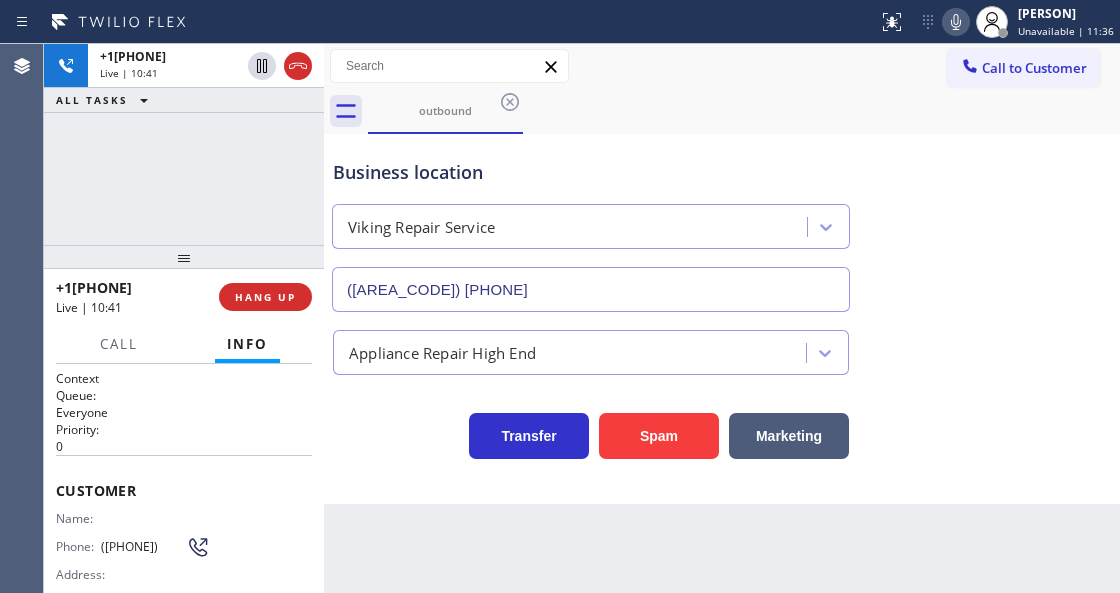 click on "Business location" at bounding box center (591, 172) 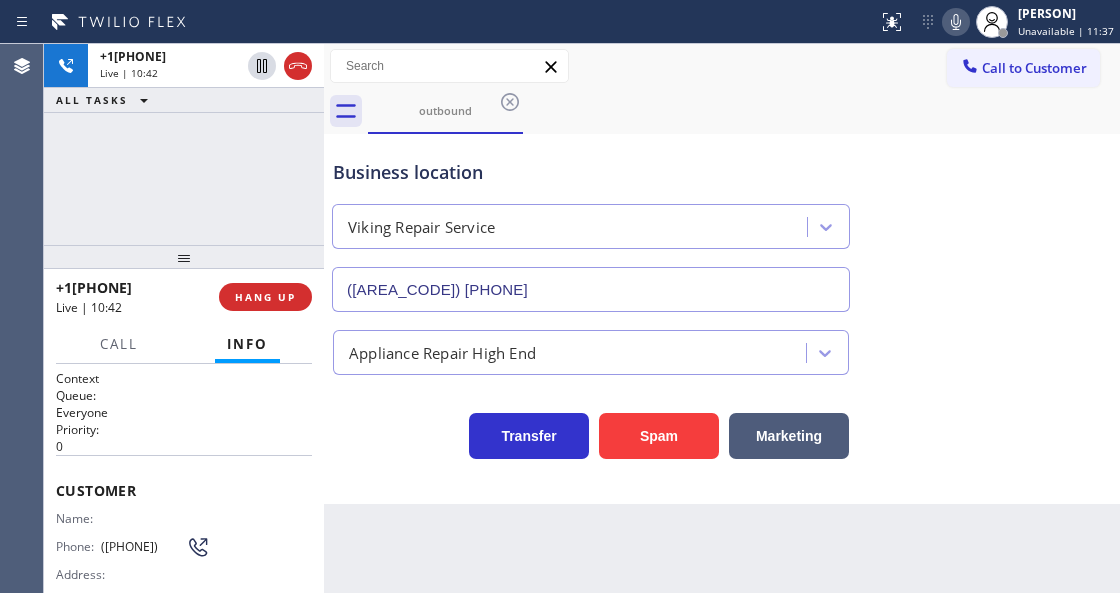 click on "Transfer Spam Marketing" at bounding box center (591, 431) 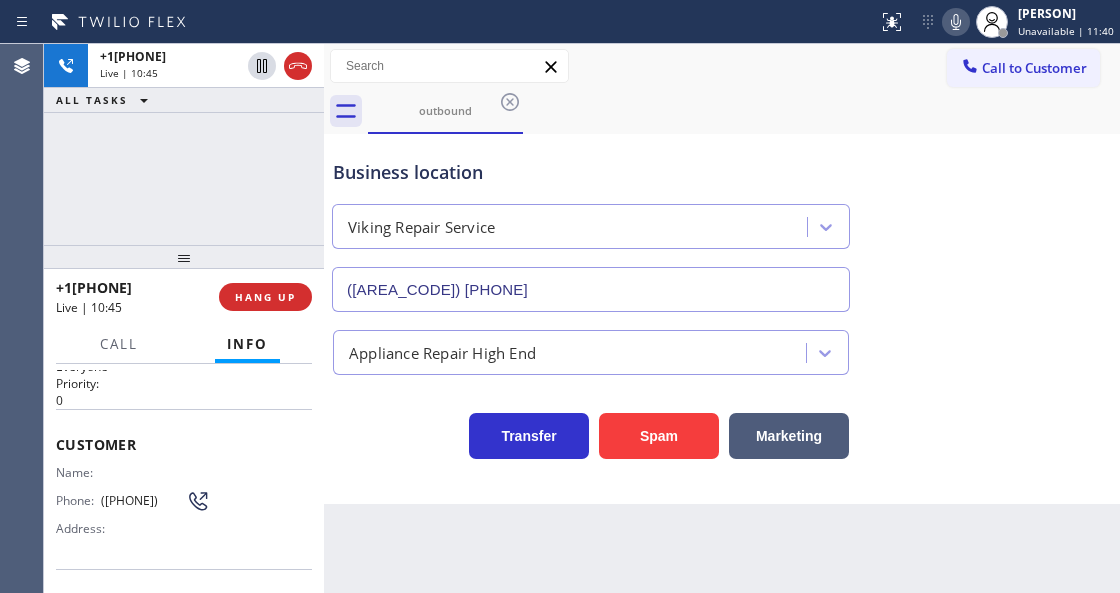 scroll, scrollTop: 0, scrollLeft: 0, axis: both 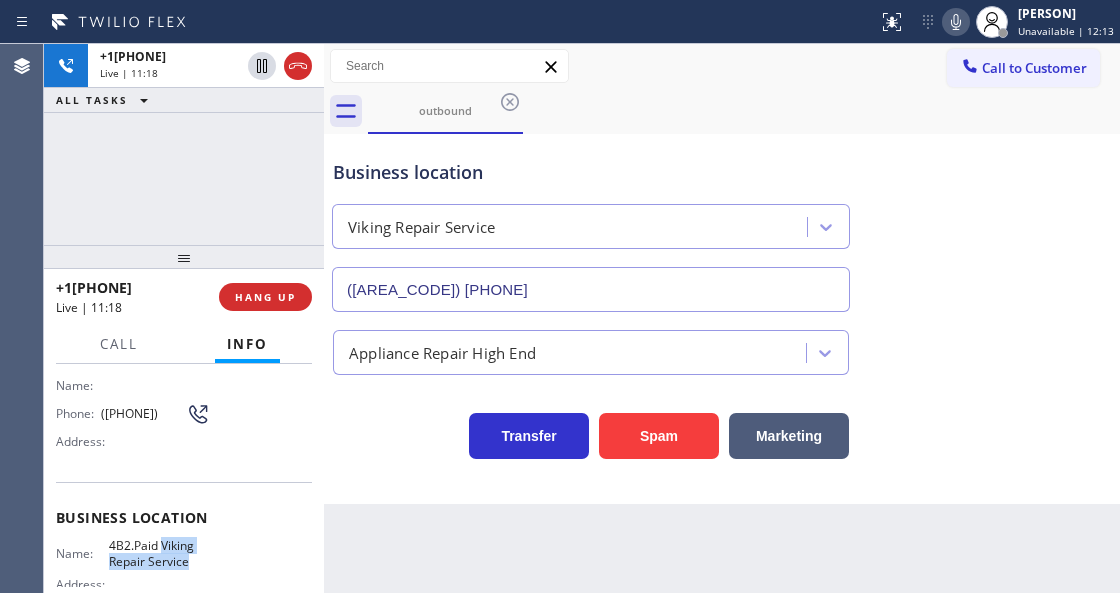 drag, startPoint x: 158, startPoint y: 545, endPoint x: 186, endPoint y: 560, distance: 31.764761 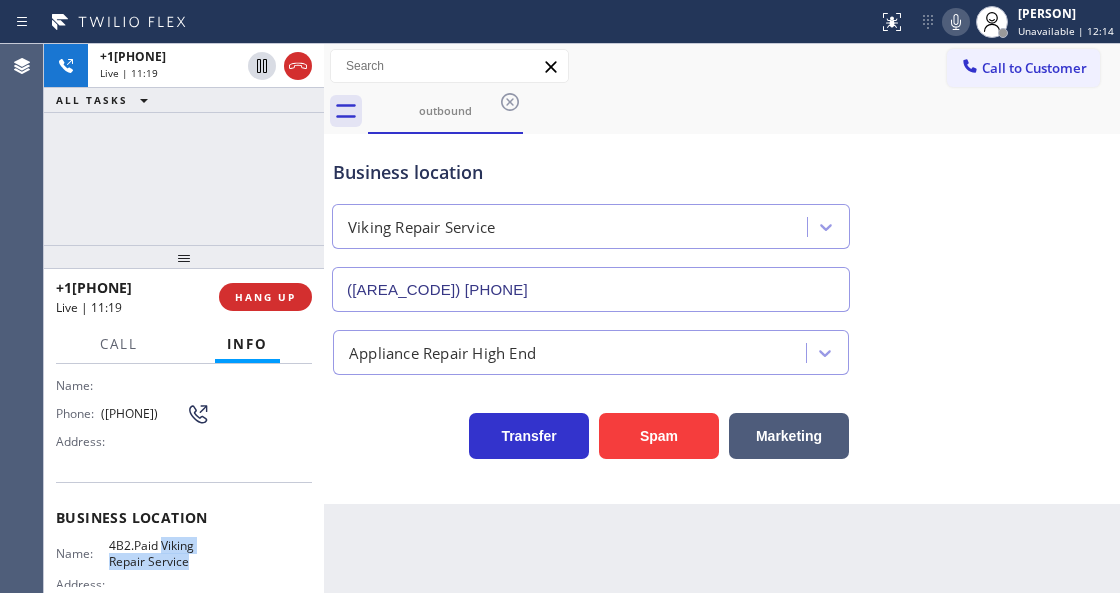 click on "4B2.Paid Viking Repair  Service" at bounding box center (159, 553) 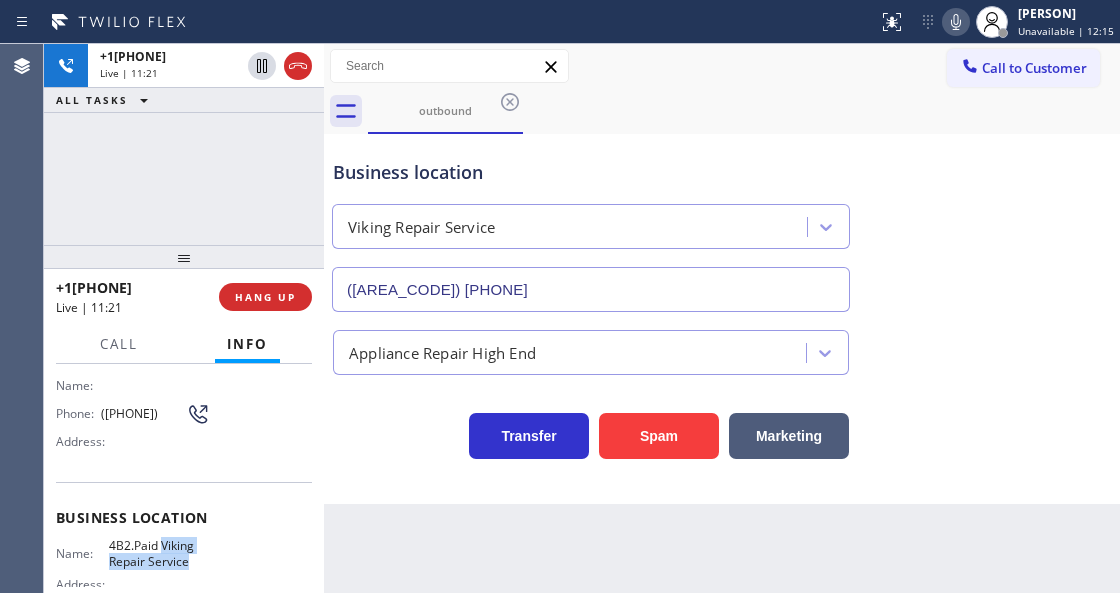 drag, startPoint x: 158, startPoint y: 545, endPoint x: 187, endPoint y: 568, distance: 37.01351 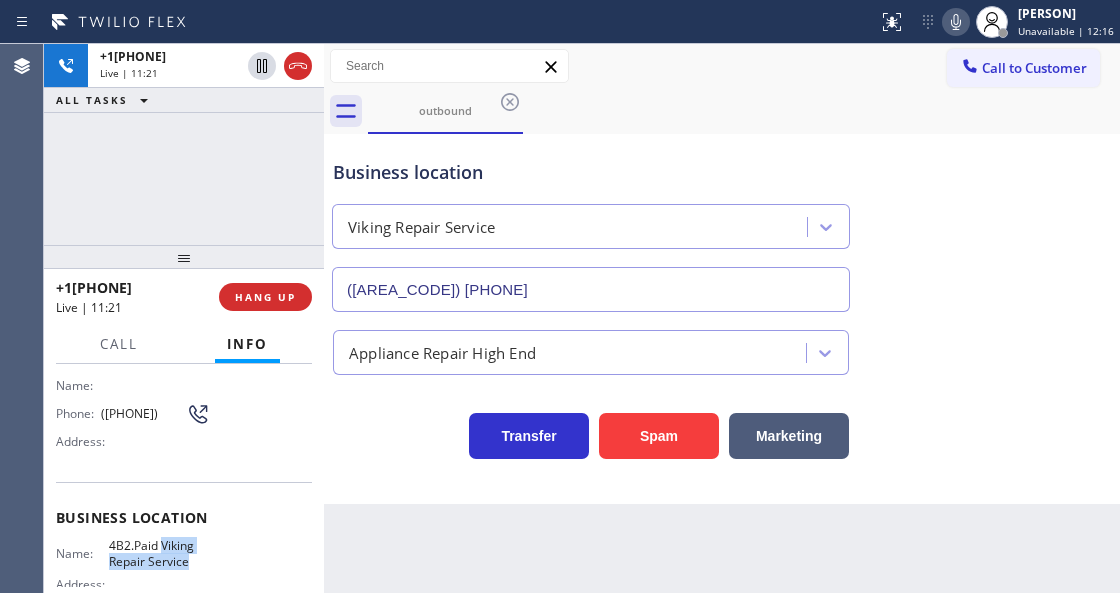 click on "4B2.Paid Viking Repair  Service" at bounding box center (159, 553) 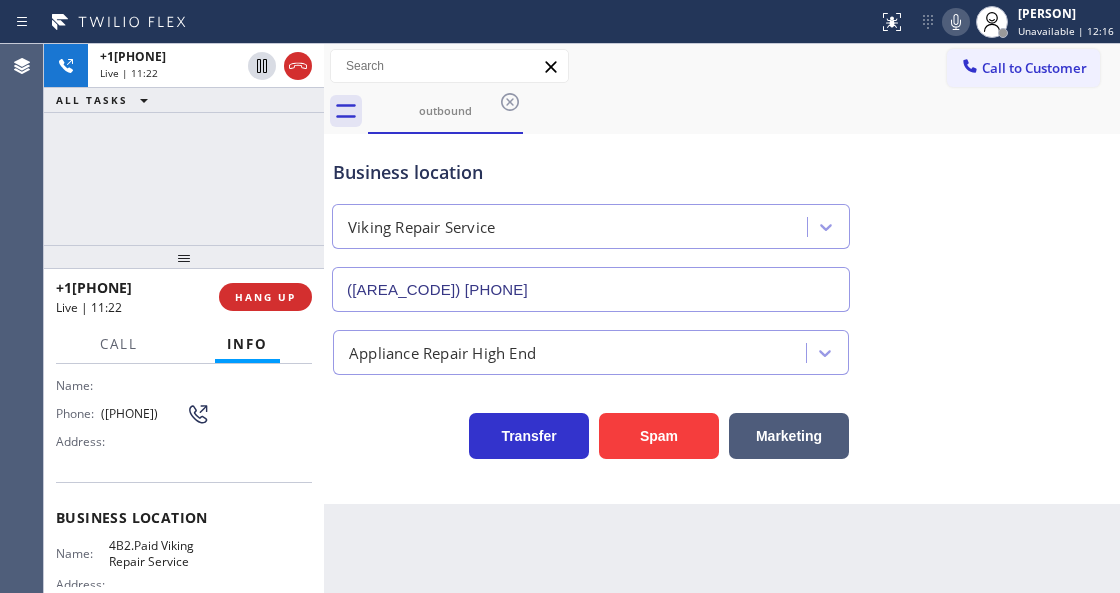 click on "4B2.Paid Viking Repair  Service" at bounding box center (159, 553) 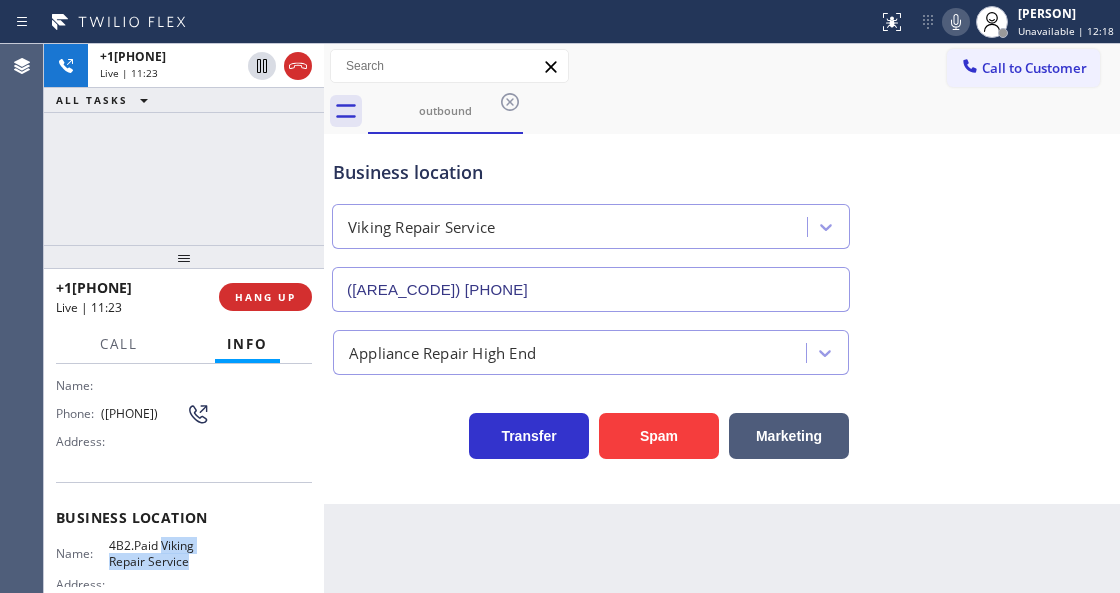 drag, startPoint x: 158, startPoint y: 542, endPoint x: 187, endPoint y: 565, distance: 37.01351 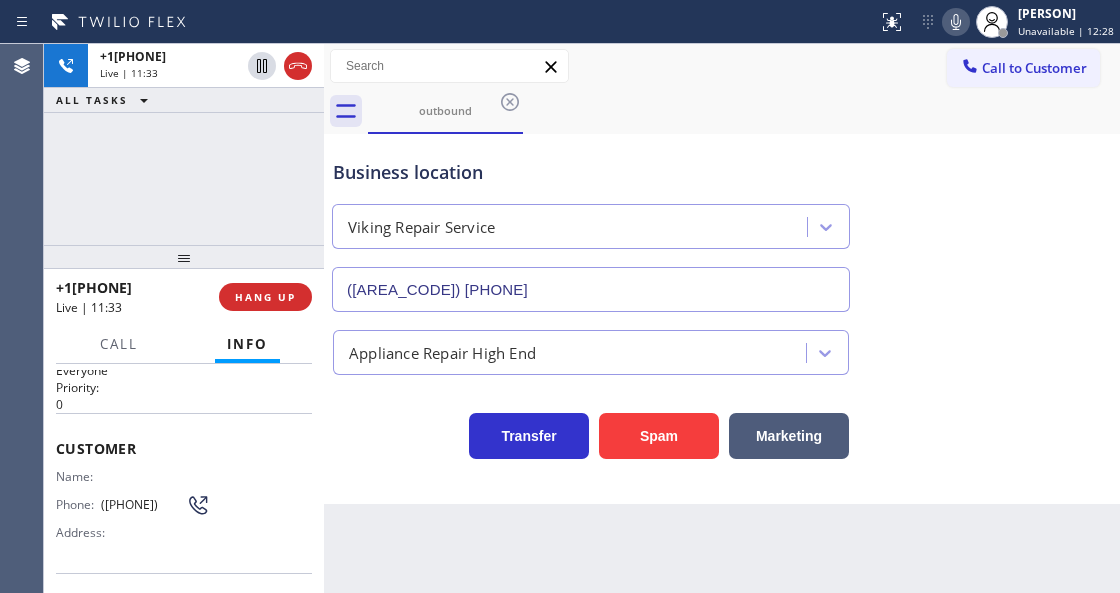 scroll, scrollTop: 0, scrollLeft: 0, axis: both 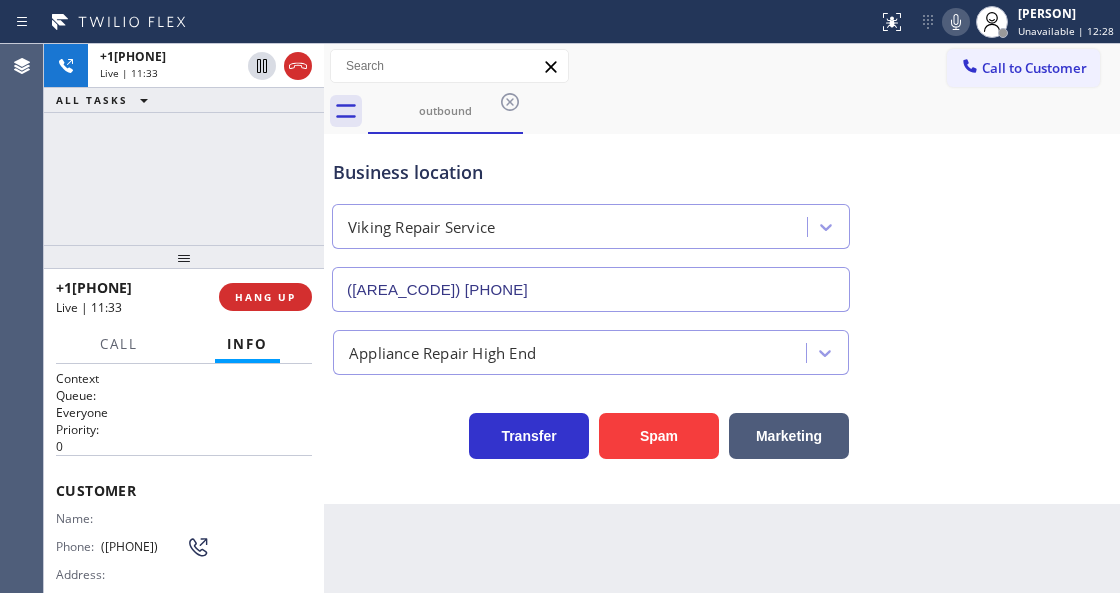 click on "Viking Repair  Service" at bounding box center (591, 222) 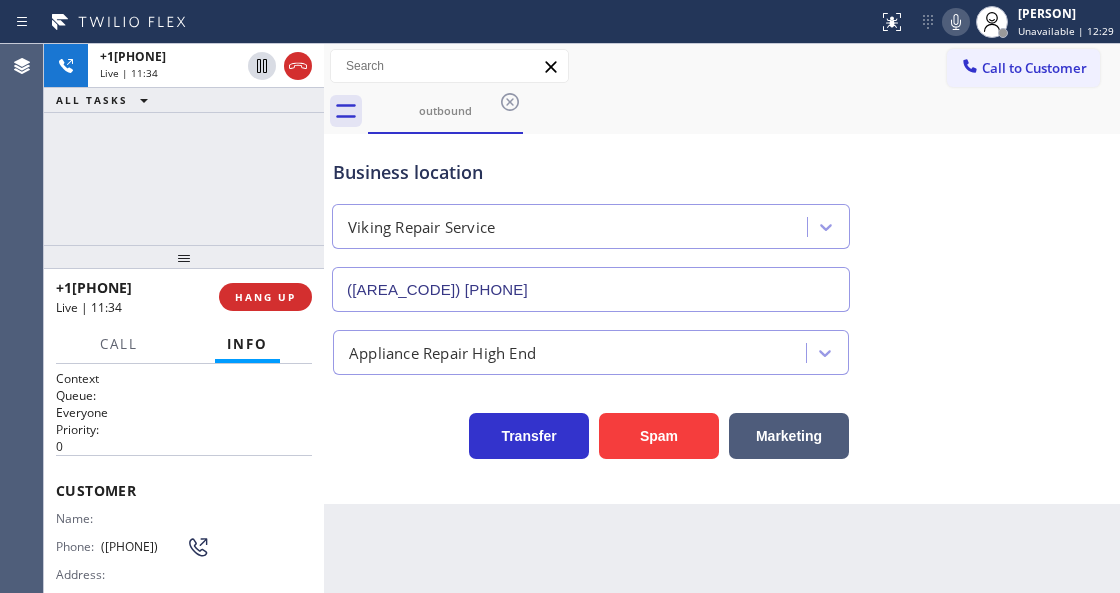 click on "Business location" at bounding box center [591, 172] 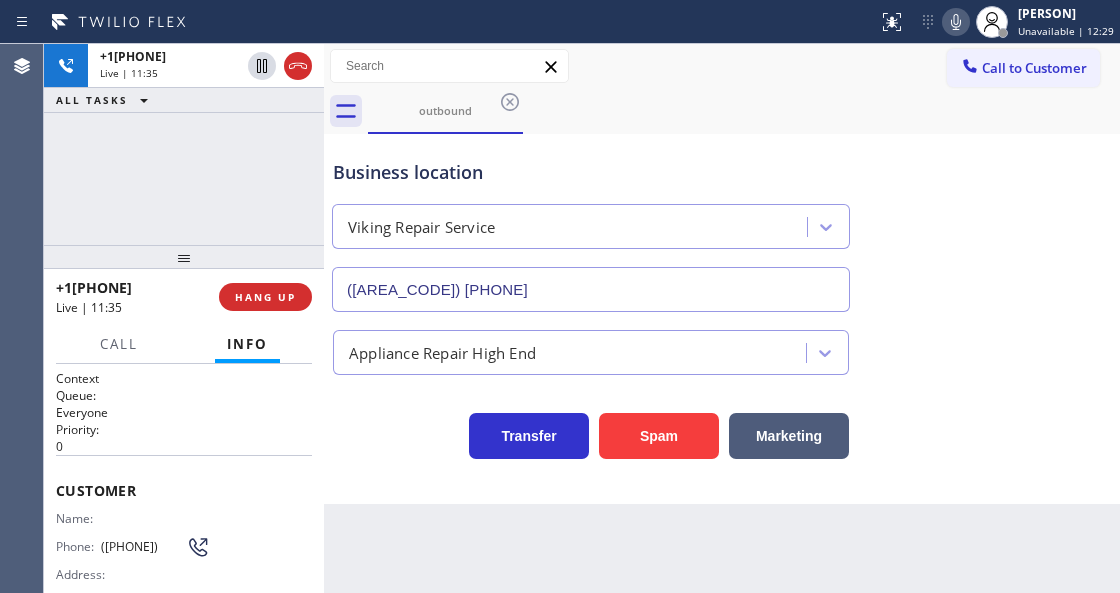 click on "Business location Viking Repair  Service ([AREA_CODE]) [PHONE]" at bounding box center (591, 225) 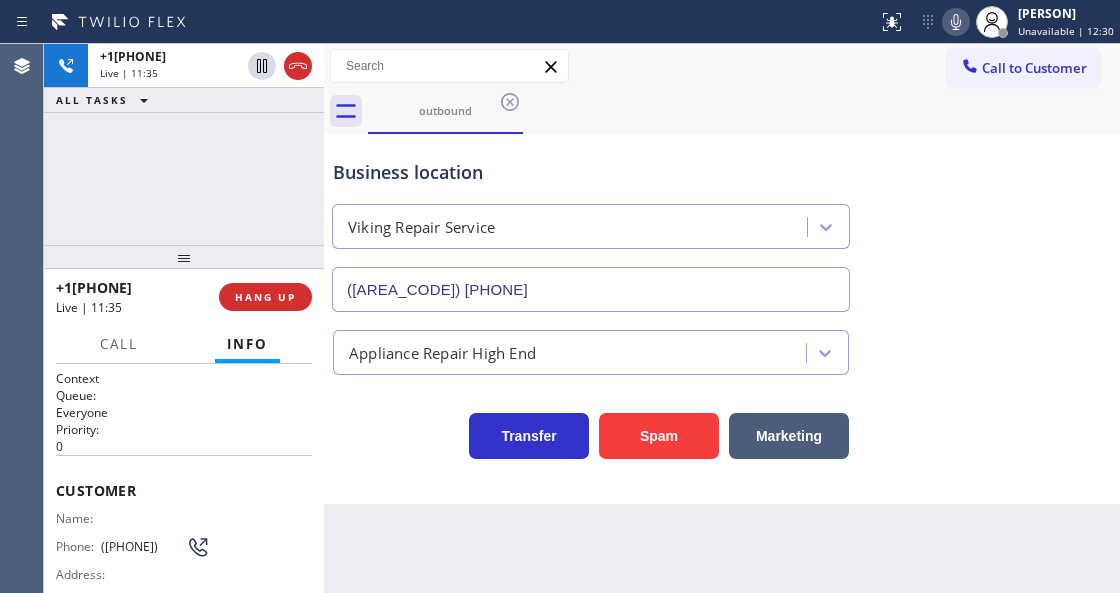 click on "Business location" at bounding box center (591, 172) 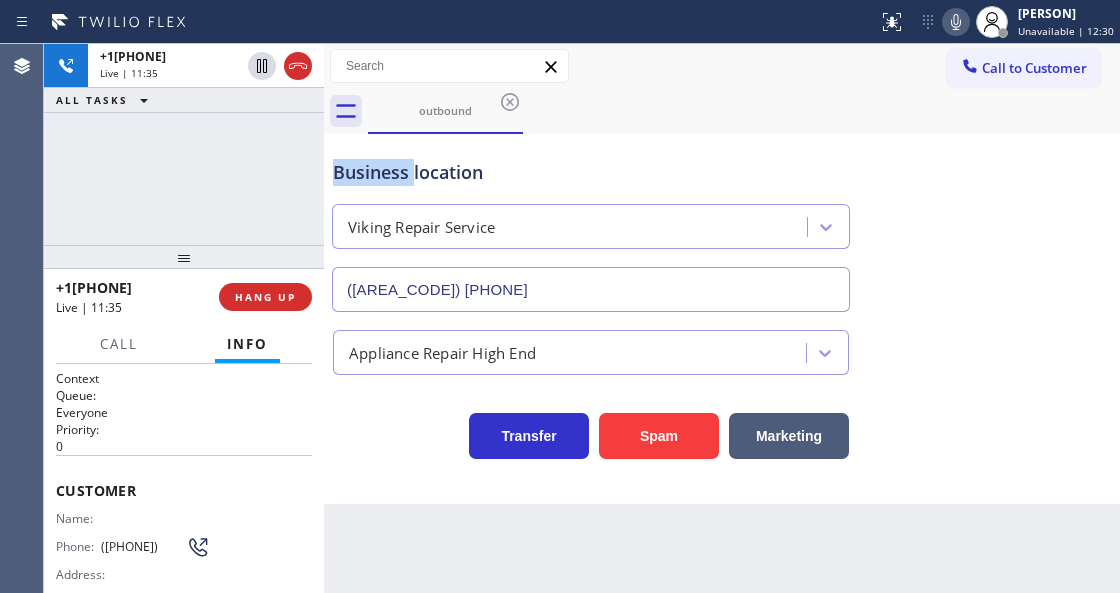click on "Business location" at bounding box center (591, 172) 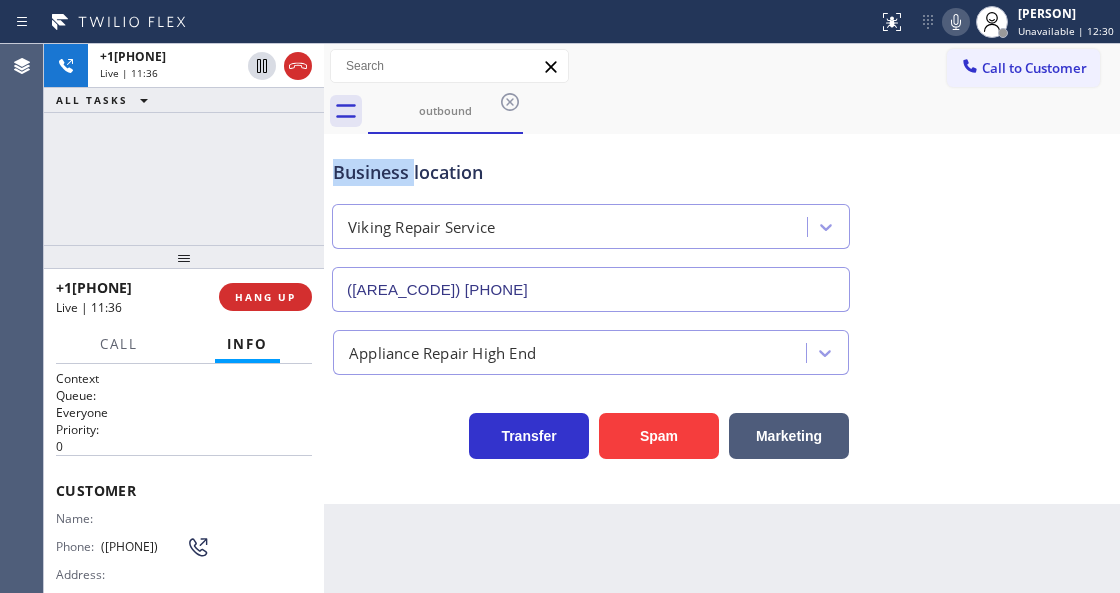 click on "Business location" at bounding box center (591, 172) 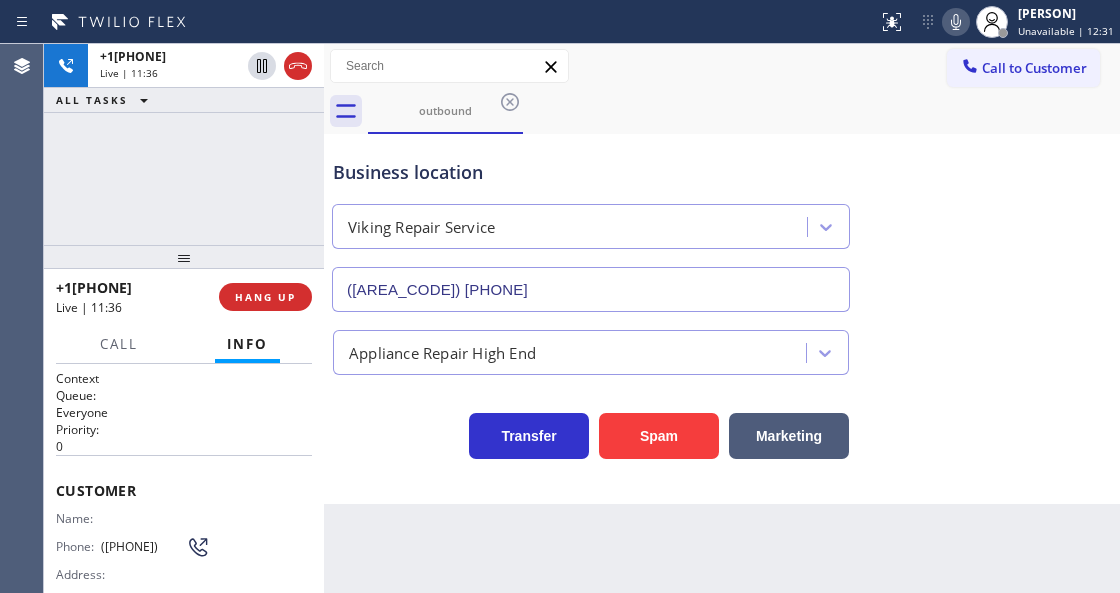 click on "Business location" at bounding box center (591, 172) 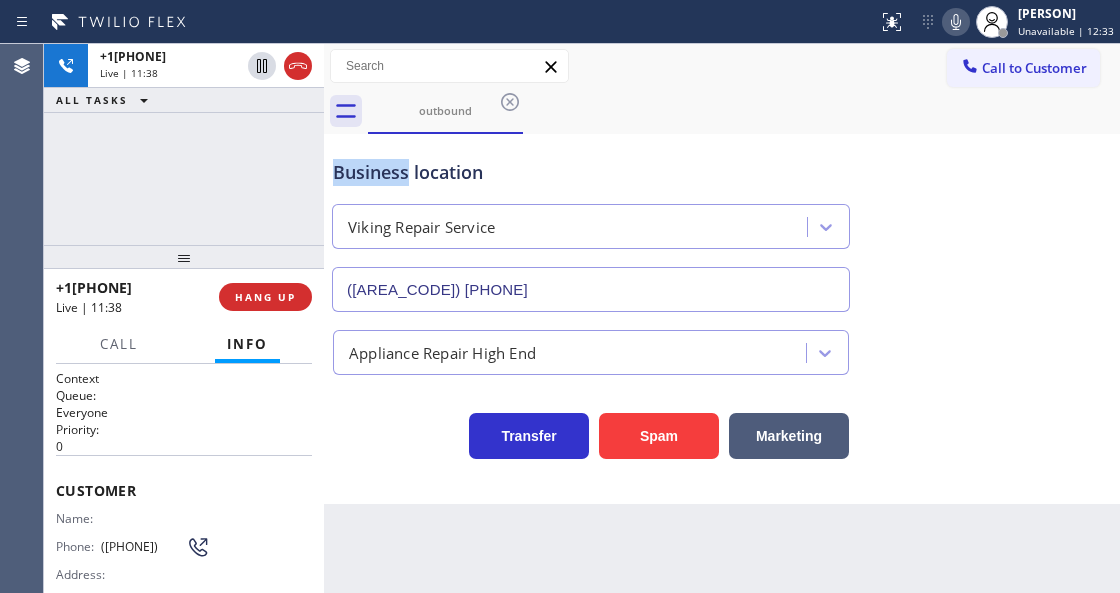 drag, startPoint x: 409, startPoint y: 174, endPoint x: 338, endPoint y: 174, distance: 71 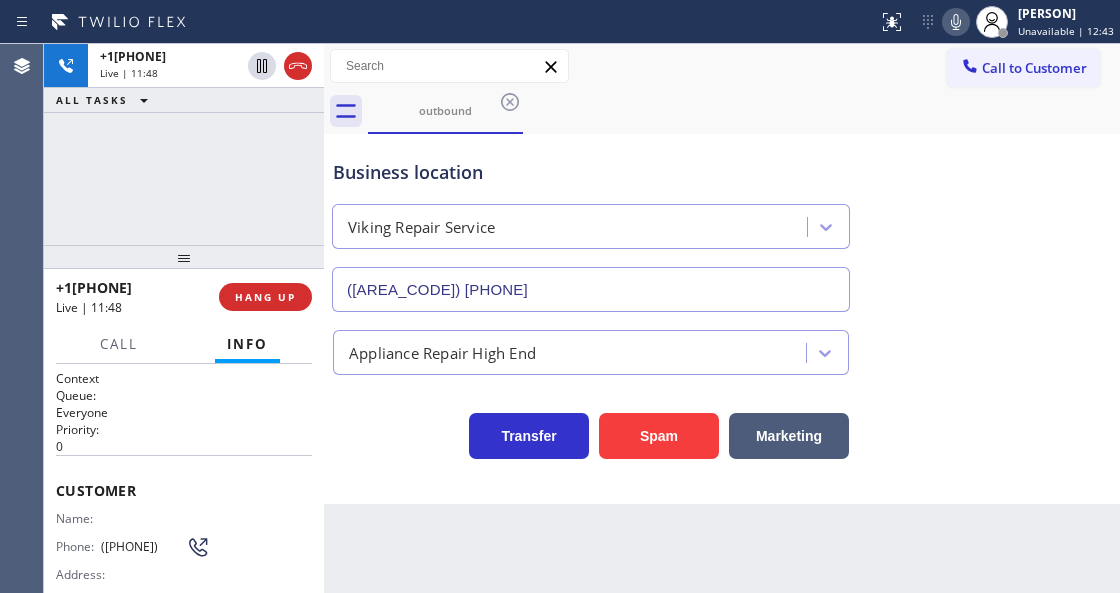 click on "outbound" at bounding box center (744, 111) 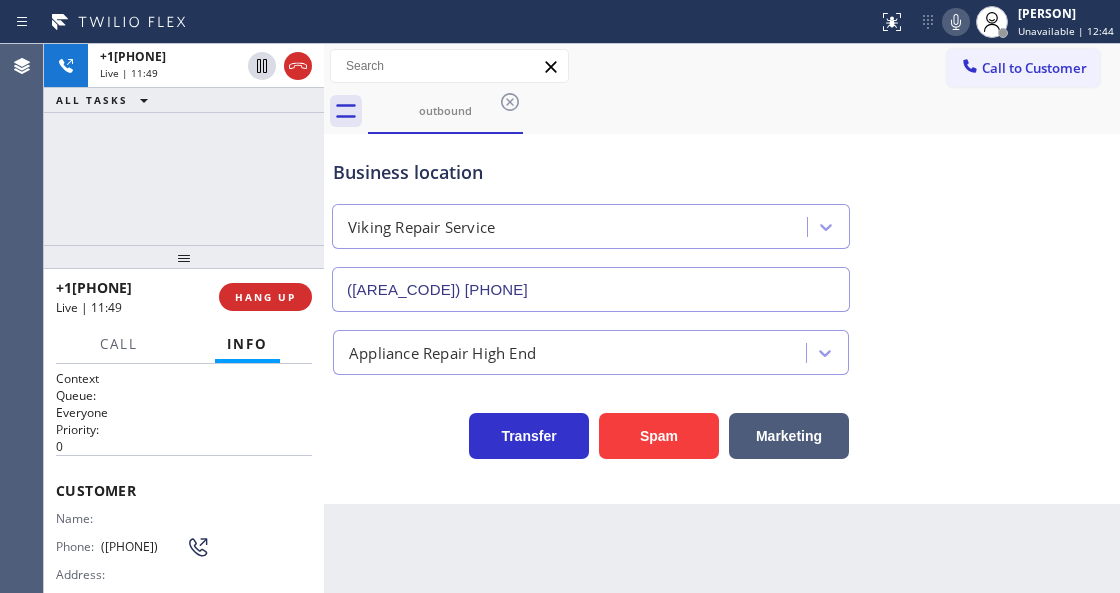 click on "Call to Customer Outbound call Location Viking Repair  Service Your caller id phone number ([AREA_CODE]) [PHONE] Customer number Call Outbound call Technician Search Technician Your caller id phone number Your caller id phone number Call" at bounding box center (722, 66) 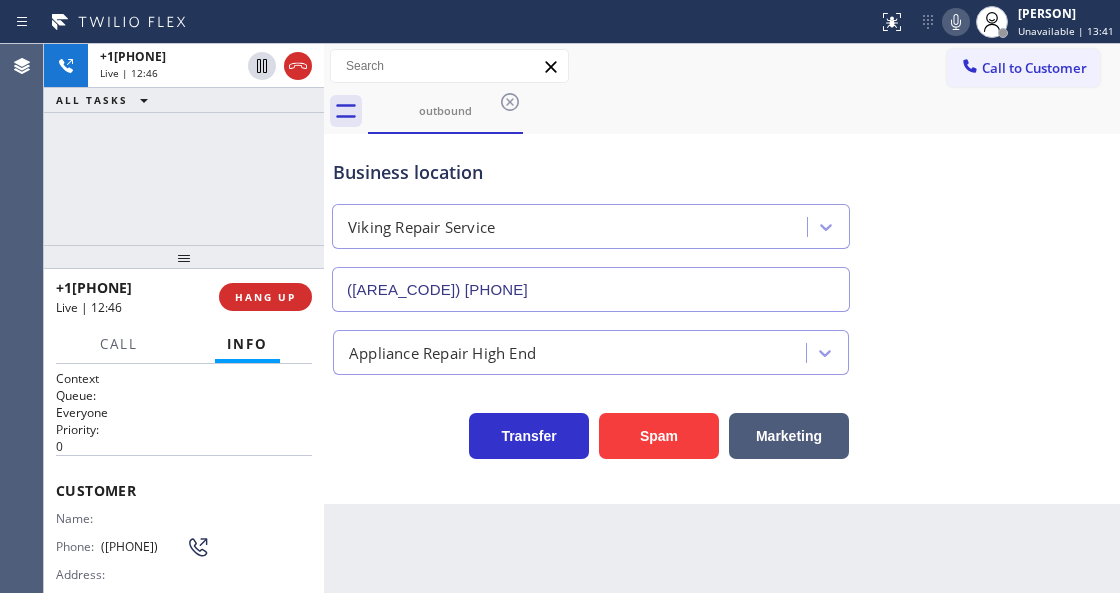 click on "Call to Customer Outbound call Location Viking Repair  Service Your caller id phone number ([AREA_CODE]) [PHONE] Customer number Call Outbound call Technician Search Technician Your caller id phone number Your caller id phone number Call" at bounding box center [722, 66] 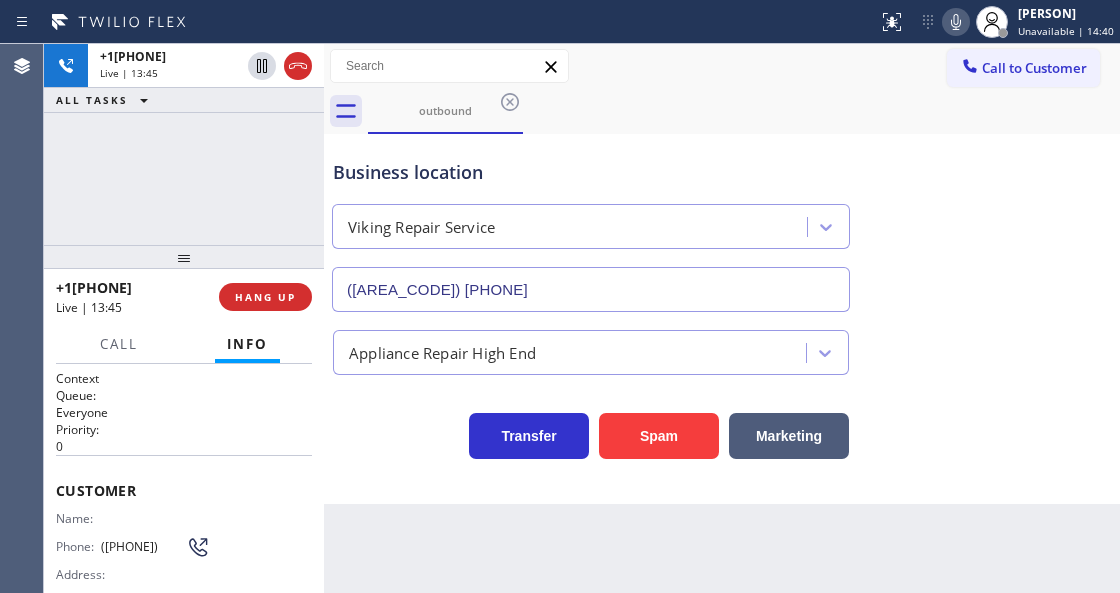 click at bounding box center [439, 22] 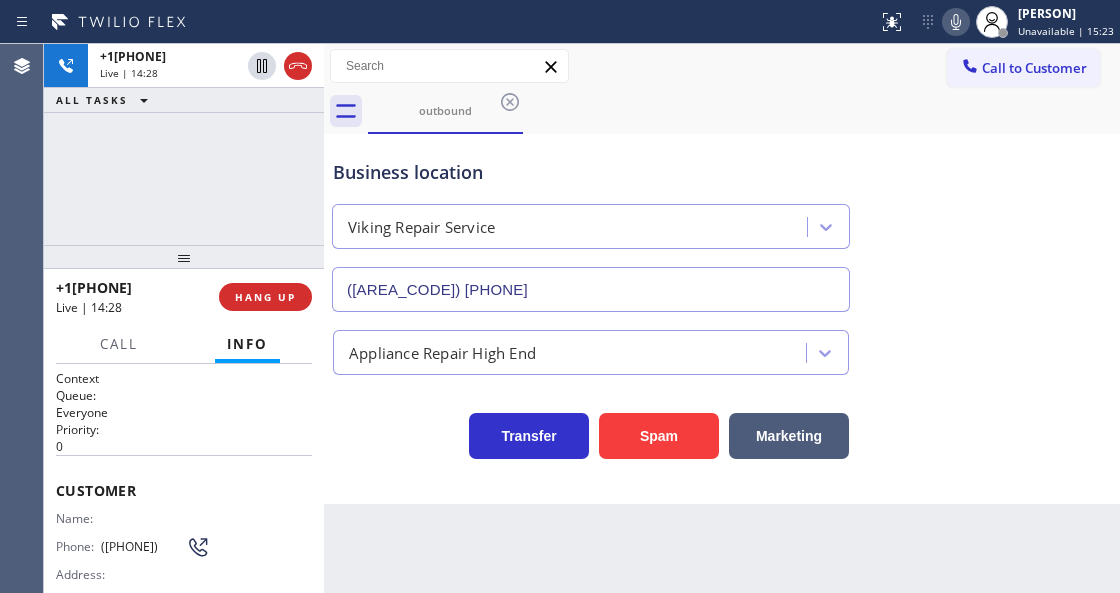 click on "Call to Customer Outbound call Location Viking Repair  Service Your caller id phone number ([AREA_CODE]) [PHONE] Customer number Call Outbound call Technician Search Technician Your caller id phone number Your caller id phone number Call" at bounding box center (722, 66) 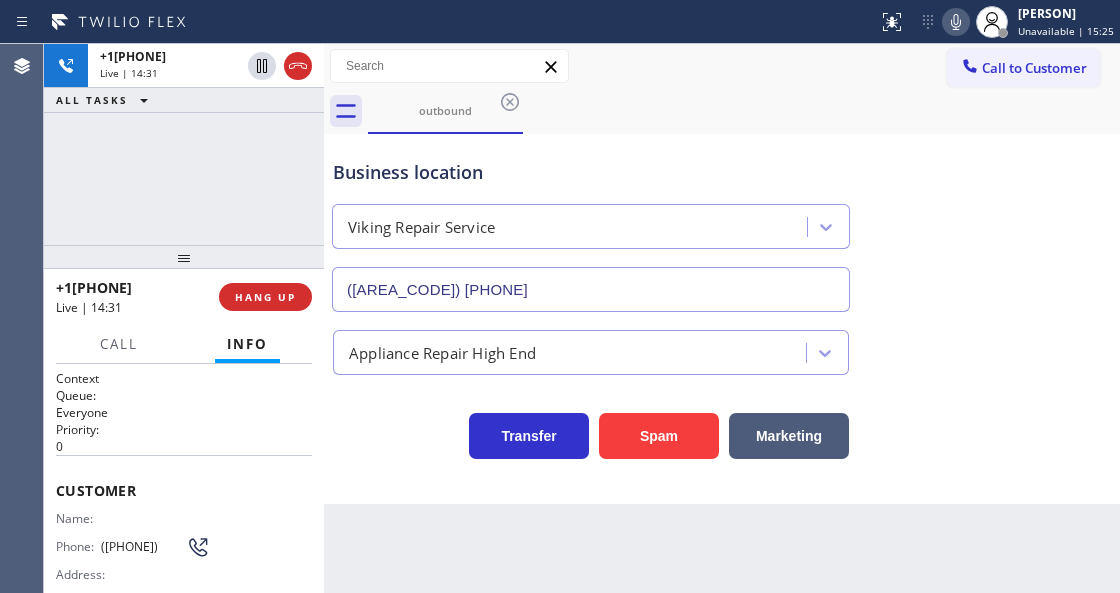 click on "Business location Viking Repair  Service ([AREA_CODE]) [PHONE]" at bounding box center [591, 225] 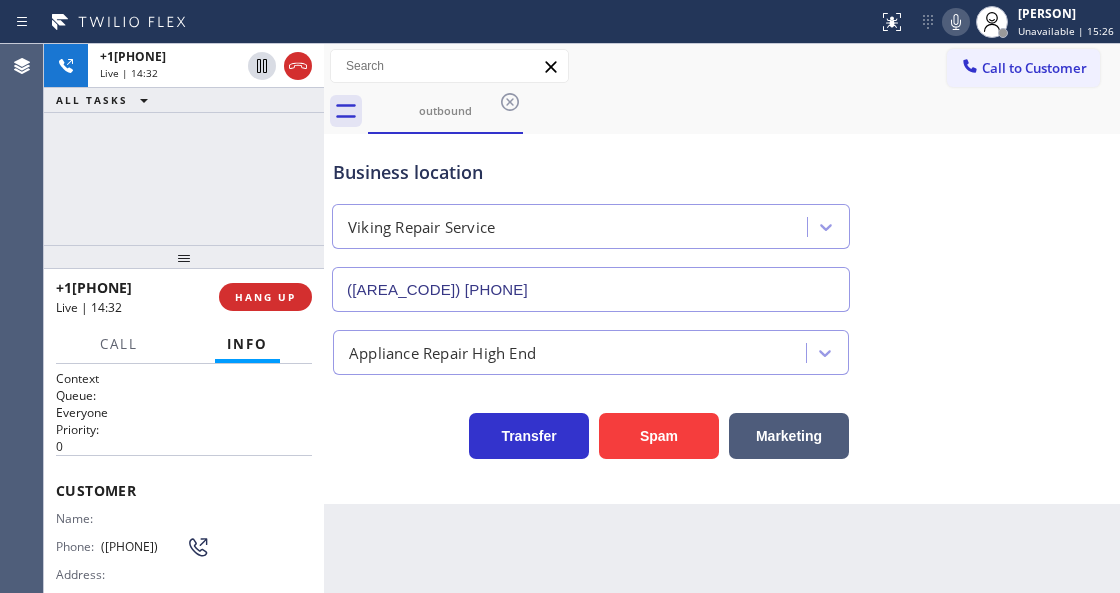 click on "Viking Repair  Service ([AREA_CODE]) [PHONE]" at bounding box center [591, 254] 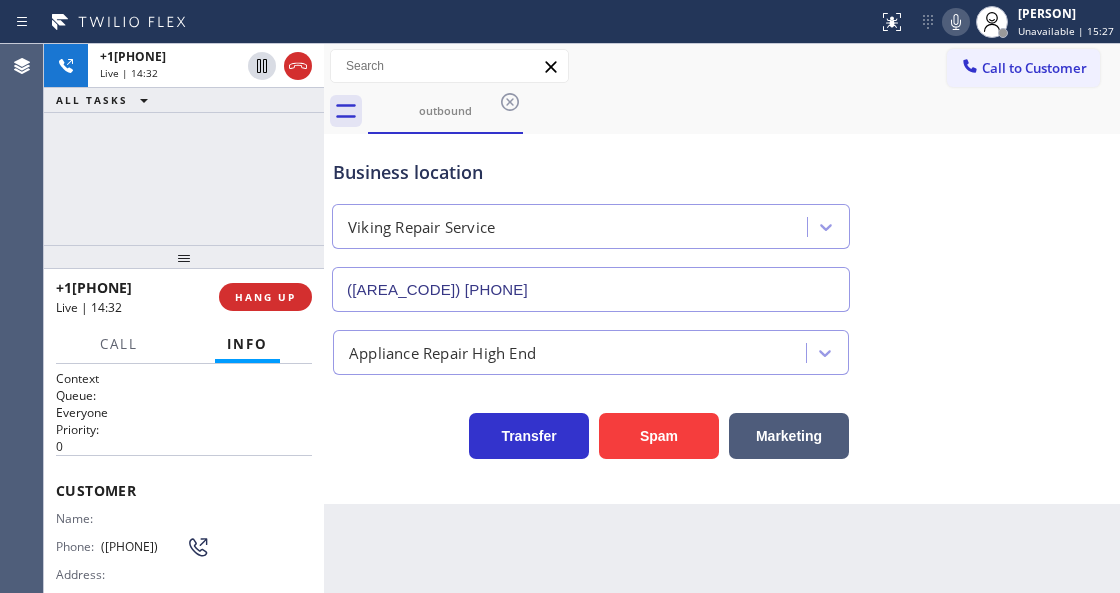 click on "Business location Viking Repair  Service ([AREA_CODE]) [PHONE]" at bounding box center [591, 225] 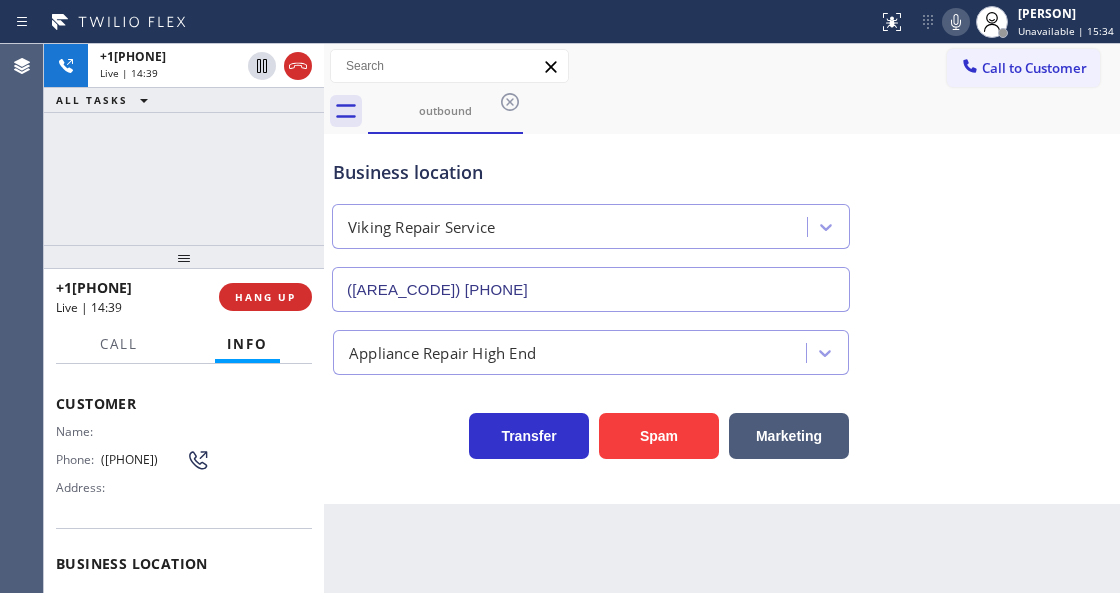 scroll, scrollTop: 200, scrollLeft: 0, axis: vertical 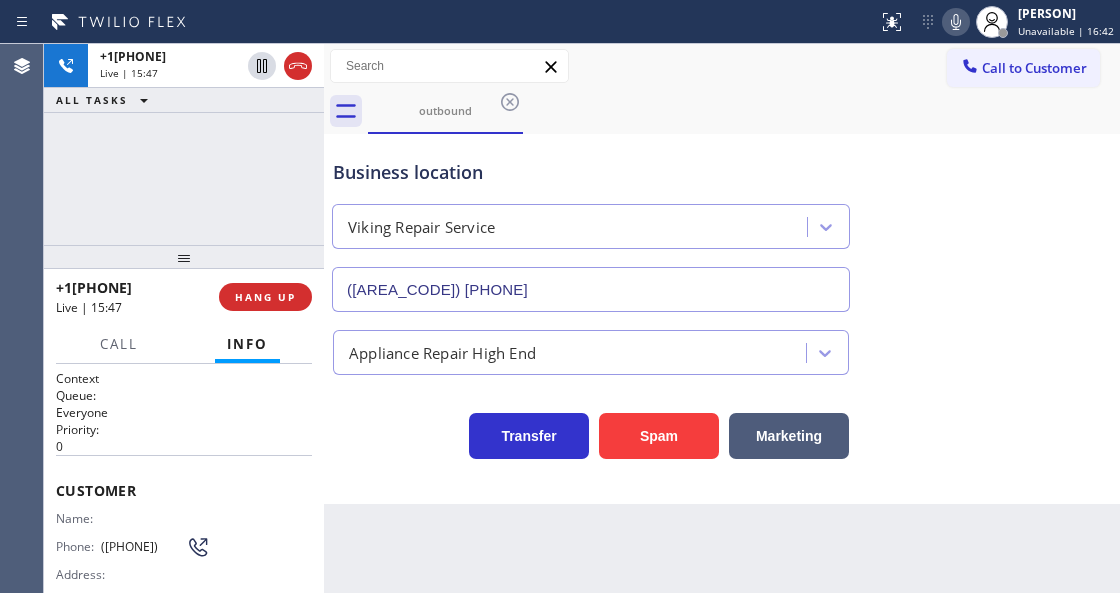 click on "outbound" at bounding box center [744, 111] 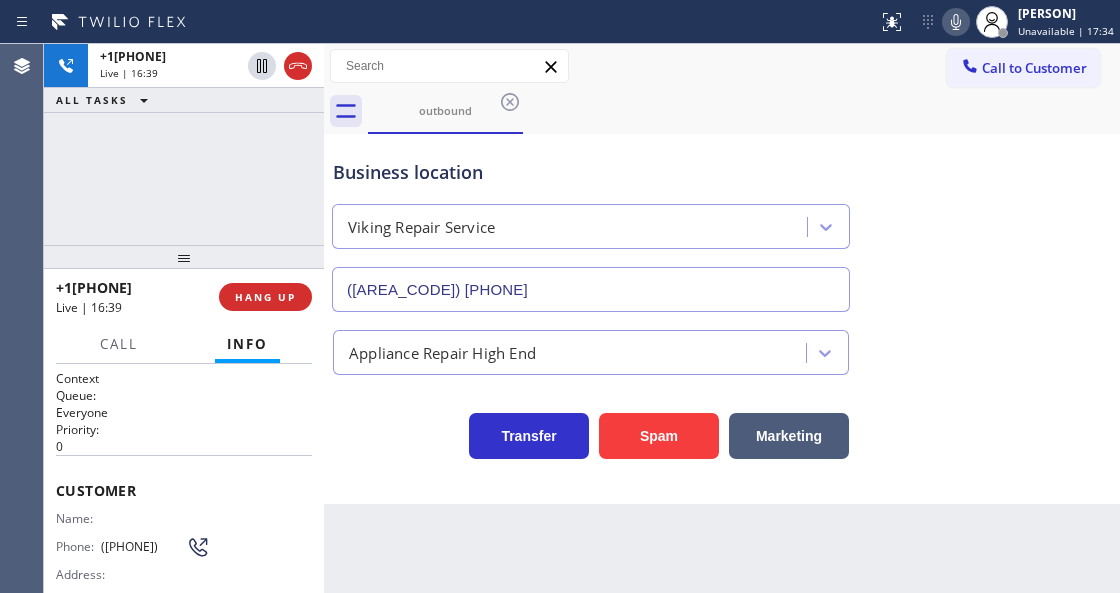 click at bounding box center (439, 22) 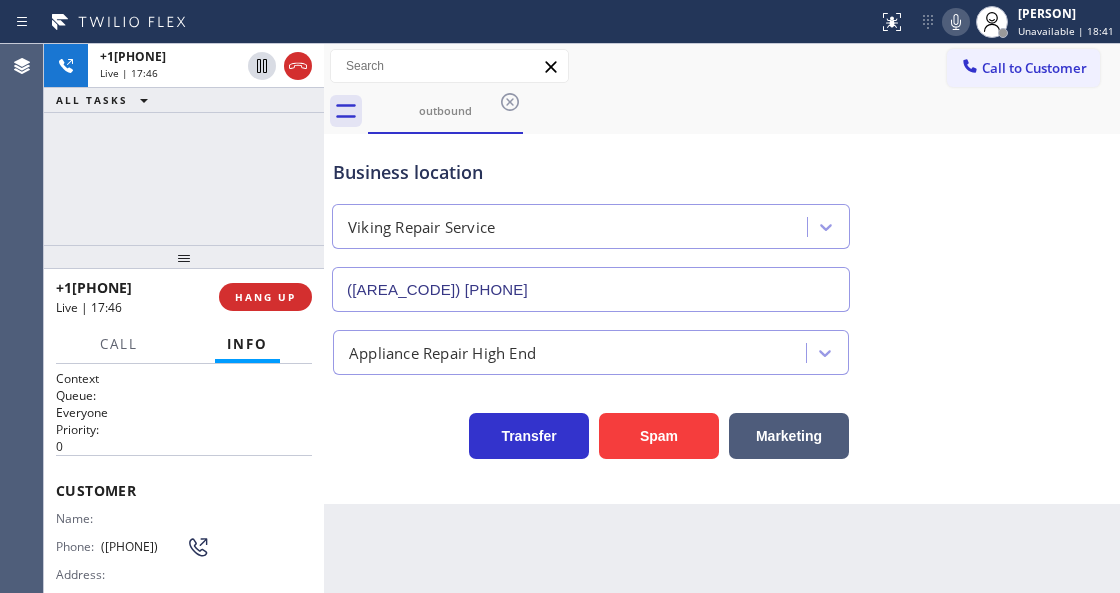 click 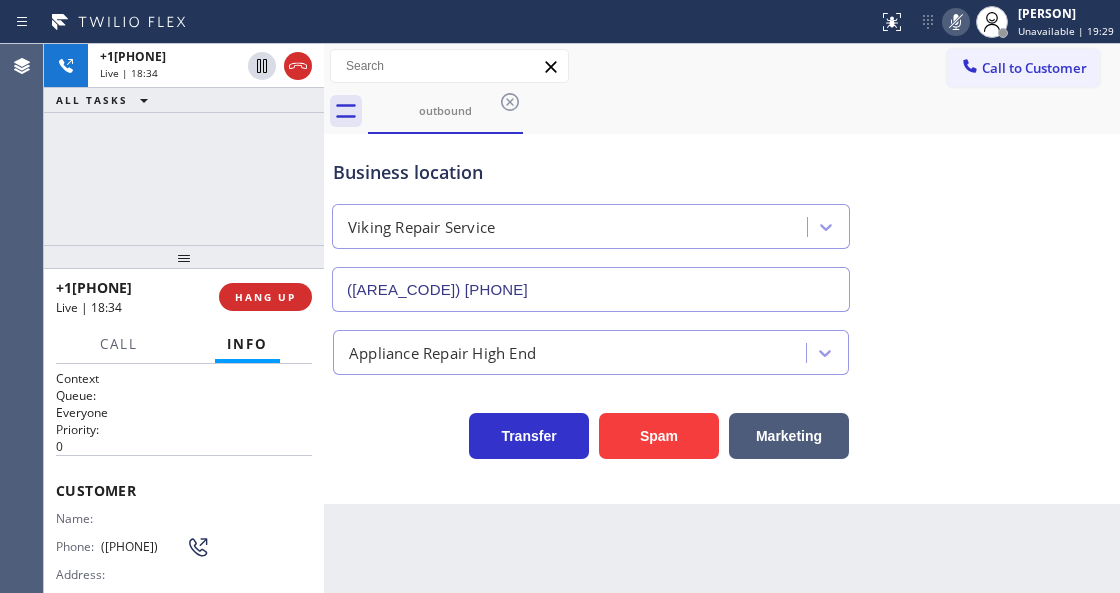 click on "[PHONE] Live | 18:34 ALL TASKS ALL TASKS ACTIVE TASKS TASKS IN WRAP UP" at bounding box center [184, 144] 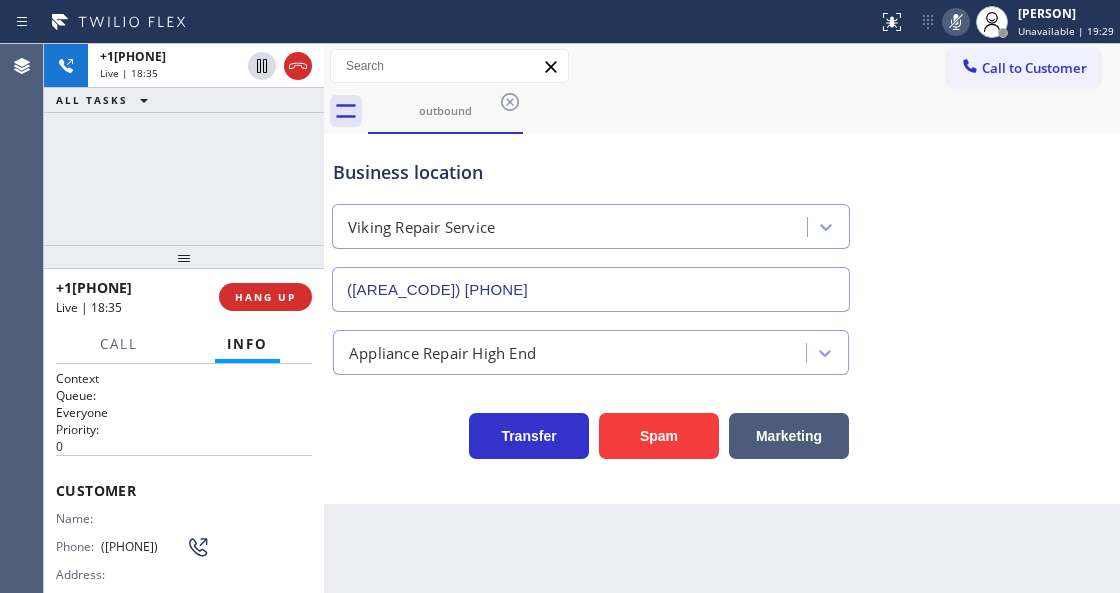 click on "Business location" at bounding box center [591, 172] 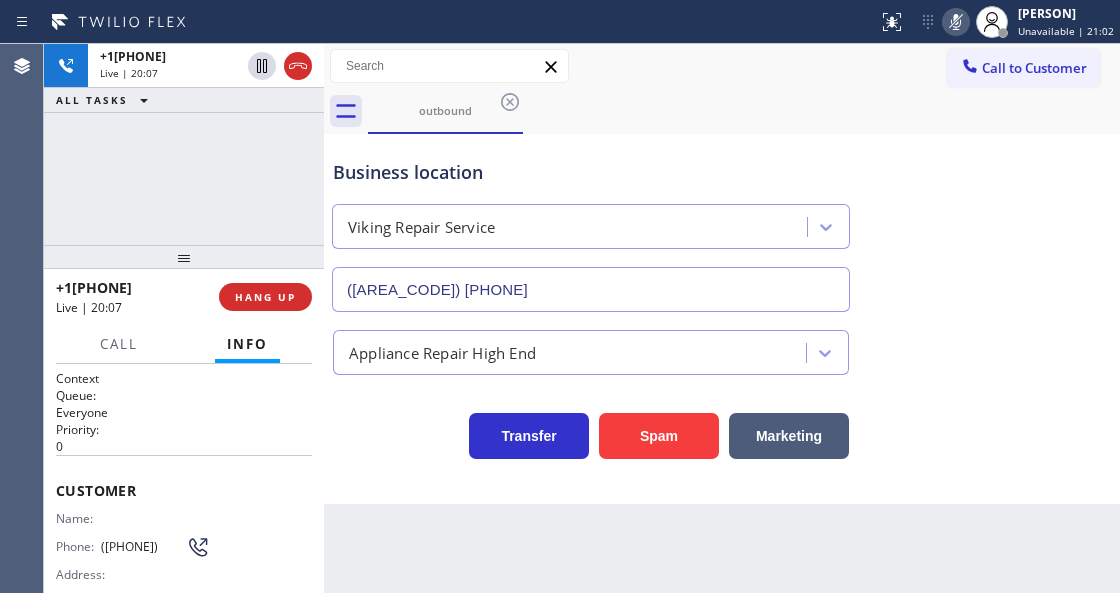 click on "Status report No issues detected If you experience an issue, please download the report and send it to your support team. Download report [FIRST] [LAST] Unavailable | 21:02 Set your status Offline Available Unavailable Break Log out" at bounding box center (995, 22) 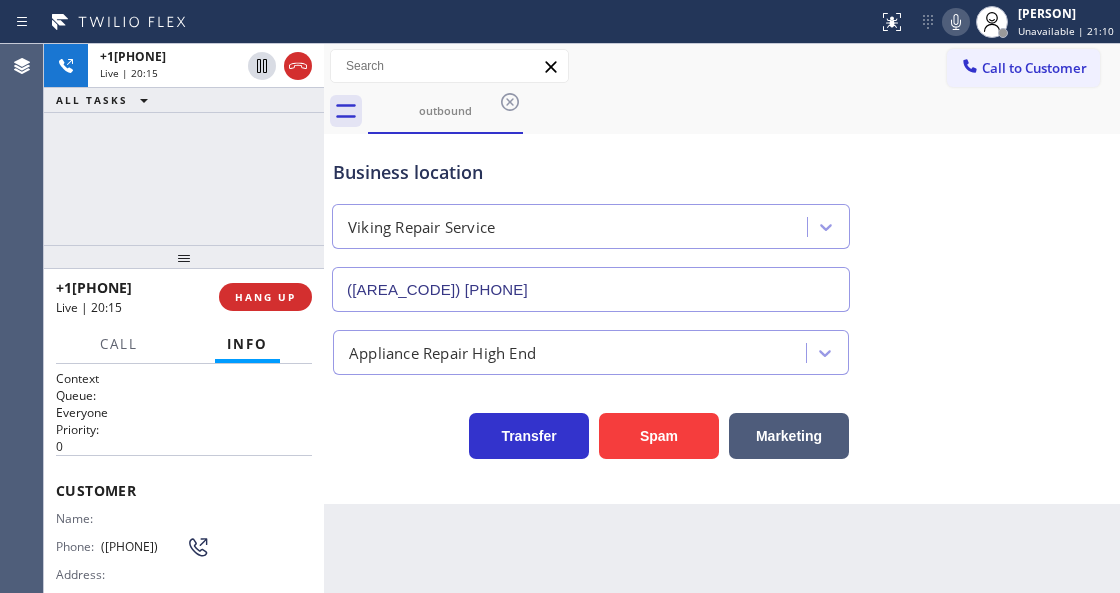 click on "Business location" at bounding box center [591, 172] 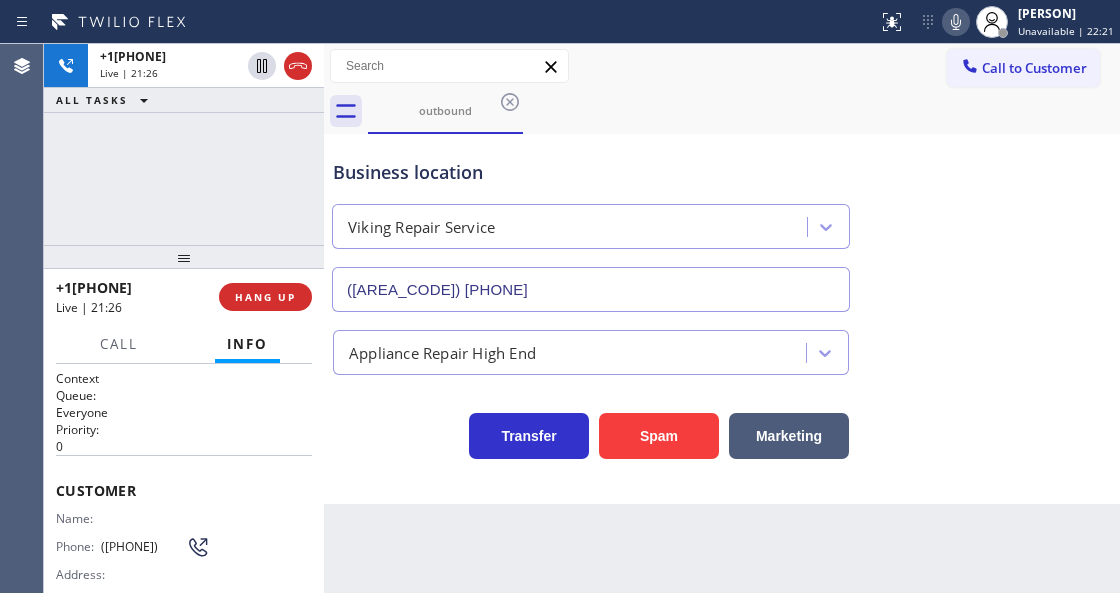 click on "Back to Dashboard Change Sender ID Customers Technicians Select a contact Outbound call Technician Search Technician Your caller id phone number Your caller id phone number Call Technician info Name   Phone none Address none Change Sender ID HVAC [PHONE] 5 Star Appliance [PHONE] Appliance Repair [PHONE] Plumbing [PHONE] Air Duct Cleaning [PHONE]  Electricians [PHONE] Cancel Change Check personal SMS Reset Change Outbound Call to Customer Outbound call Location Viking Repair  Service Your caller id phone number ([PHONE]) Customer number Call Outbound call Technician Search Technician Your caller id phone number Your caller id phone number Call outbound Business location Viking Repair  Service ([PHONE]) Appliance Repair High End Transfer Spam Marketing" at bounding box center [722, 318] 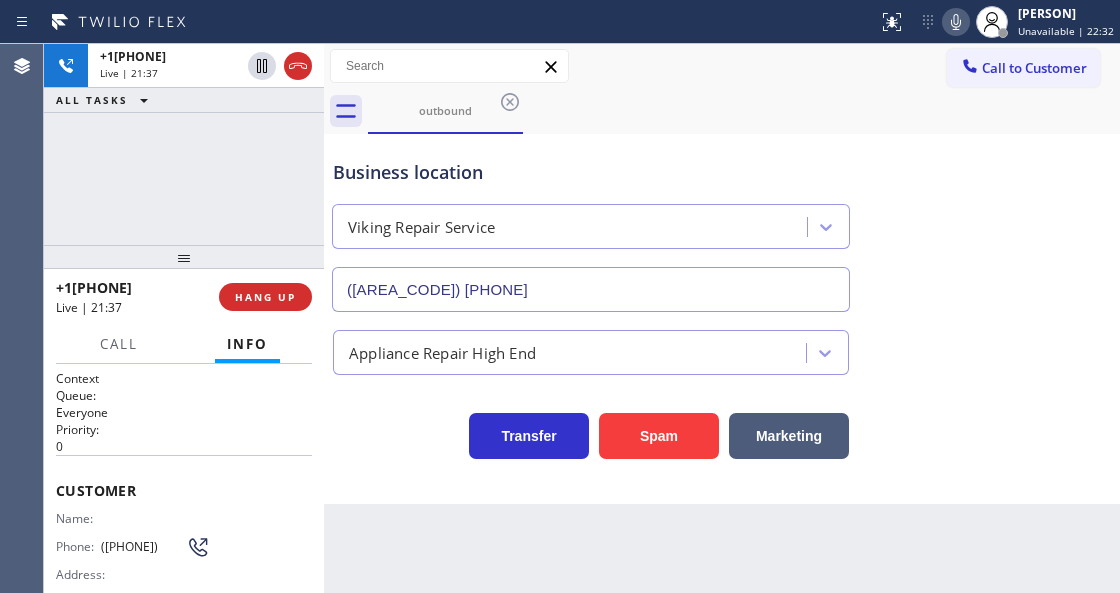 click on "Transfer Spam Marketing" at bounding box center [591, 431] 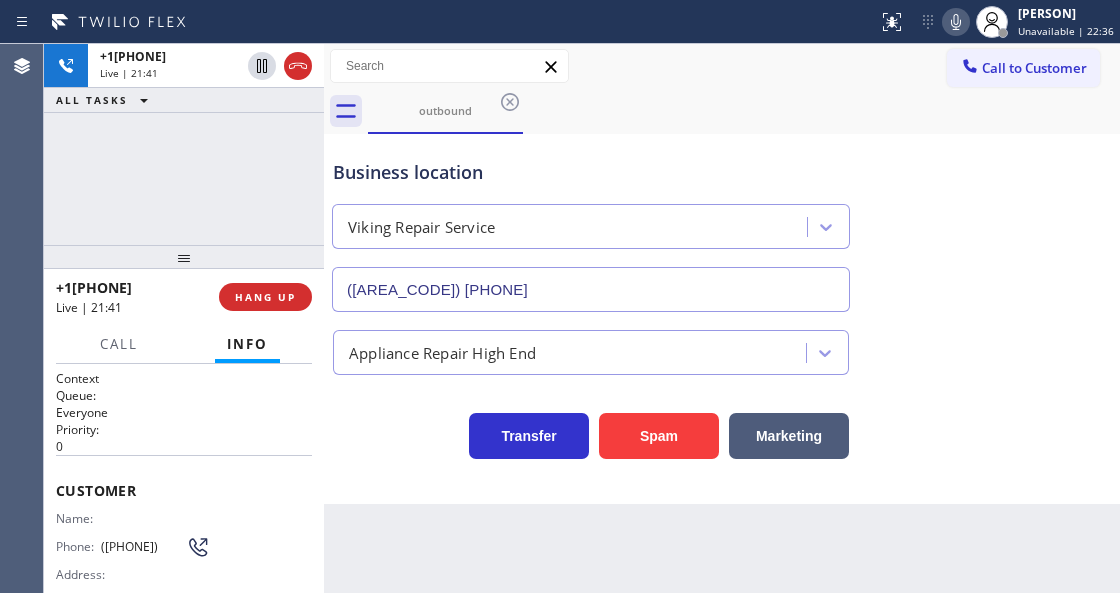 click on "outbound" at bounding box center [744, 111] 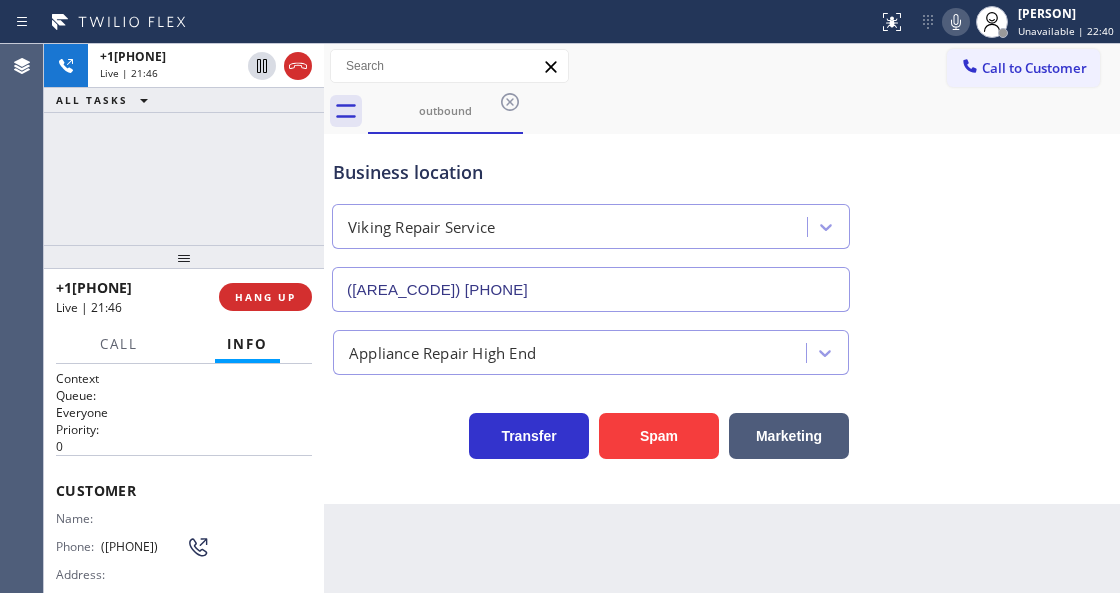 drag, startPoint x: 395, startPoint y: 496, endPoint x: 484, endPoint y: 558, distance: 108.46658 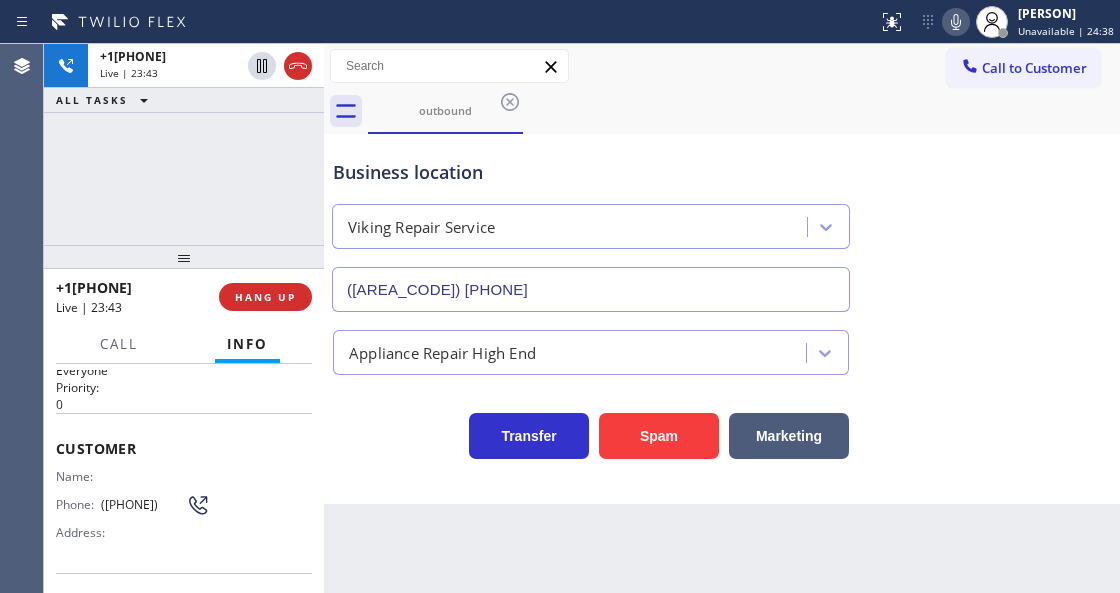 scroll, scrollTop: 66, scrollLeft: 0, axis: vertical 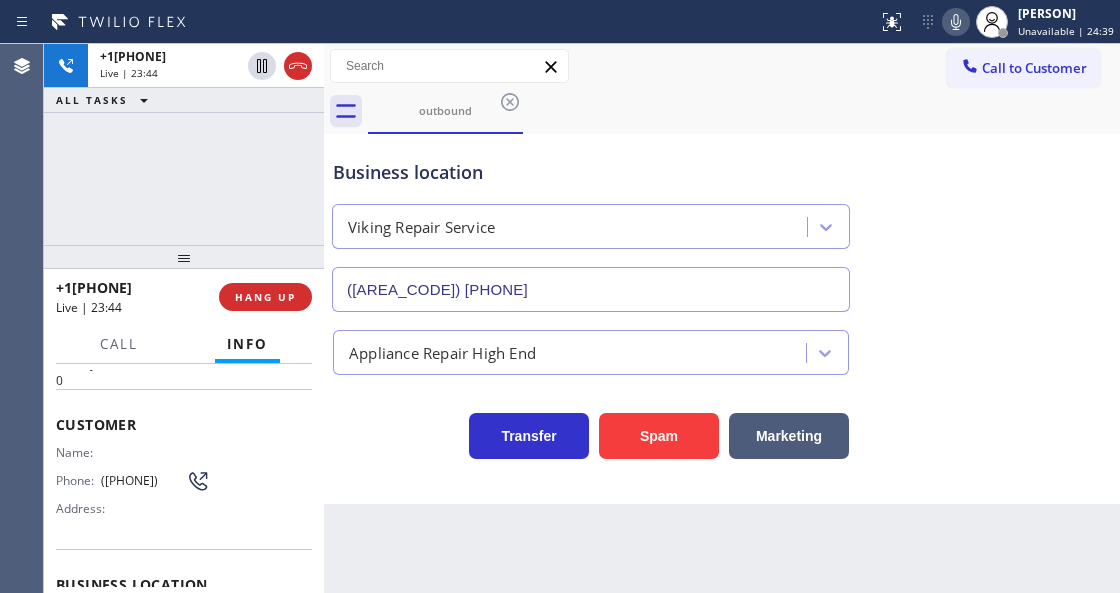drag, startPoint x: 136, startPoint y: 488, endPoint x: 97, endPoint y: 469, distance: 43.382023 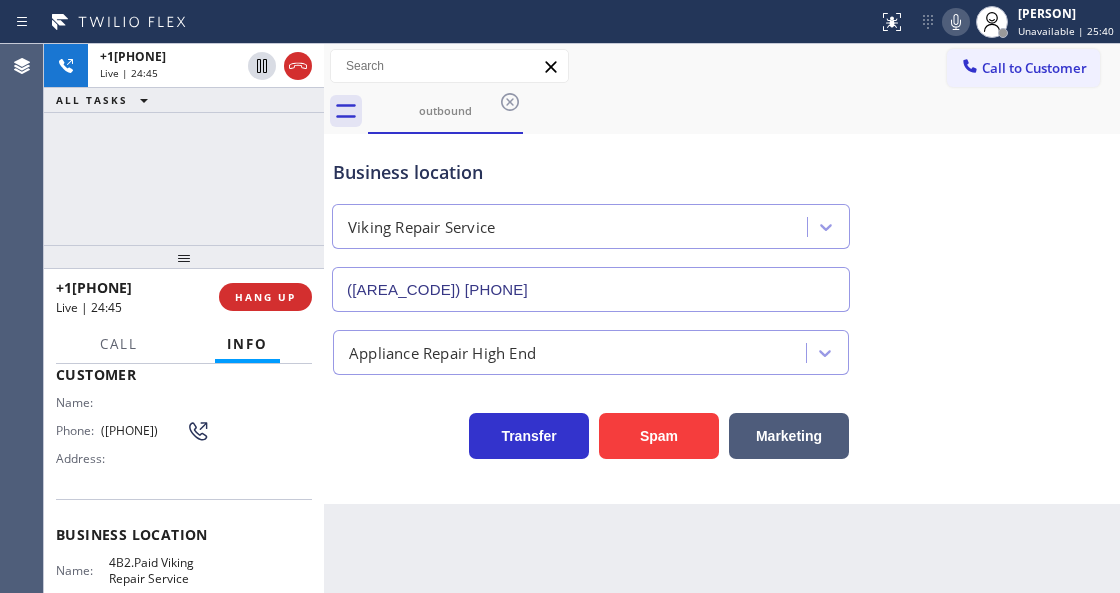 scroll, scrollTop: 200, scrollLeft: 0, axis: vertical 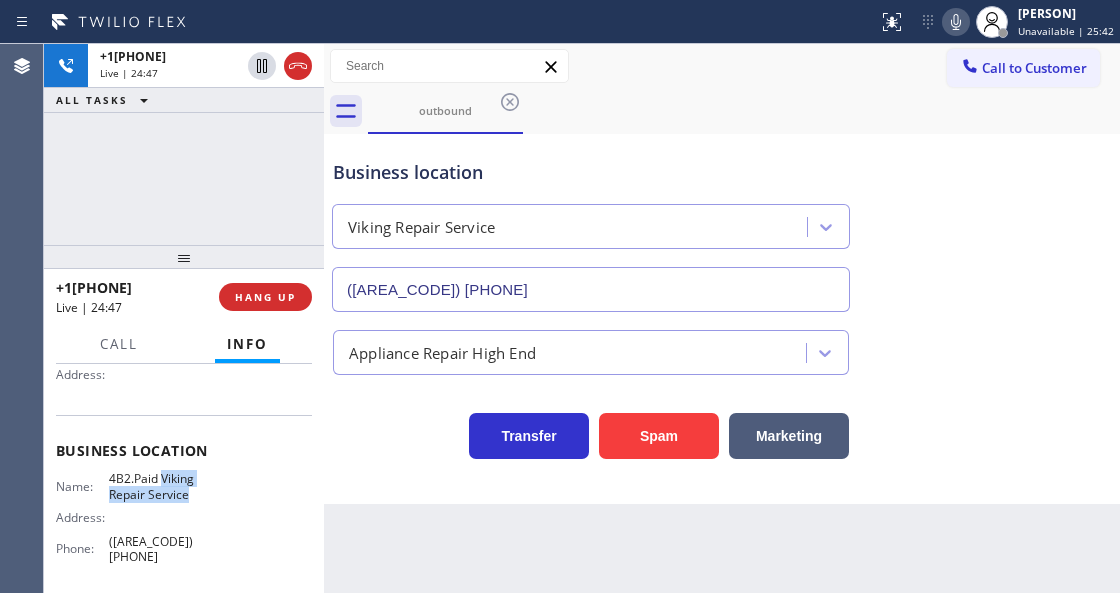 drag, startPoint x: 160, startPoint y: 476, endPoint x: 188, endPoint y: 493, distance: 32.75668 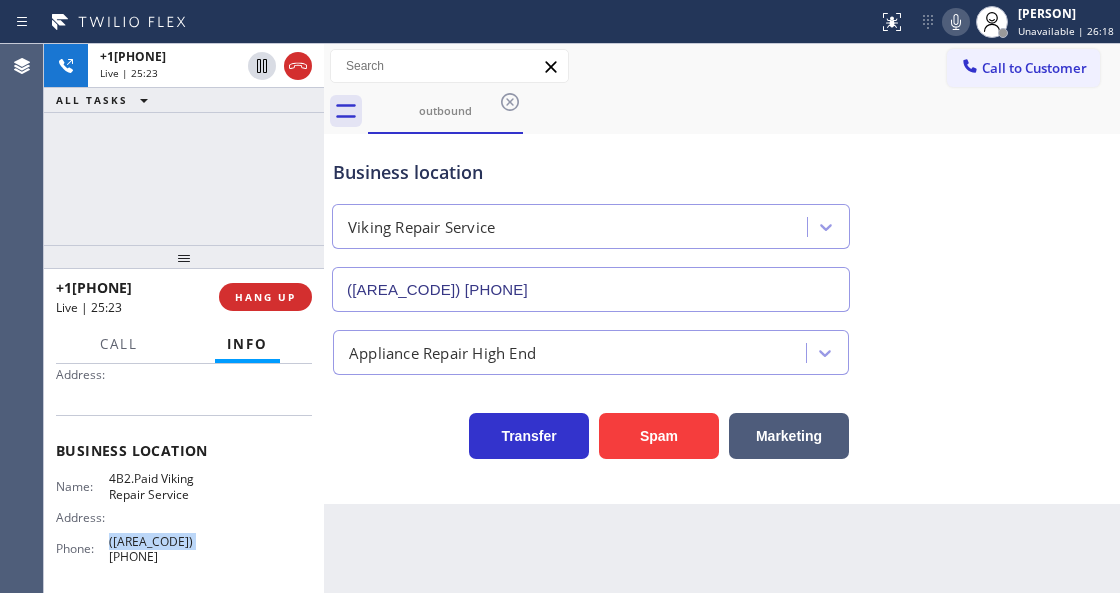drag, startPoint x: 203, startPoint y: 547, endPoint x: 108, endPoint y: 553, distance: 95.189285 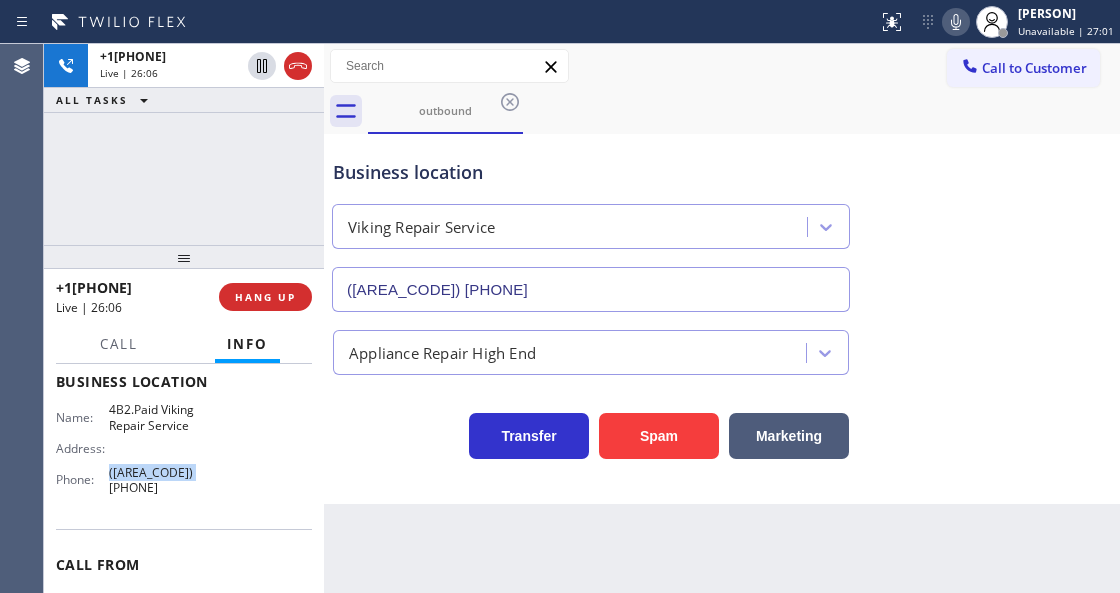scroll, scrollTop: 333, scrollLeft: 0, axis: vertical 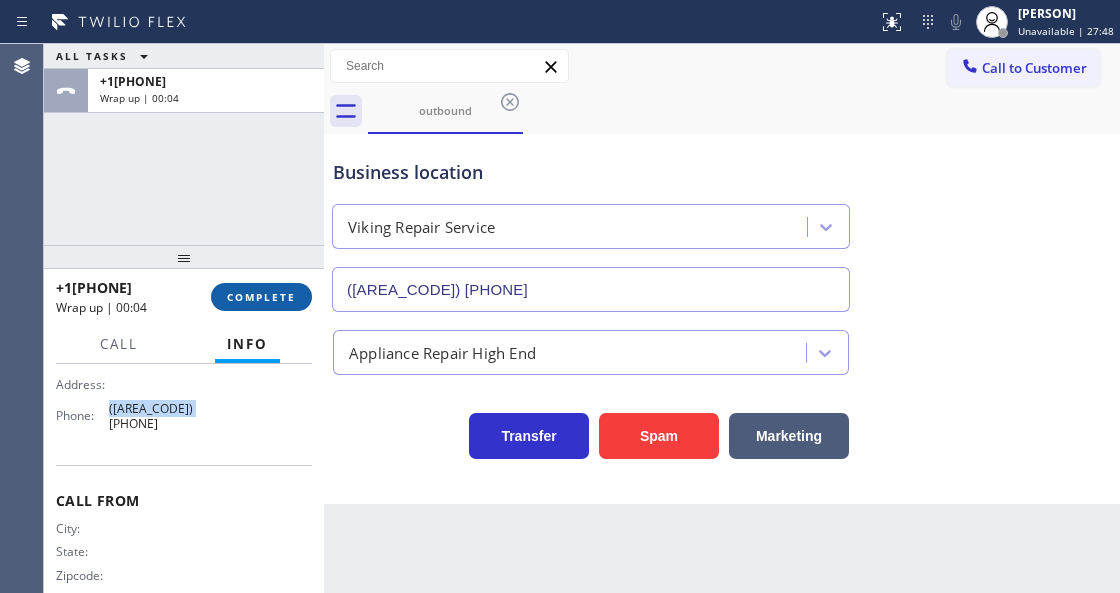 click on "COMPLETE" at bounding box center [261, 297] 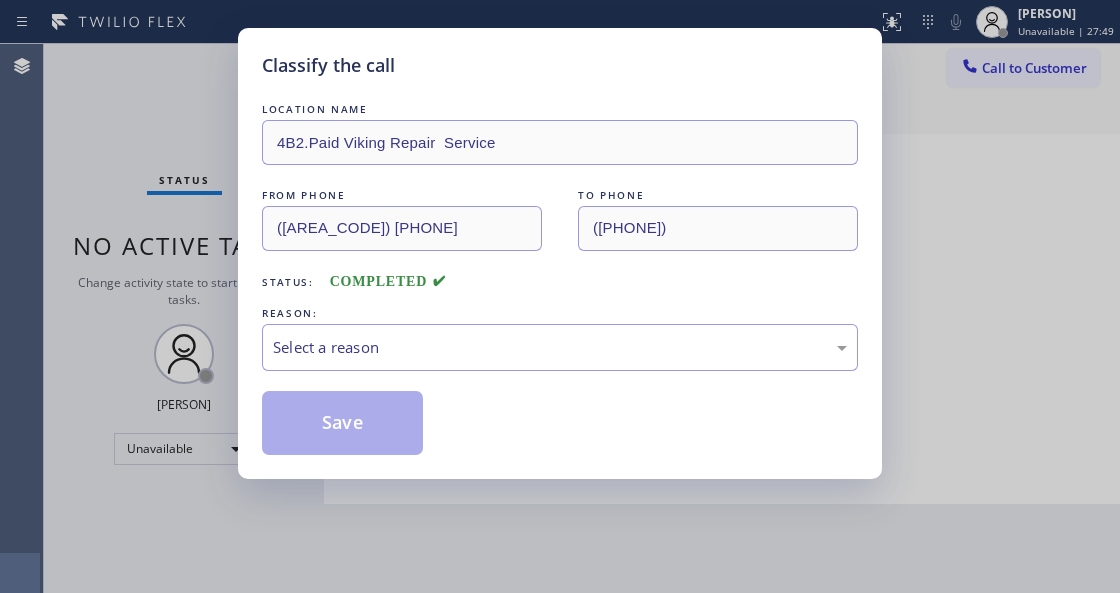 click on "REASON:" at bounding box center [560, 313] 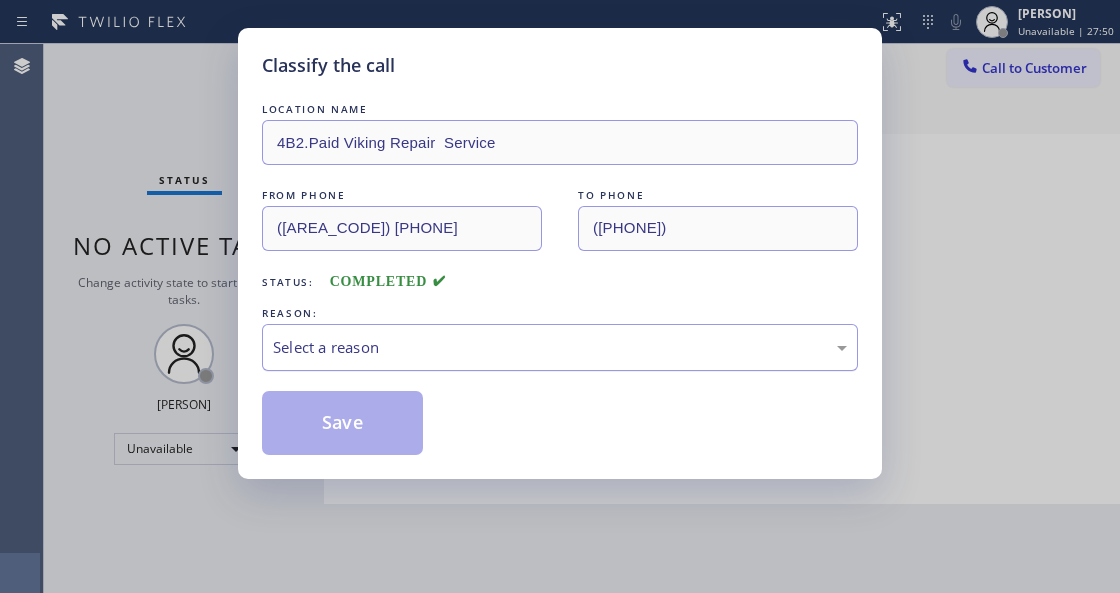 click on "Select a reason" at bounding box center (560, 347) 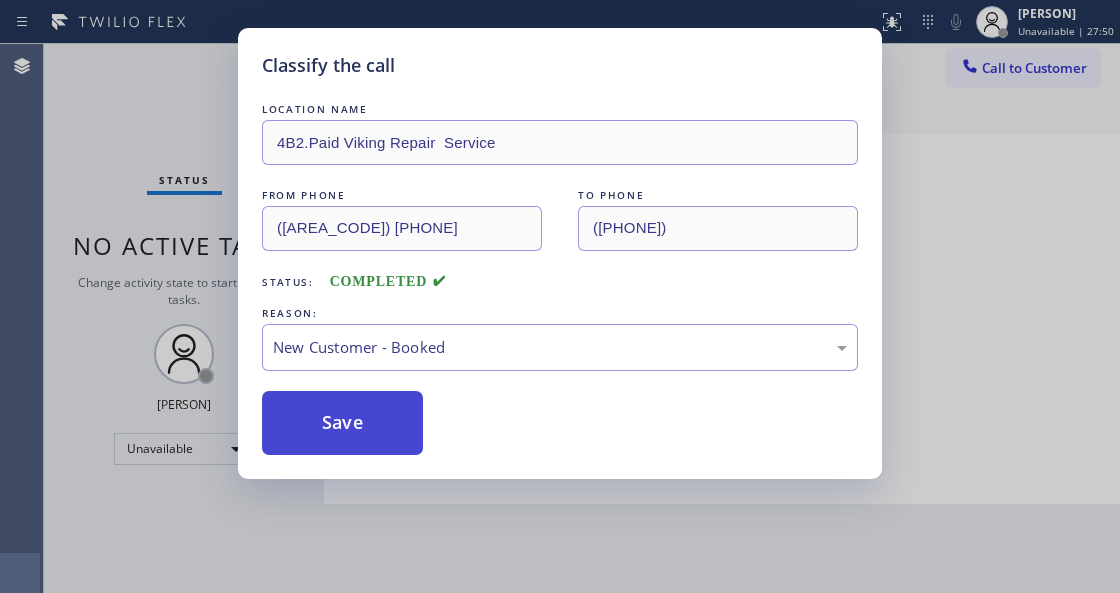 click on "Save" at bounding box center [342, 423] 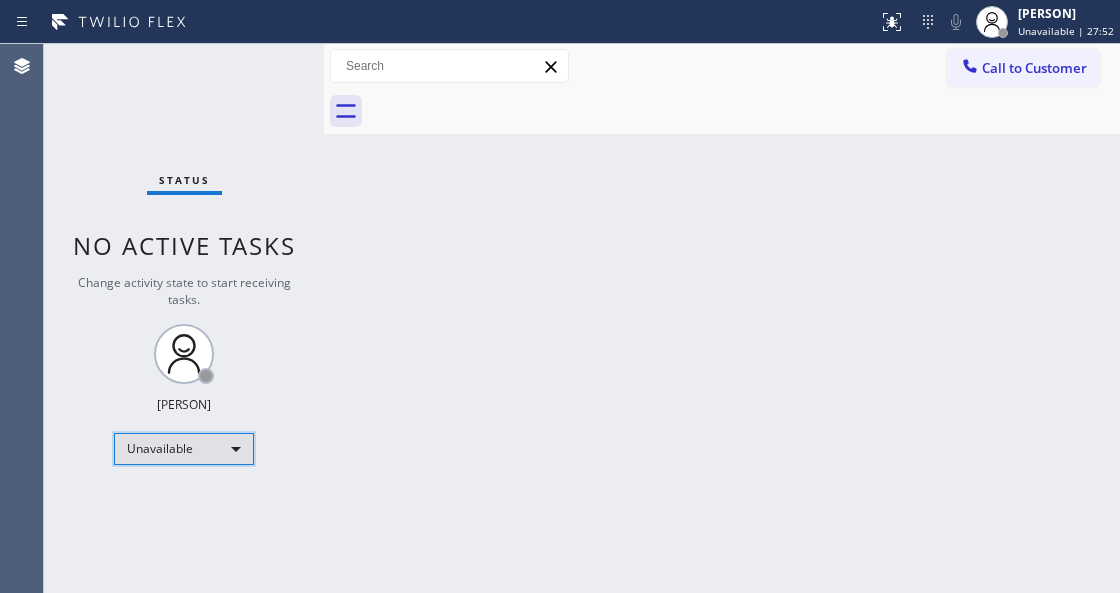 click on "Unavailable" at bounding box center (184, 449) 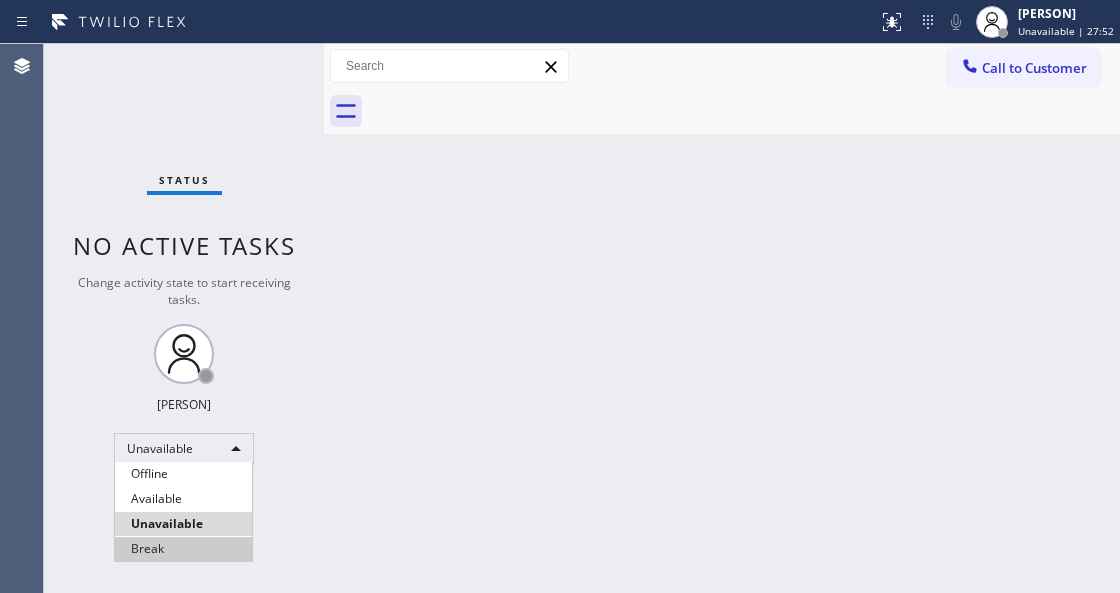 click on "Break" at bounding box center [183, 549] 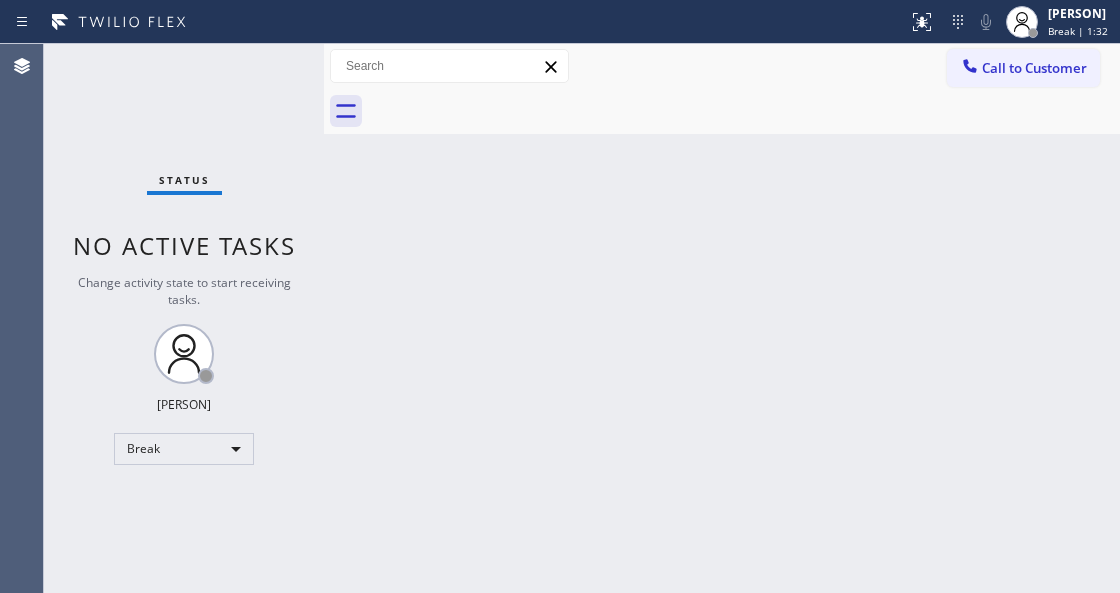 click on "Back to Dashboard Change Sender ID Customers Technicians Select a contact Outbound call Technician Search Technician Your caller id phone number Your caller id phone number Call Technician info Name   Phone none Address none Change Sender ID HVAC +1[PHONE] 5 Star Appliance +1[PHONE] Appliance Repair +1[PHONE] Plumbing +1[PHONE] Air Duct Cleaning +1[PHONE]  Electricians +1[PHONE] Cancel Change Check personal SMS Reset Change No tabs Call to Customer Outbound call Location Viking Repair  Service Your caller id phone number ([AREA_CODE]) [PHONE] Customer number Call Outbound call Technician Search Technician Your caller id phone number Your caller id phone number Call" at bounding box center (722, 318) 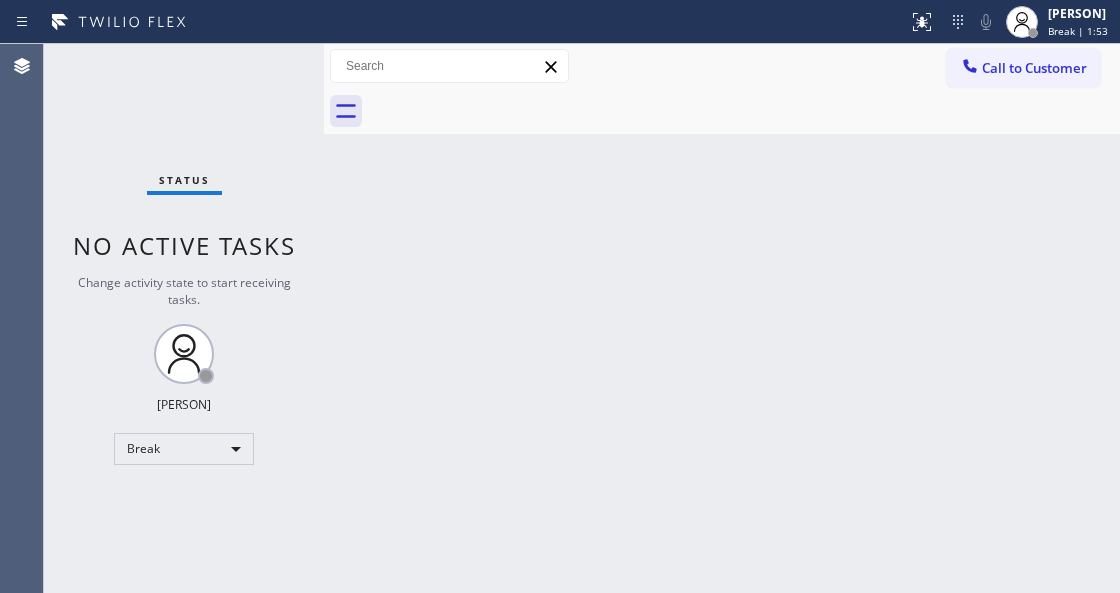 click on "Back to Dashboard Change Sender ID Customers Technicians Select a contact Outbound call Technician Search Technician Your caller id phone number Your caller id phone number Call Technician info Name   Phone none Address none Change Sender ID HVAC +1[PHONE] 5 Star Appliance +1[PHONE] Appliance Repair +1[PHONE] Plumbing +1[PHONE] Air Duct Cleaning +1[PHONE]  Electricians +1[PHONE] Cancel Change Check personal SMS Reset Change No tabs Call to Customer Outbound call Location Viking Repair  Service Your caller id phone number ([AREA_CODE]) [PHONE] Customer number Call Outbound call Technician Search Technician Your caller id phone number Your caller id phone number Call" at bounding box center [722, 318] 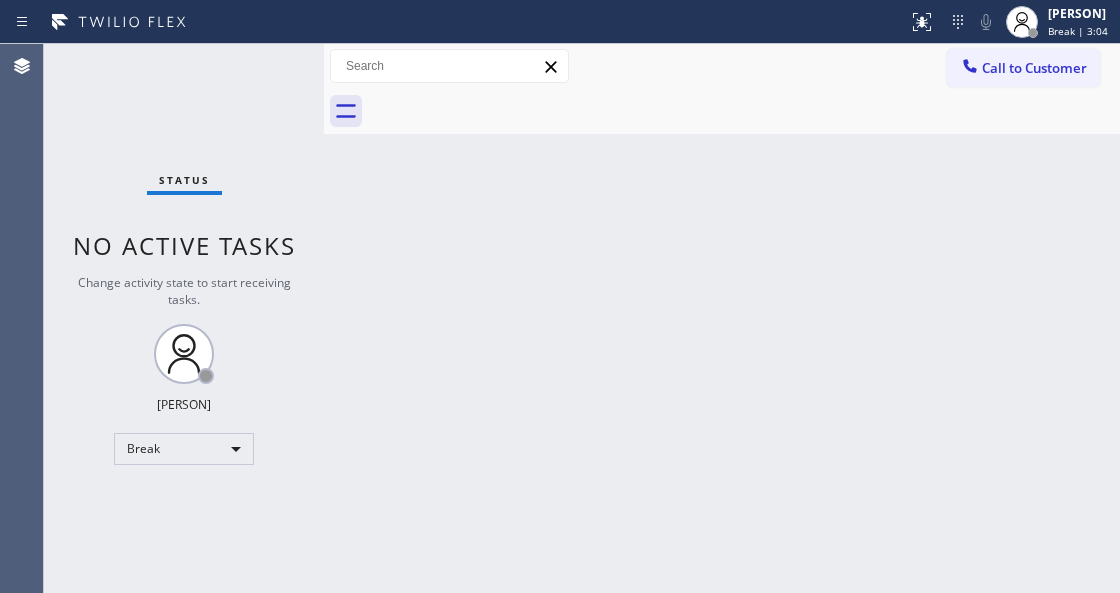 drag, startPoint x: 361, startPoint y: 265, endPoint x: 333, endPoint y: 236, distance: 40.311287 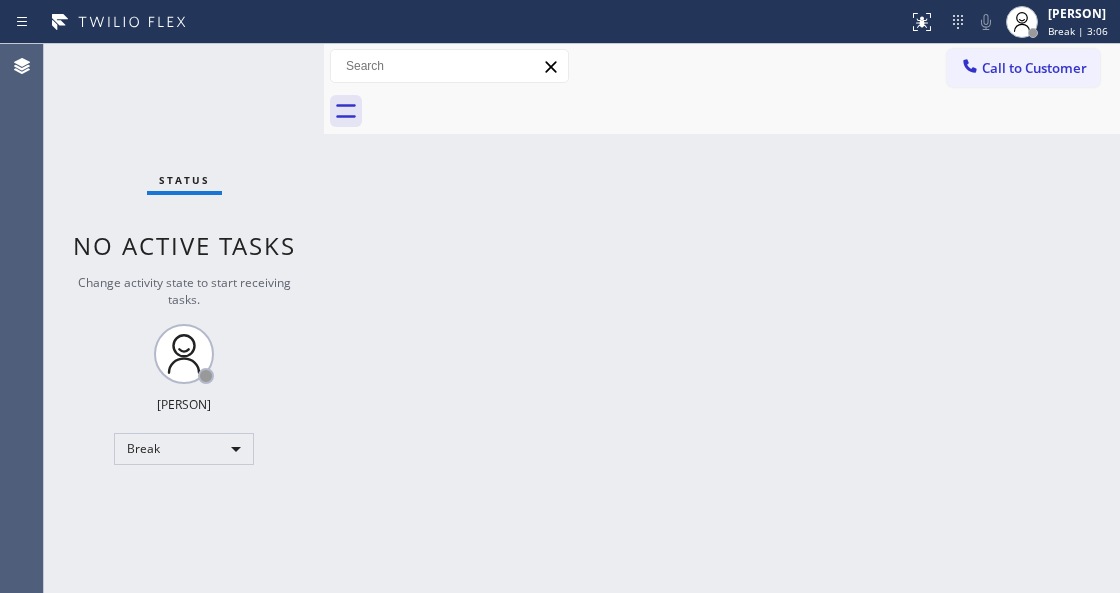 click on "Status   No active tasks     Change activity state to start receiving tasks.   [FIRST] [LAST] Break" at bounding box center (184, 318) 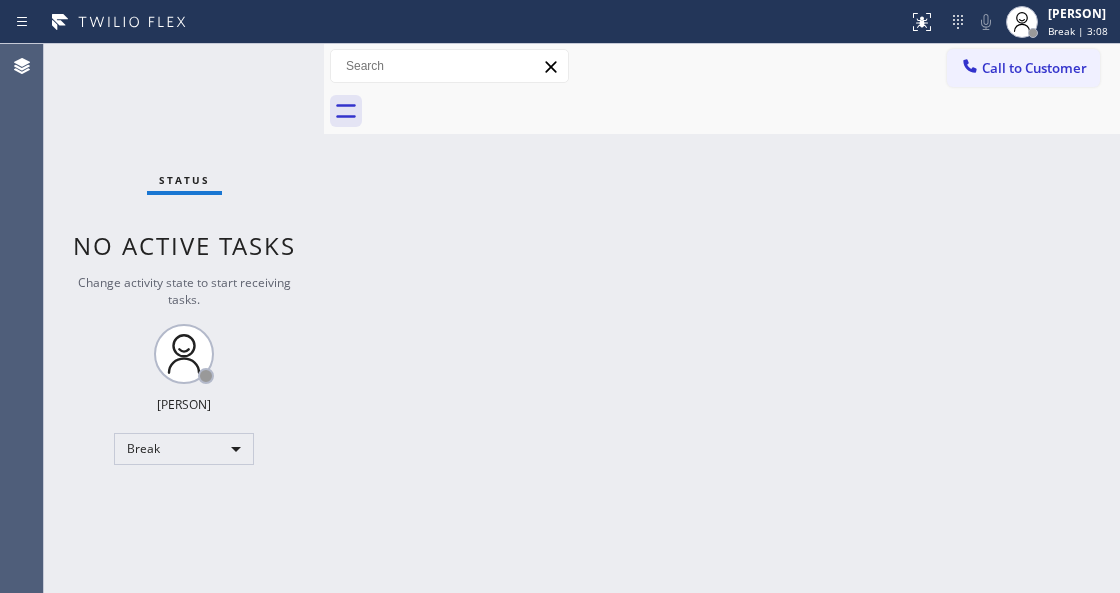 click at bounding box center [324, 318] 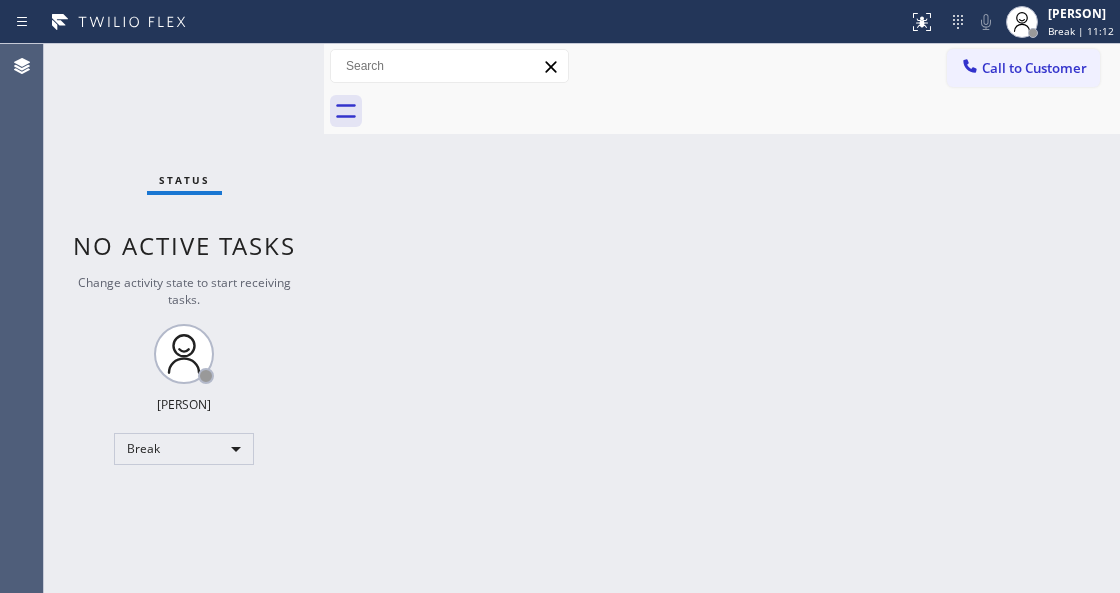 drag, startPoint x: 1016, startPoint y: 23, endPoint x: 989, endPoint y: 102, distance: 83.48653 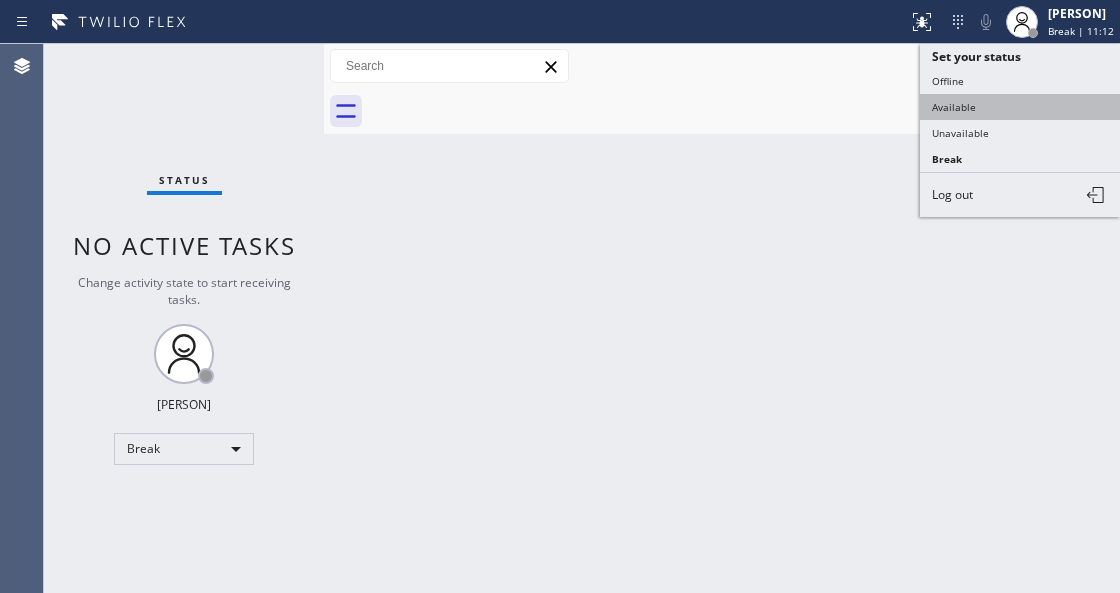 click on "Available" at bounding box center [1020, 107] 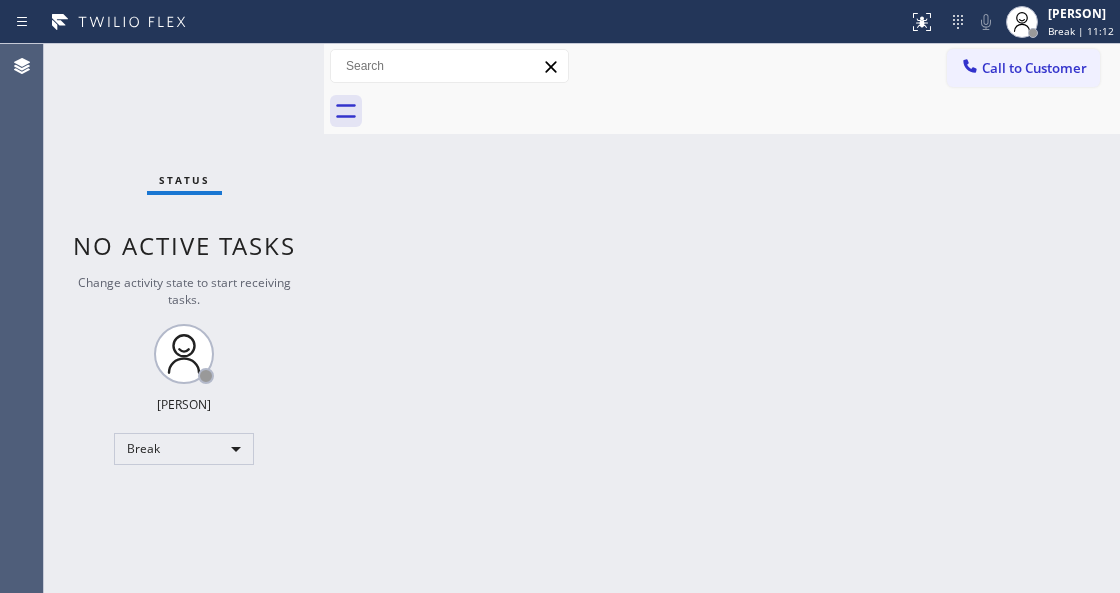 click on "Back to Dashboard Change Sender ID Customers Technicians Select a contact Outbound call Technician Search Technician Your caller id phone number Your caller id phone number Call Technician info Name   Phone none Address none Change Sender ID HVAC +1[PHONE] 5 Star Appliance +1[PHONE] Appliance Repair +1[PHONE] Plumbing +1[PHONE] Air Duct Cleaning +1[PHONE]  Electricians +1[PHONE] Cancel Change Check personal SMS Reset Change No tabs Call to Customer Outbound call Location Viking Repair  Service Your caller id phone number ([AREA_CODE]) [PHONE] Customer number Call Outbound call Technician Search Technician Your caller id phone number Your caller id phone number Call" at bounding box center [722, 318] 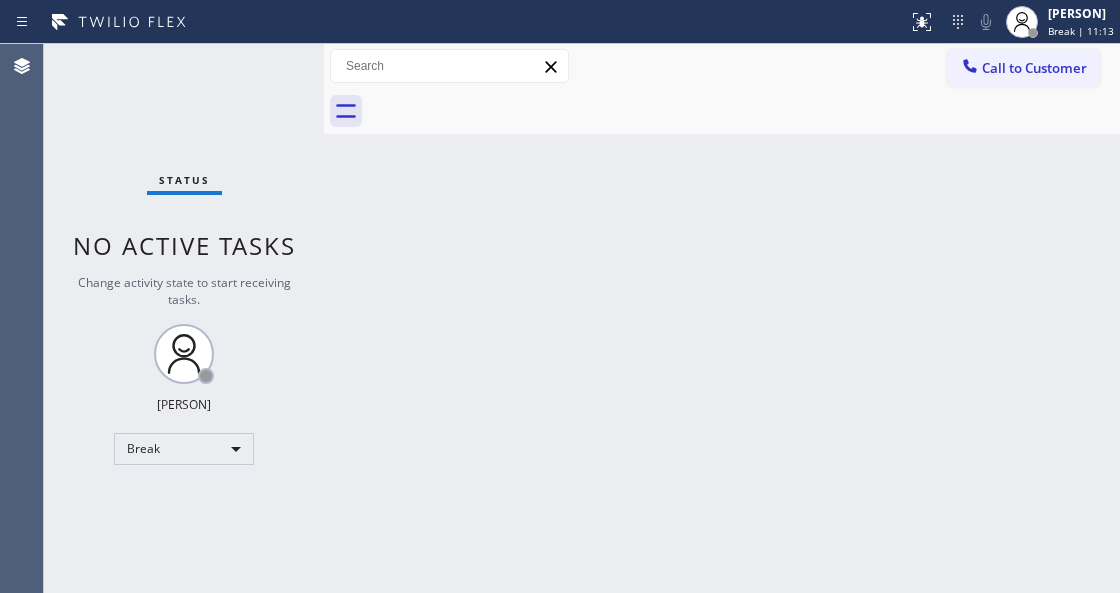 click on "Status report No issues detected If you experience an issue, please download the report and send it to your support team. Download report [PERSON] Break | 11:13 Set your status Offline Available Unavailable Break Log out Agent Desktop Classify the call LOCATION NAME 5 Star Best Plumbing [CITY] [STATE] FROM PHONE ([AREA_CODE]) [PHONE] TO PHONE ([AREA_CODE]) [PHONE] Status: COMPLETED REASON: Tech, Unknown/didnt ring Save Classify the call LOCATION NAME E Appliance Repair  and  HVAC [CITY] FROM PHONE ([PHONE]) [PHONE] TO PHONE ([PHONE]) [PHONE] Status: COMPLETED REASON: Tech, Unknown/didnt ring Save Classify the call LOCATION NAME KitchenAid Appliance Professionals [CITY] FROM PHONE ([AREA_CODE]) [PHONE] TO PHONE ([AREA_CODE]) [PHONE] Status: COMPLETED REASON: New Customer - Booked Save Classify the call LOCATION NAME 5 Star Best Plumbing [CITY] [STATE] FROM PHONE ([AREA_CODE]) [PHONE] TO PHONE ([AREA_CODE]) [PHONE] Status: COMPLETED REASON: Tech, Unknown/didnt ring Save Classify the call LOCATION NAME Blue Moon Electrical [CITY](Thomas Electric LLC)" at bounding box center (560, 296) 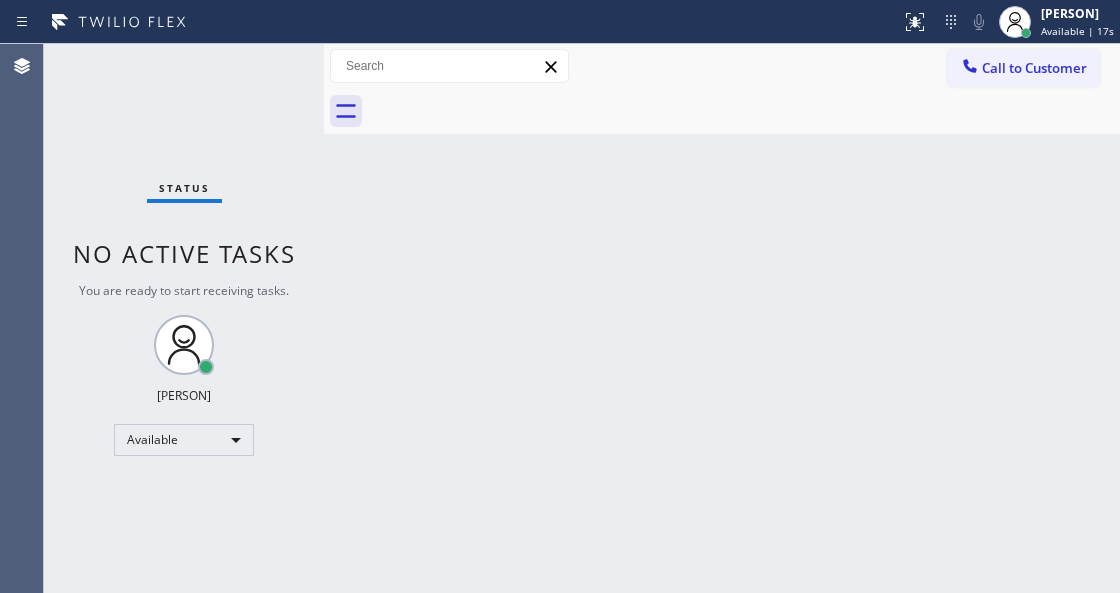 drag, startPoint x: 458, startPoint y: 275, endPoint x: 337, endPoint y: 86, distance: 224.4148 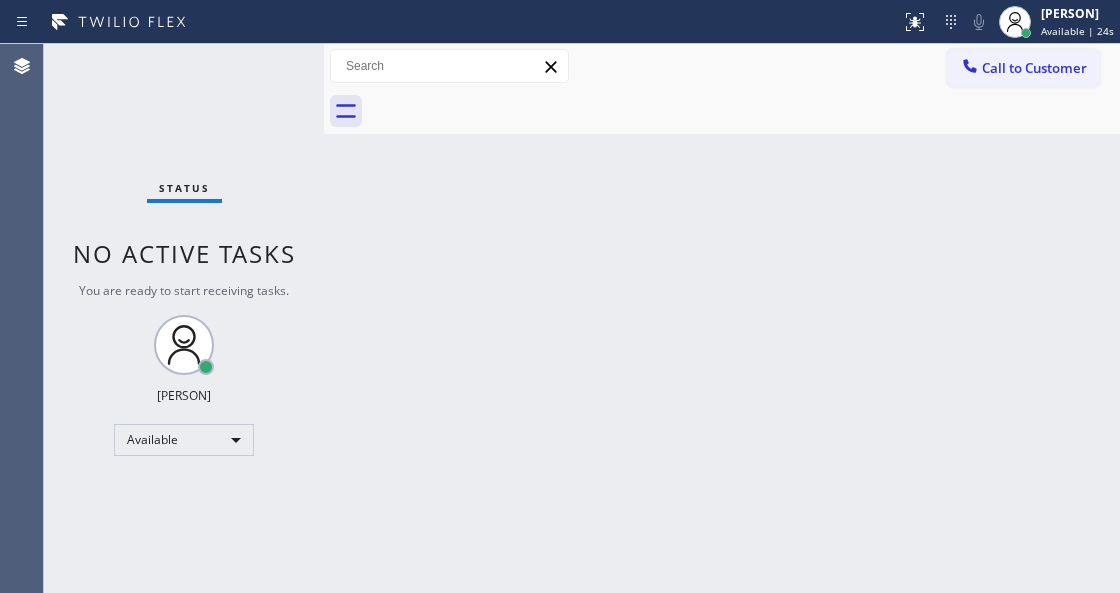 click at bounding box center (450, 22) 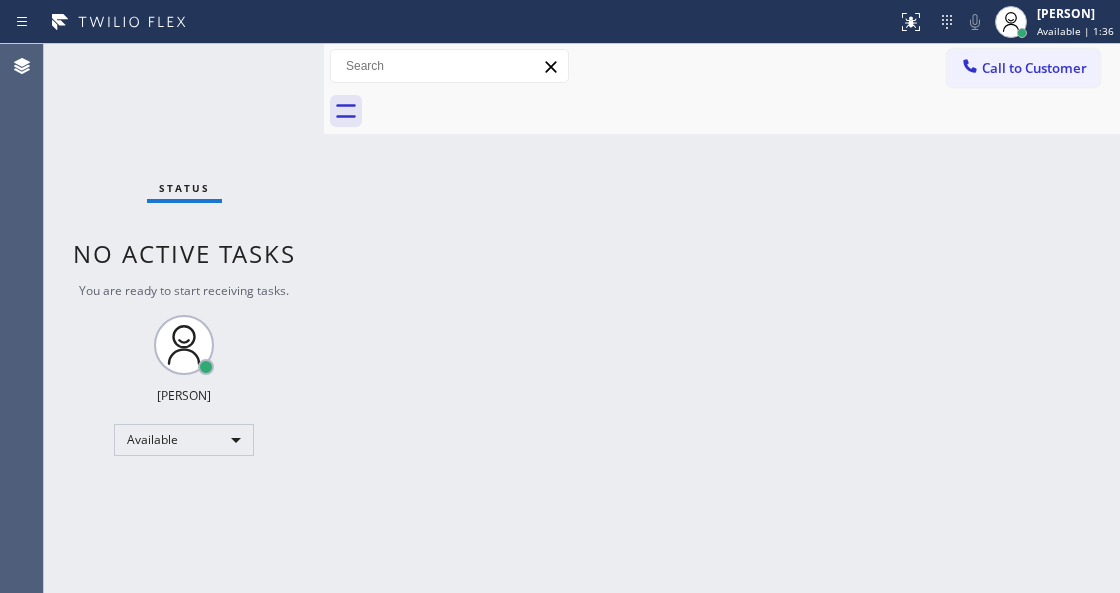 drag, startPoint x: 332, startPoint y: 212, endPoint x: 218, endPoint y: 124, distance: 144.01389 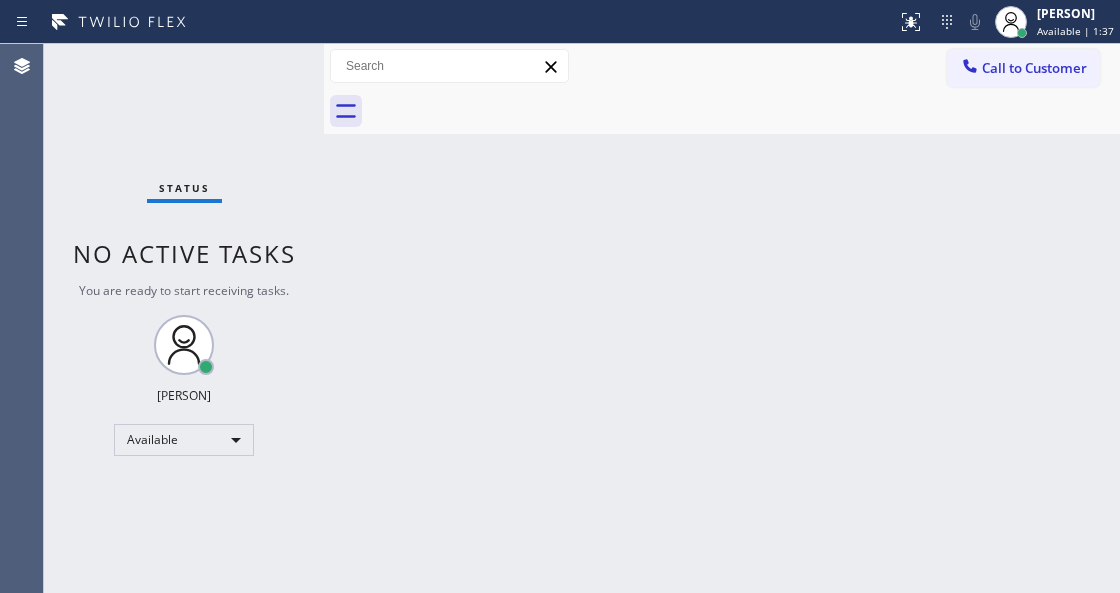 click on "Status   No active tasks     You are ready to start receiving tasks.   [FIRST] [LAST] Available" at bounding box center [184, 318] 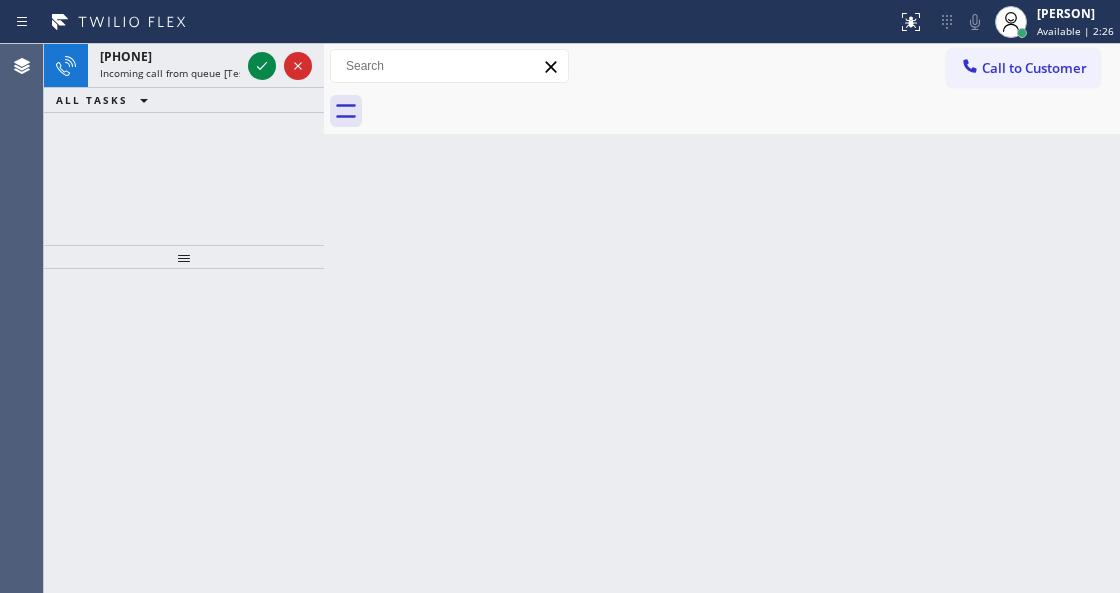 click 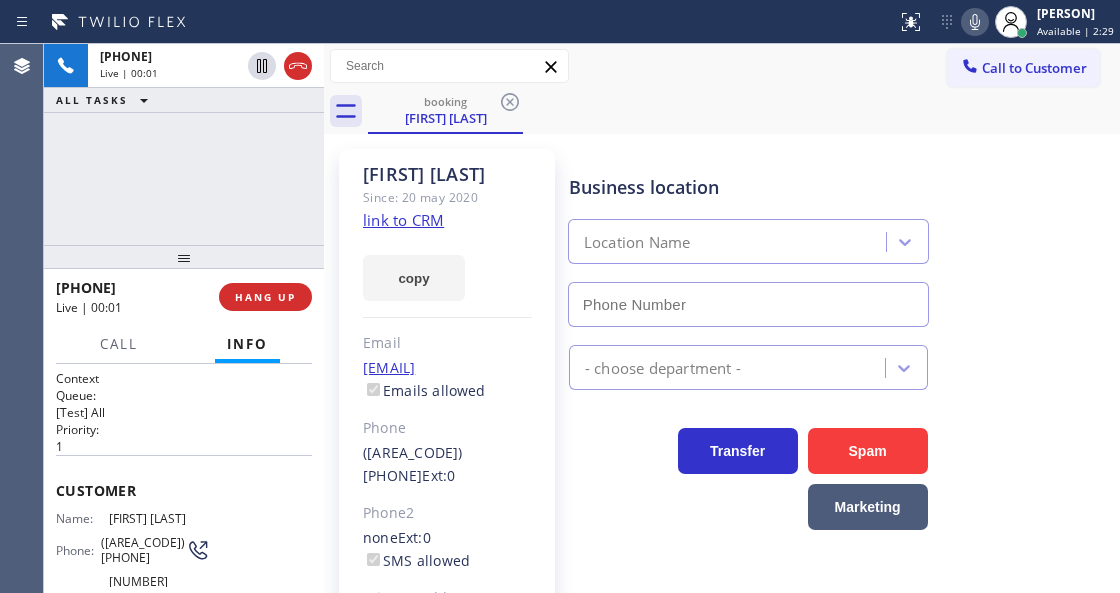 type on "+1[PHONE]" 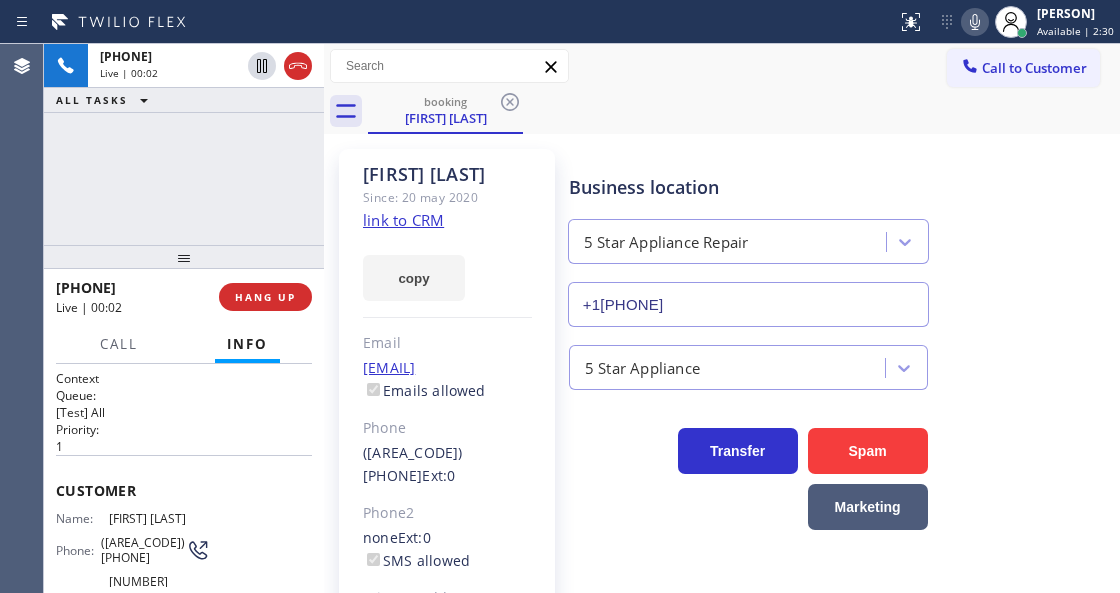 click on "link to CRM" 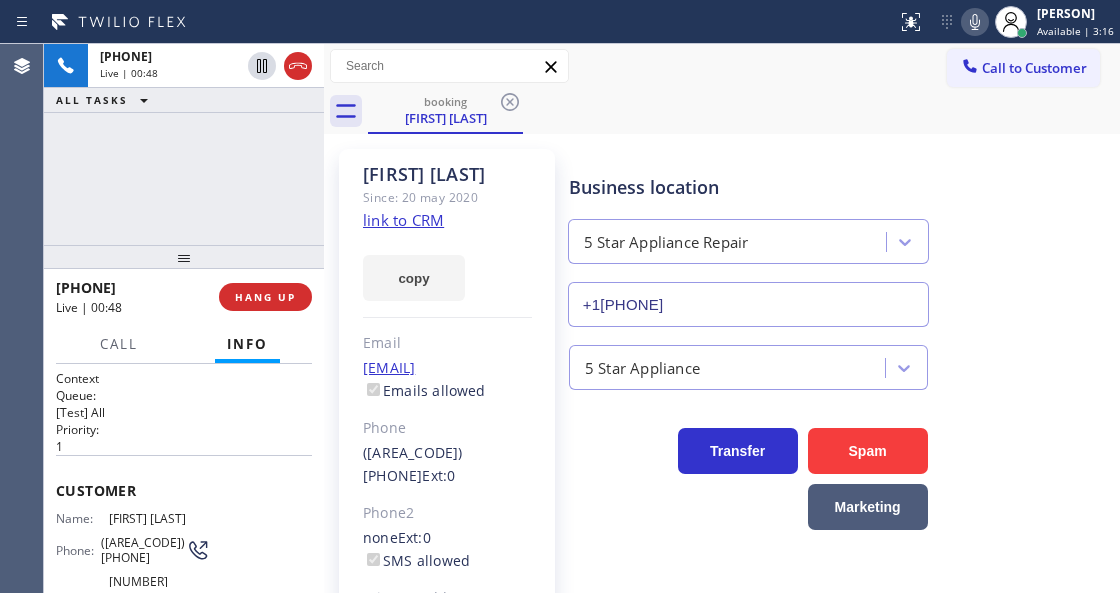click on "booking [FIRST] [LAST]" at bounding box center (744, 111) 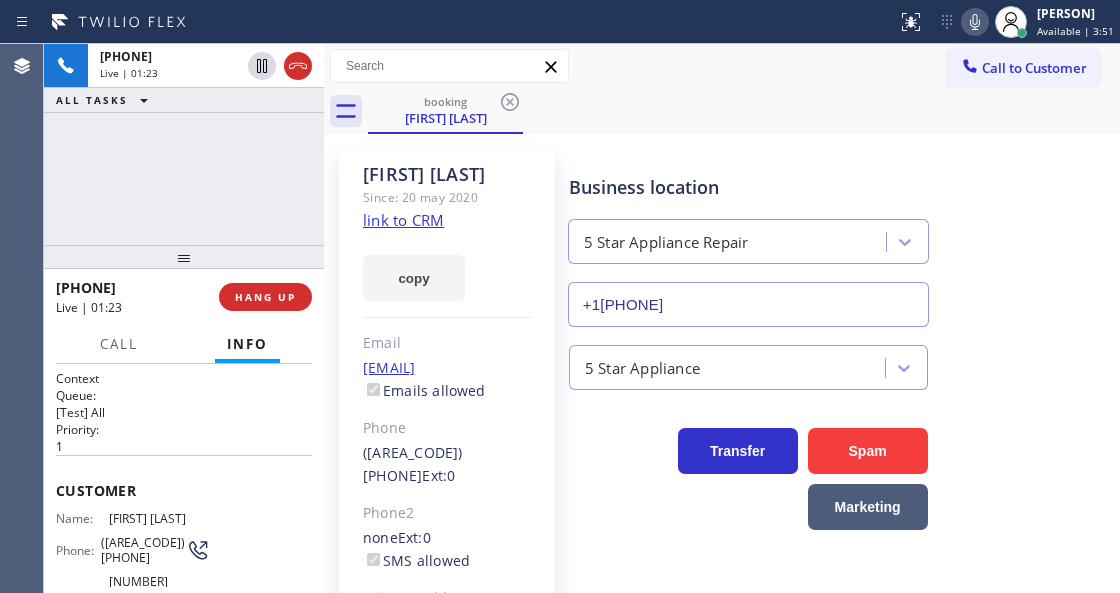 click 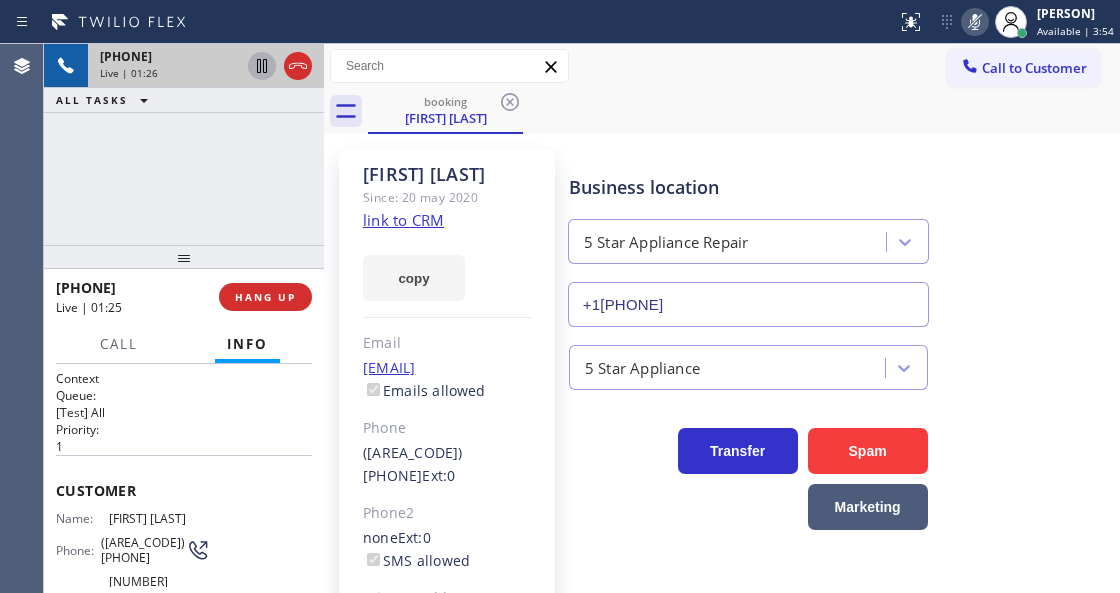 click 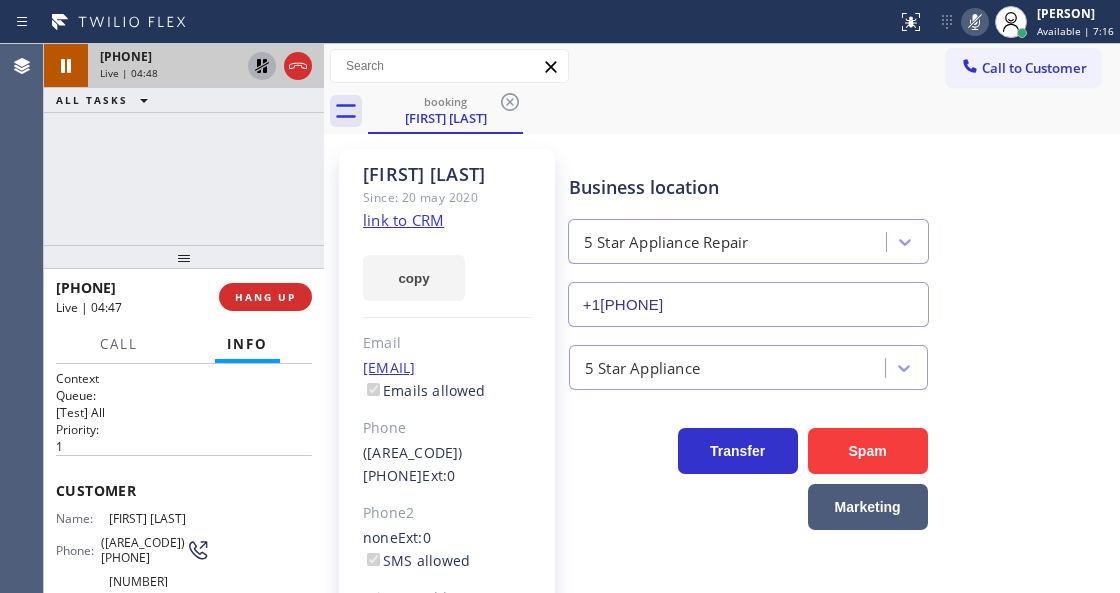 click 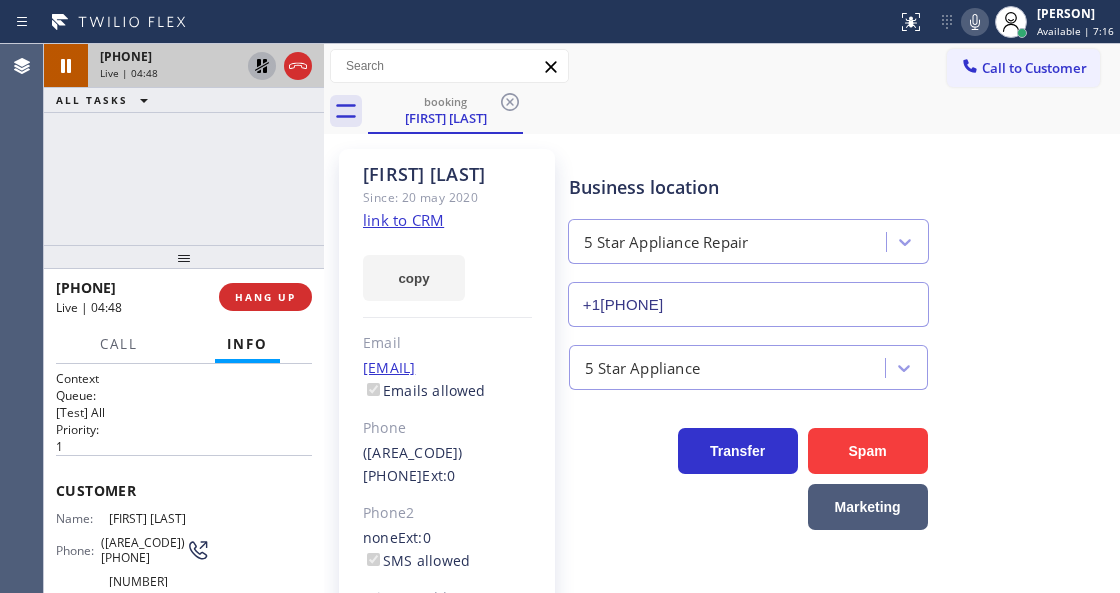 click 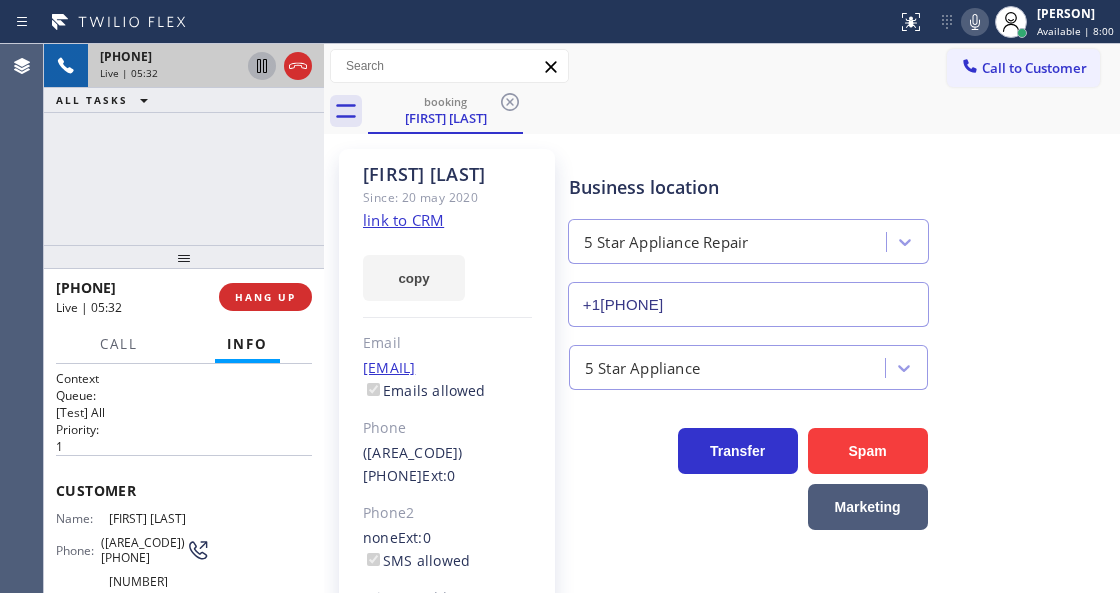 drag, startPoint x: 304, startPoint y: 195, endPoint x: 331, endPoint y: 200, distance: 27.45906 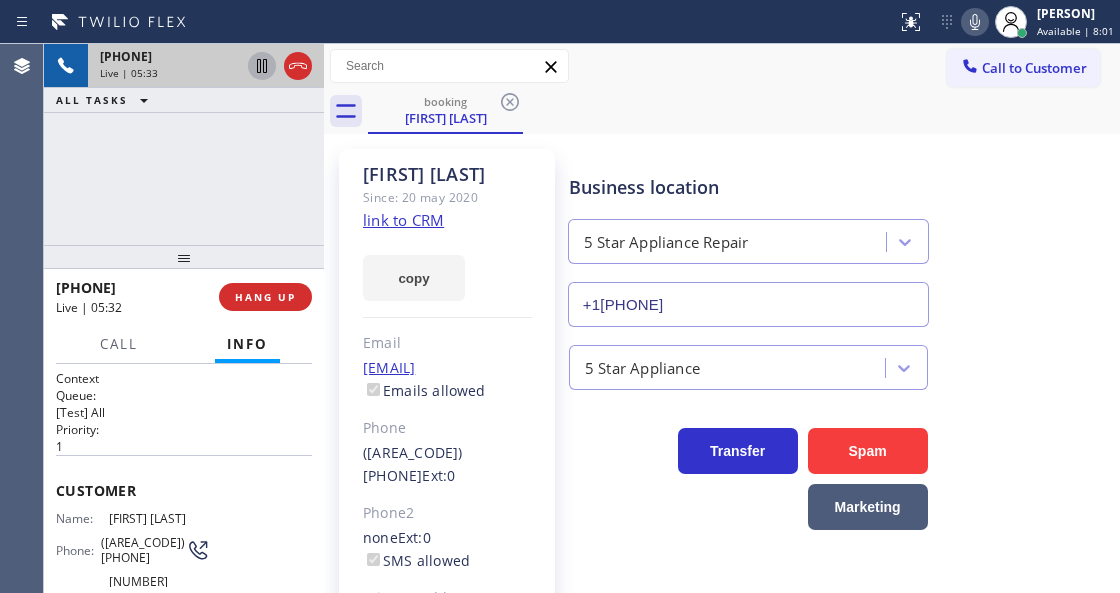 click on "[FIRST]   [LAST] Since: [DATE] [MONTH] [YEAR] link to CRM copy Email [EMAIL]  Emails allowed Phone ([AREA_CODE]) [PHONE]  Ext:  0 Phone2 none  Ext:  0  SMS allowed Primary address  [NUMBER] [STREET] [CITY], [POSTAL_CODE] [STATE] EDIT" at bounding box center (447, 469) 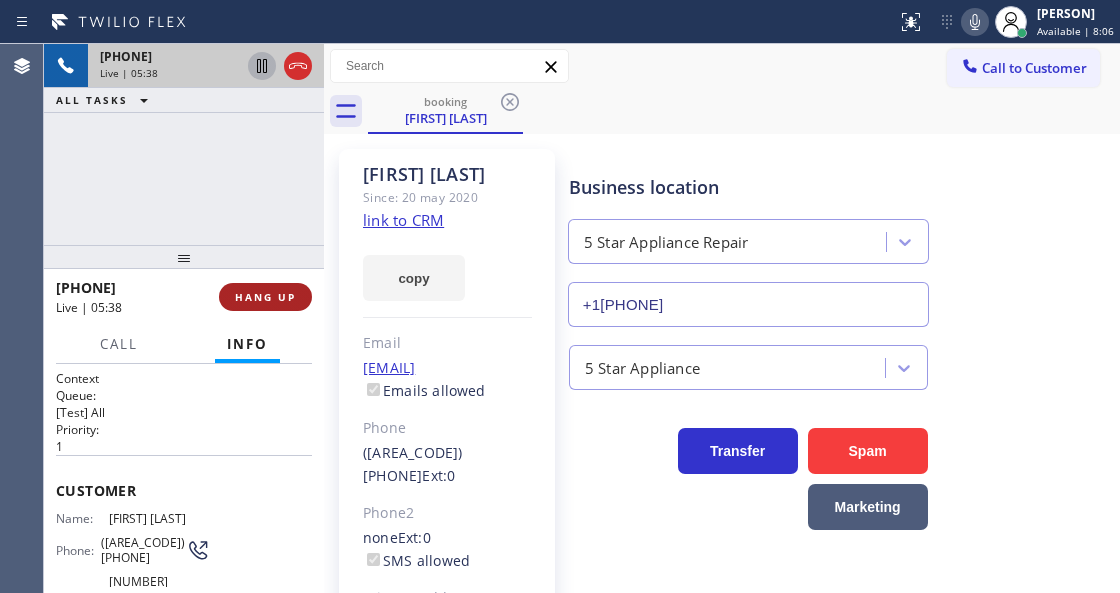 click on "HANG UP" at bounding box center [265, 297] 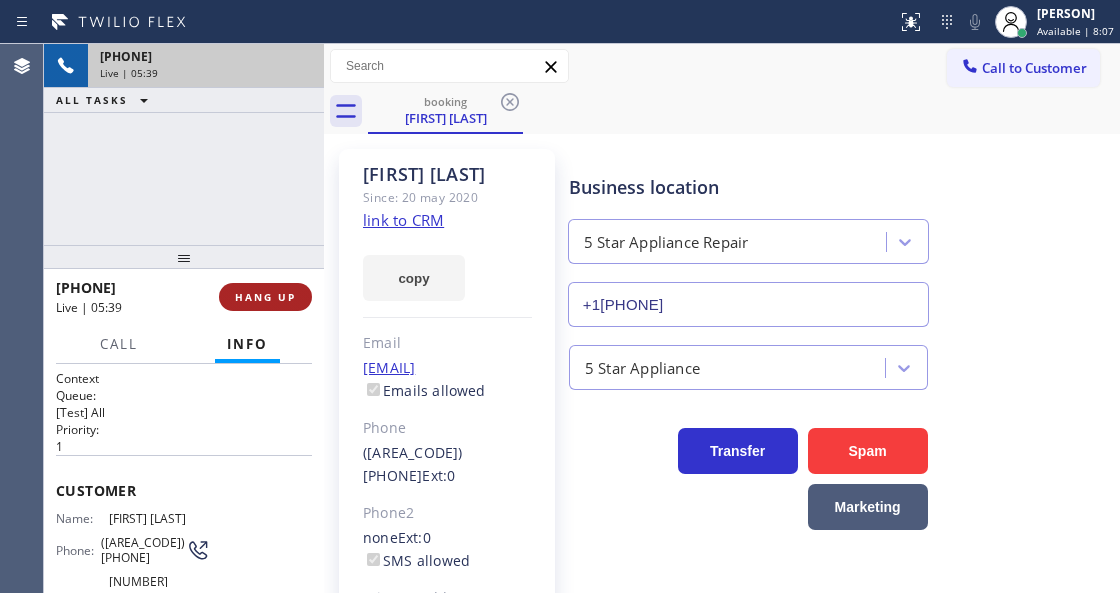 click on "HANG UP" at bounding box center [265, 297] 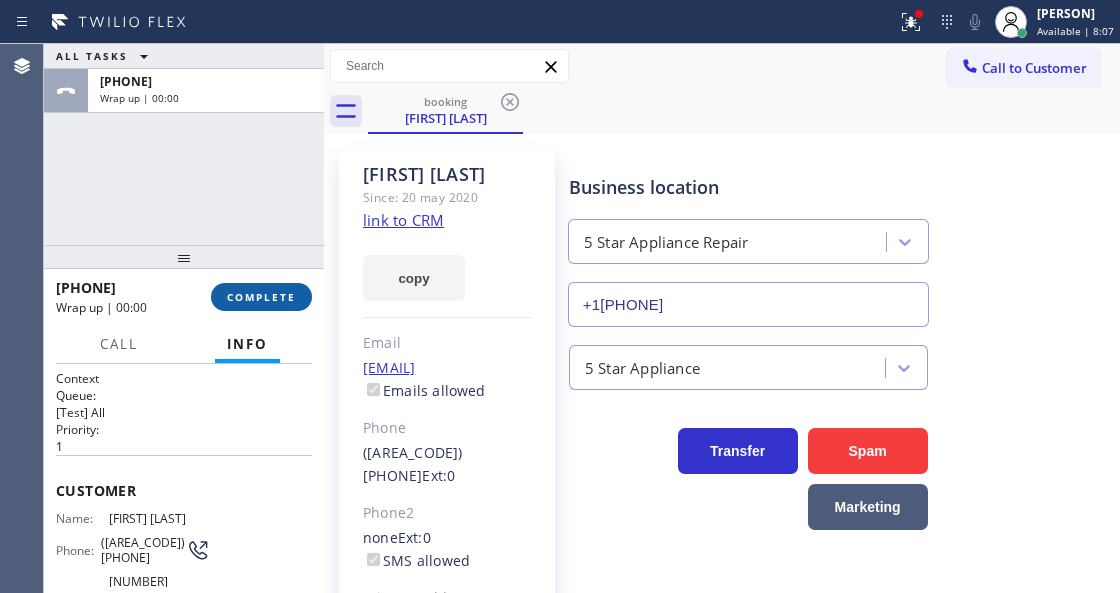 click on "COMPLETE" at bounding box center [261, 297] 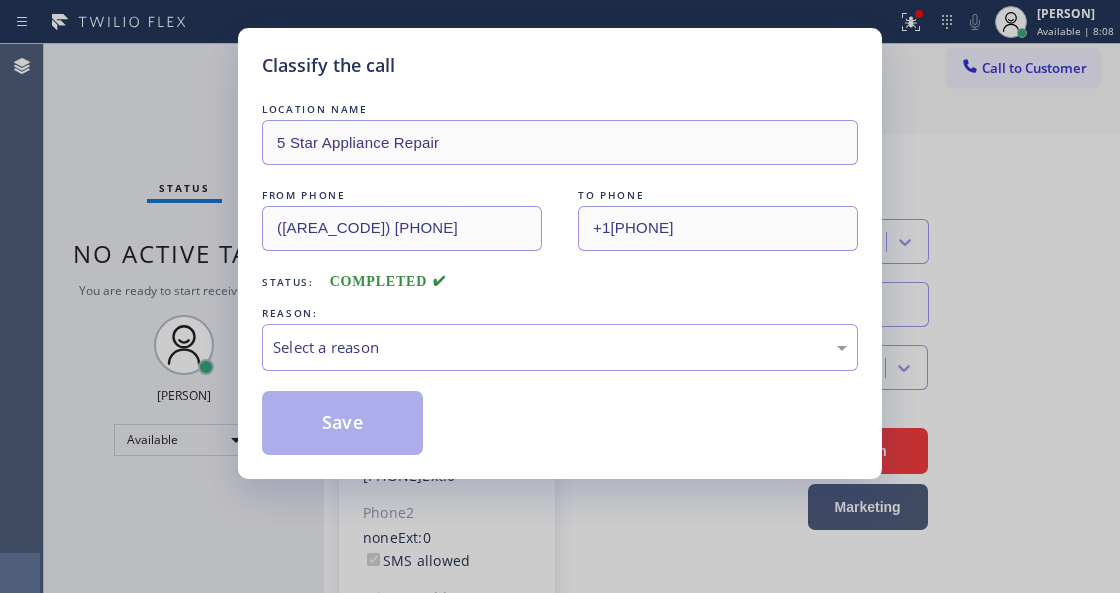 click on "Select a reason" at bounding box center (560, 347) 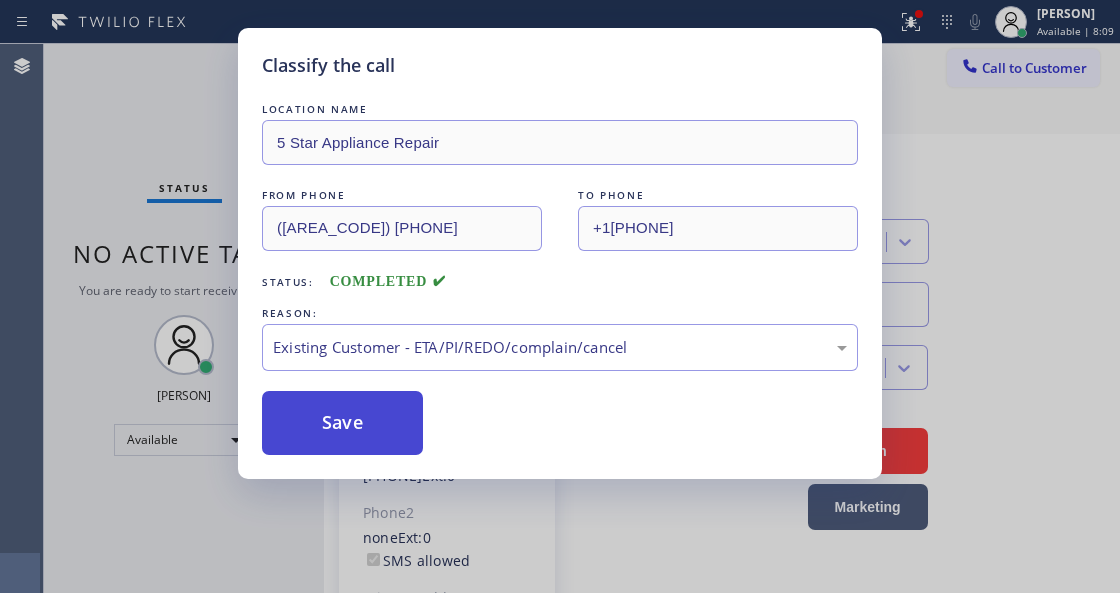 click on "Save" at bounding box center (342, 423) 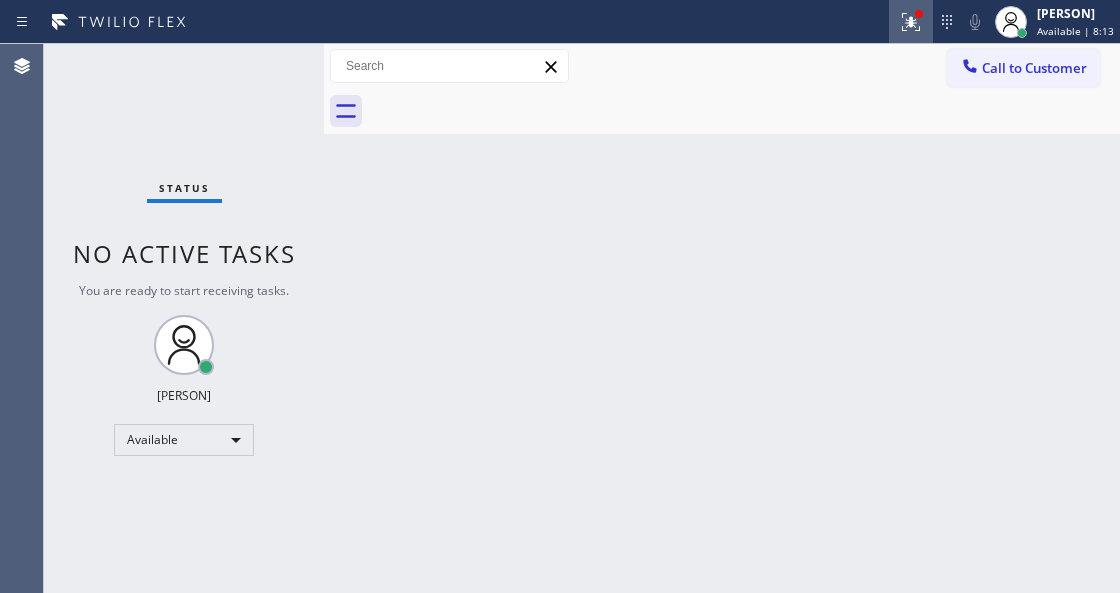 click at bounding box center (911, 22) 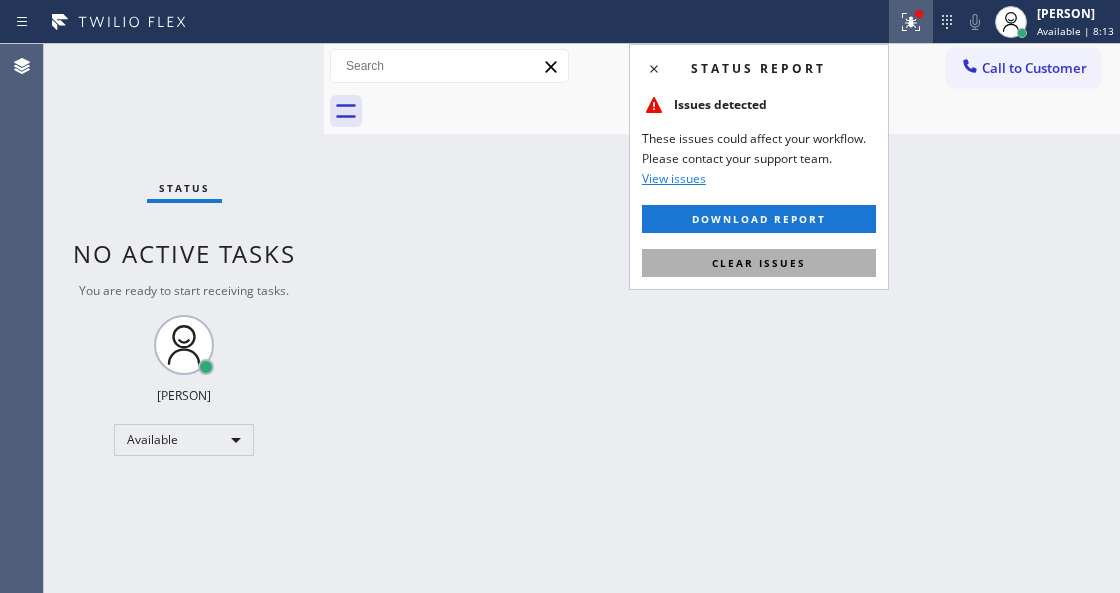 click on "Clear issues" at bounding box center [759, 263] 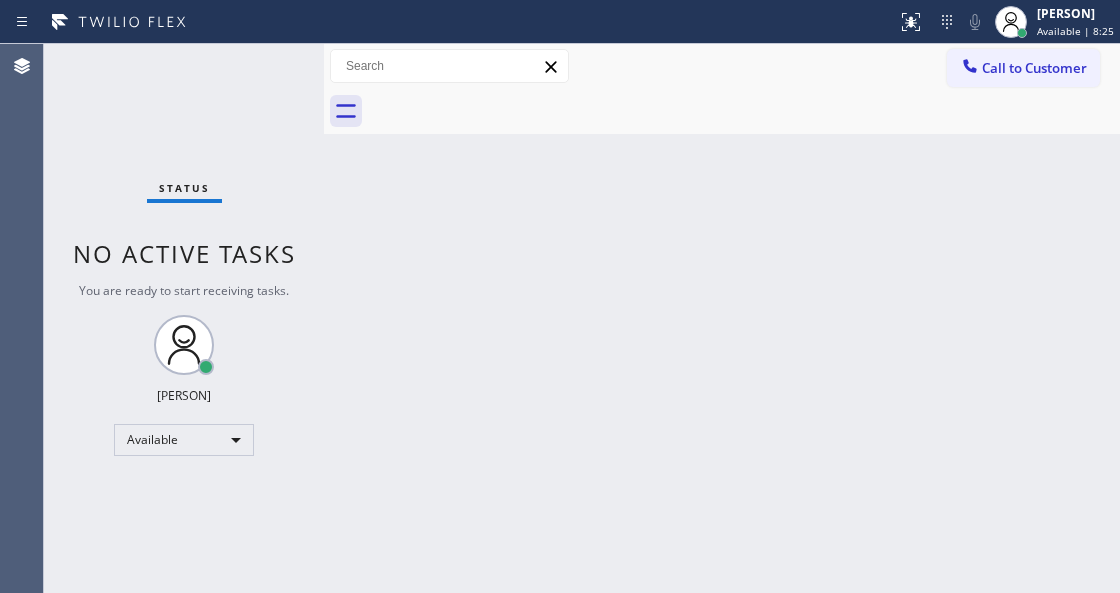 click on "Status   No active tasks     You are ready to start receiving tasks.   [FIRST] [LAST] Available" at bounding box center (184, 318) 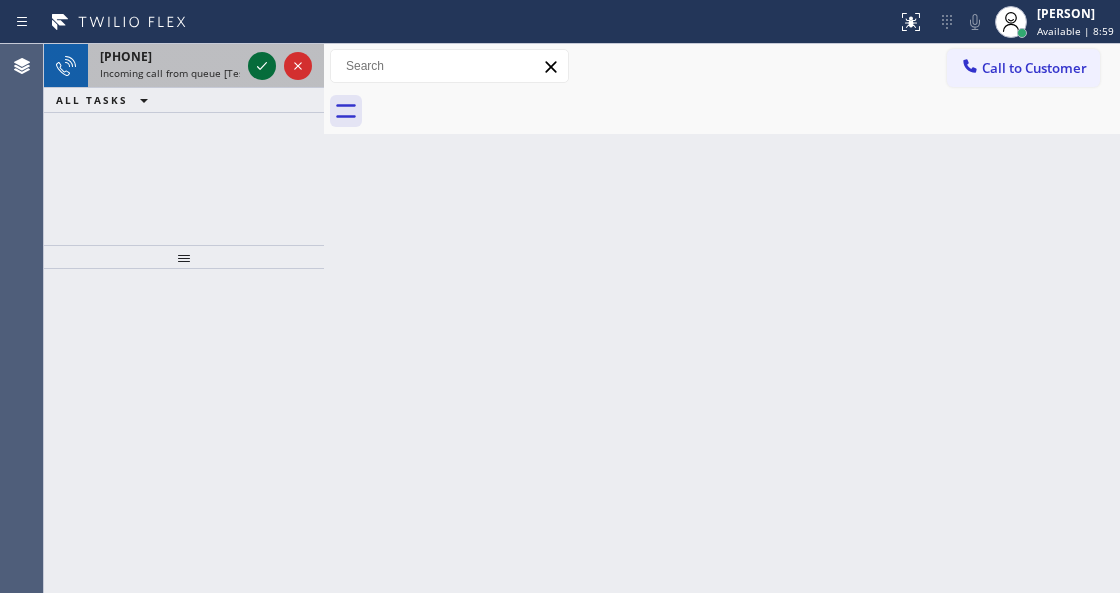 click 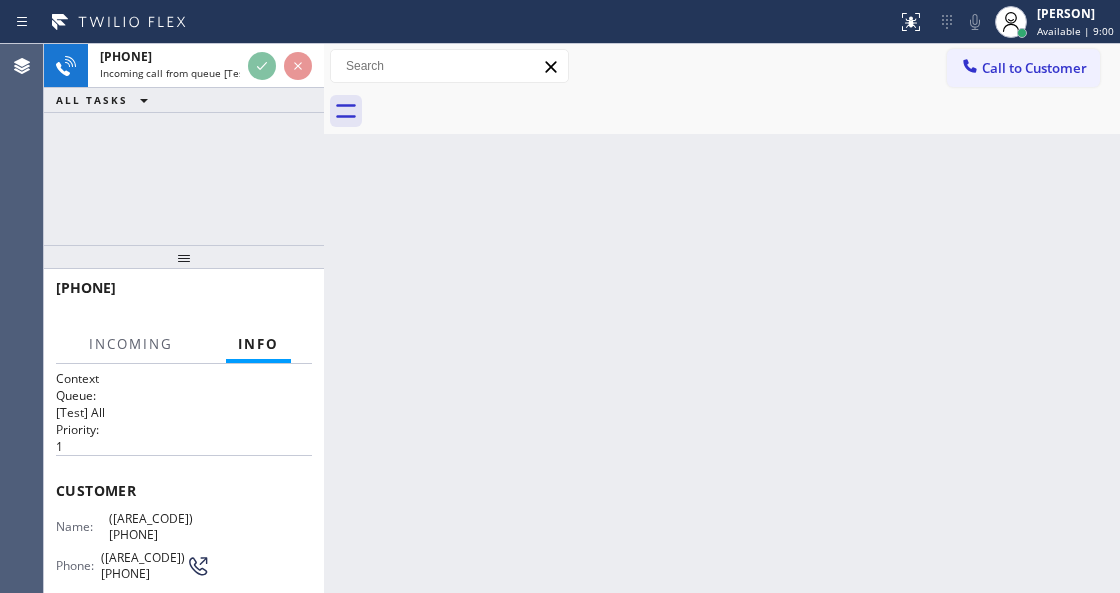scroll, scrollTop: 200, scrollLeft: 0, axis: vertical 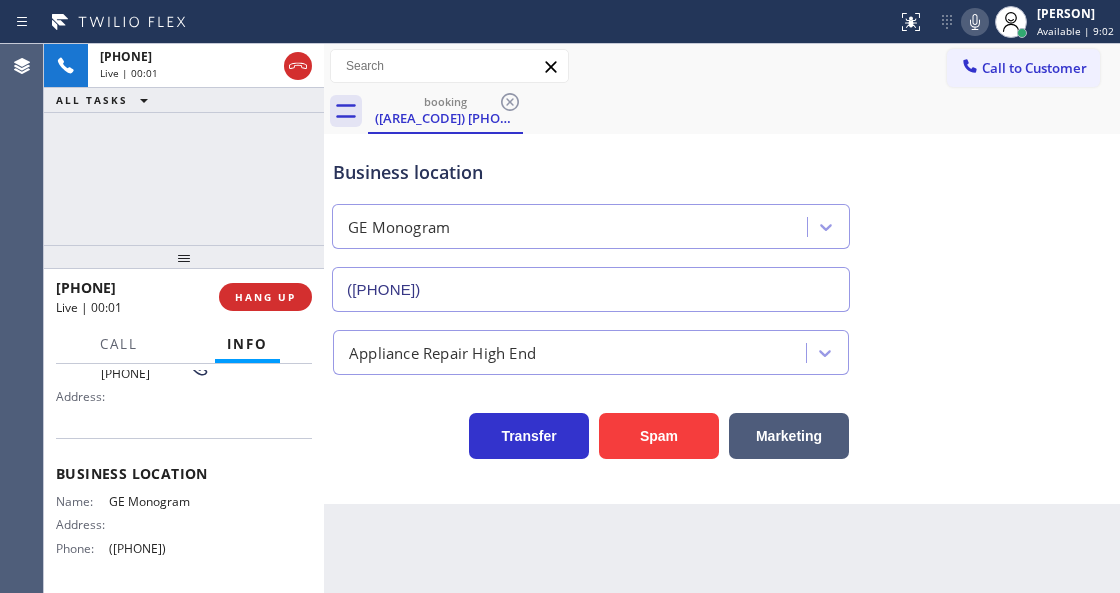 type on "([PHONE])" 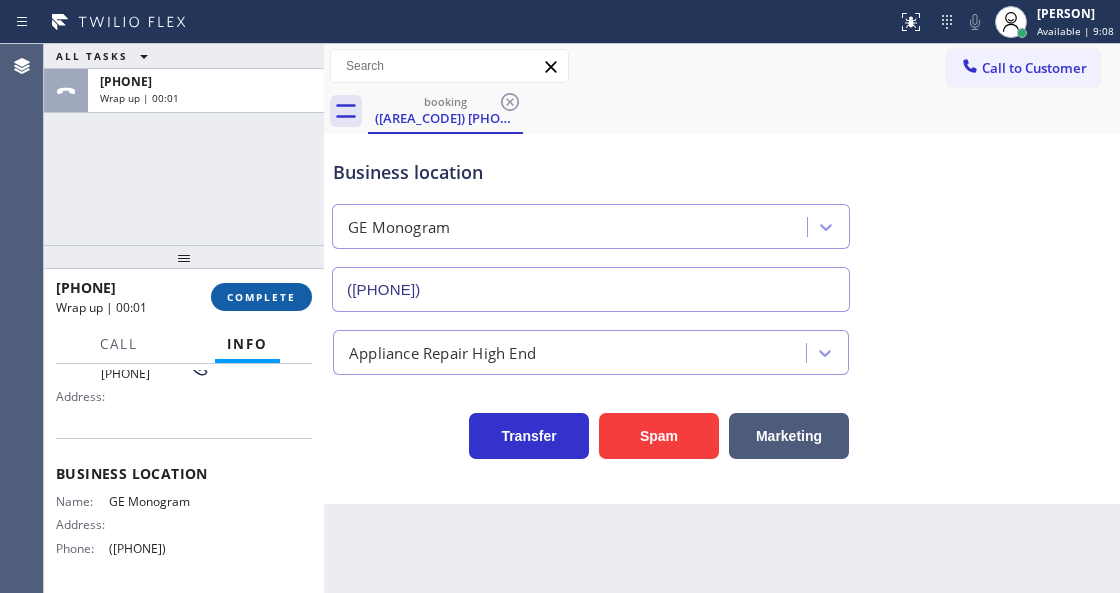 click on "COMPLETE" at bounding box center [261, 297] 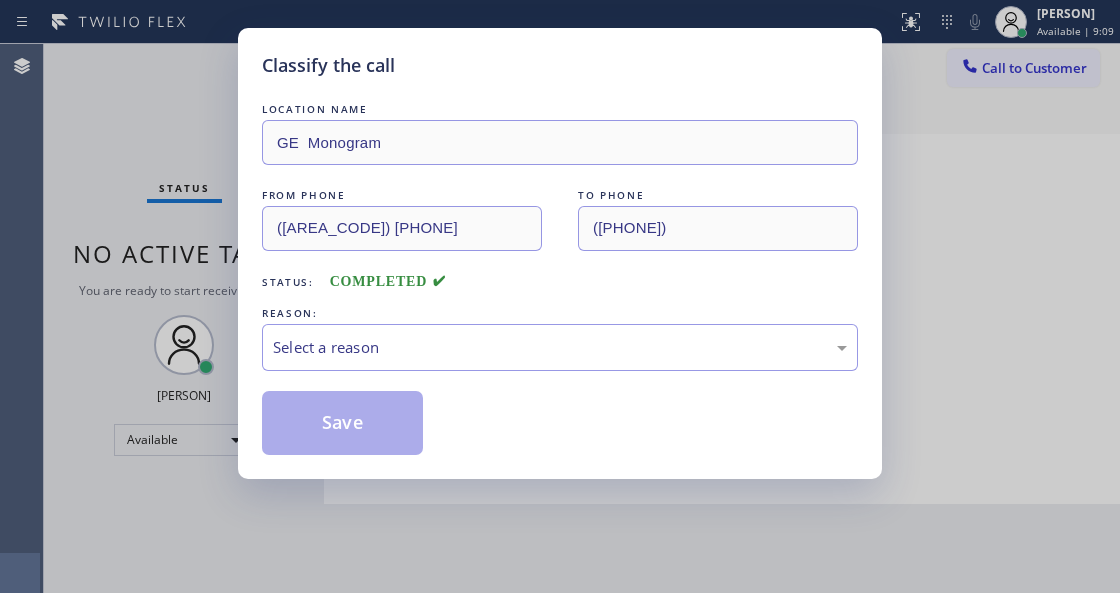 click on "Select a reason" at bounding box center (560, 347) 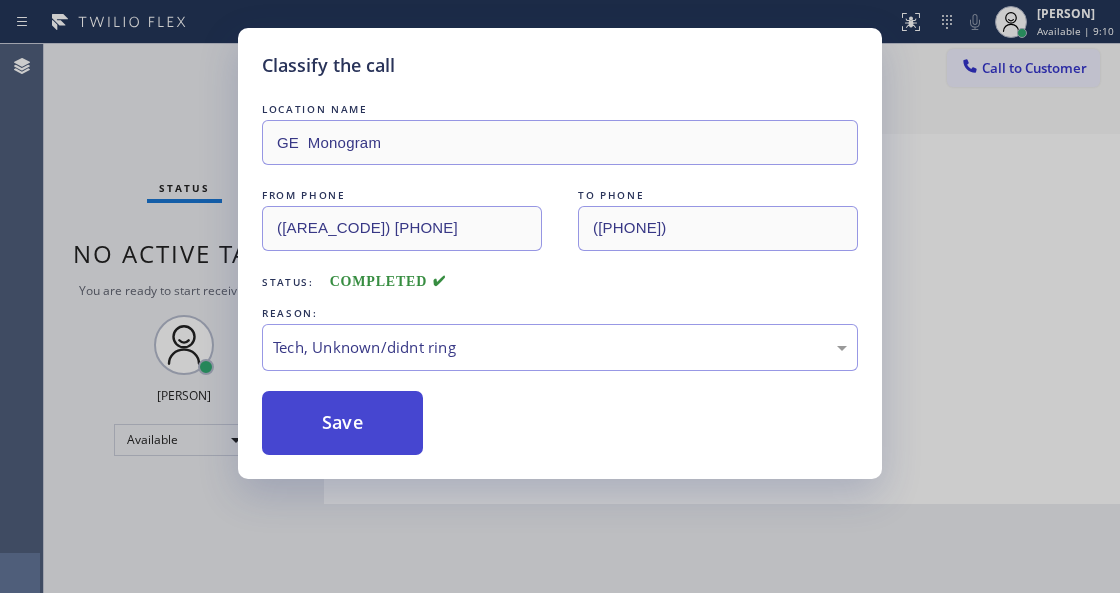 click on "Save" at bounding box center [342, 423] 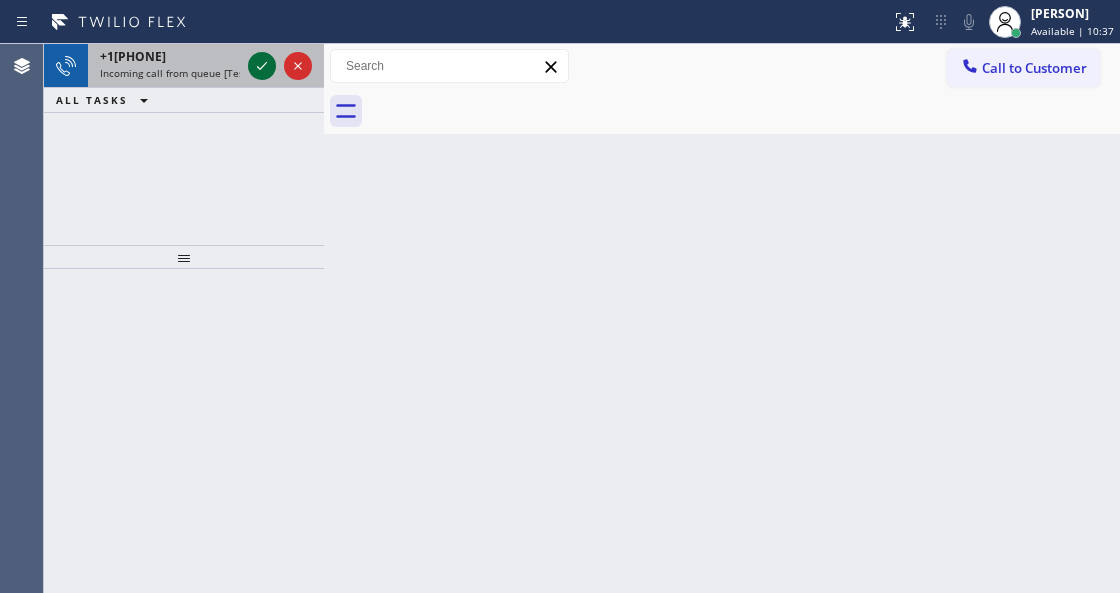 click 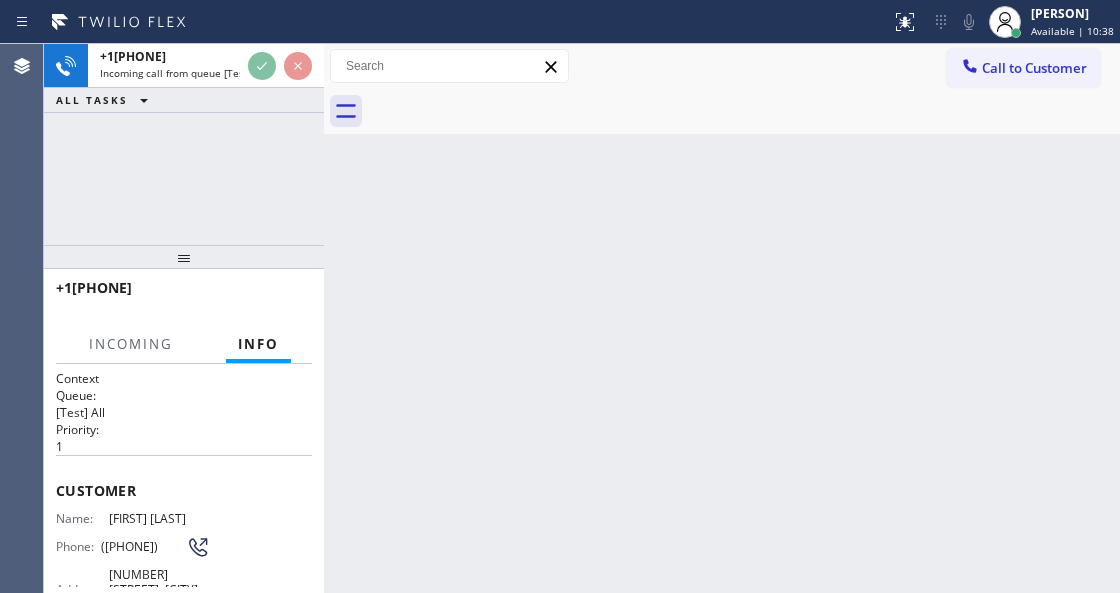 scroll, scrollTop: 200, scrollLeft: 0, axis: vertical 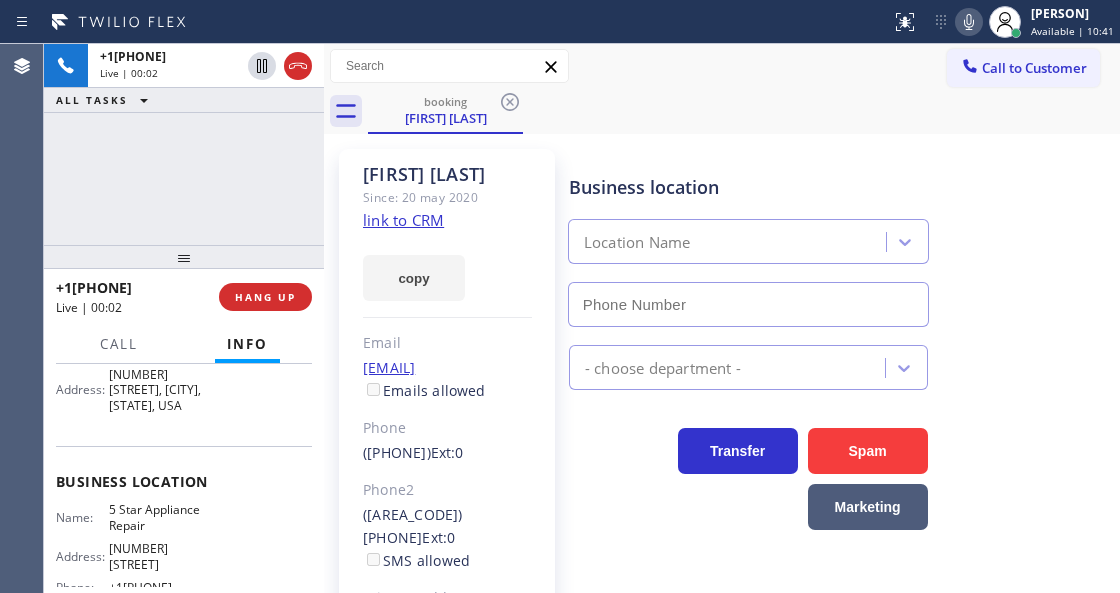 type on "+1[PHONE]" 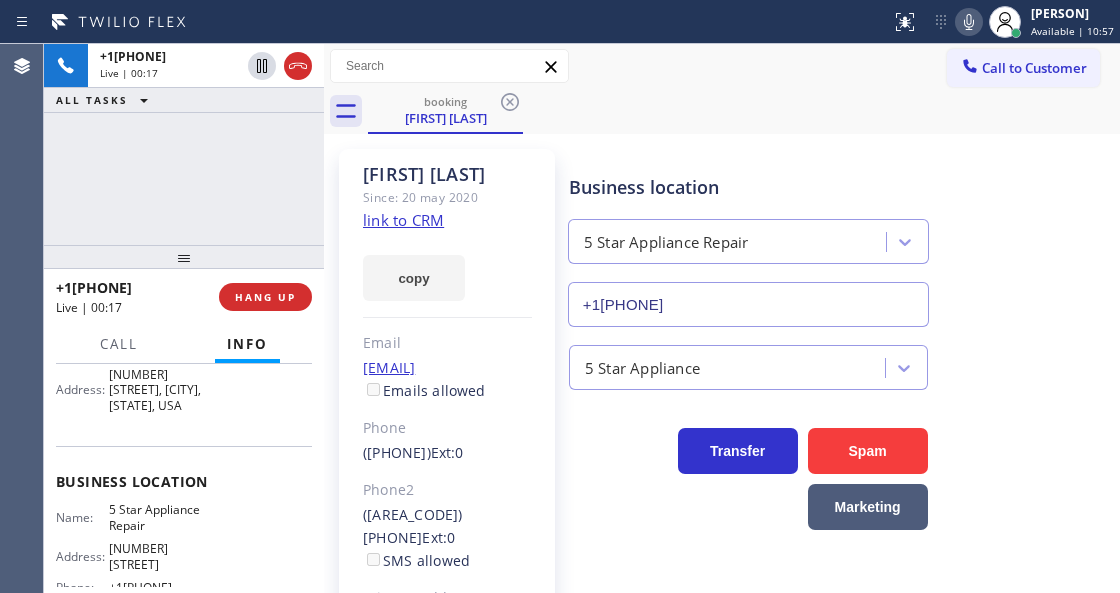 click on "link to CRM" 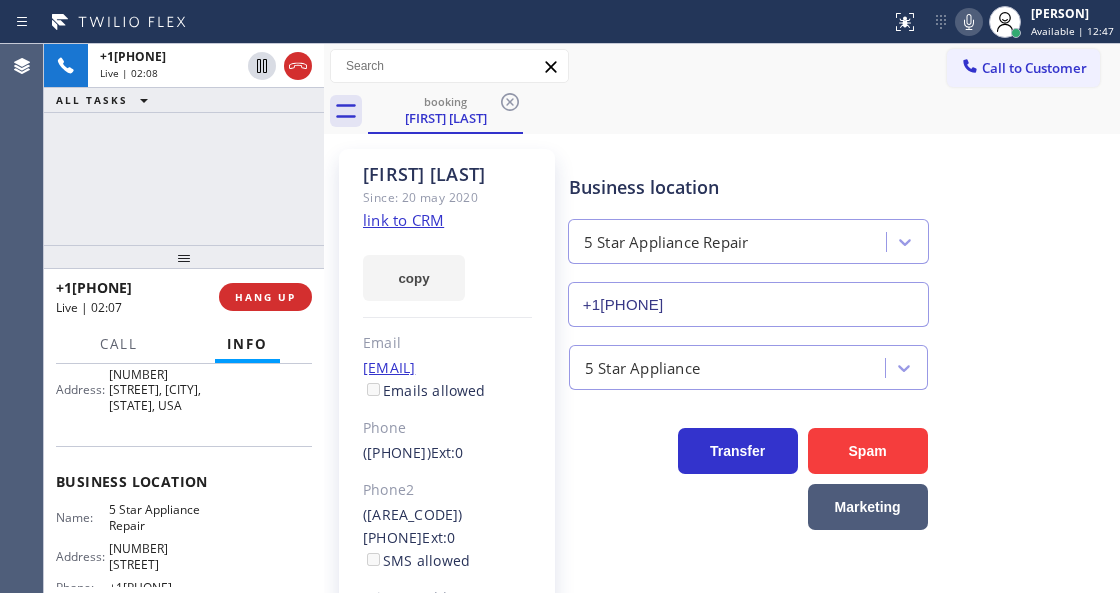 click on "[FIRST]   [LAST] Since: [DATE] [MONTH] [YEAR] link to CRM copy Email [EMAIL]  Emails allowed Phone ([AREA_CODE]) [PHONE]  Ext:  0 Phone2 ([AREA_CODE]) [PHONE]  Ext:  0  SMS allowed Primary address  [NUMBER] [STREET] [CITY], [POSTAL_CODE] [STATE] EDIT" at bounding box center (447, 469) 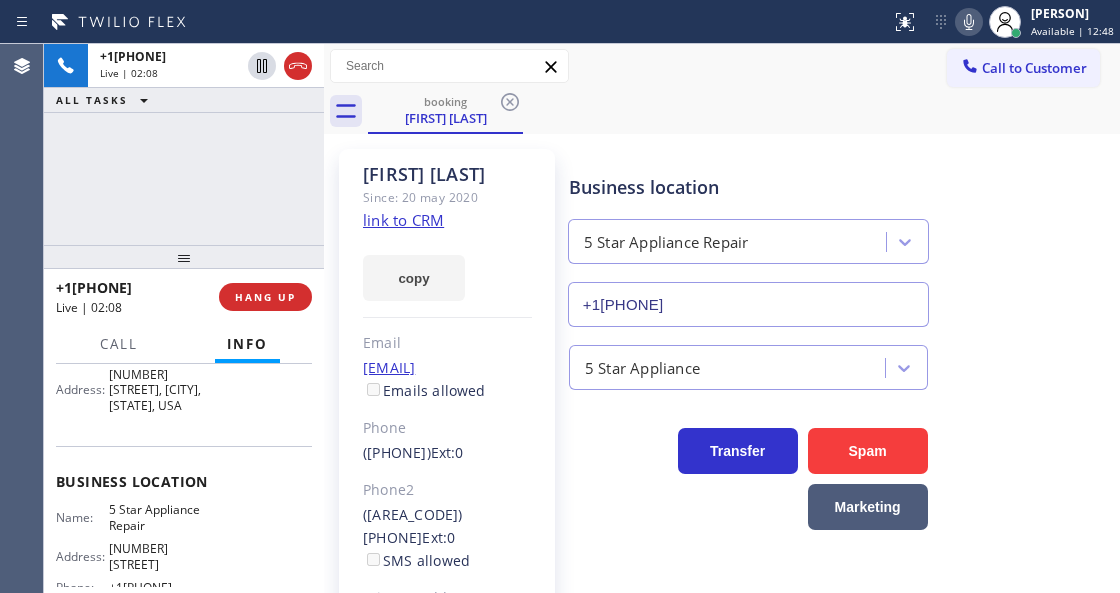 click on "Business location 5 Star Appliance Repair ([PHONE])" at bounding box center (748, 240) 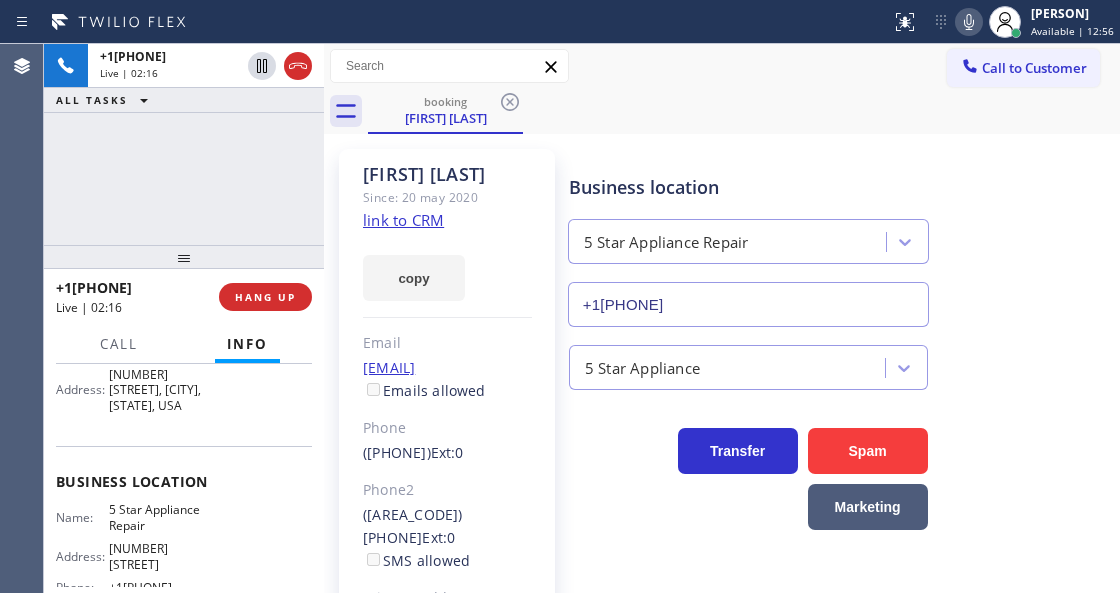 click on "link to CRM" 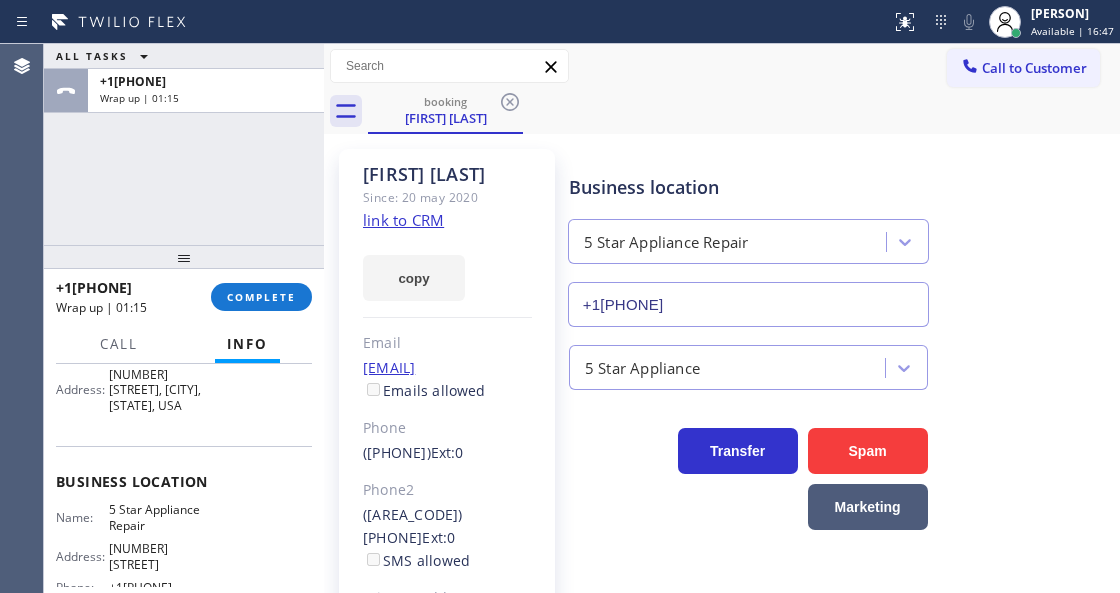 click on "+1[PHONE] Wrap up | 01:15 COMPLETE" at bounding box center (184, 297) 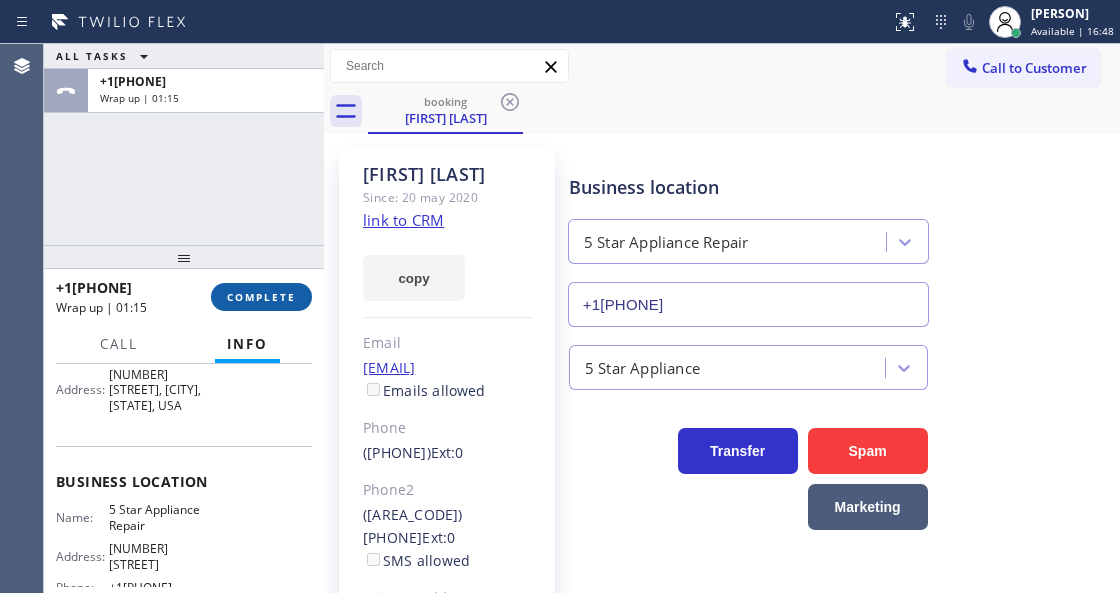 click on "COMPLETE" at bounding box center (261, 297) 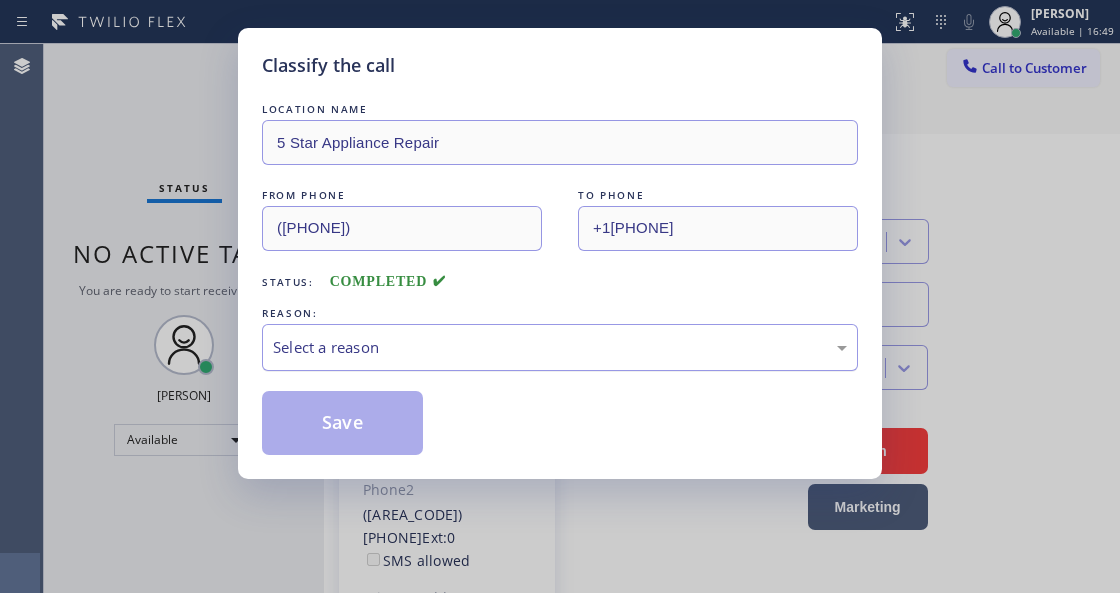 click on "Select a reason" at bounding box center (560, 347) 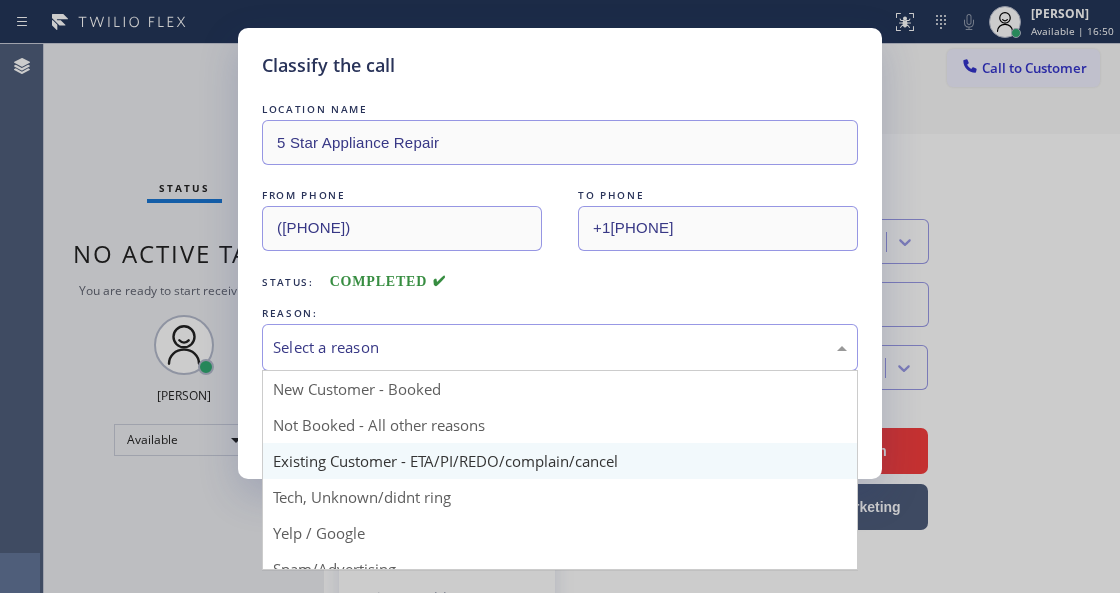 drag, startPoint x: 471, startPoint y: 466, endPoint x: 370, endPoint y: 426, distance: 108.63241 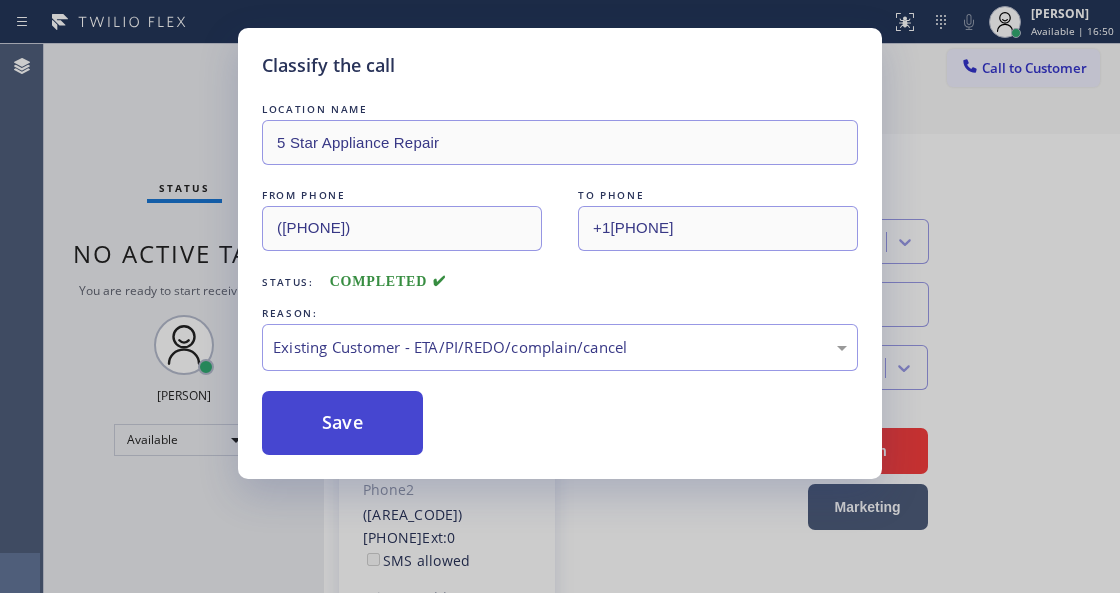 click on "Save" at bounding box center [342, 423] 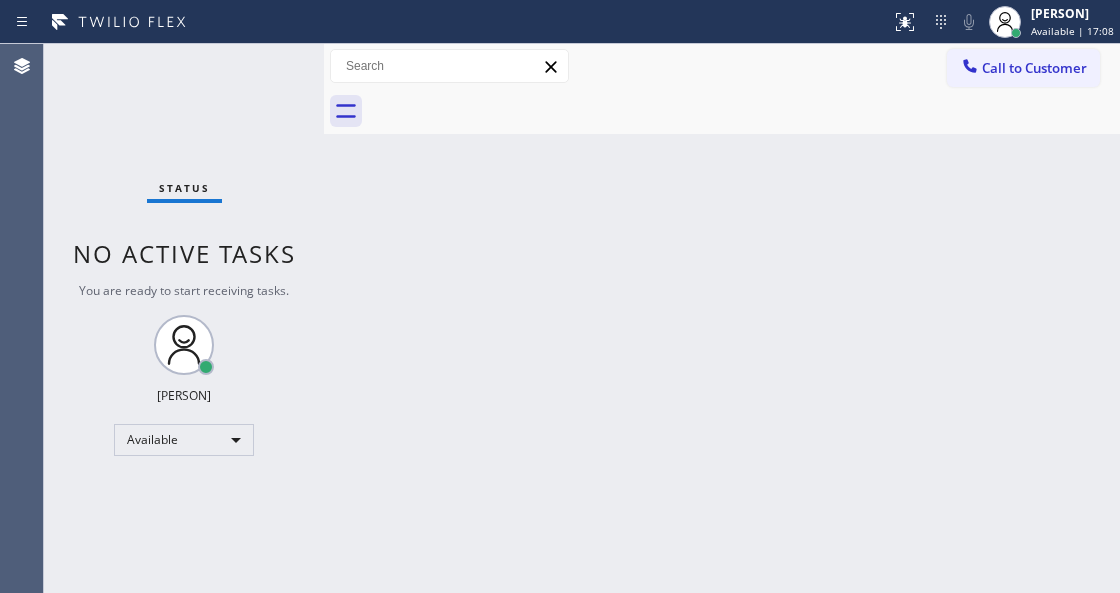 click on "Status   No active tasks     You are ready to start receiving tasks.   [FIRST] [LAST] Available" at bounding box center [184, 318] 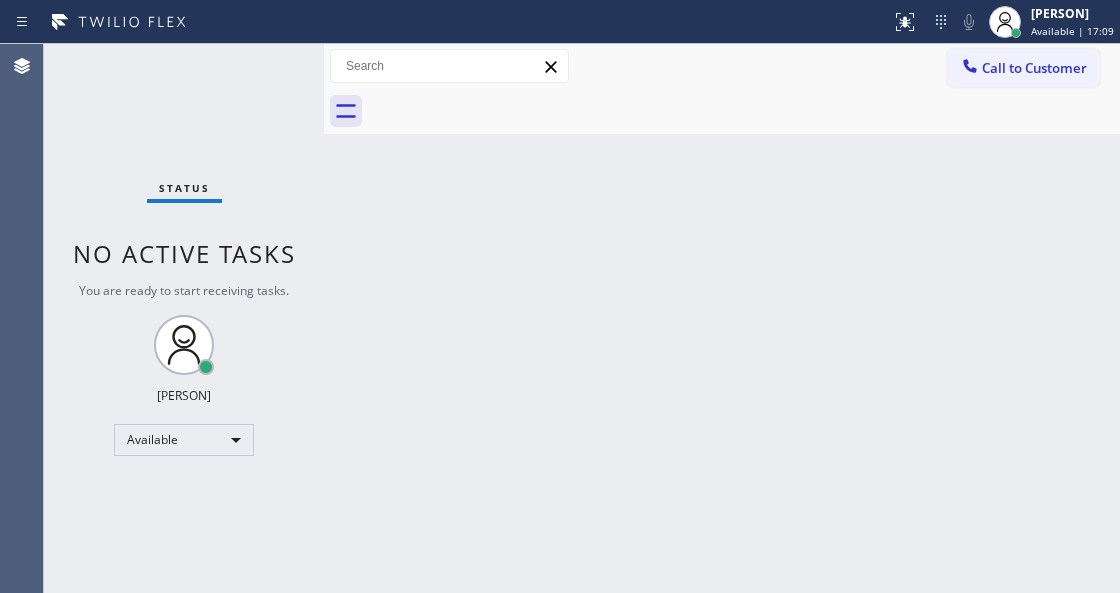 click on "Status   No active tasks     You are ready to start receiving tasks.   [FIRST] [LAST] Available" at bounding box center (184, 318) 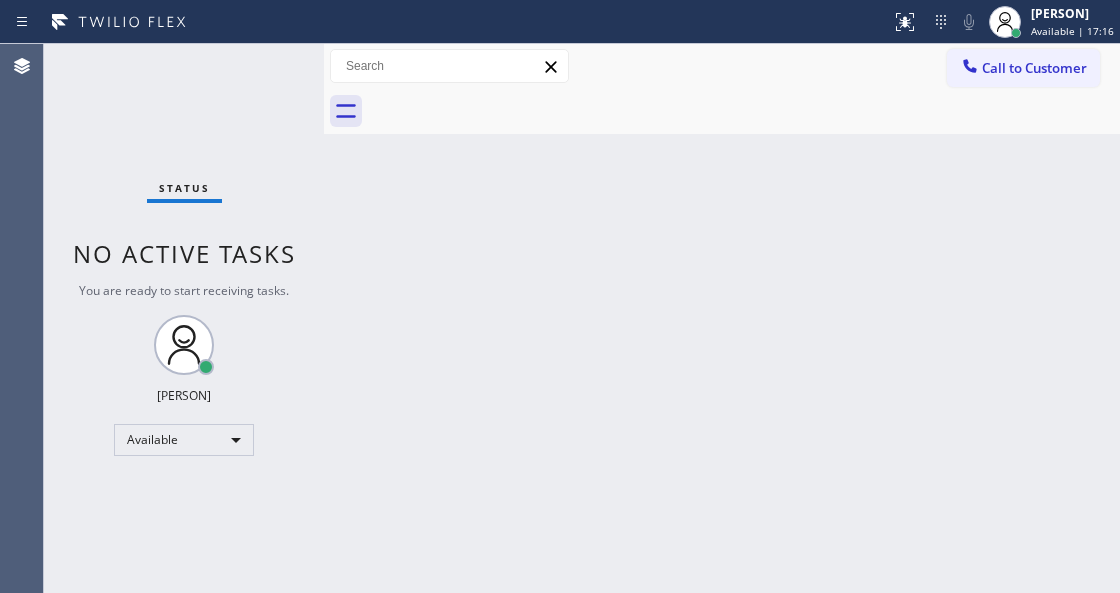 click on "Status   No active tasks     You are ready to start receiving tasks.   [FIRST] [LAST] Available" at bounding box center [184, 318] 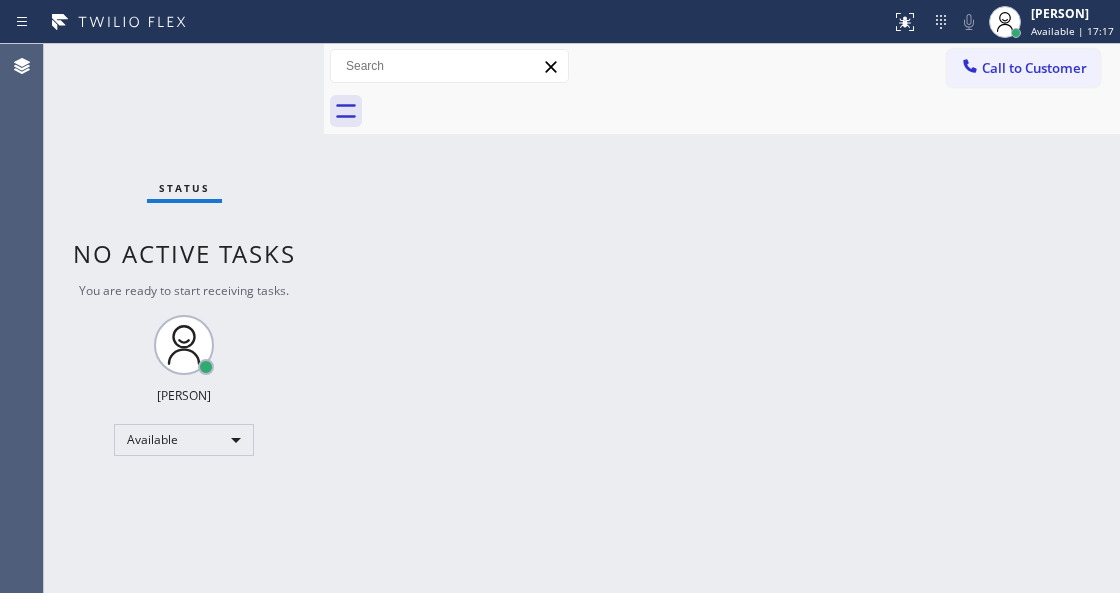 click on "Status   No active tasks     You are ready to start receiving tasks.   [FIRST] [LAST] Available" at bounding box center [184, 318] 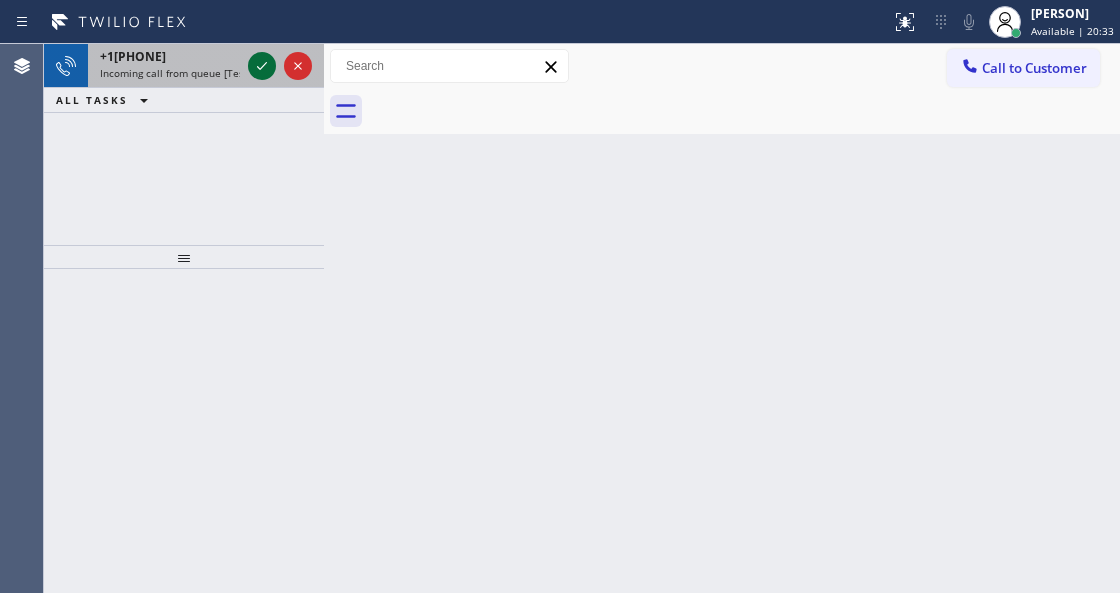 click 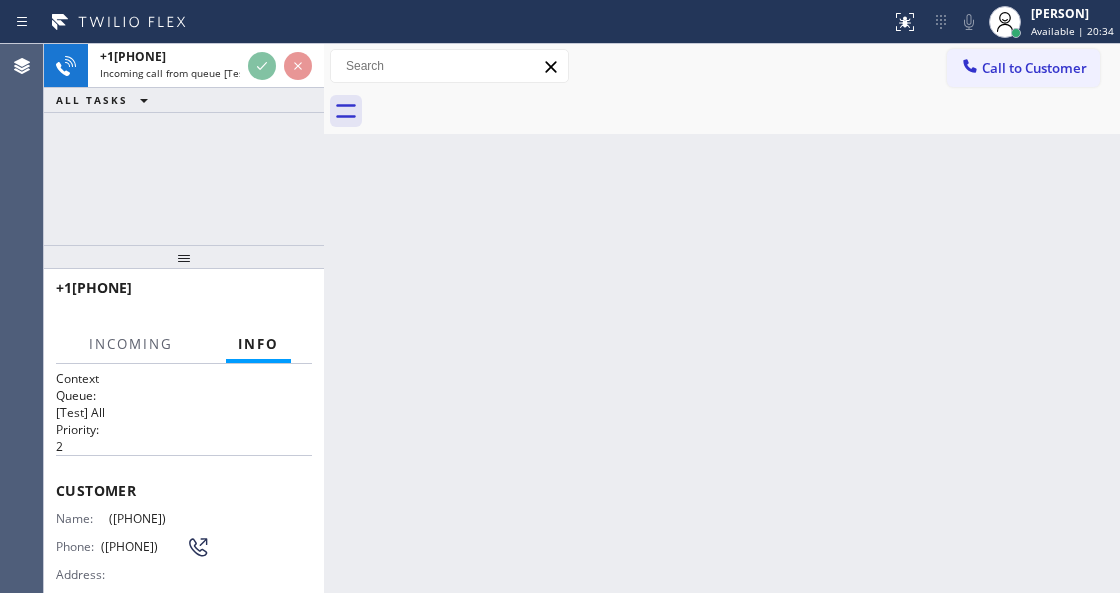 scroll, scrollTop: 126, scrollLeft: 0, axis: vertical 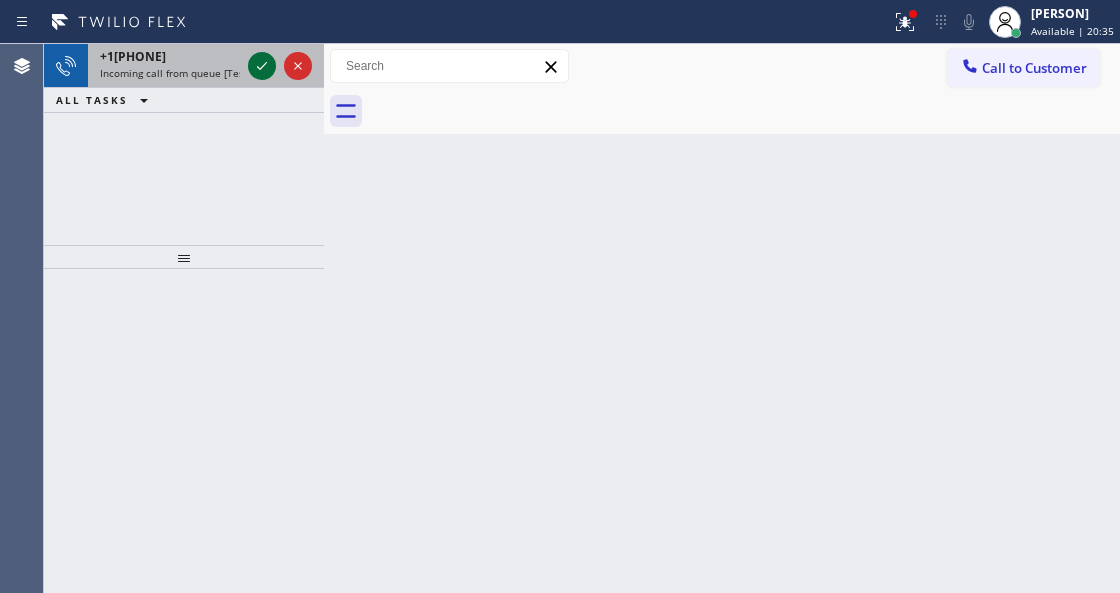 click 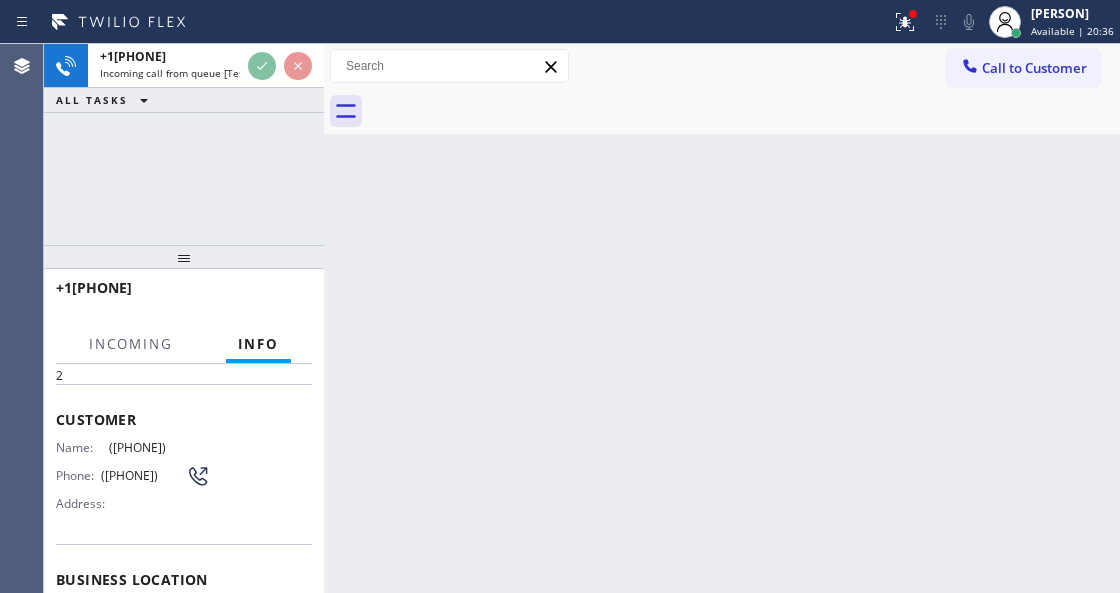 scroll, scrollTop: 200, scrollLeft: 0, axis: vertical 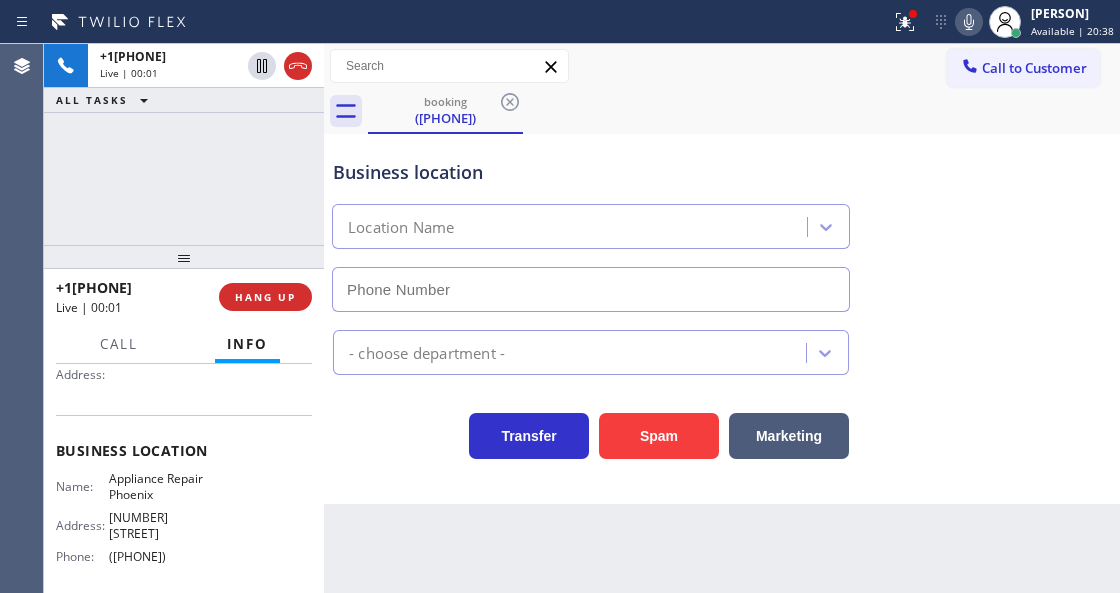 type on "([PHONE])" 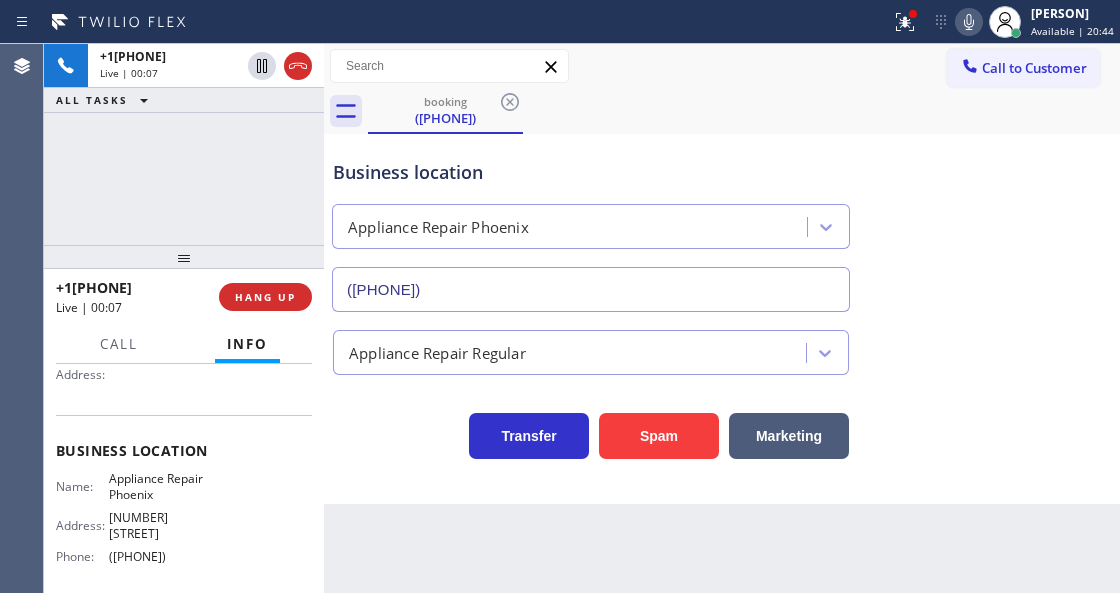click on "Transfer Spam Marketing" at bounding box center [591, 431] 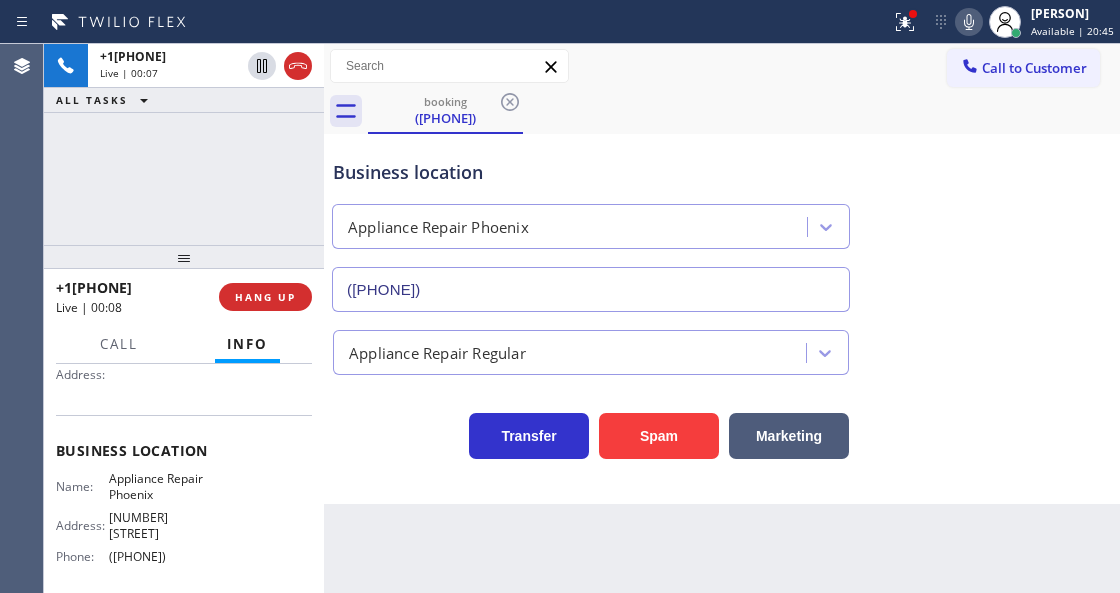 click on "Call to Customer Outbound call Location Viking Repair  Service Your caller id phone number ([AREA_CODE]) [PHONE] Customer number Call Outbound call Technician Search Technician Your caller id phone number Your caller id phone number Call" at bounding box center [722, 66] 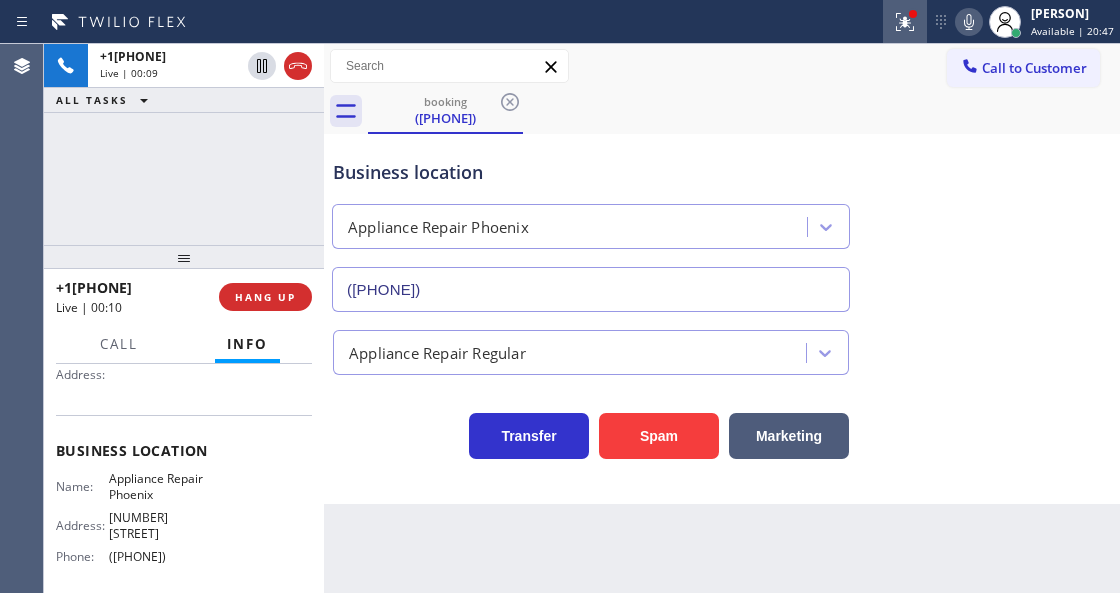 click 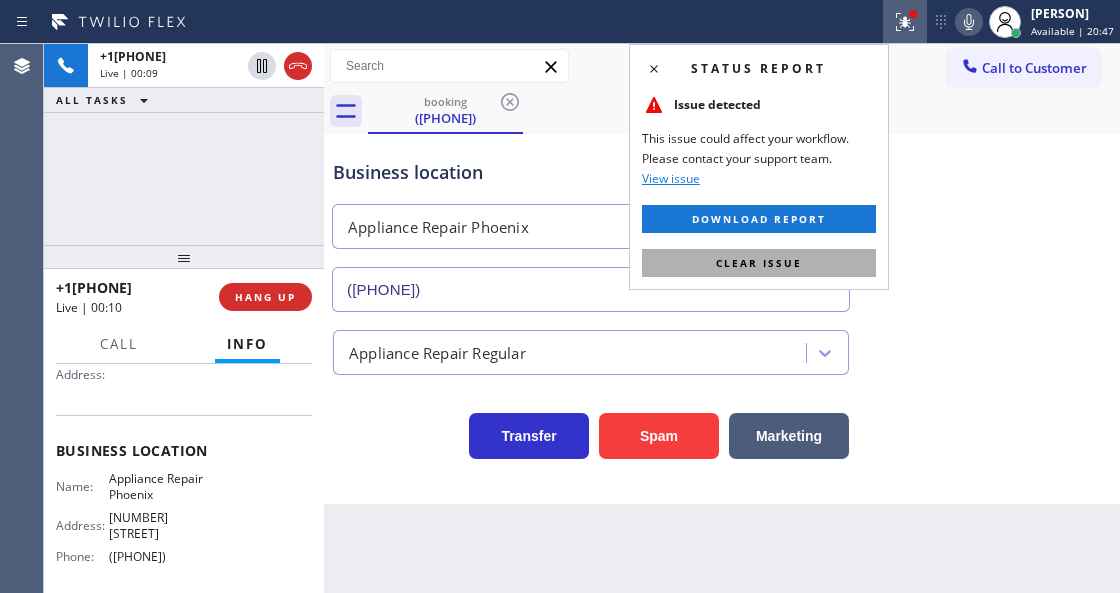 click on "Clear issue" at bounding box center [759, 263] 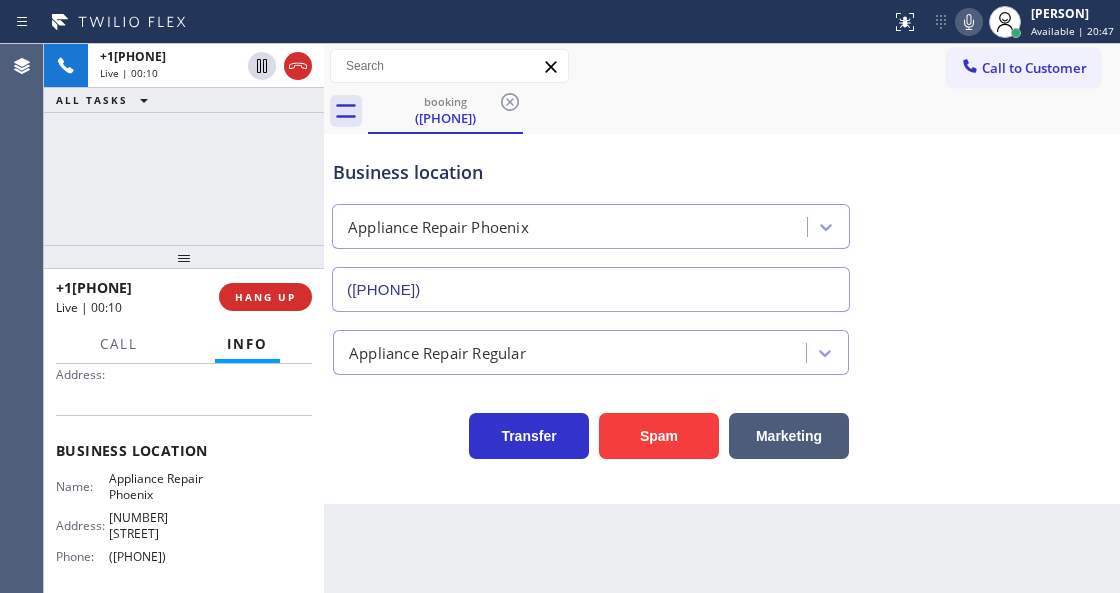 click on "Business location Appliance Repair Phoenix ([PHONE])" at bounding box center [722, 221] 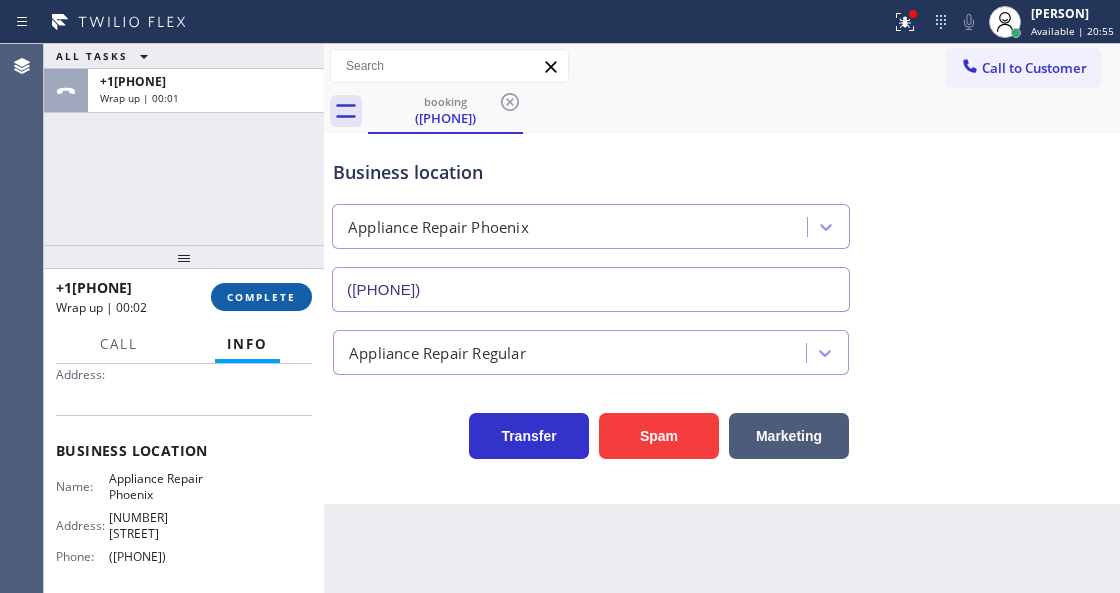 click on "COMPLETE" at bounding box center (261, 297) 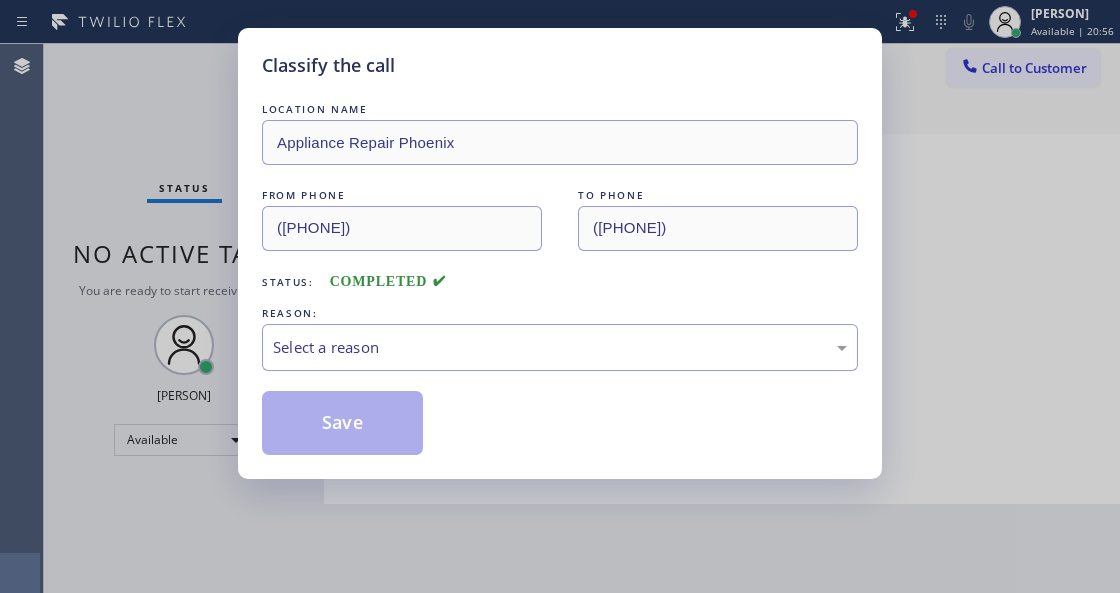 click on "Select a reason" at bounding box center [560, 347] 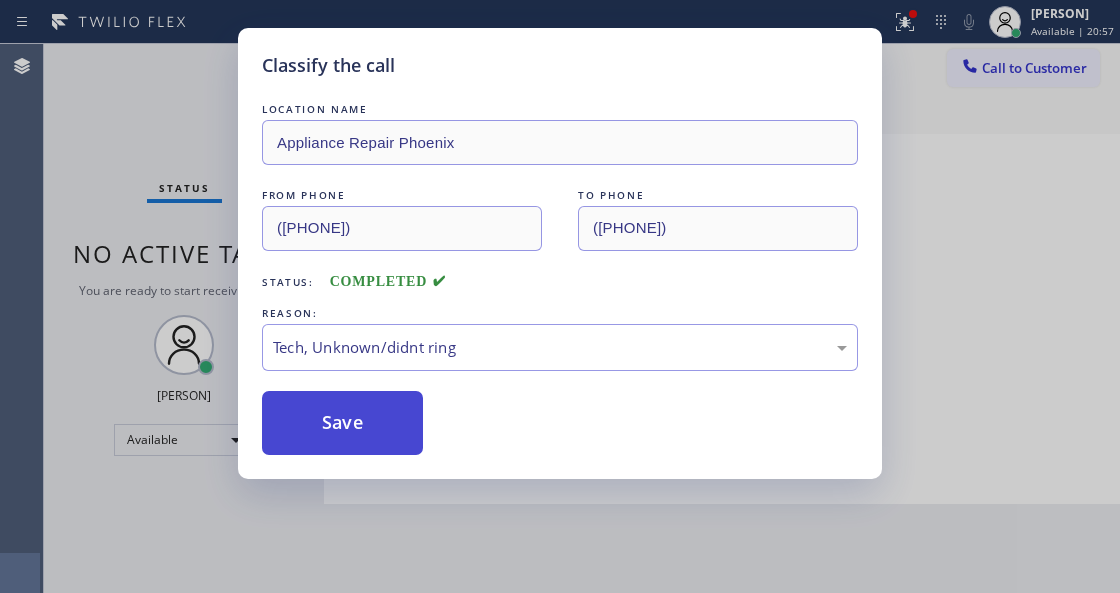 click on "Save" at bounding box center [342, 423] 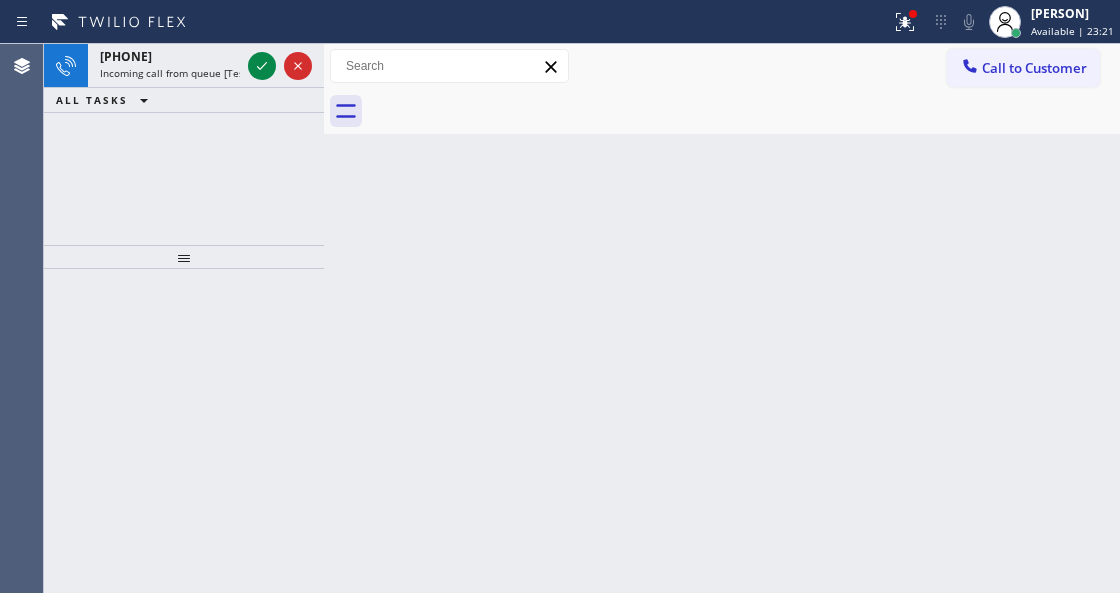 click 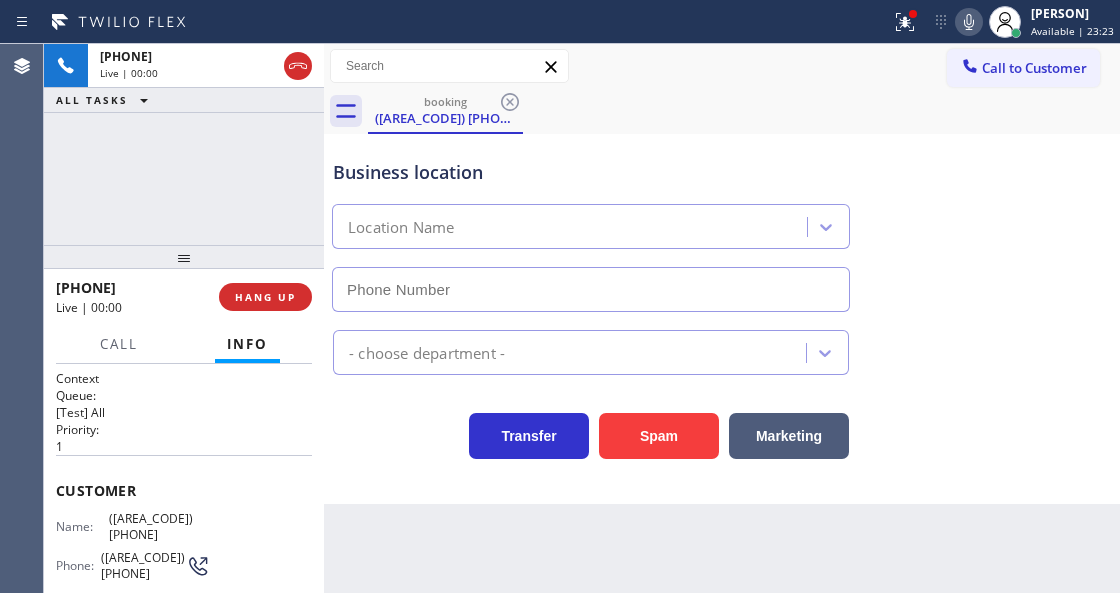 type on "([PHONE])" 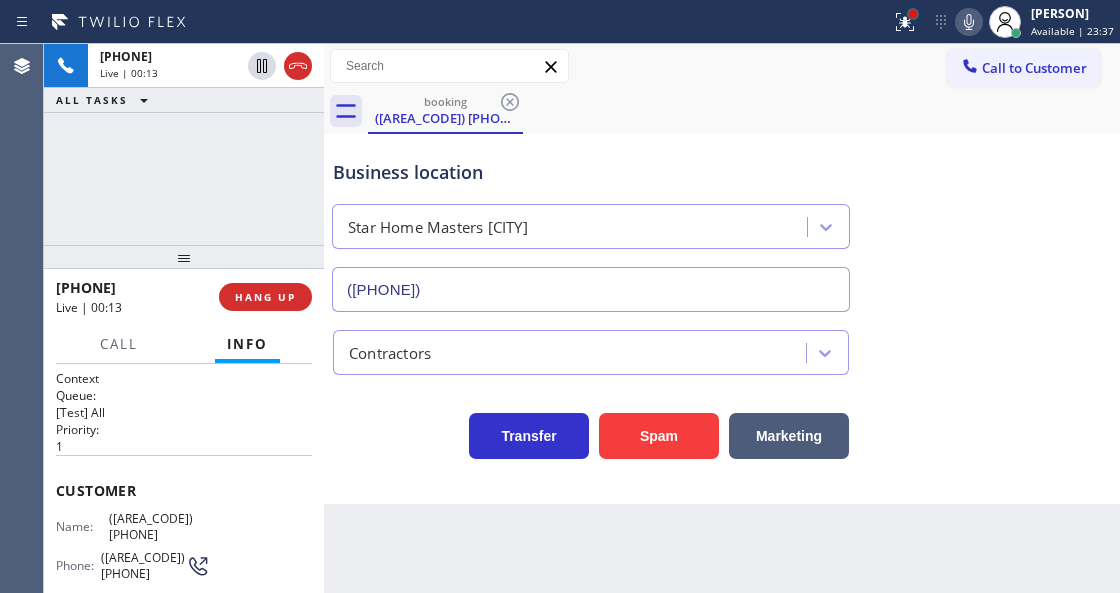 click at bounding box center (913, 14) 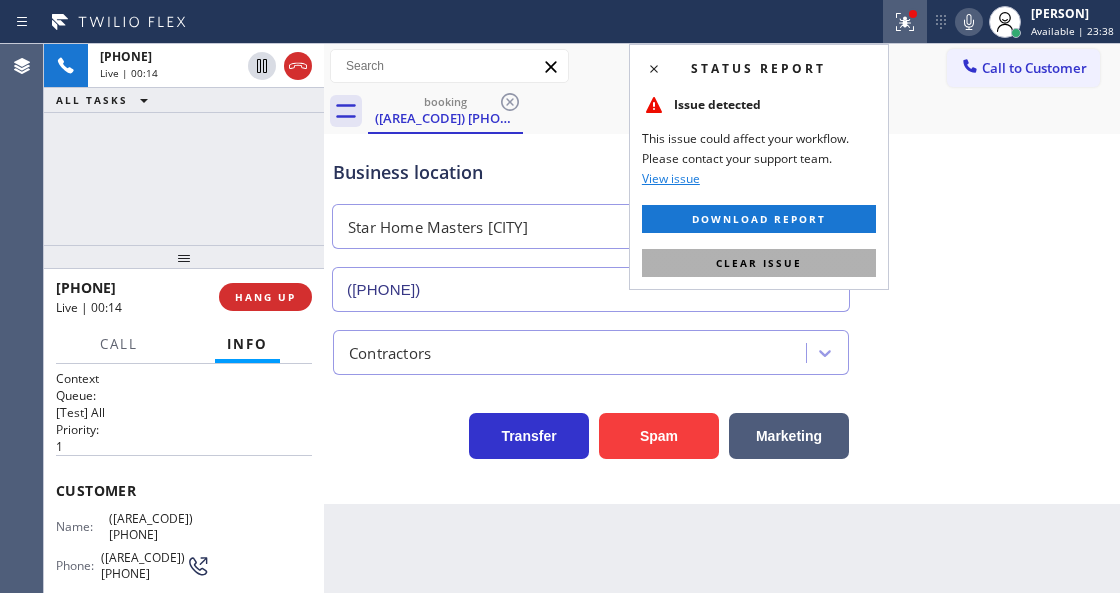 click on "Clear issue" at bounding box center [759, 263] 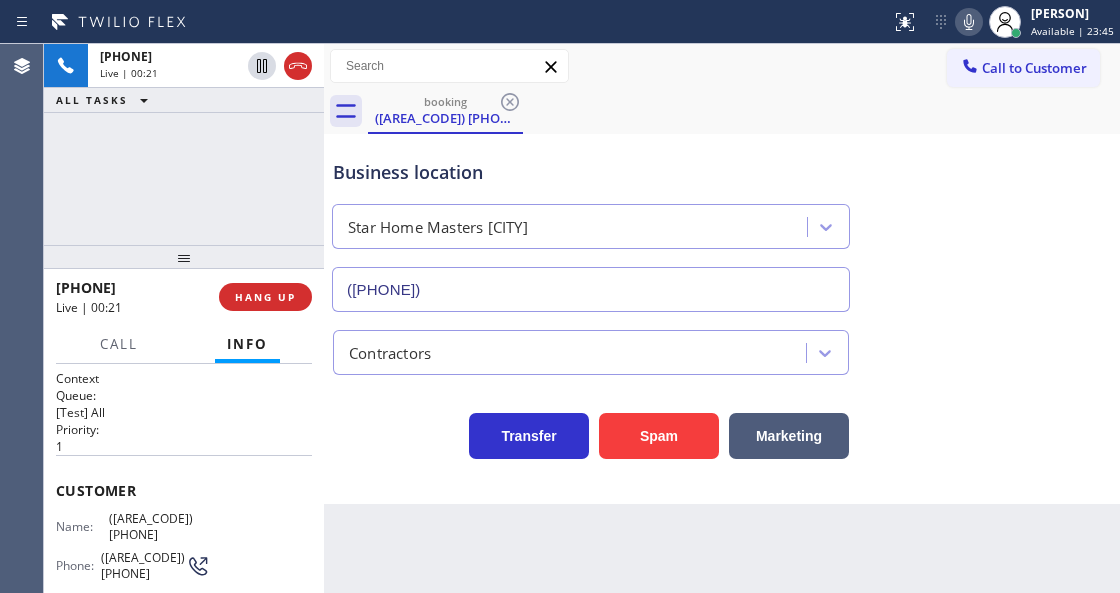 drag, startPoint x: 290, startPoint y: 66, endPoint x: 284, endPoint y: 112, distance: 46.389652 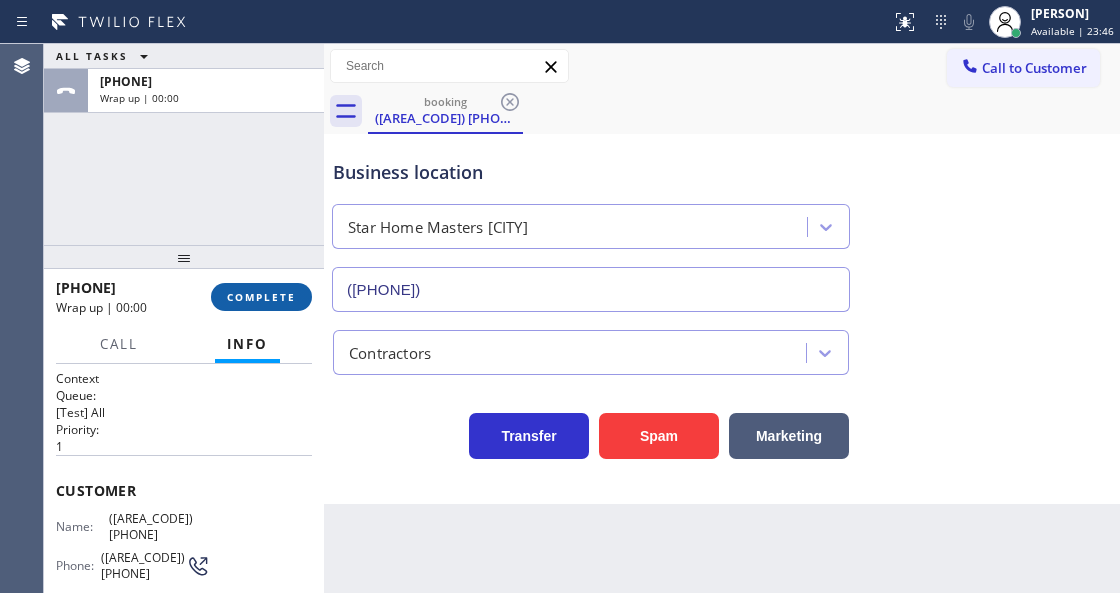click on "COMPLETE" at bounding box center [261, 297] 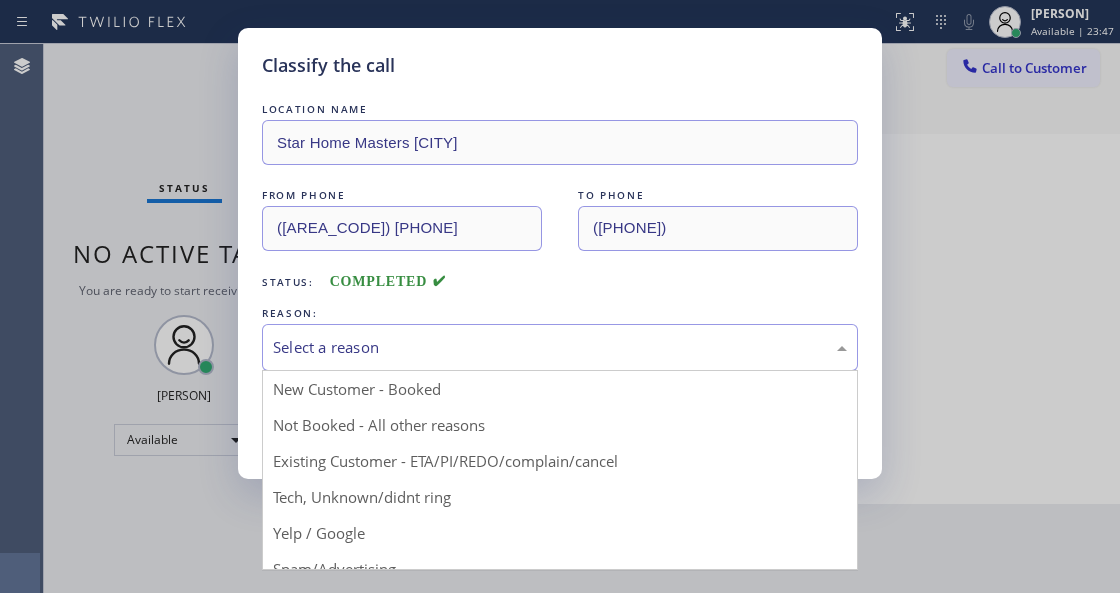 click on "Select a reason" at bounding box center (560, 347) 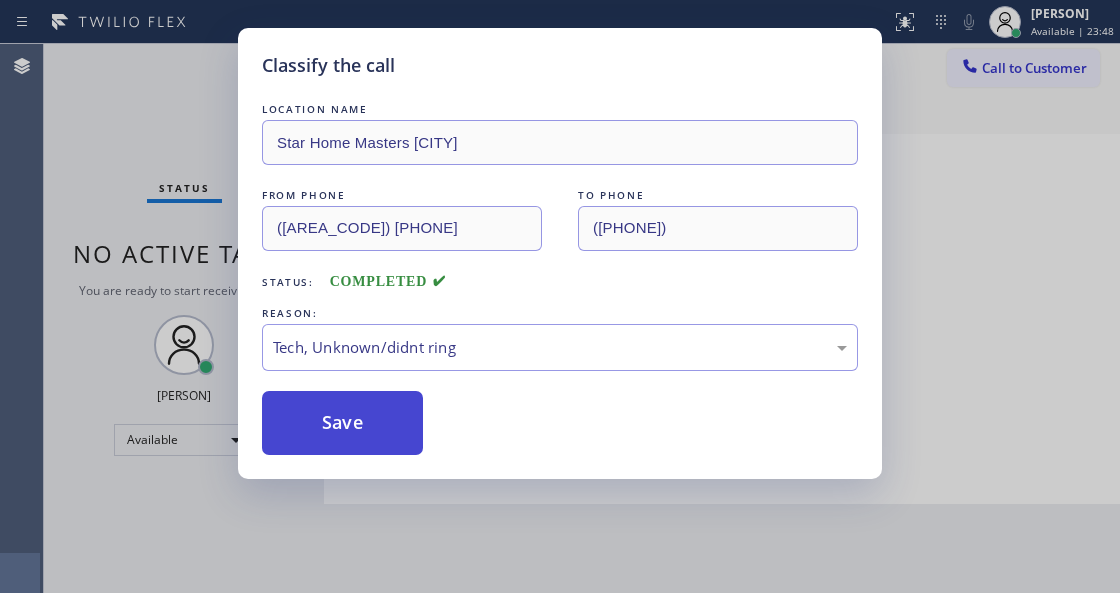 click on "Save" at bounding box center [342, 423] 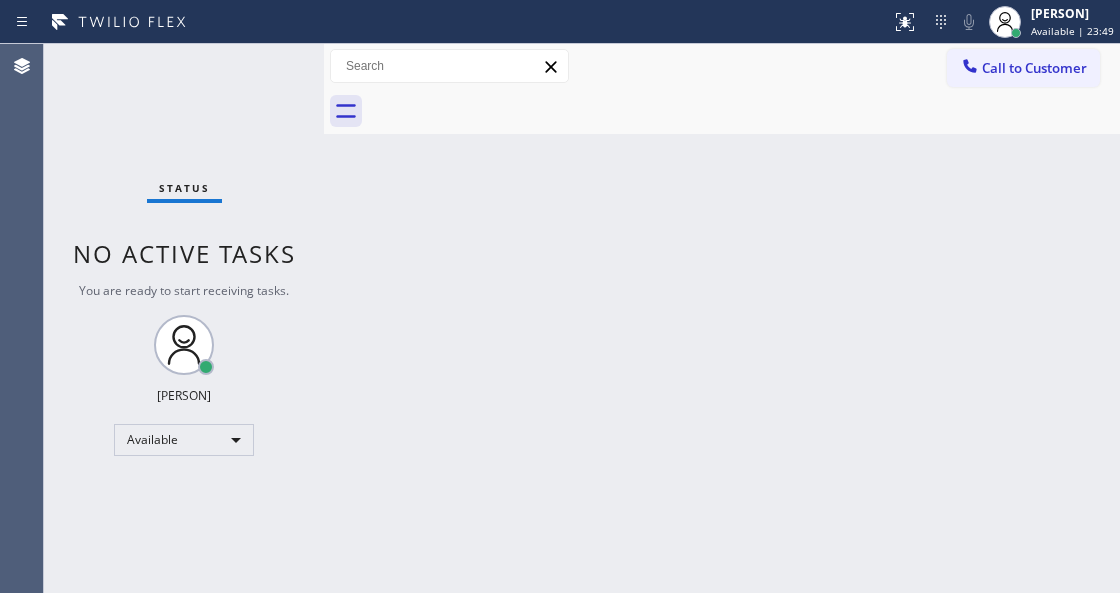 click on "Status   No active tasks     You are ready to start receiving tasks.   [FIRST] [LAST] Available" at bounding box center (184, 318) 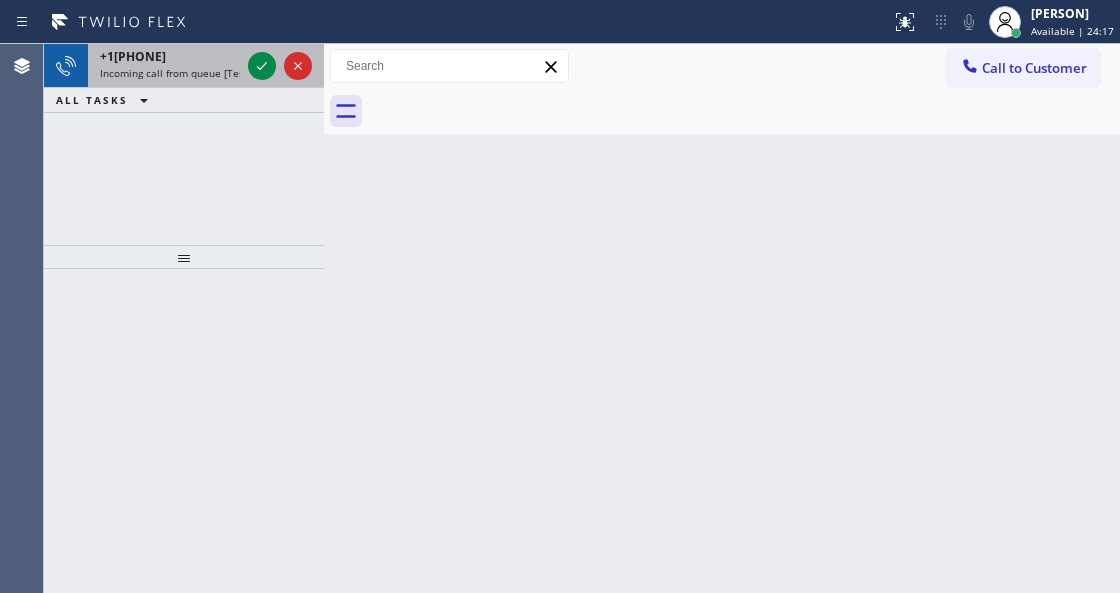 click at bounding box center [280, 66] 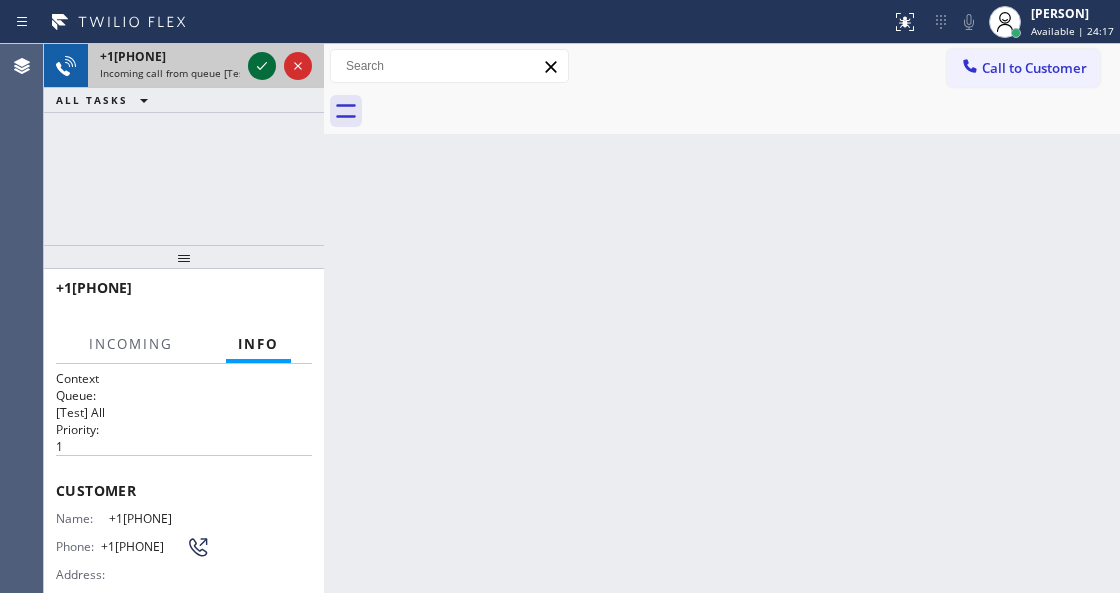 drag, startPoint x: 270, startPoint y: 88, endPoint x: 251, endPoint y: 66, distance: 29.068884 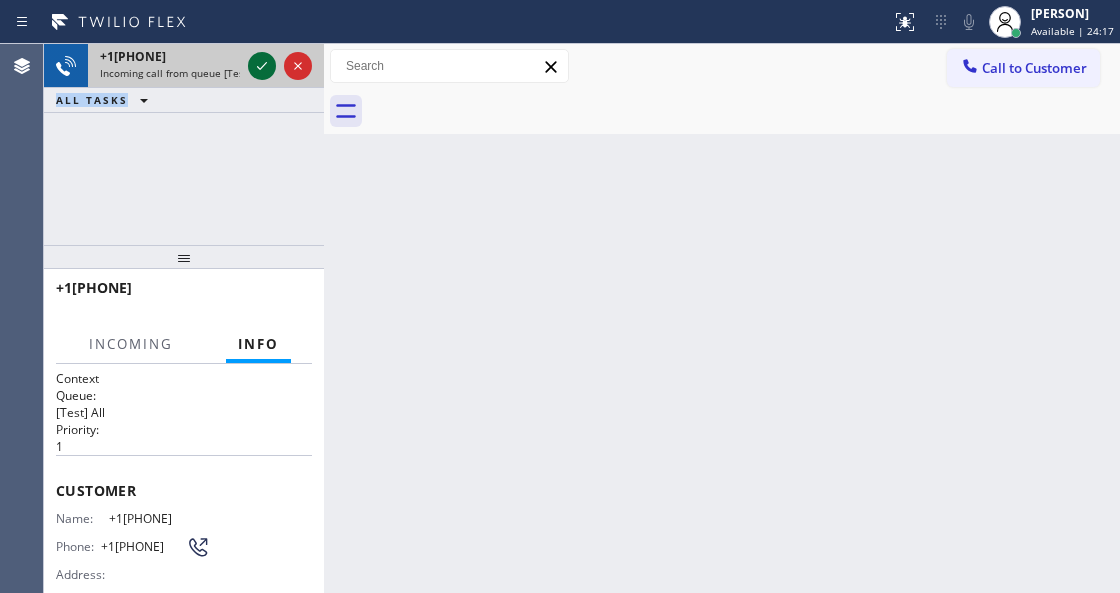 click 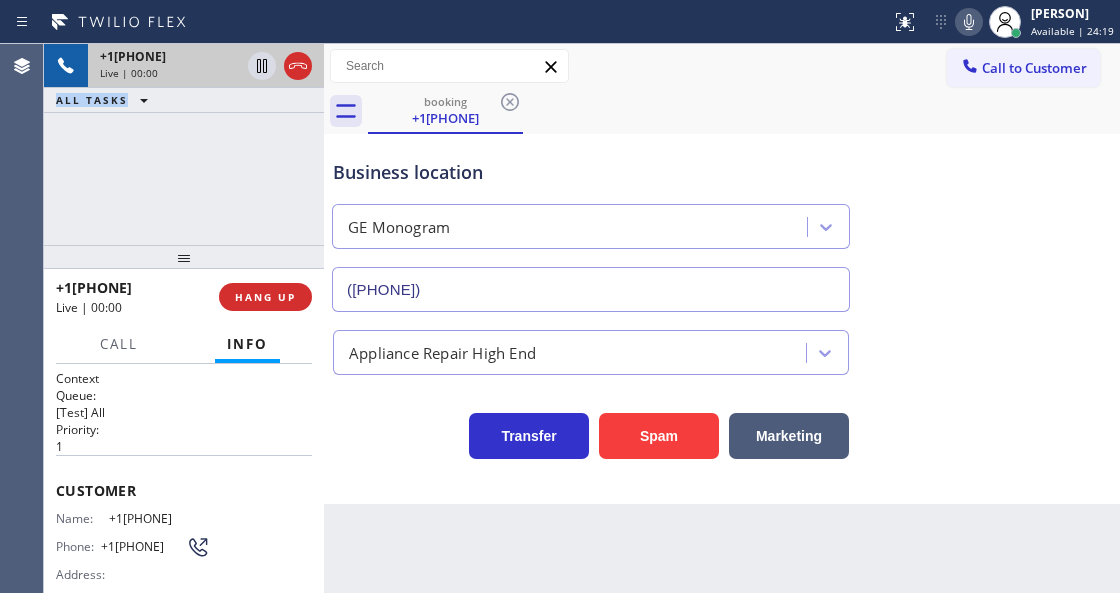 type on "([PHONE])" 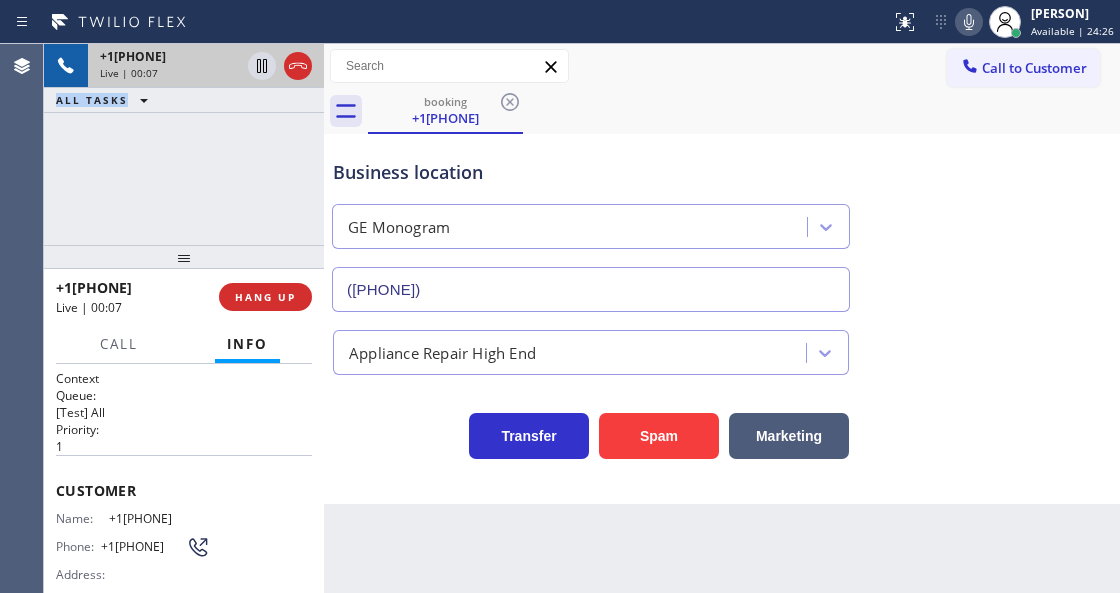 click on "+1[PHONE] Live | 00:07 ALL TASKS ALL TASKS ACTIVE TASKS TASKS IN WRAP UP" at bounding box center [184, 144] 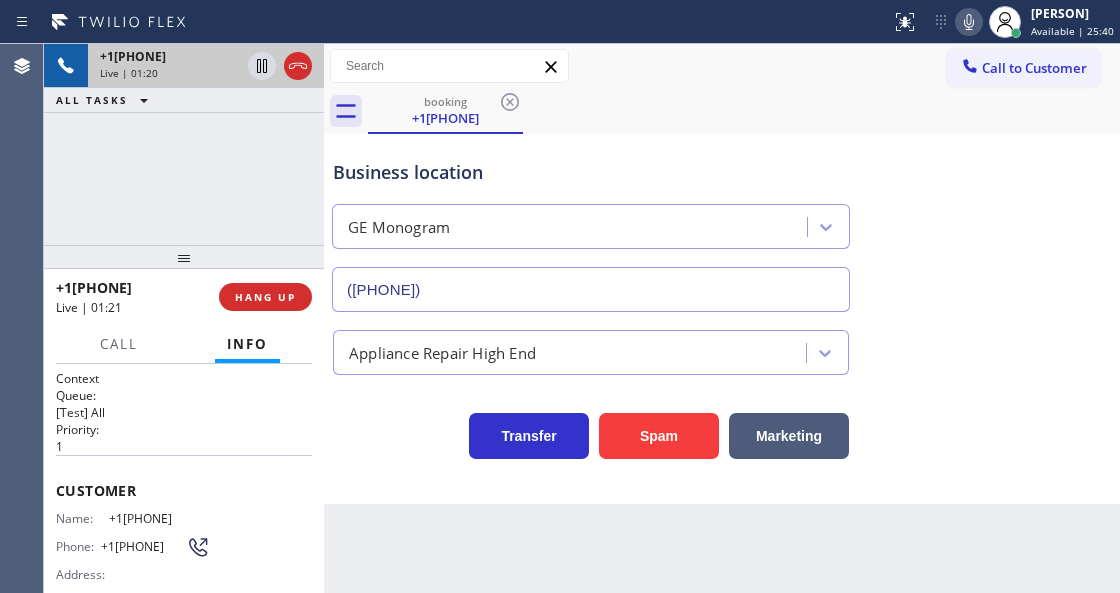 click on "+1[PHONE] Live | 01:20 ALL TASKS ALL TASKS ACTIVE TASKS TASKS IN WRAP UP" at bounding box center [184, 144] 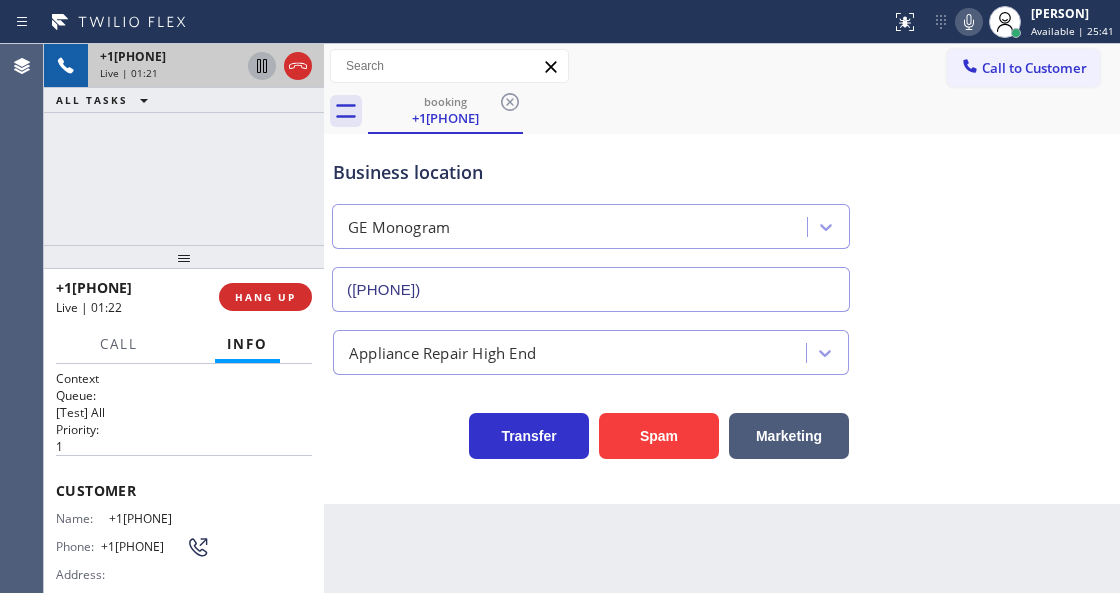 click 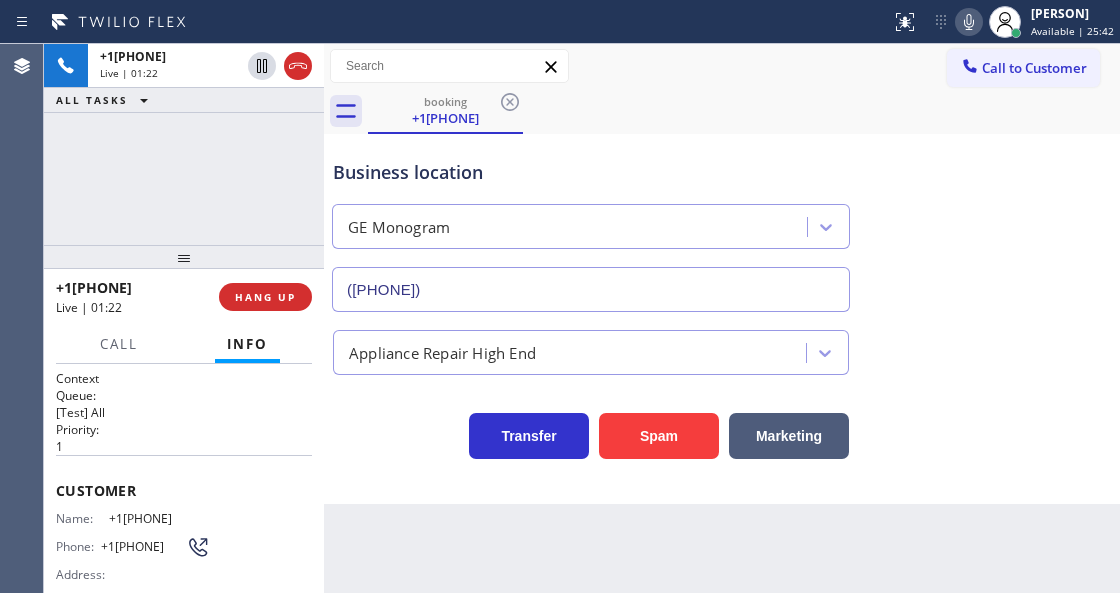drag, startPoint x: 924, startPoint y: 22, endPoint x: 434, endPoint y: 373, distance: 602.74457 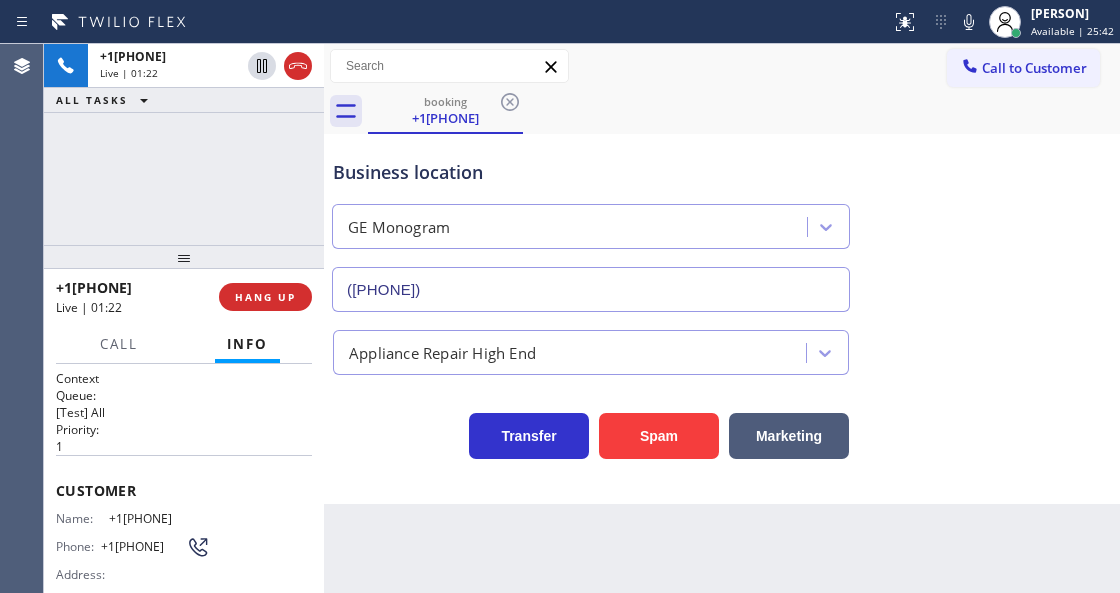 click 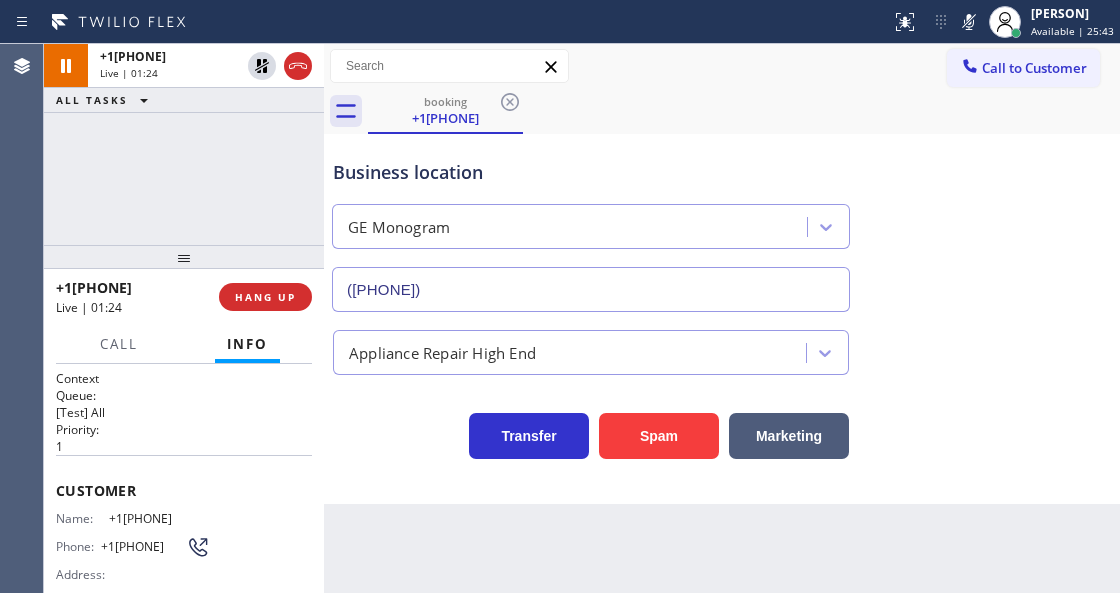 drag, startPoint x: 202, startPoint y: 518, endPoint x: 105, endPoint y: 518, distance: 97 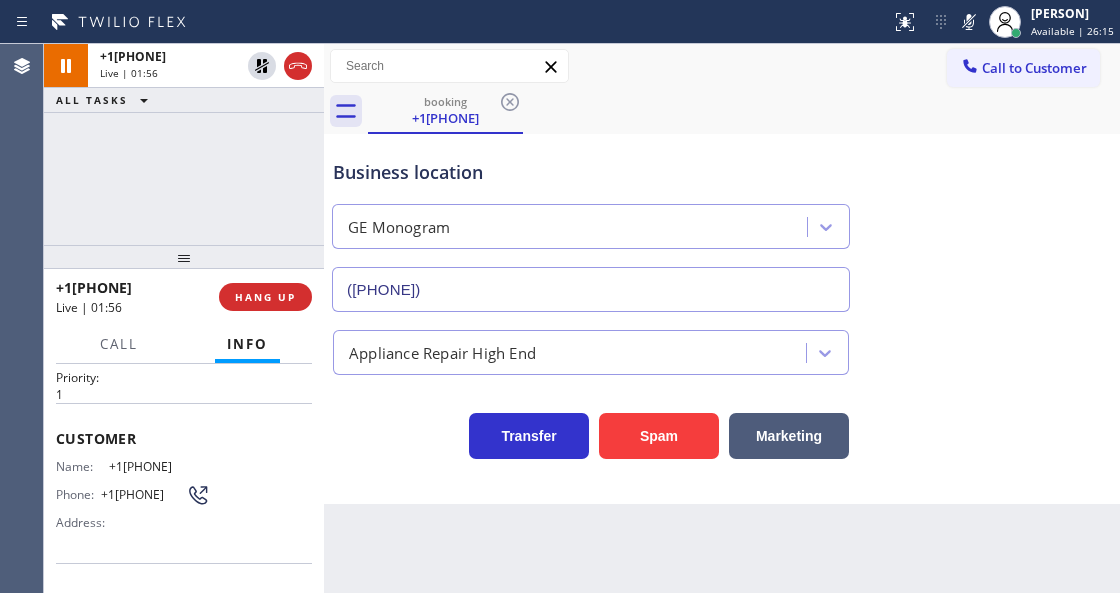 scroll, scrollTop: 133, scrollLeft: 0, axis: vertical 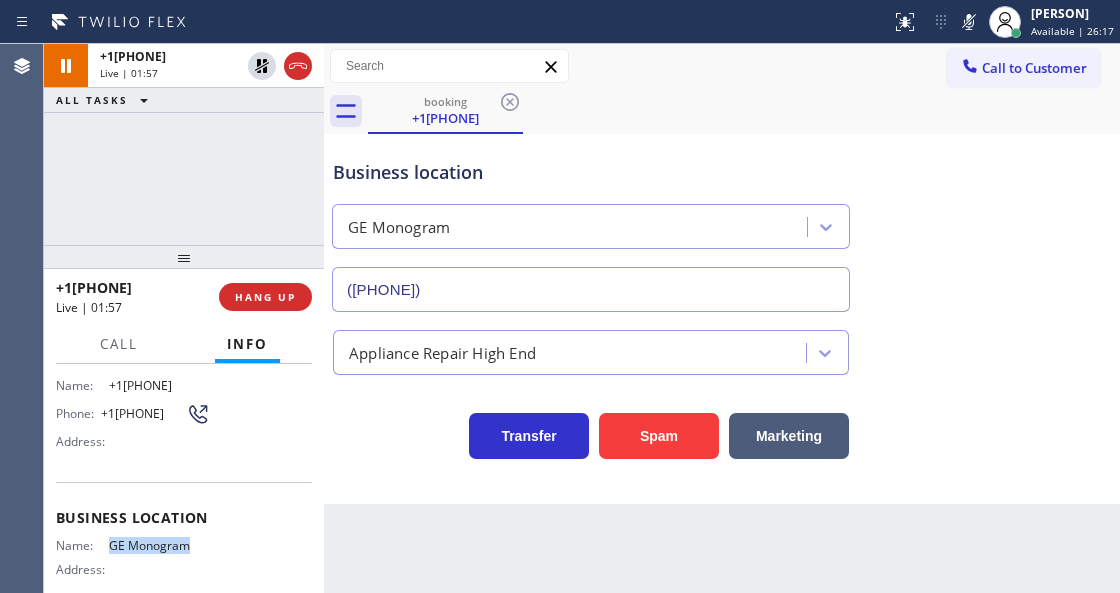 drag, startPoint x: 106, startPoint y: 544, endPoint x: 202, endPoint y: 544, distance: 96 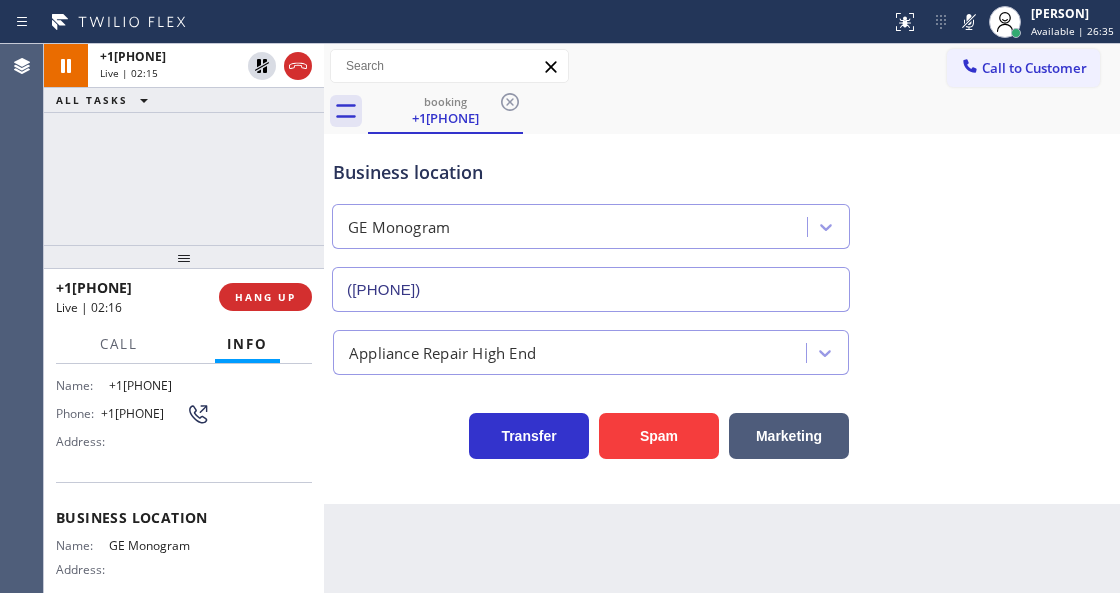 drag, startPoint x: 630, startPoint y: 50, endPoint x: 745, endPoint y: 52, distance: 115.01739 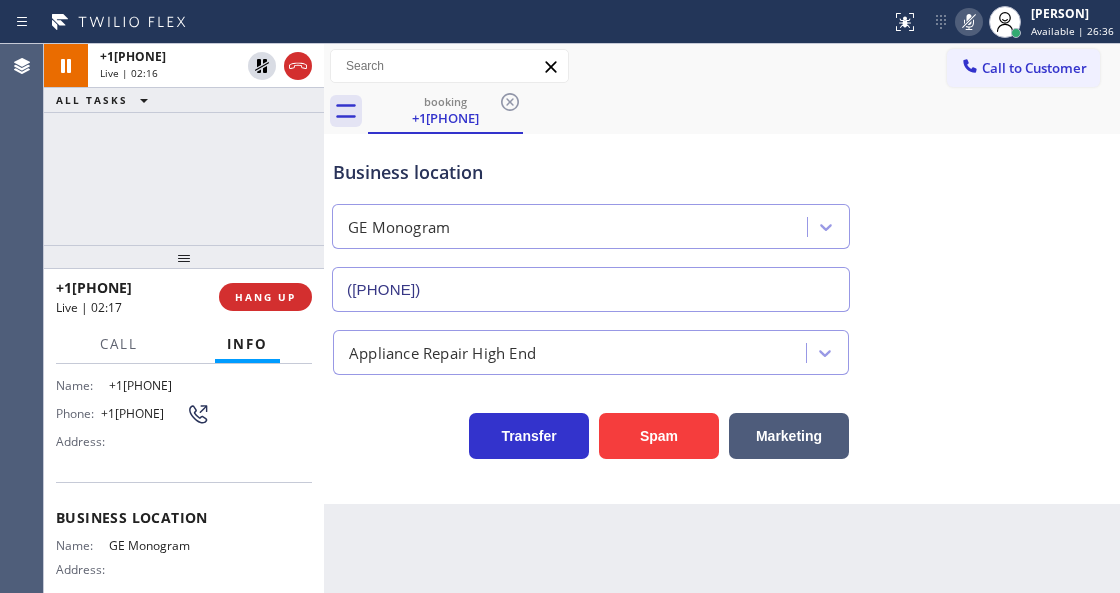 click 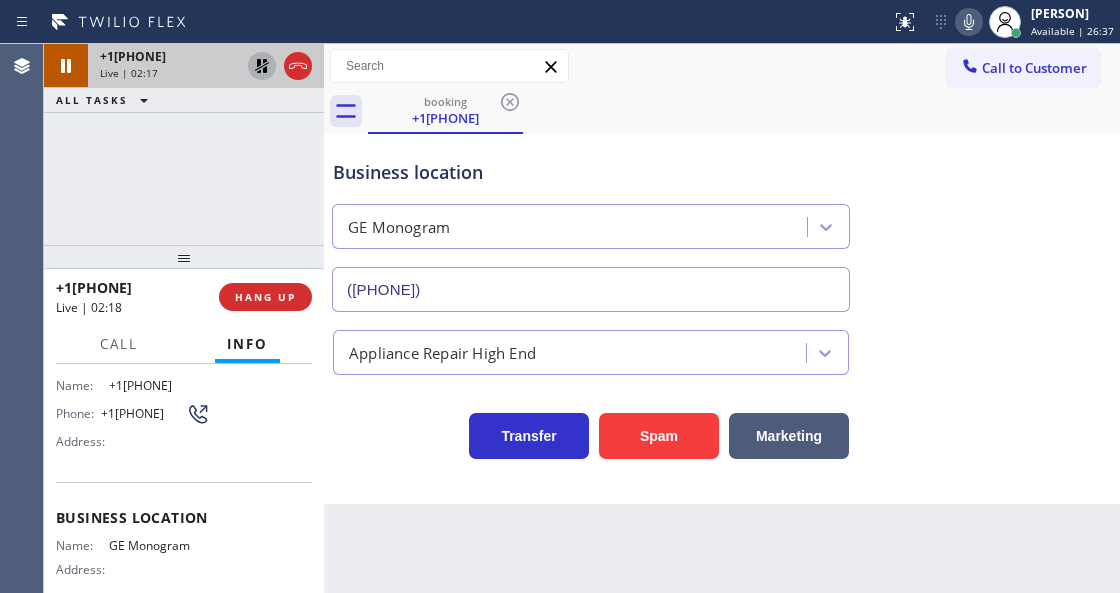 click 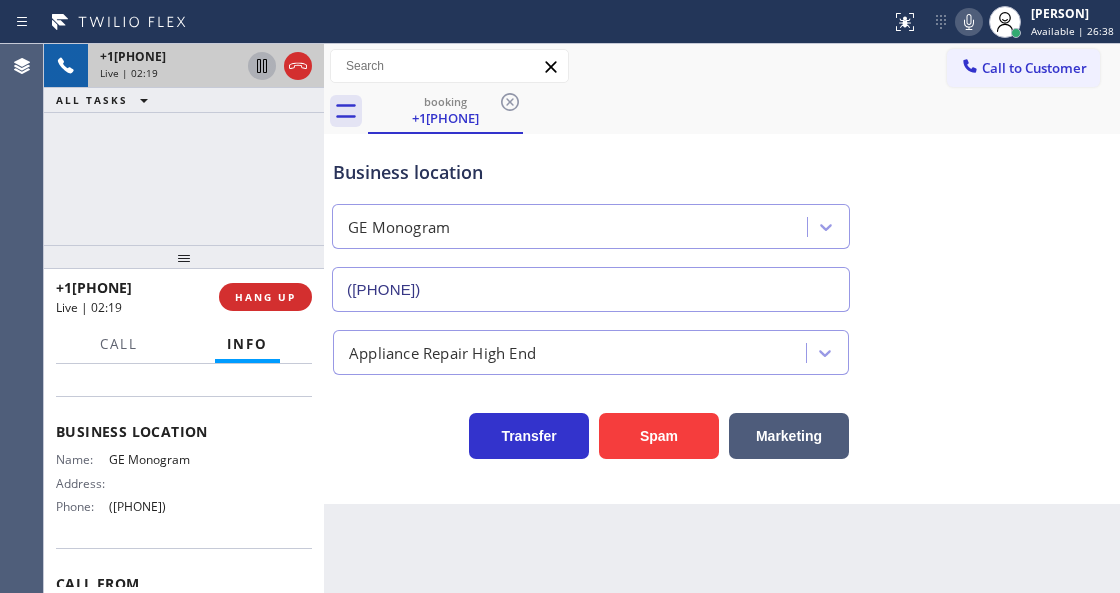 scroll, scrollTop: 331, scrollLeft: 0, axis: vertical 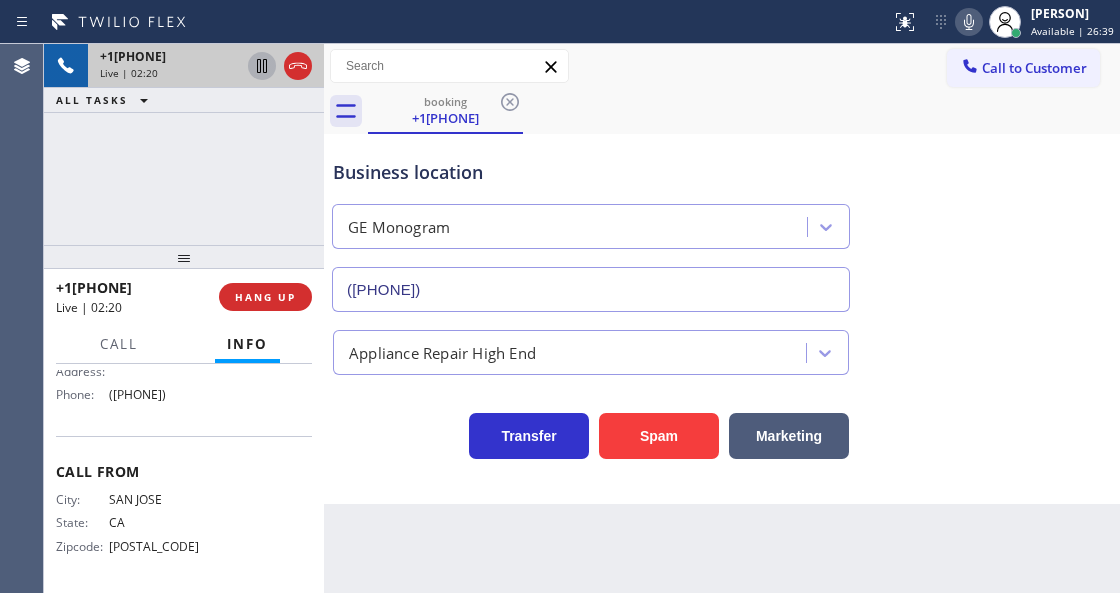 drag, startPoint x: 212, startPoint y: 394, endPoint x: 106, endPoint y: 400, distance: 106.16968 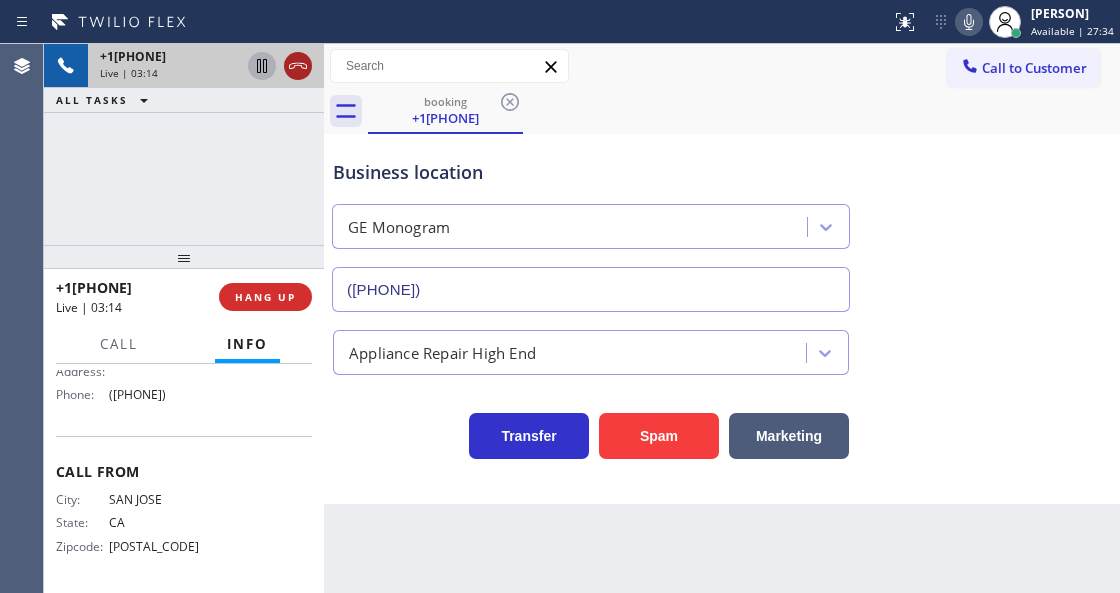 click 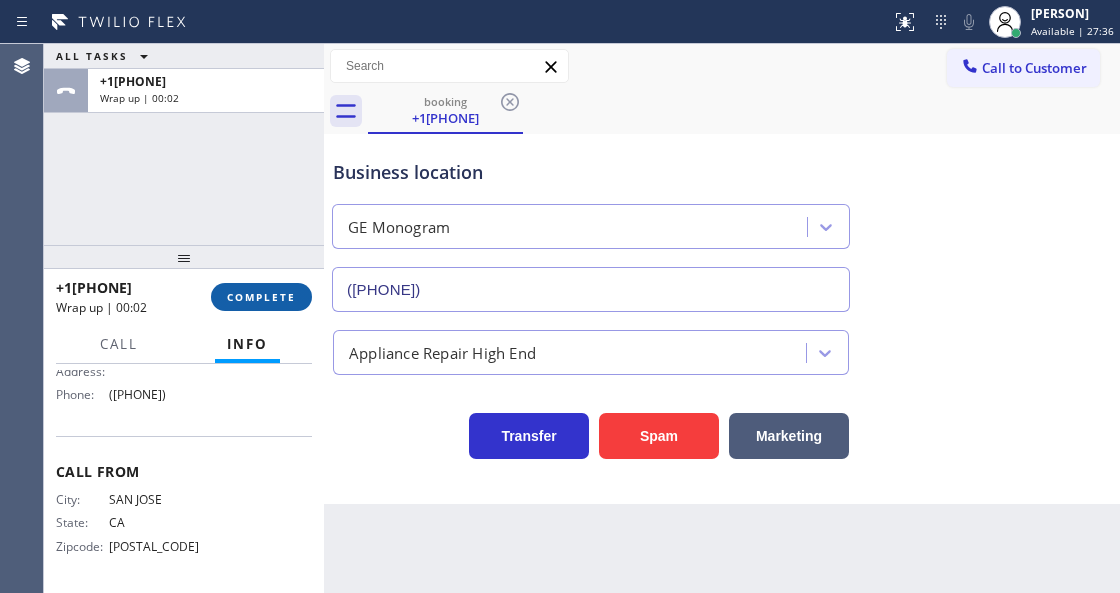 click on "COMPLETE" at bounding box center [261, 297] 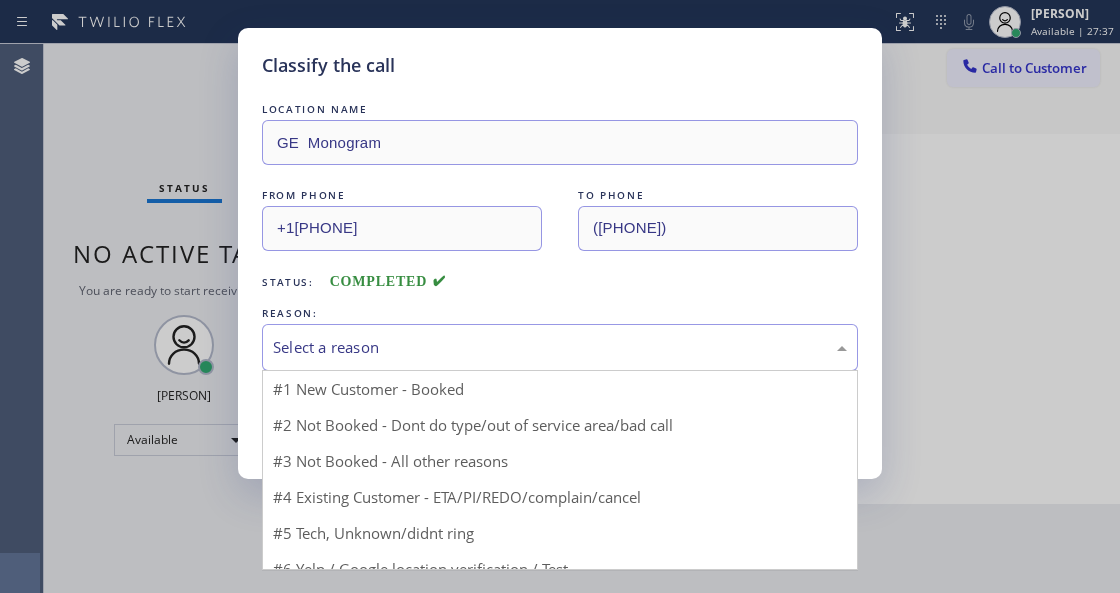 drag, startPoint x: 434, startPoint y: 347, endPoint x: 433, endPoint y: 437, distance: 90.005554 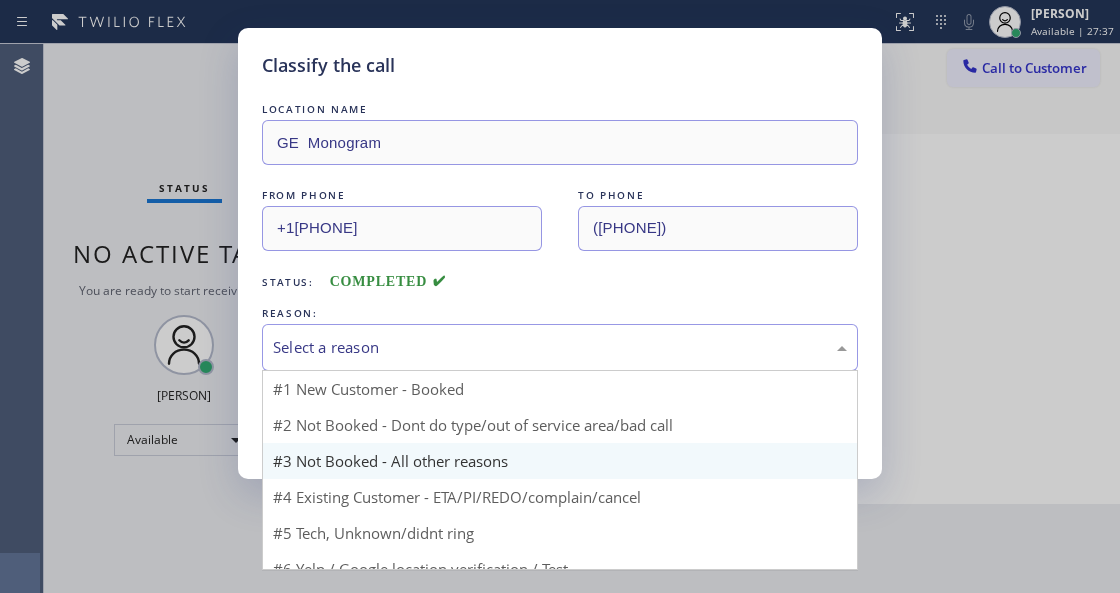 click on "Select a reason" at bounding box center [560, 347] 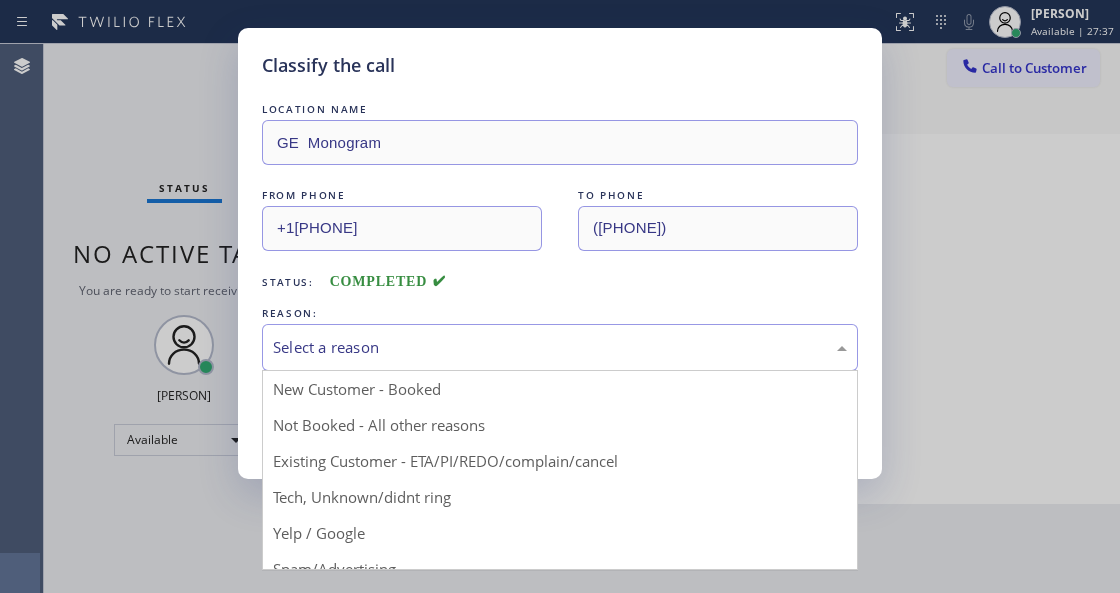 drag, startPoint x: 433, startPoint y: 438, endPoint x: 389, endPoint y: 435, distance: 44.102154 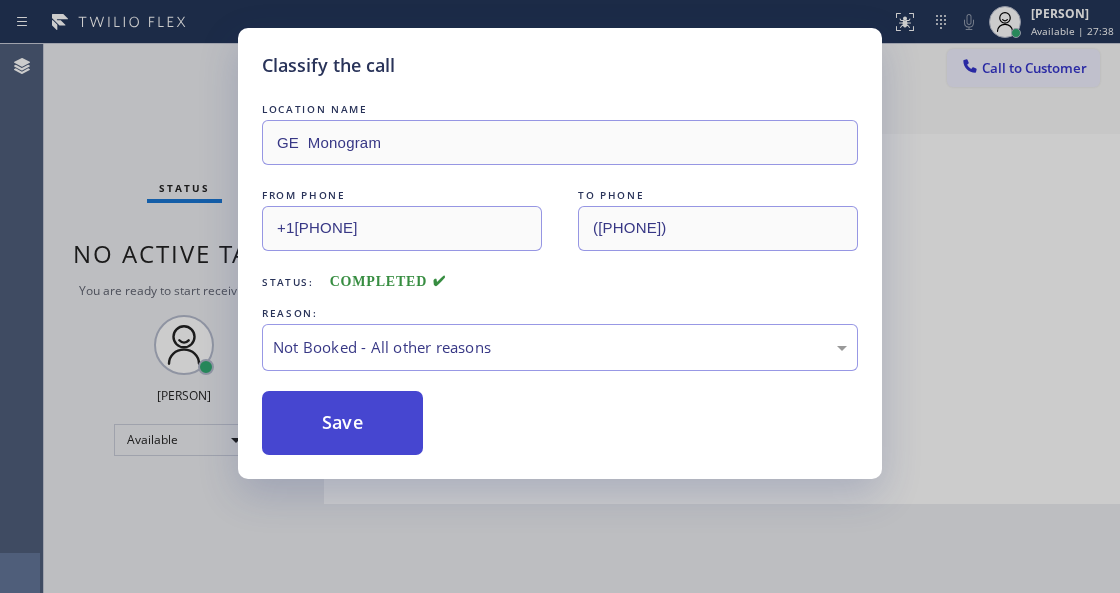 click on "Save" at bounding box center (342, 423) 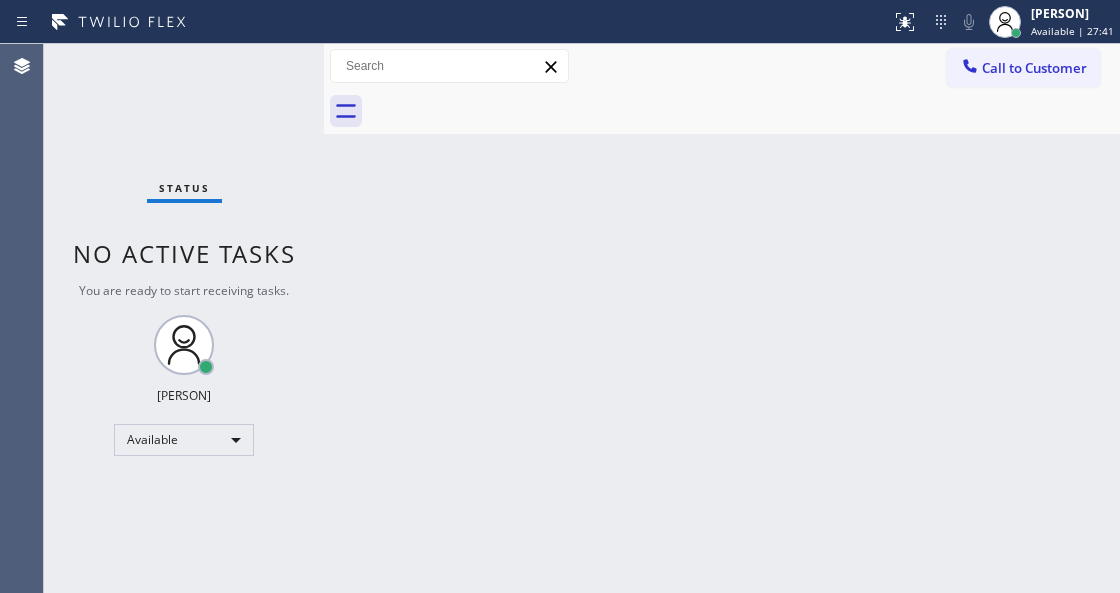 click on "Back to Dashboard Change Sender ID Customers Technicians Select a contact Outbound call Technician Search Technician Your caller id phone number Your caller id phone number Call Technician info Name   Phone none Address none Change Sender ID HVAC +1[PHONE] 5 Star Appliance +1[PHONE] Appliance Repair +1[PHONE] Plumbing +1[PHONE] Air Duct Cleaning +1[PHONE]  Electricians +1[PHONE] Cancel Change Check personal SMS Reset Change No tabs Call to Customer Outbound call Location Viking Repair  Service Your caller id phone number ([AREA_CODE]) [PHONE] Customer number Call Outbound call Technician Search Technician Your caller id phone number Your caller id phone number Call" at bounding box center (722, 318) 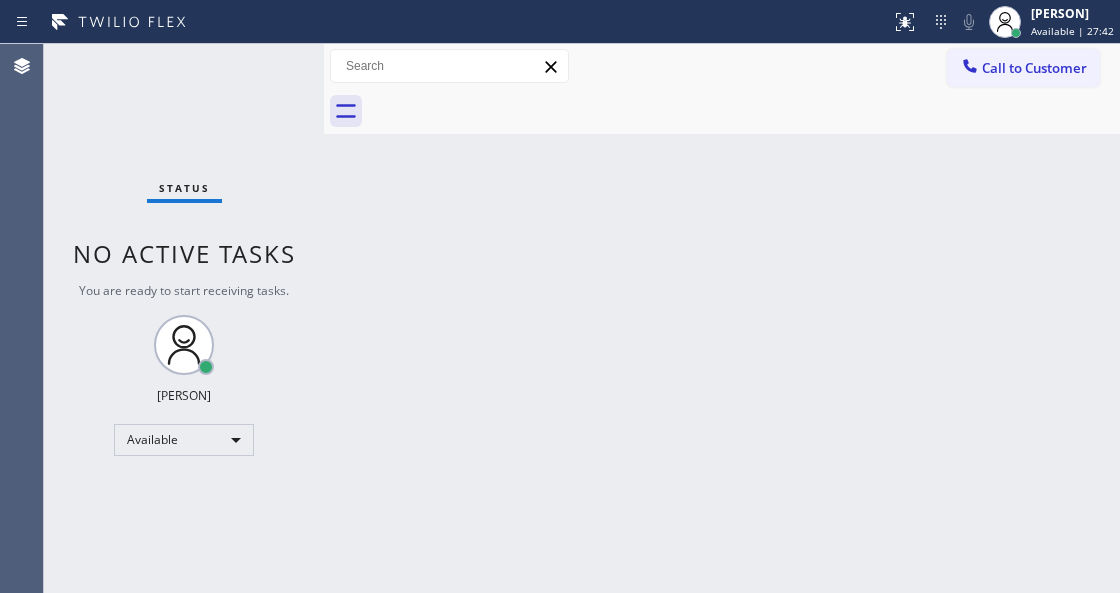 click on "Status   No active tasks     You are ready to start receiving tasks.   [FIRST] [LAST] Available" at bounding box center (184, 318) 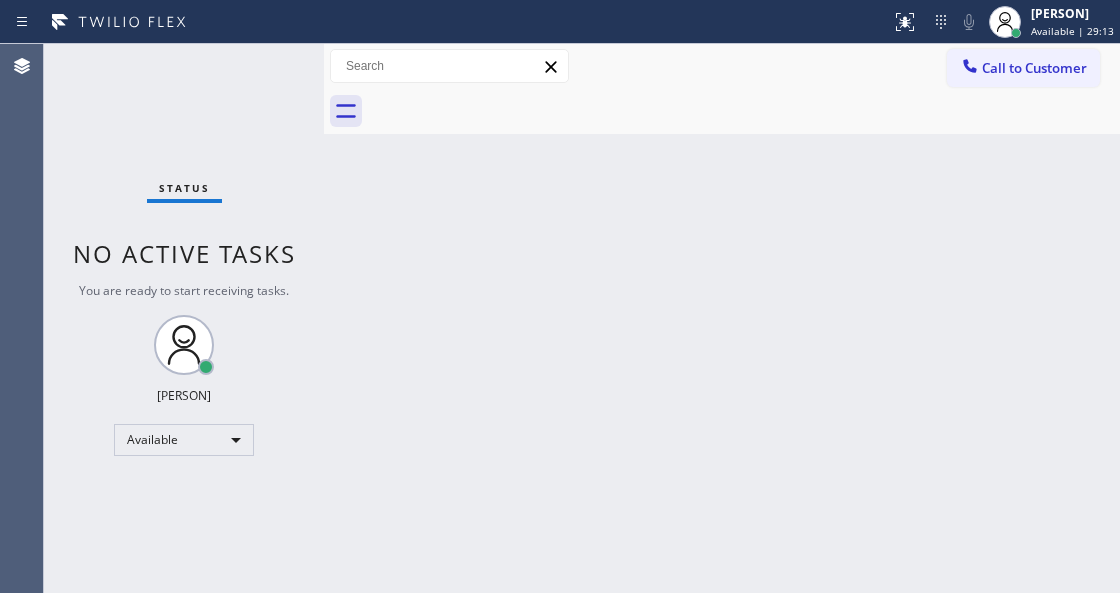 click on "Status   No active tasks     You are ready to start receiving tasks.   [FIRST] [LAST] Available" at bounding box center [184, 318] 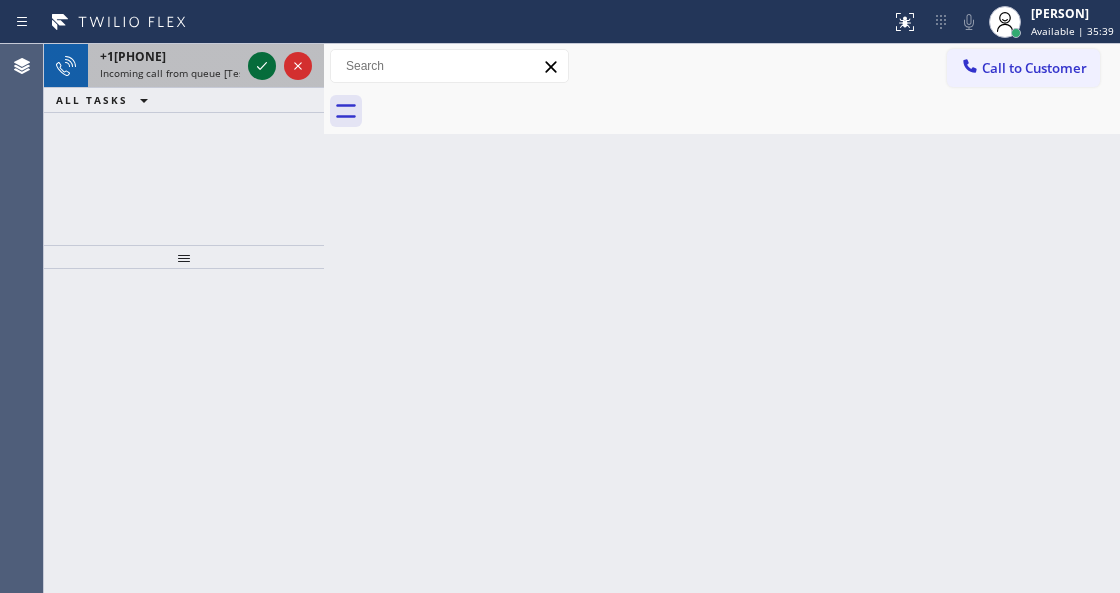 click 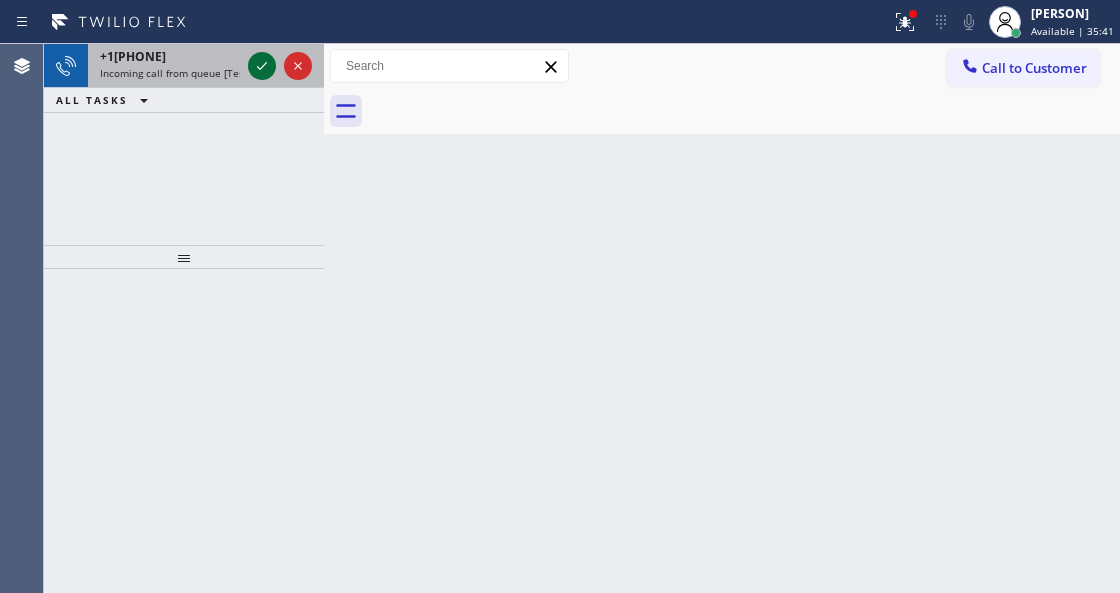 click 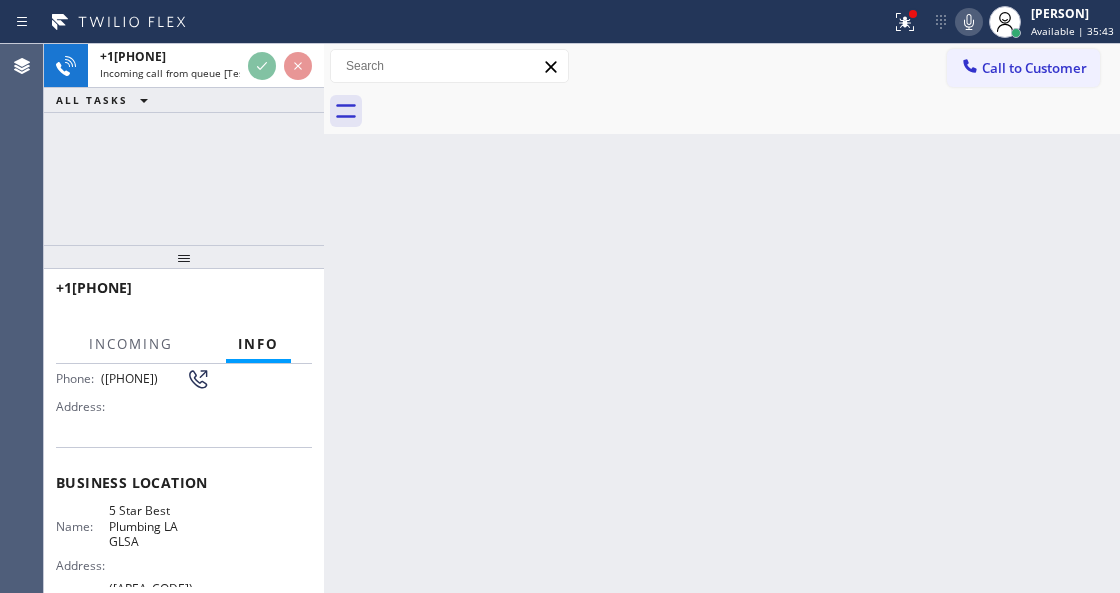 scroll, scrollTop: 200, scrollLeft: 0, axis: vertical 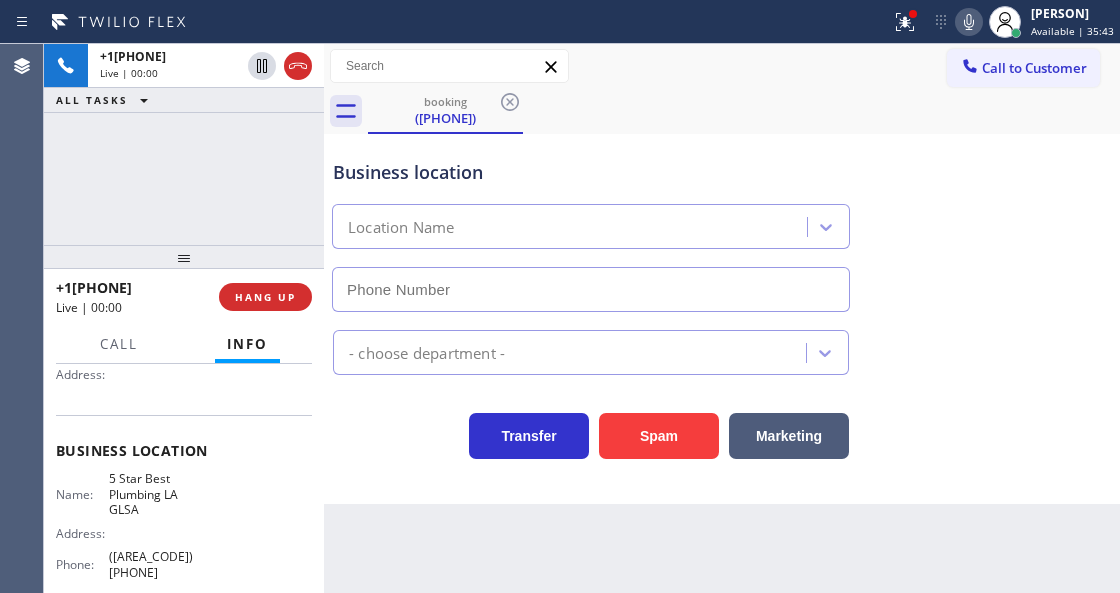 type on "([AREA_CODE]) [PHONE]" 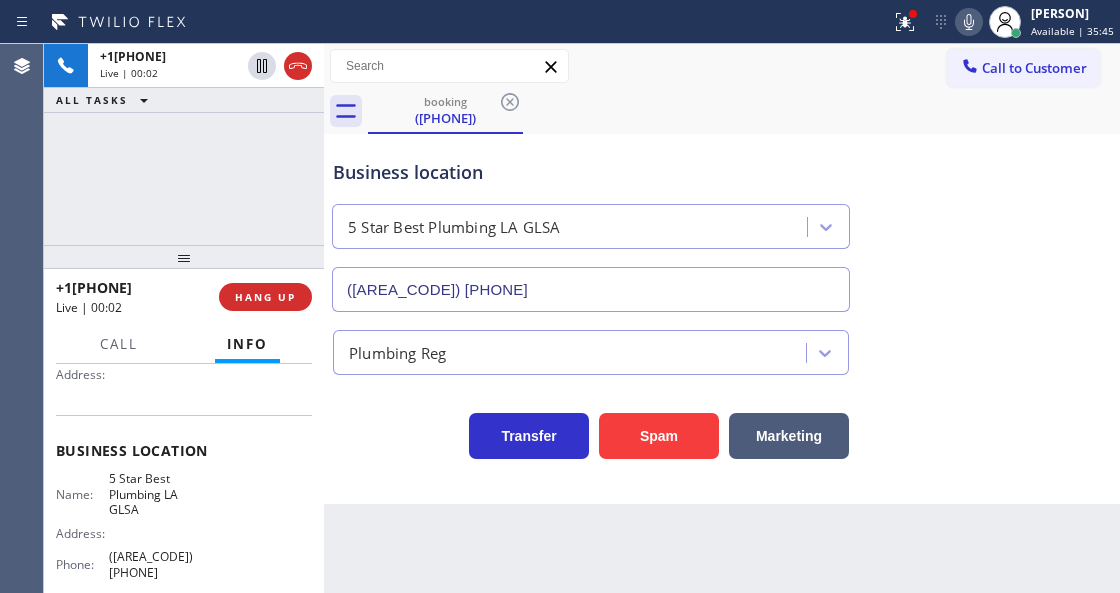 click on "Business location 5 Star Best Plumbing [CITY] [STATE] ([AREA_CODE]) [PHONE]" at bounding box center (591, 225) 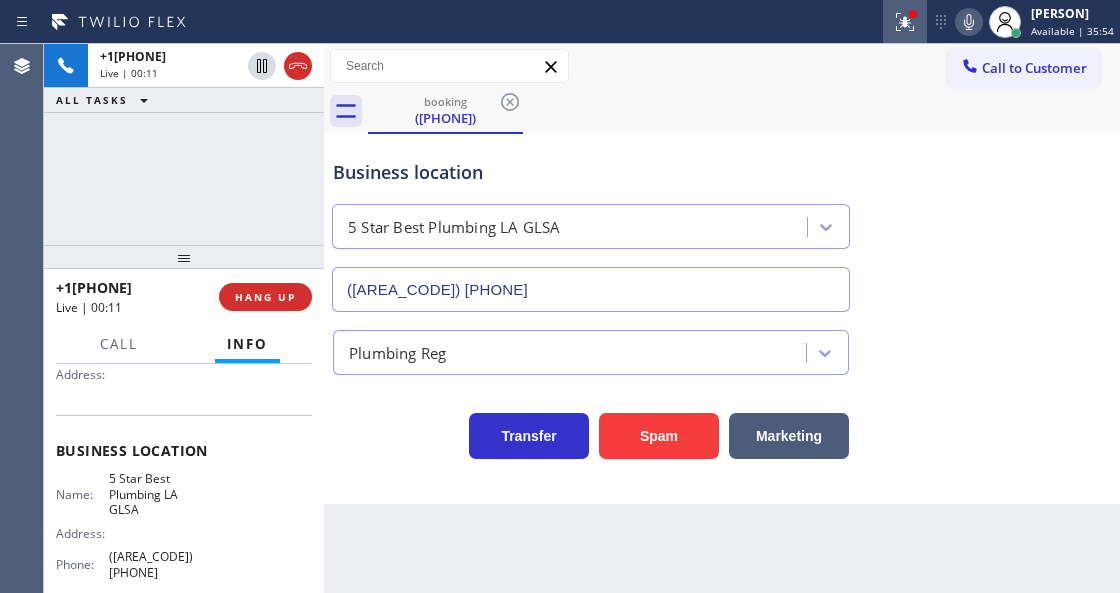 click 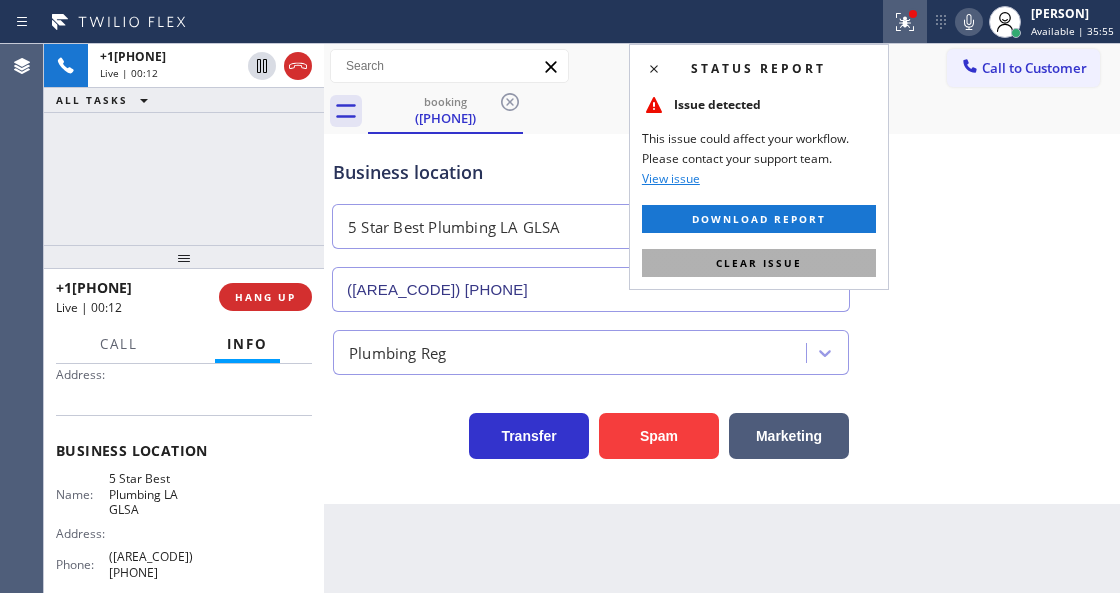 click on "Clear issue" at bounding box center [759, 263] 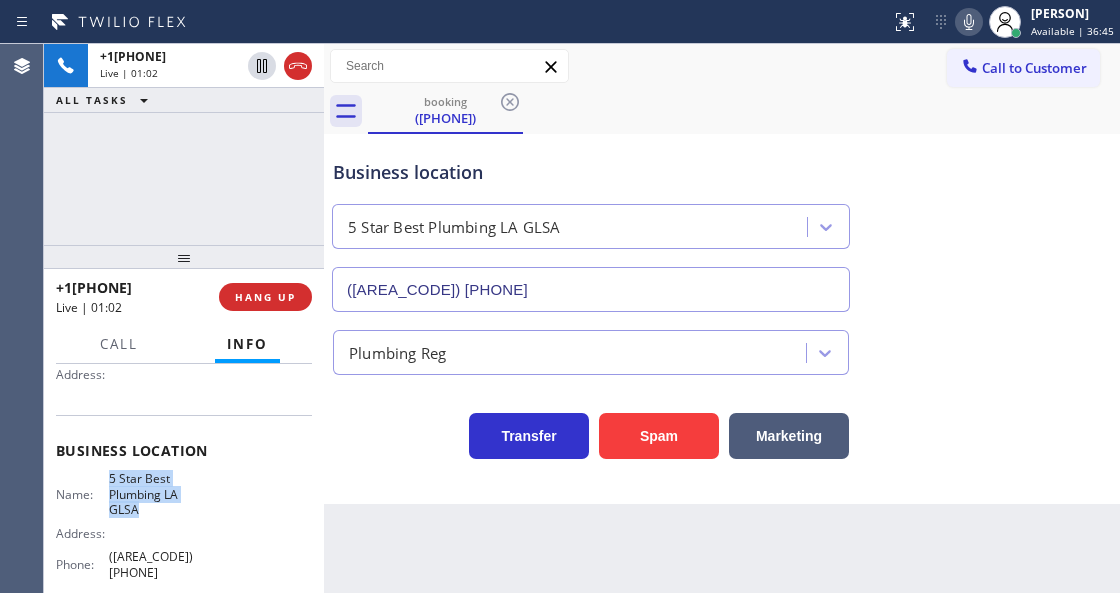 drag, startPoint x: 103, startPoint y: 474, endPoint x: 179, endPoint y: 504, distance: 81.706795 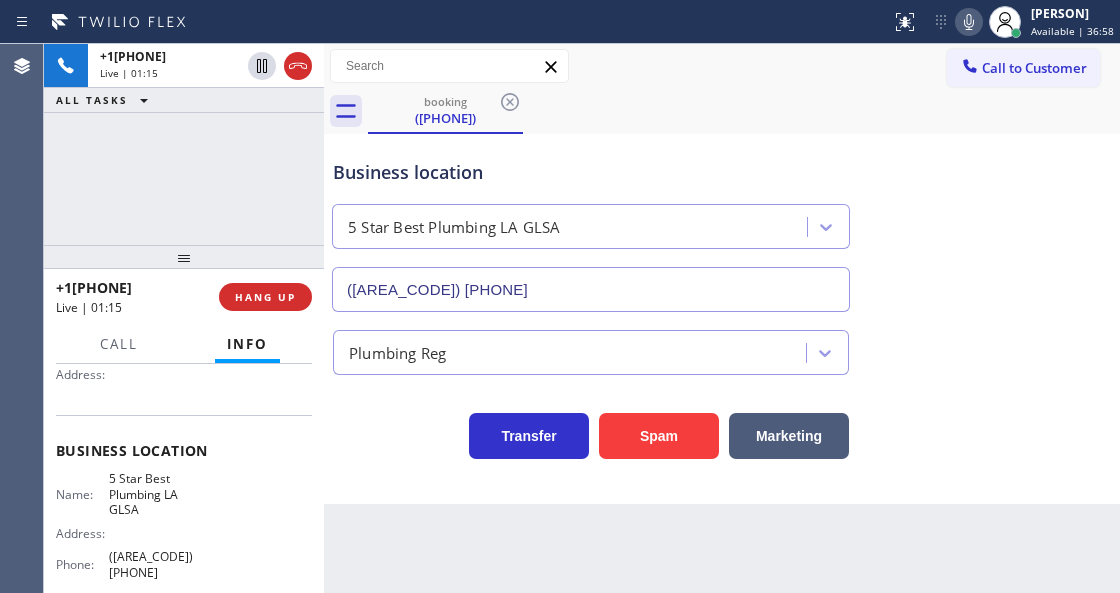 click on "Business location 5 Star Best Plumbing [CITY] [STATE] ([AREA_CODE]) [PHONE]" at bounding box center [591, 225] 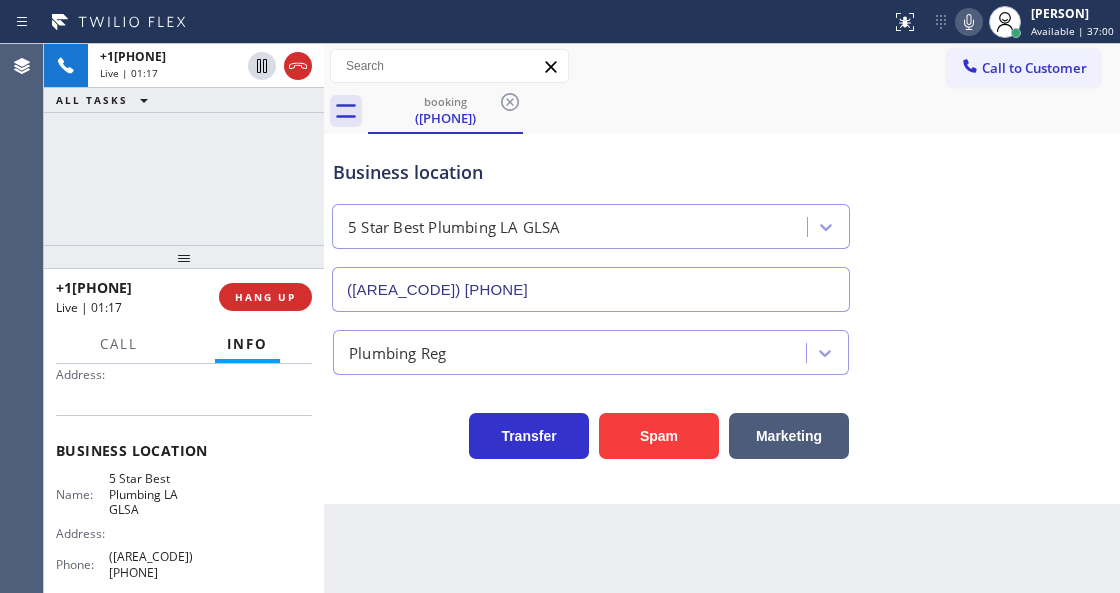 click 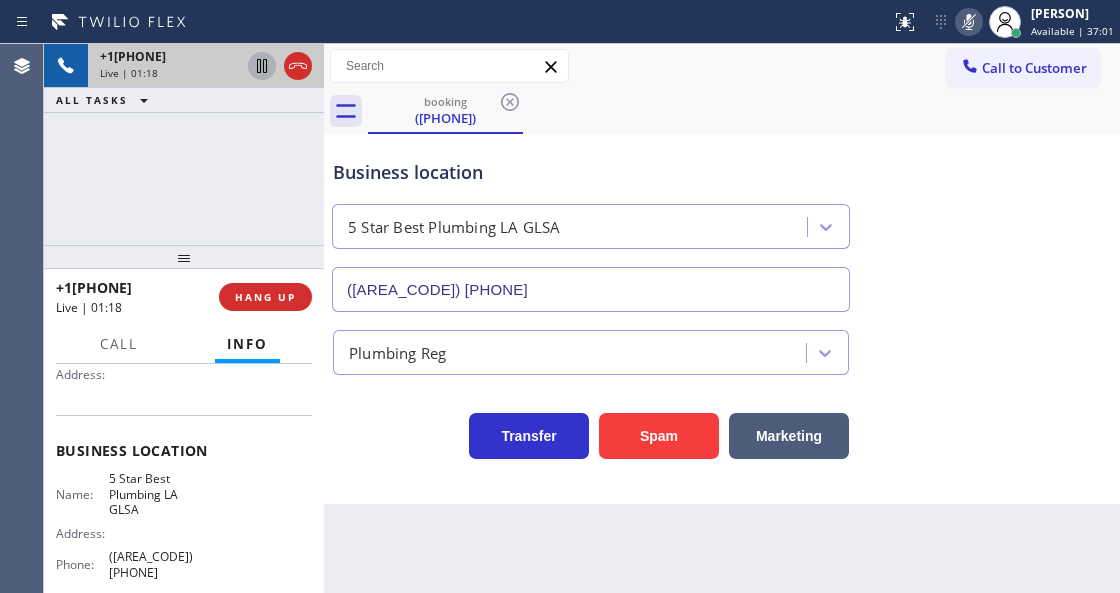 click 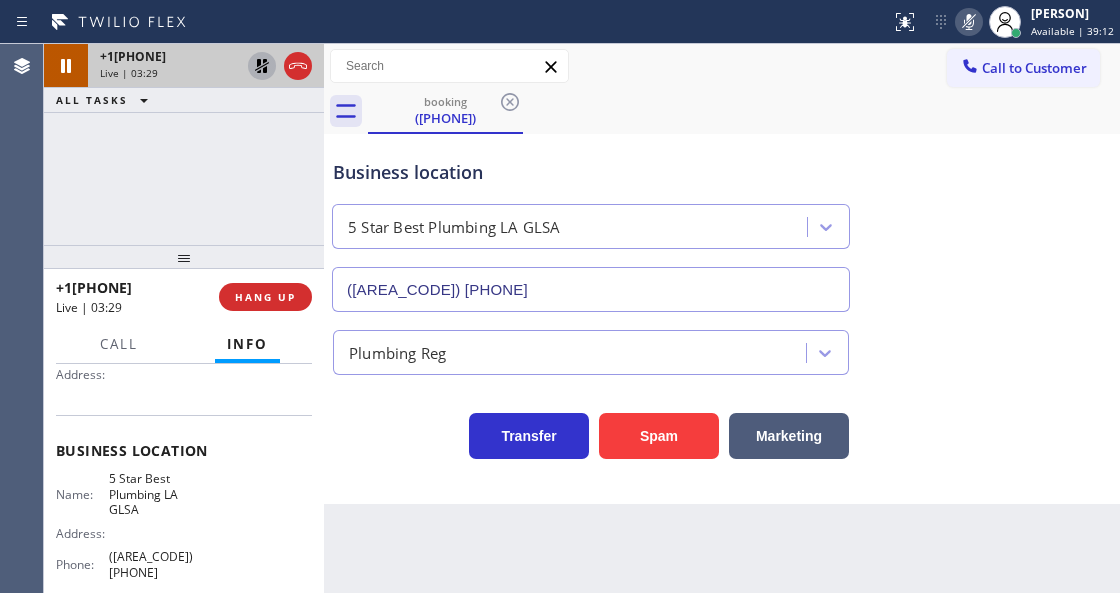 click at bounding box center [445, 22] 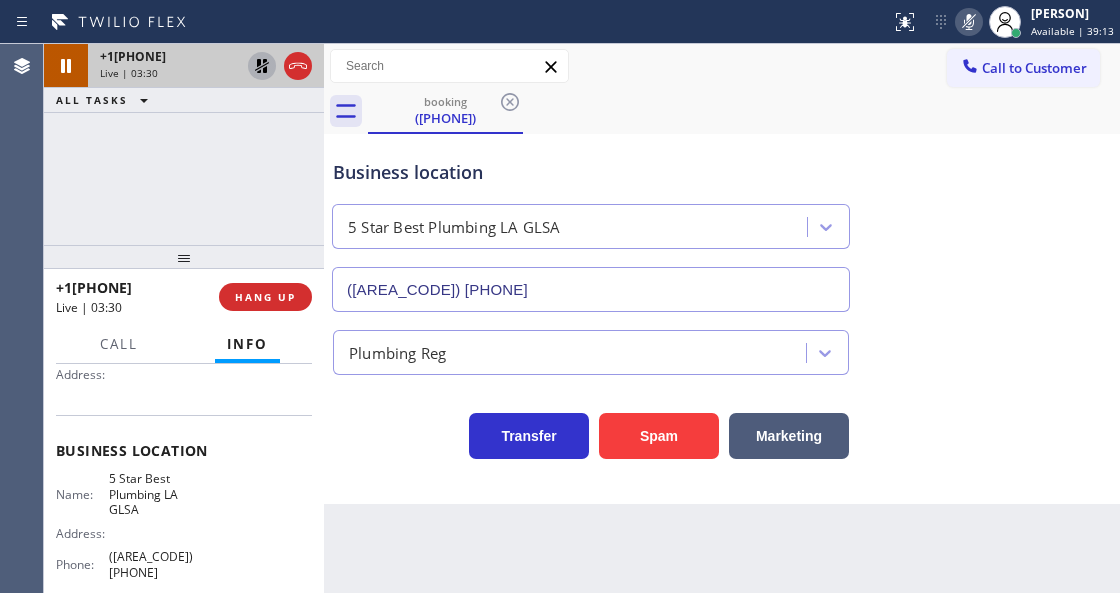 drag, startPoint x: 944, startPoint y: 22, endPoint x: 923, endPoint y: 26, distance: 21.377558 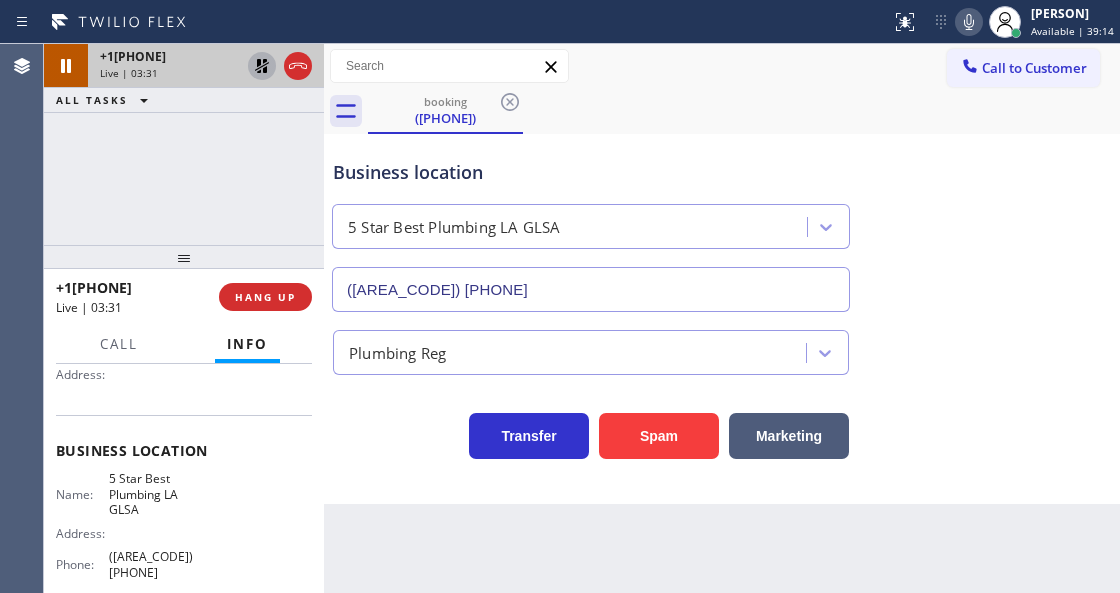 click 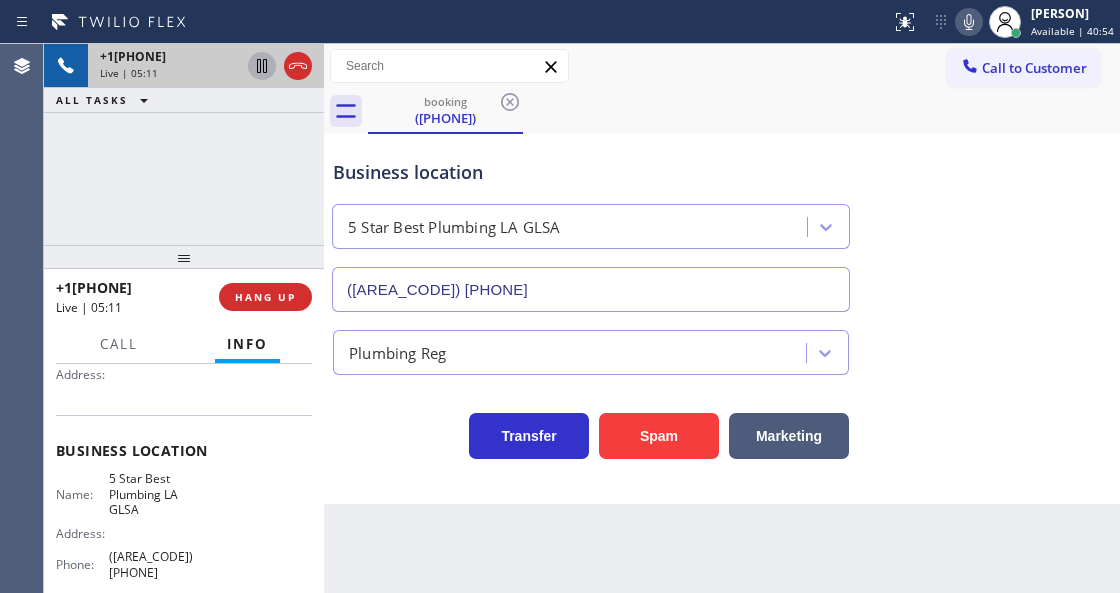 click on "Business location 5 Star Best Plumbing LA GLSA ([PHONE]) Plumbing Reg Transfer Spam Marketing" at bounding box center [722, 319] 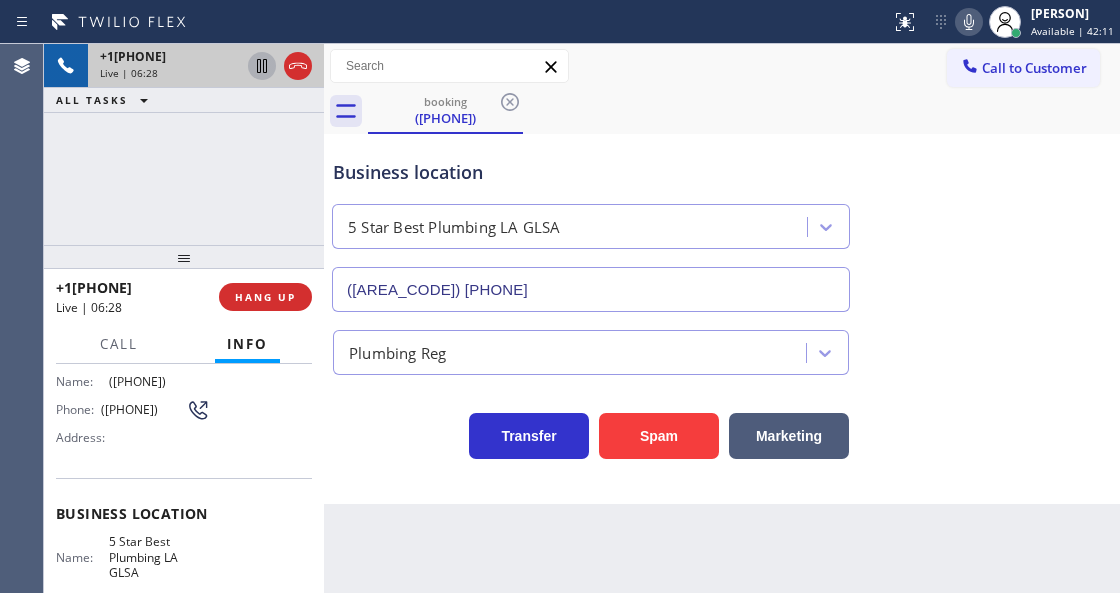scroll, scrollTop: 66, scrollLeft: 0, axis: vertical 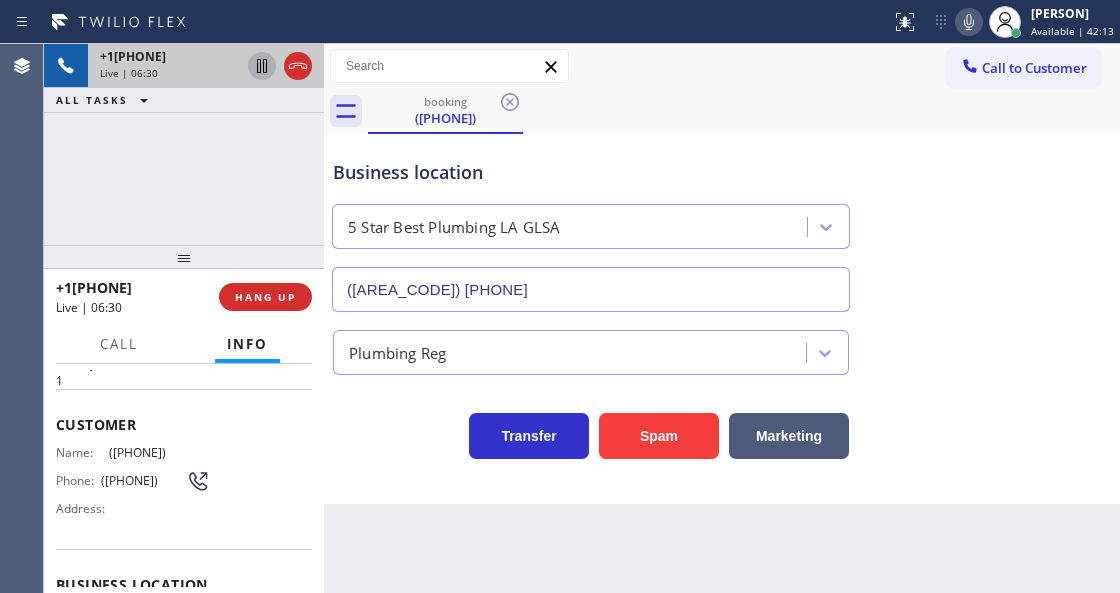 drag, startPoint x: 224, startPoint y: 447, endPoint x: 106, endPoint y: 451, distance: 118.06778 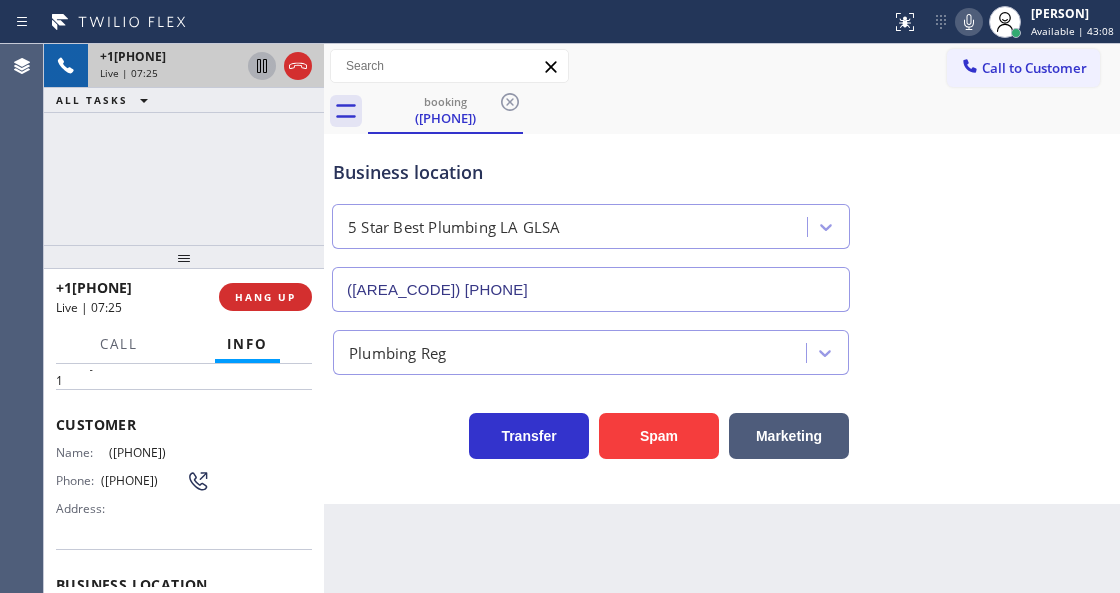 click on "Call to Customer Outbound call Location Viking Repair  Service Your caller id phone number ([AREA_CODE]) [PHONE] Customer number Call Outbound call Technician Search Technician Your caller id phone number Your caller id phone number Call" at bounding box center [722, 66] 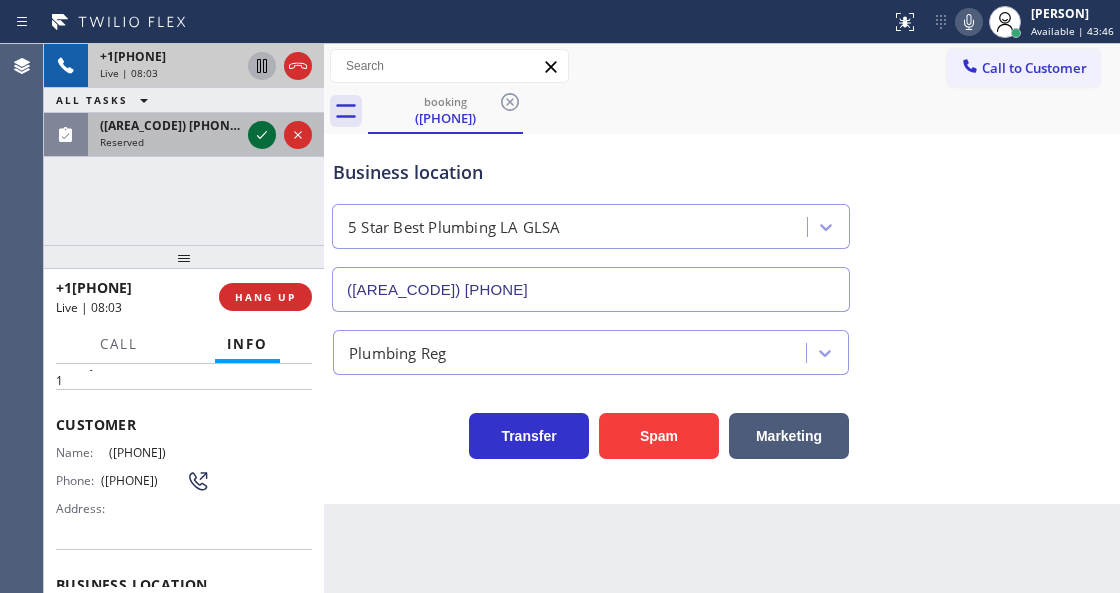 click 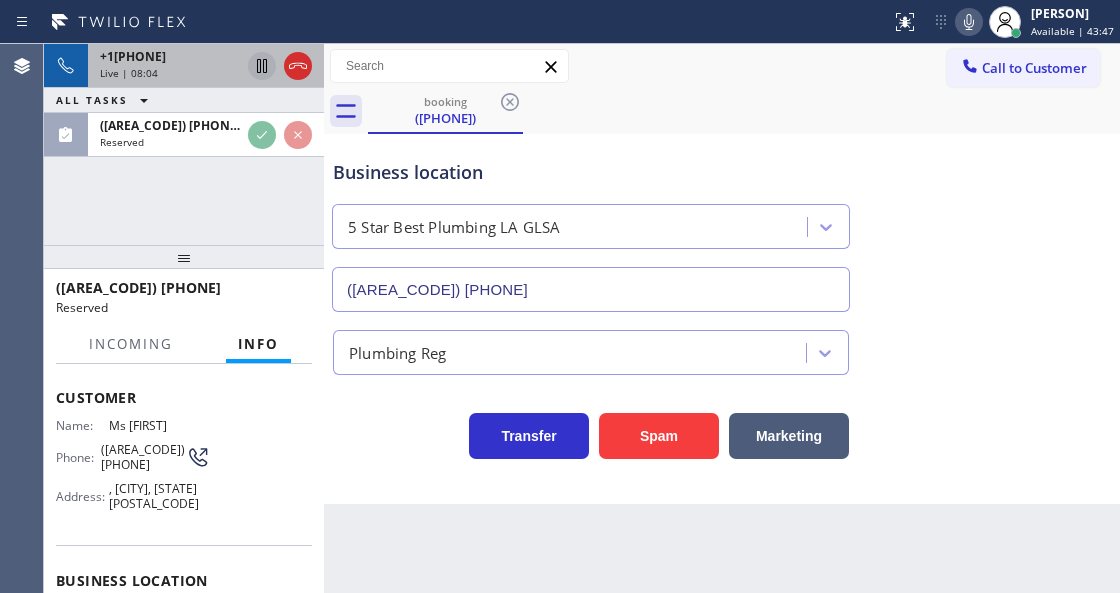 scroll, scrollTop: 133, scrollLeft: 0, axis: vertical 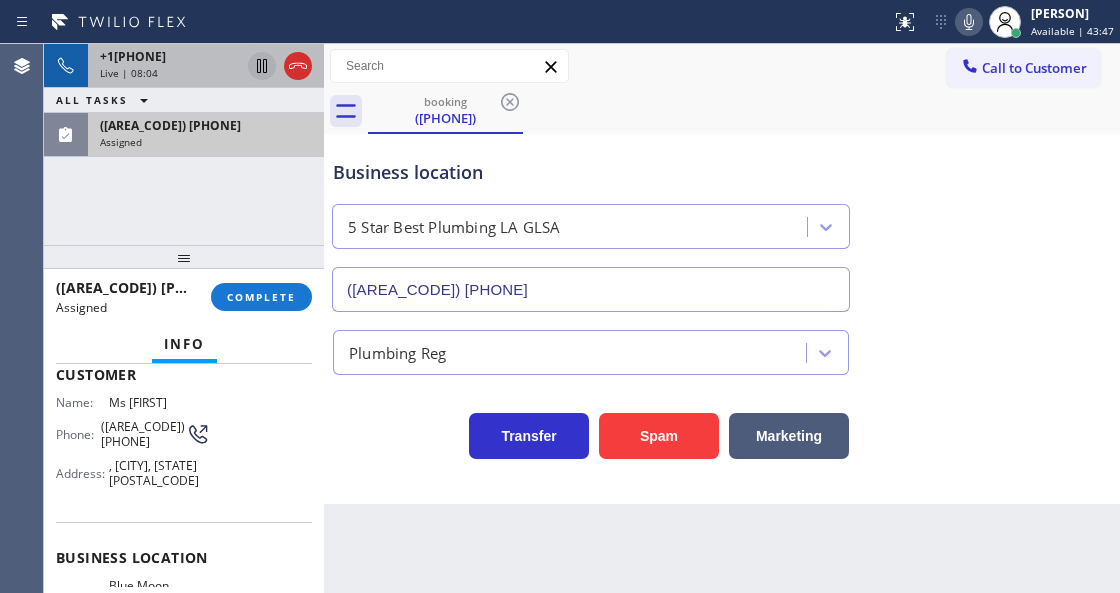 click on "Assigned" at bounding box center (206, 142) 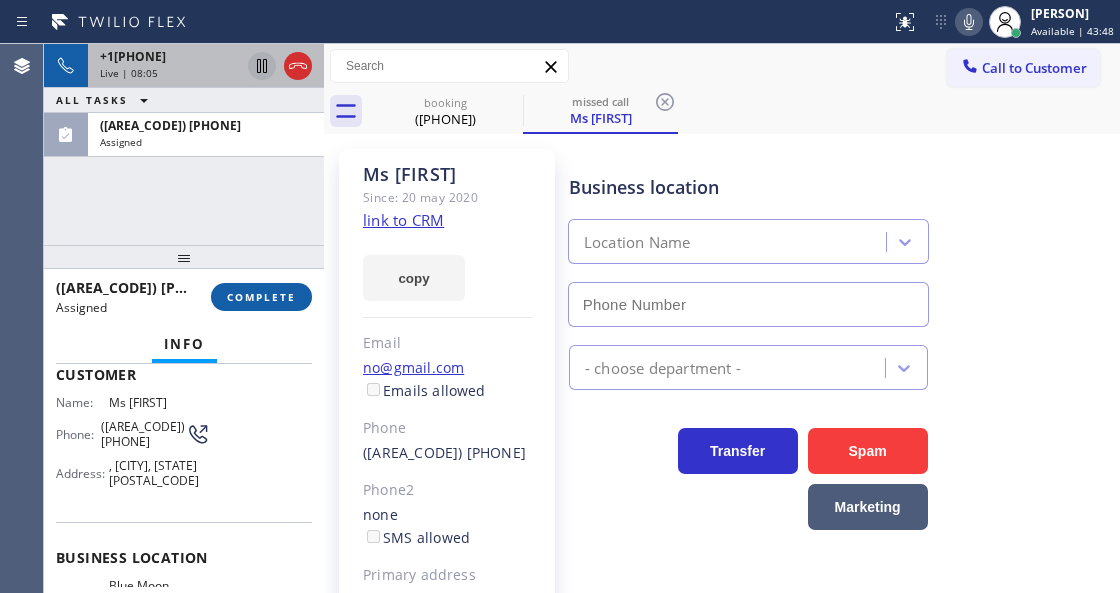 click on "COMPLETE" at bounding box center (261, 297) 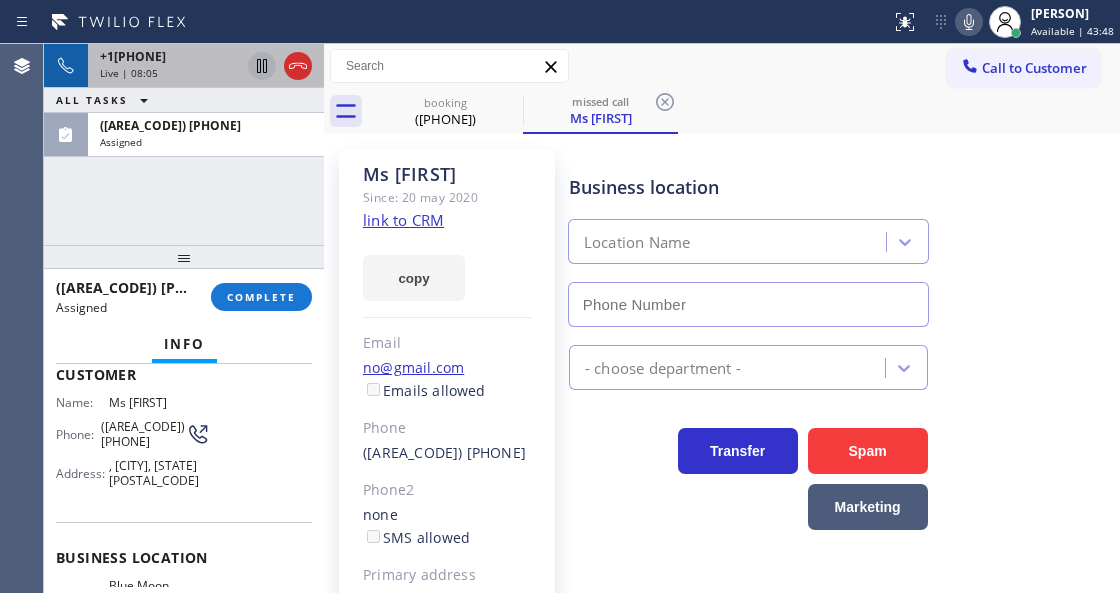 type on "([AREA_CODE]) [PHONE]" 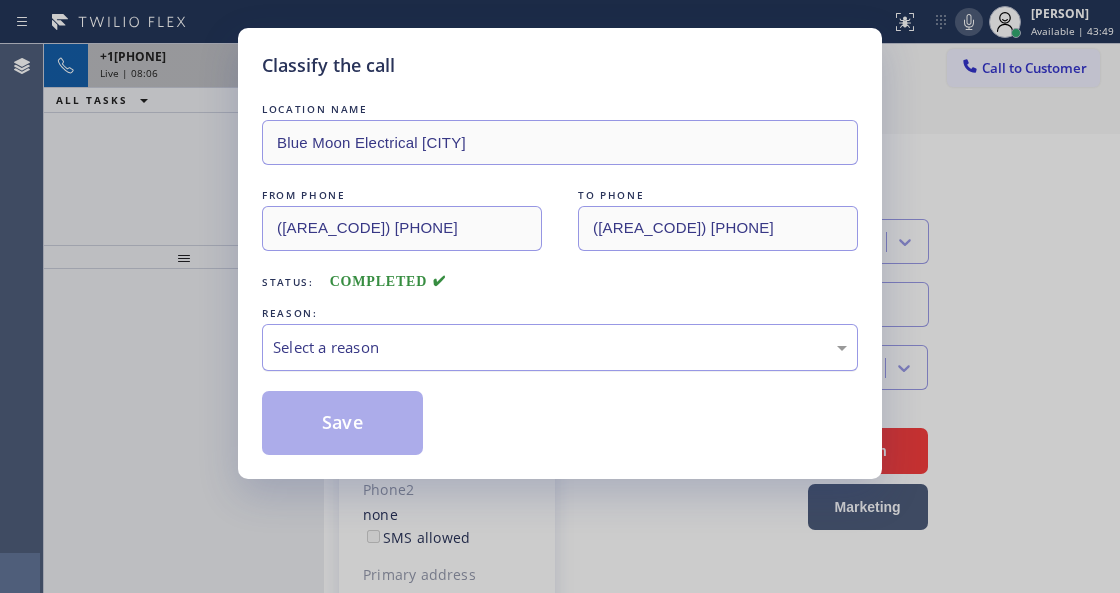 click on "Select a reason" at bounding box center (560, 347) 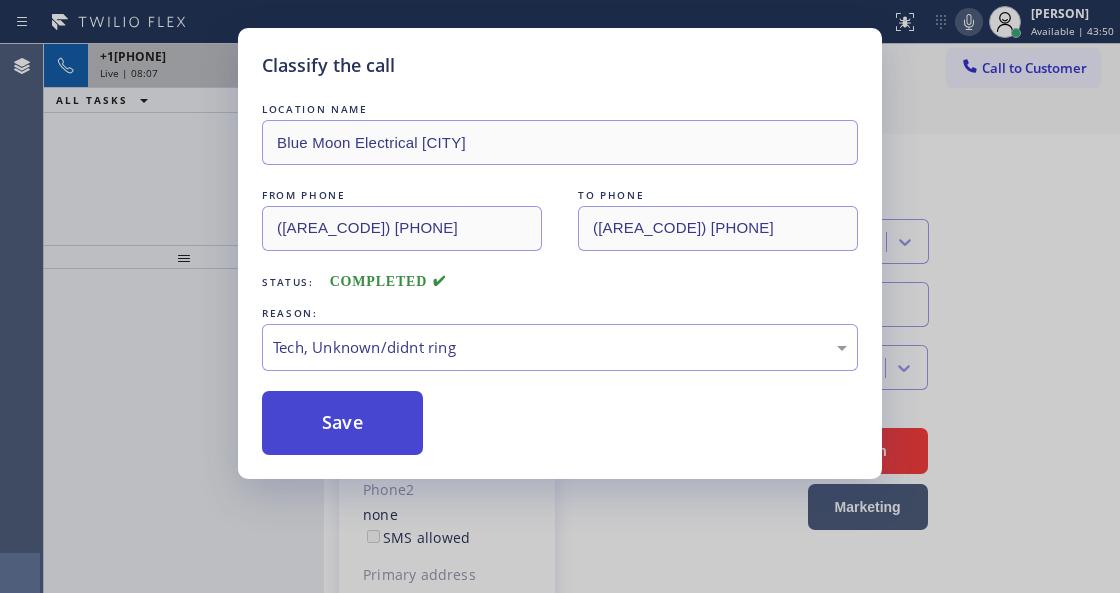 click on "Save" at bounding box center (342, 423) 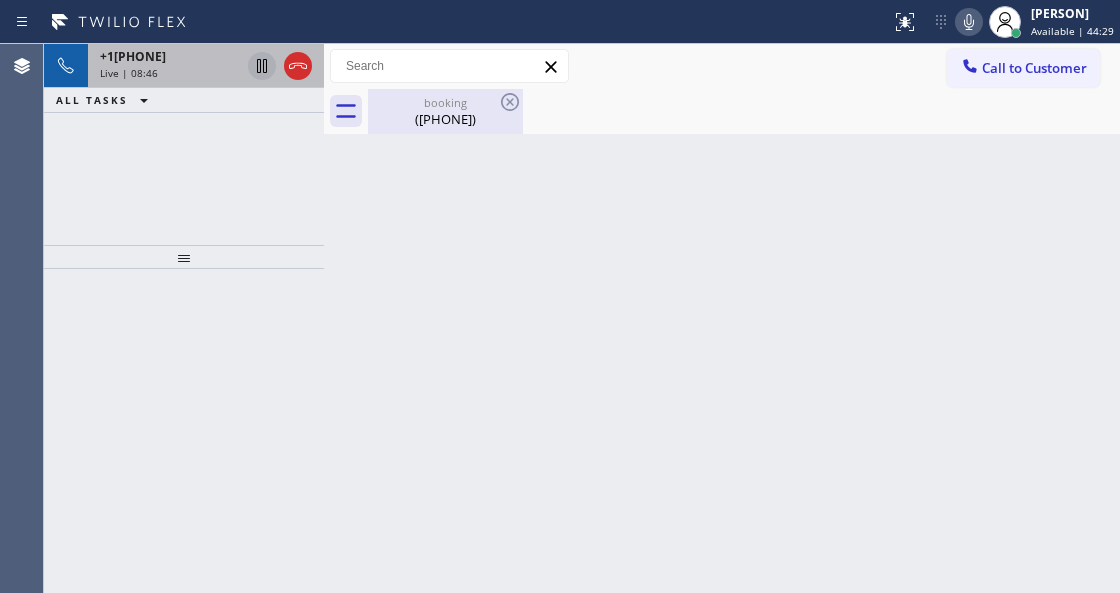 click on "([PHONE])" at bounding box center [445, 119] 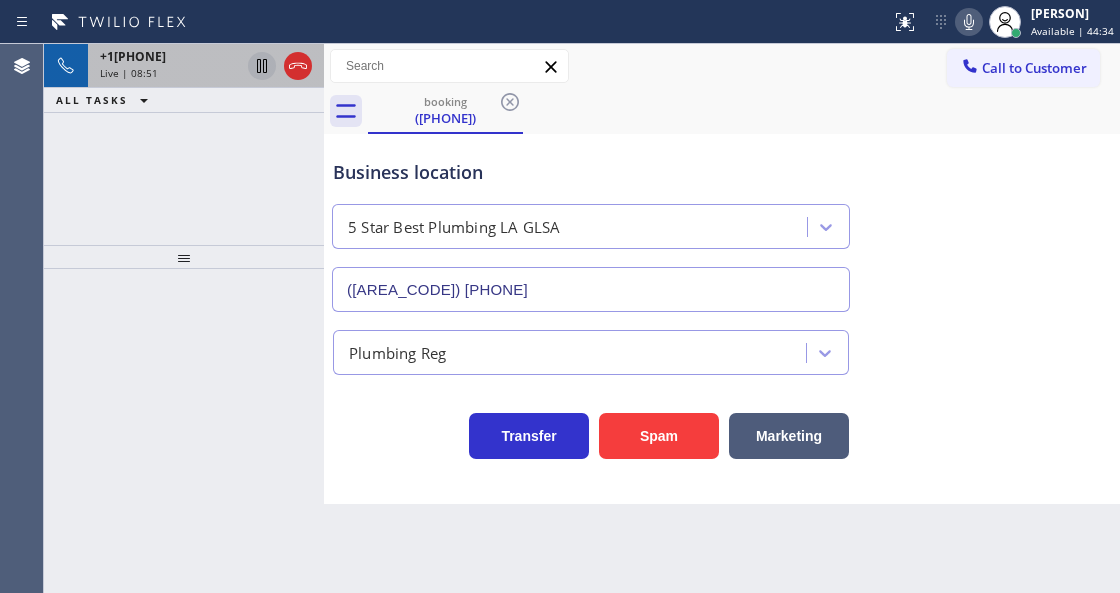 click on "Live | 08:51" at bounding box center [129, 73] 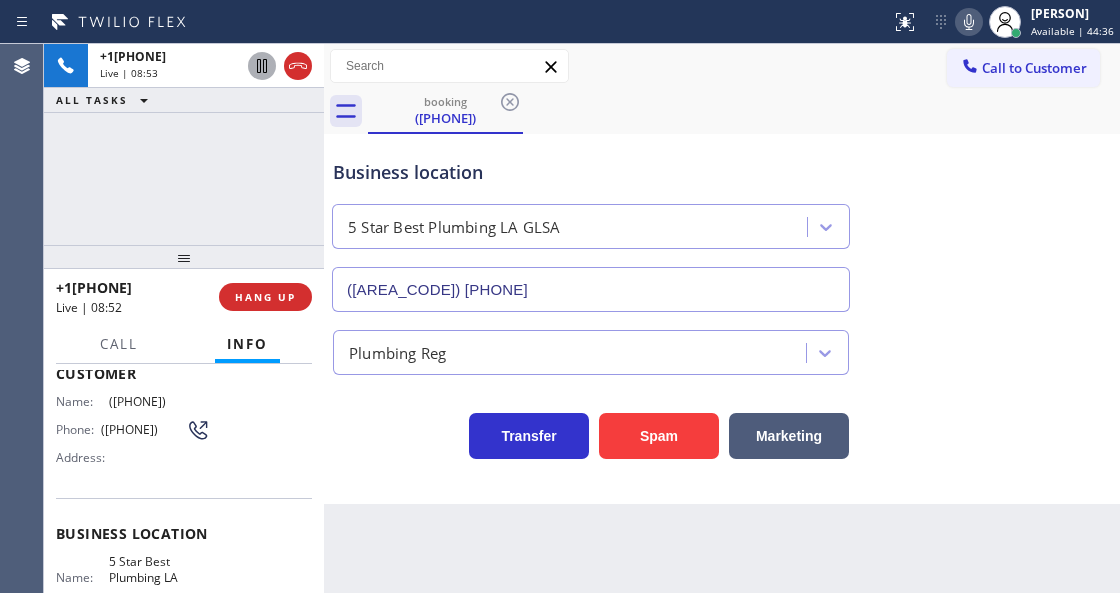 scroll, scrollTop: 0, scrollLeft: 0, axis: both 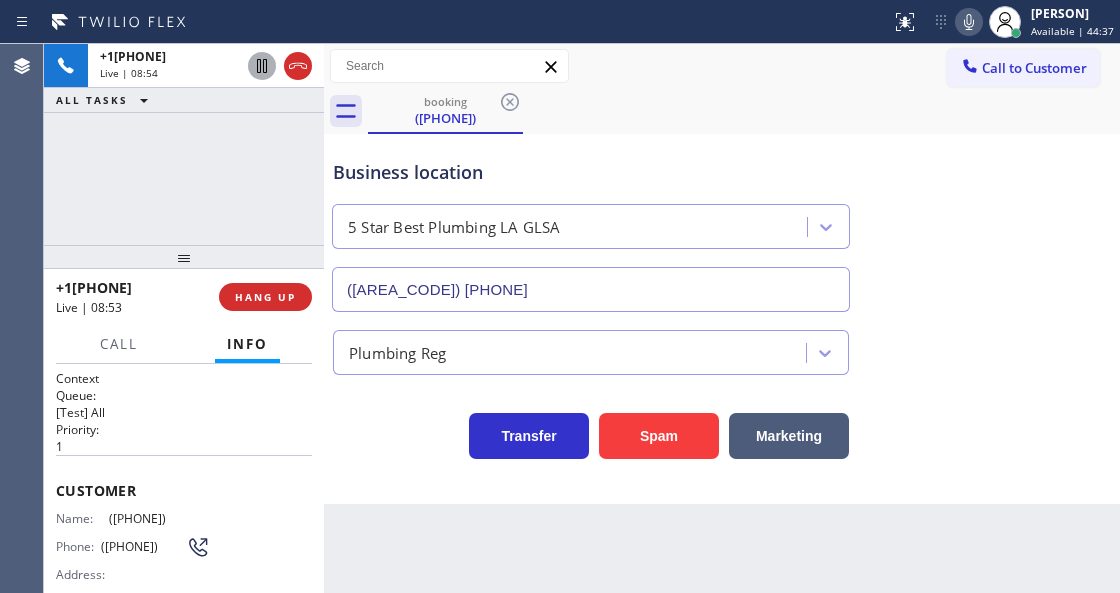 drag, startPoint x: 240, startPoint y: 516, endPoint x: 108, endPoint y: 513, distance: 132.03409 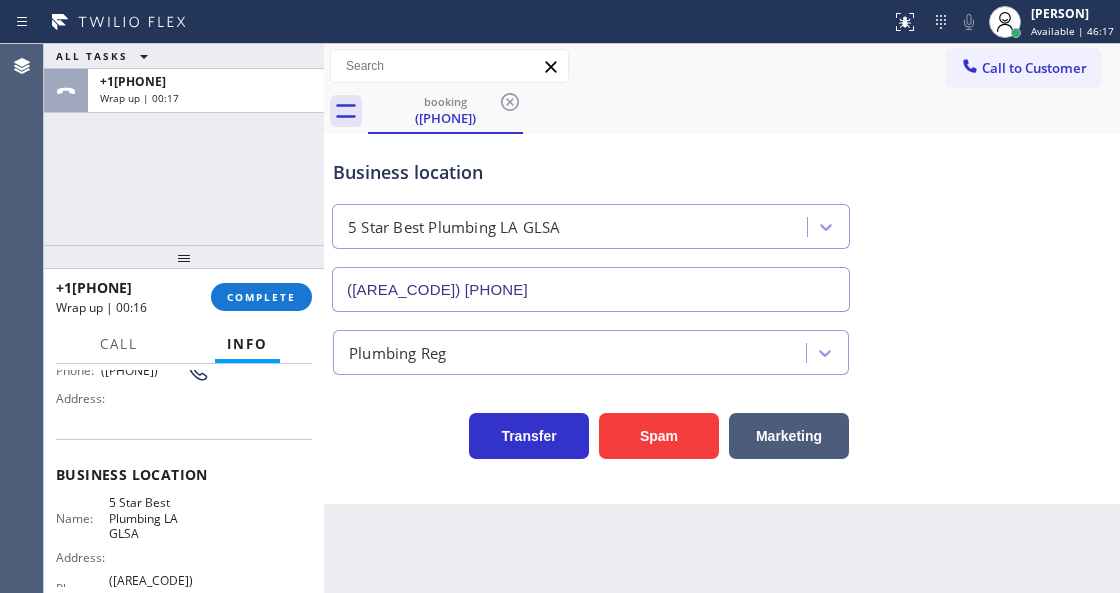 scroll, scrollTop: 200, scrollLeft: 0, axis: vertical 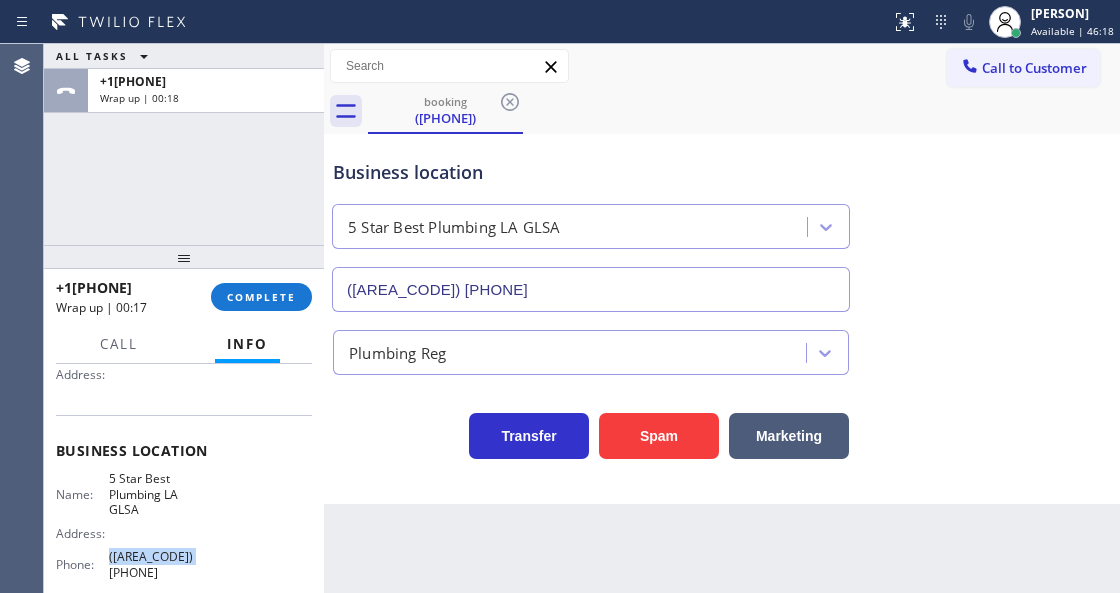 drag, startPoint x: 206, startPoint y: 553, endPoint x: 107, endPoint y: 558, distance: 99.12618 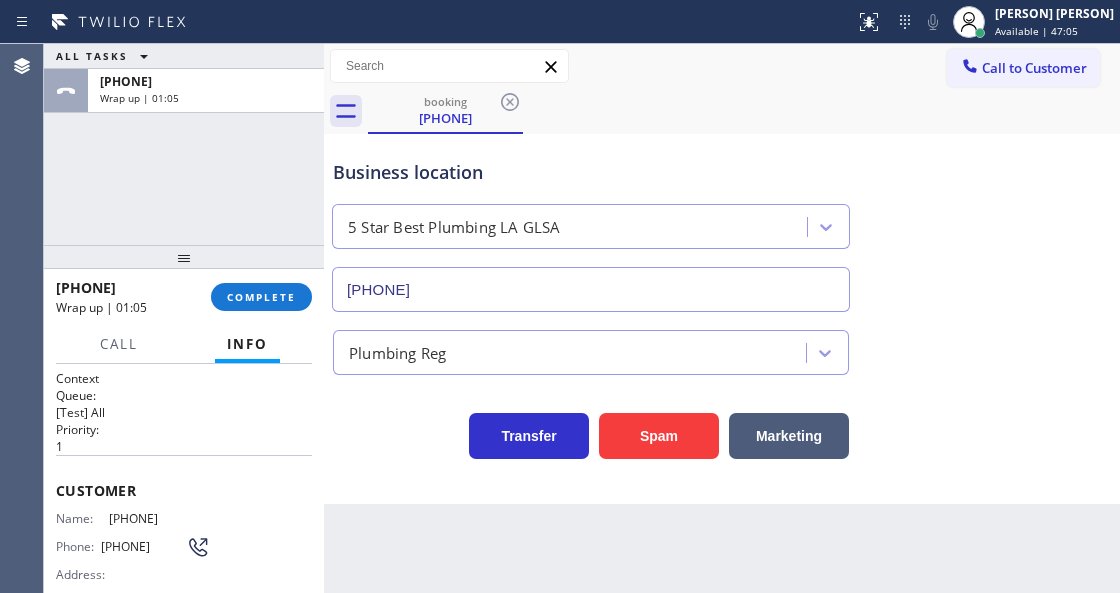 scroll, scrollTop: 0, scrollLeft: 0, axis: both 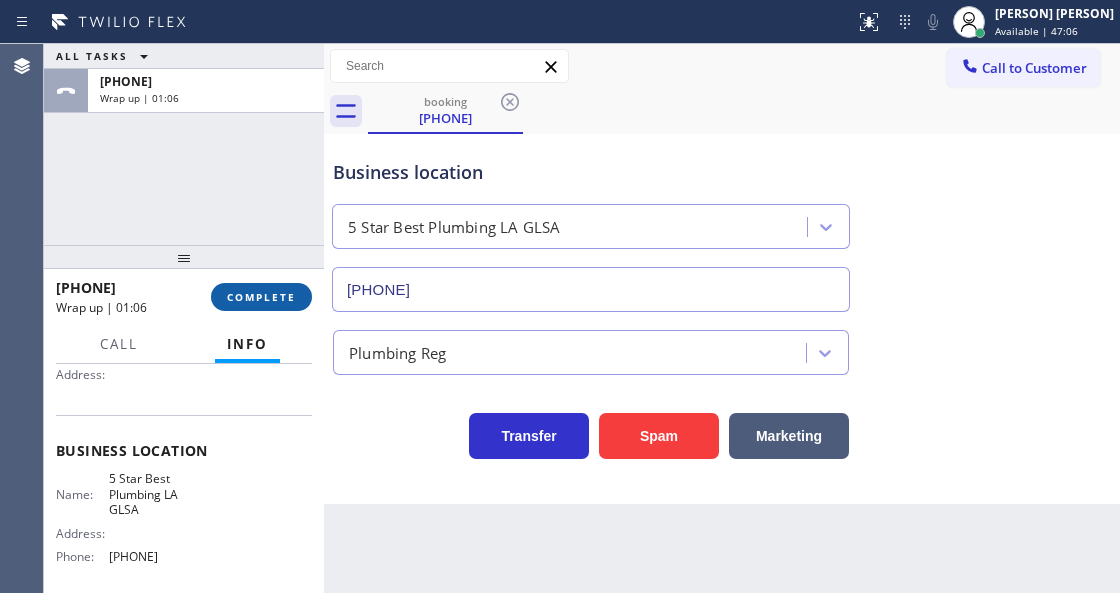 click on "COMPLETE" at bounding box center (261, 297) 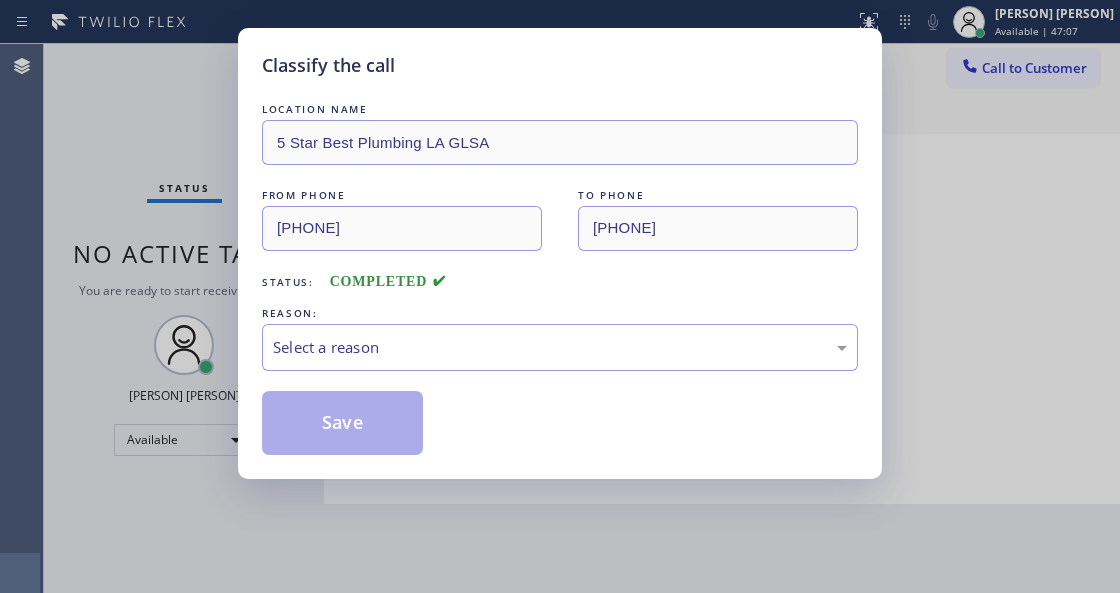 click on "Select a reason" at bounding box center (560, 347) 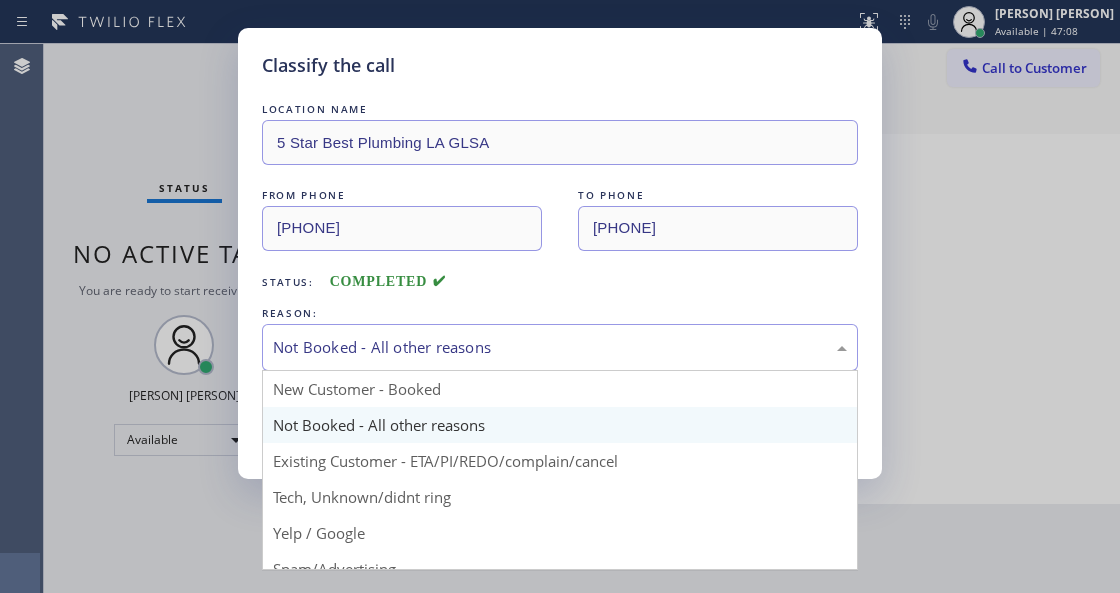 click on "Not Booked - All other reasons" at bounding box center (560, 347) 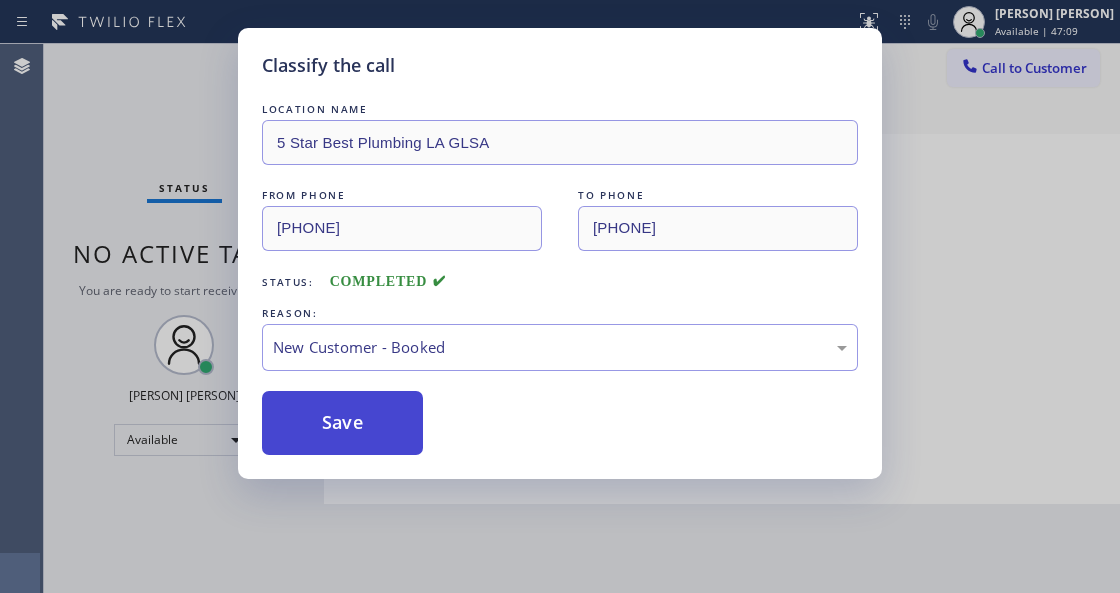 click on "Save" at bounding box center (342, 423) 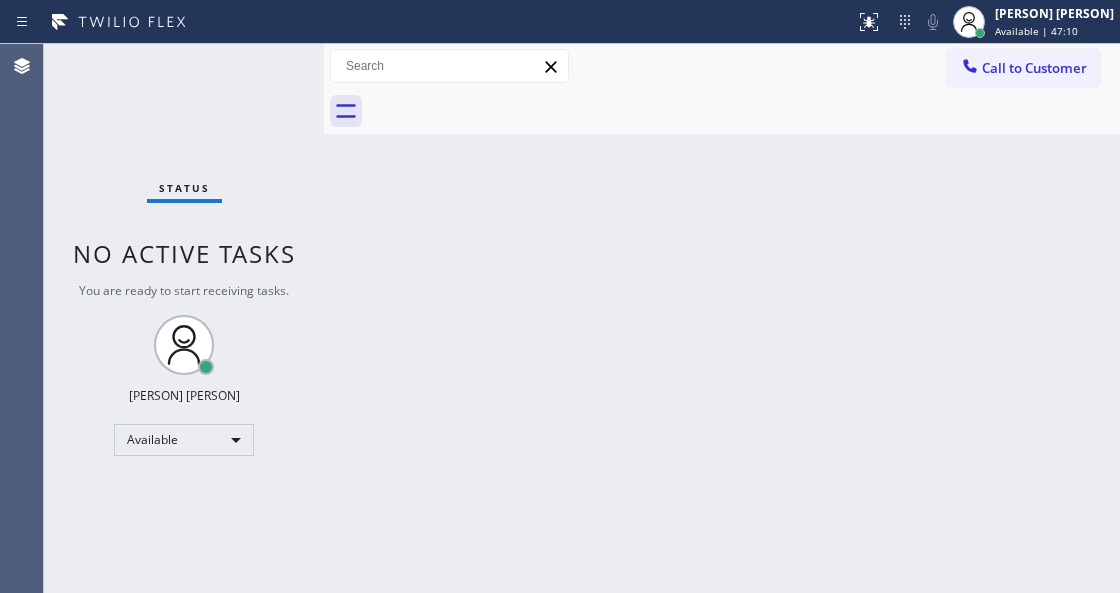 click on "Available | 47:10" at bounding box center [1036, 31] 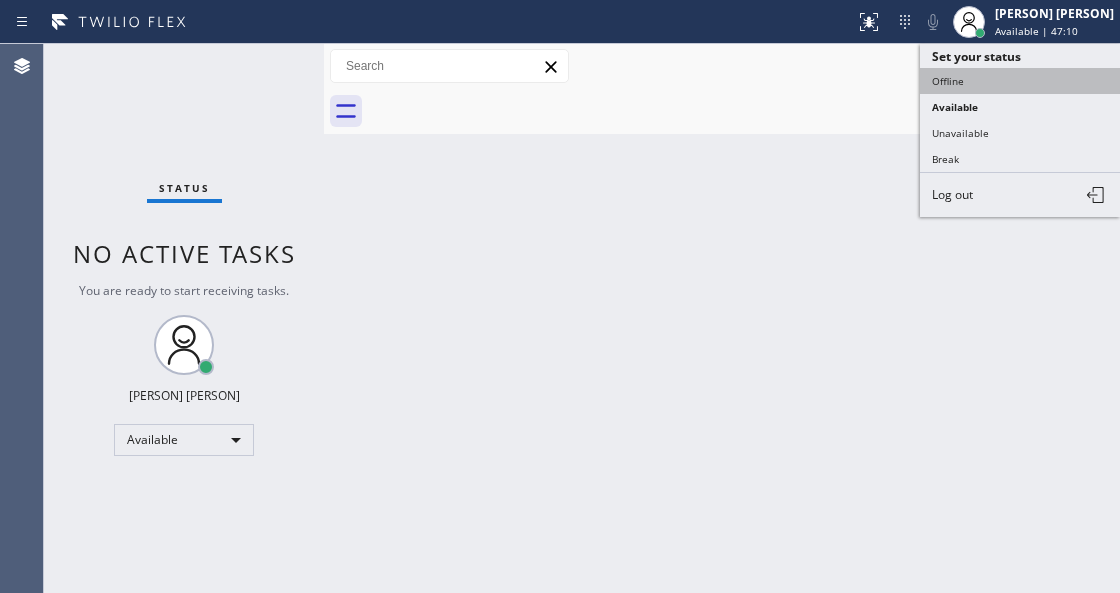 click on "Offline" at bounding box center [1020, 81] 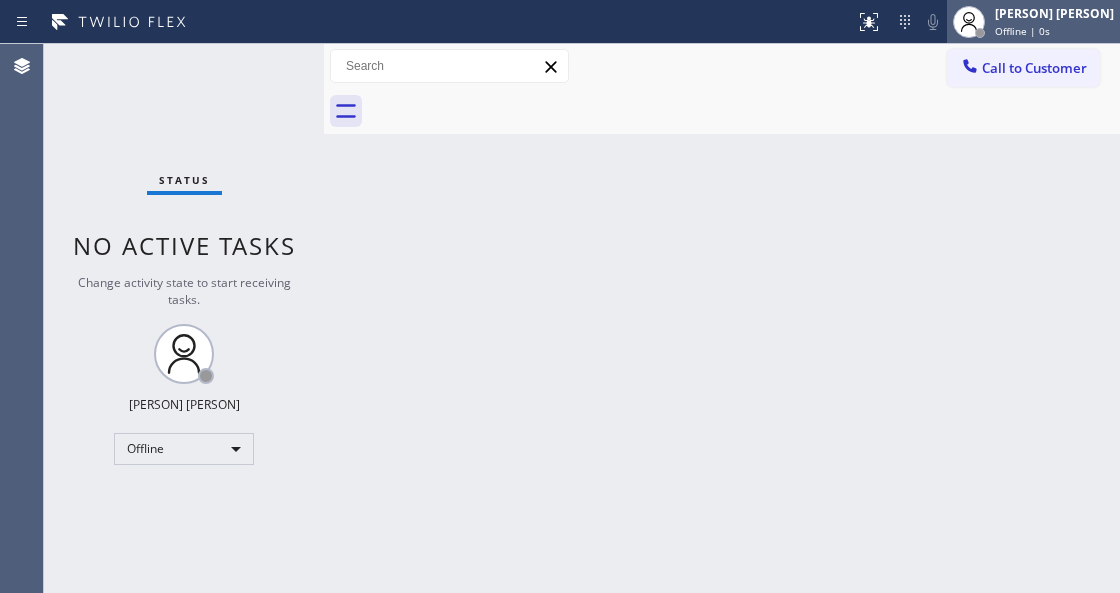 click on "Offline | 0s" at bounding box center [1022, 31] 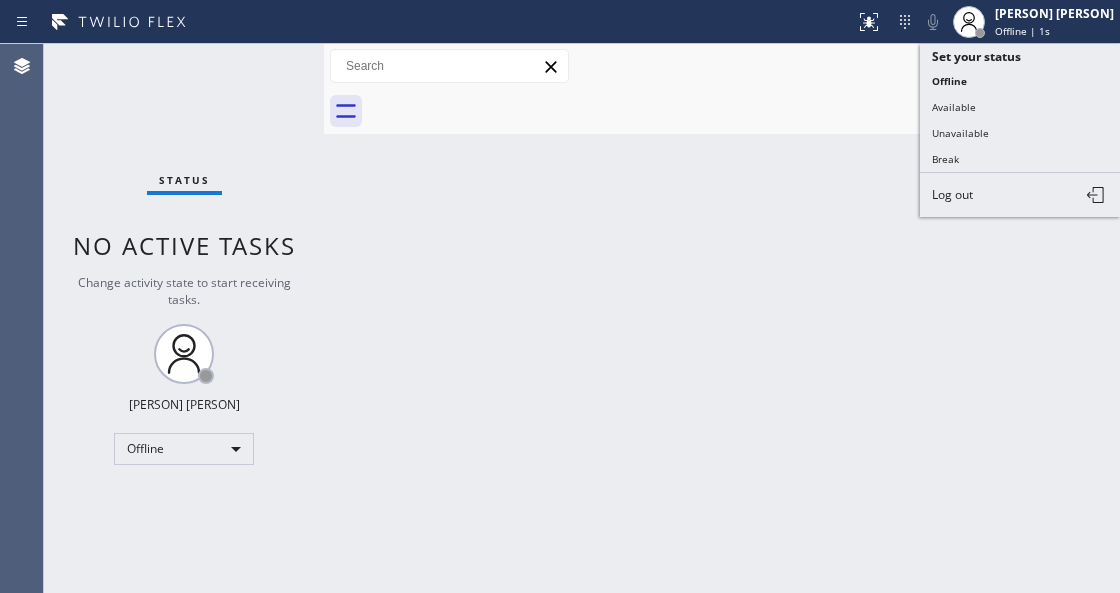 click on "Log out" at bounding box center [952, 194] 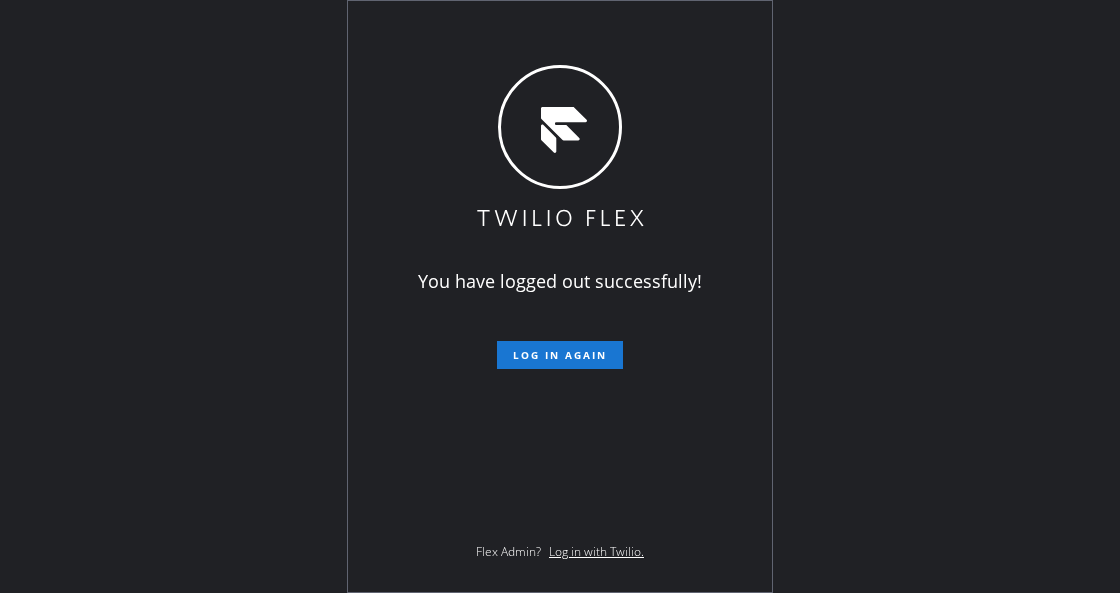click on "You have logged out successfully! Log in again Flex Admin? Log in with Twilio." at bounding box center (560, 296) 